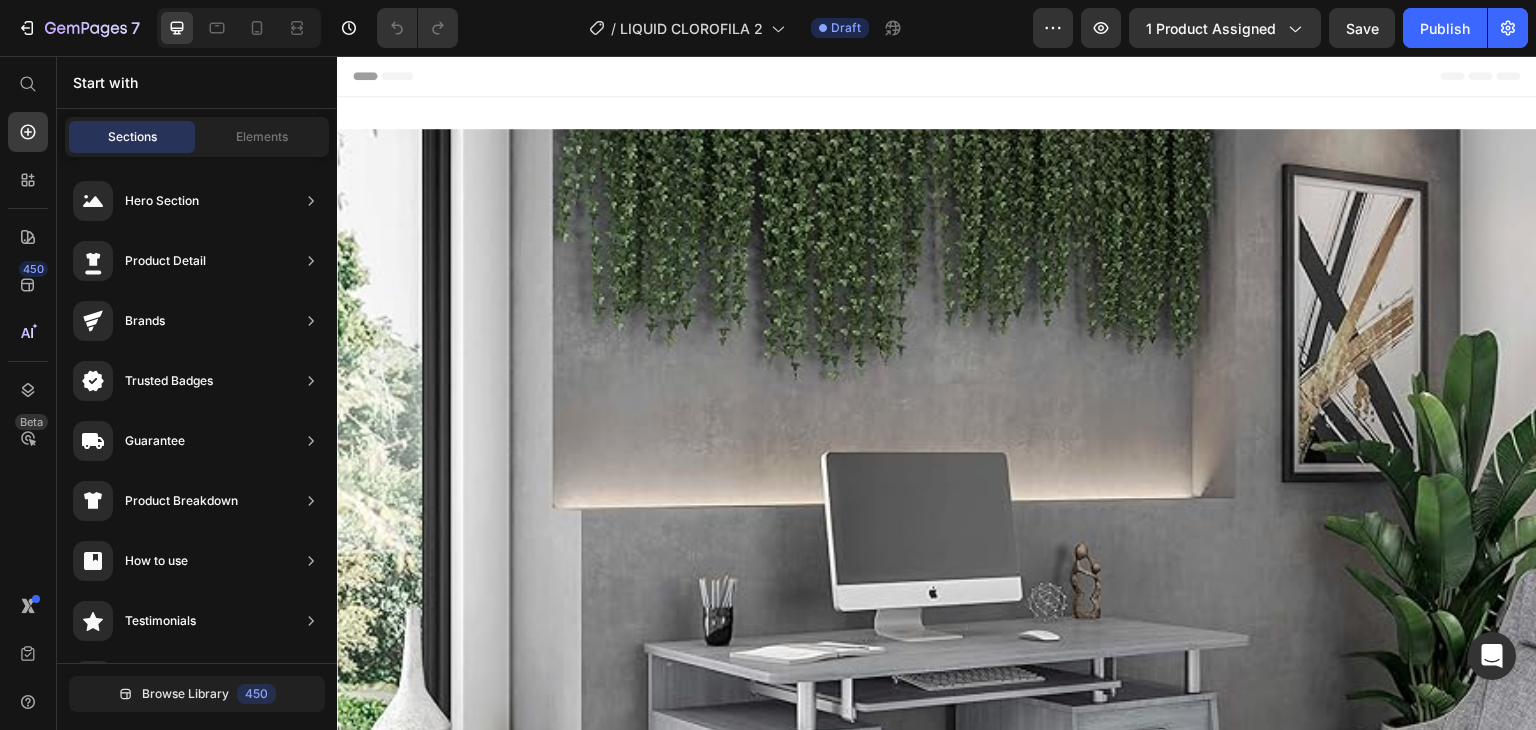 scroll, scrollTop: 0, scrollLeft: 0, axis: both 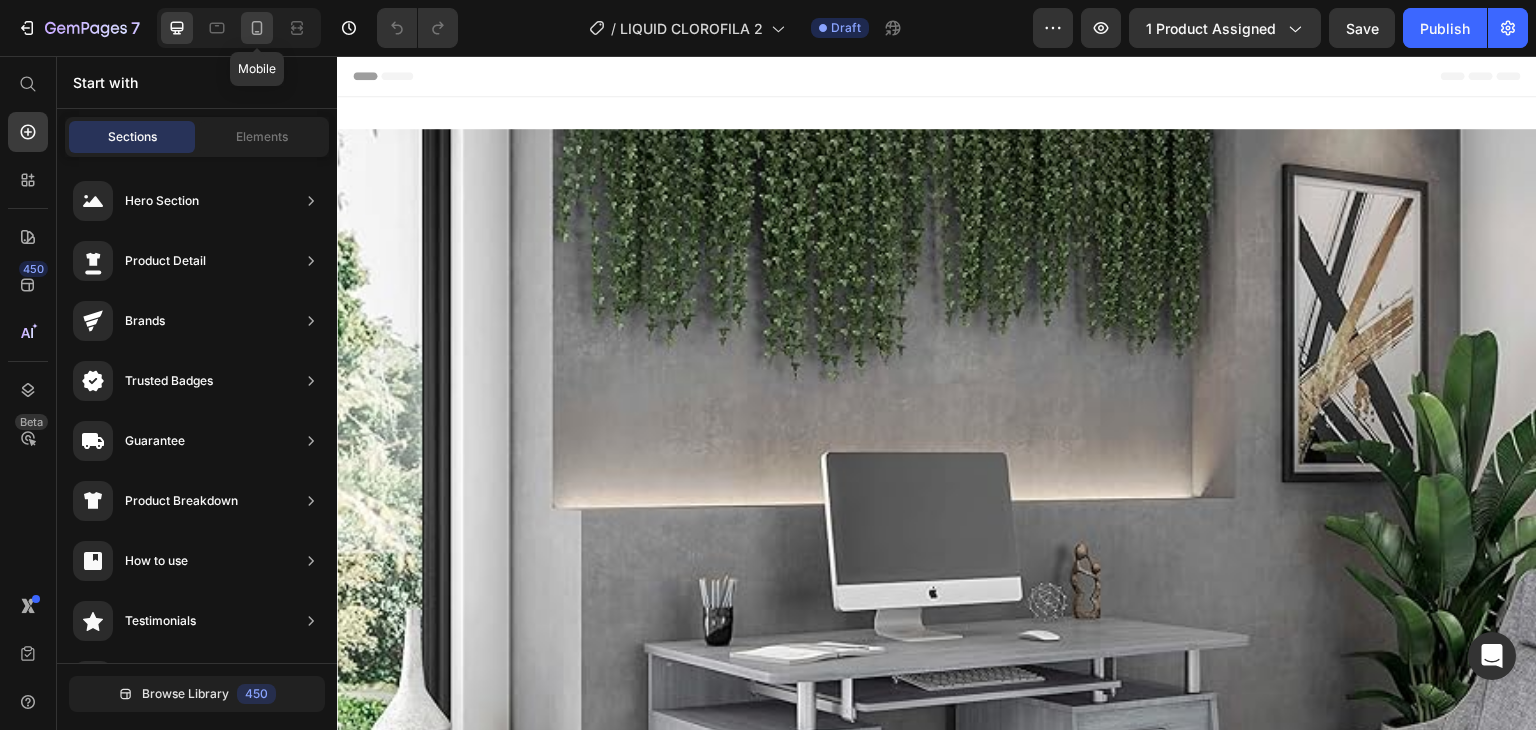 click 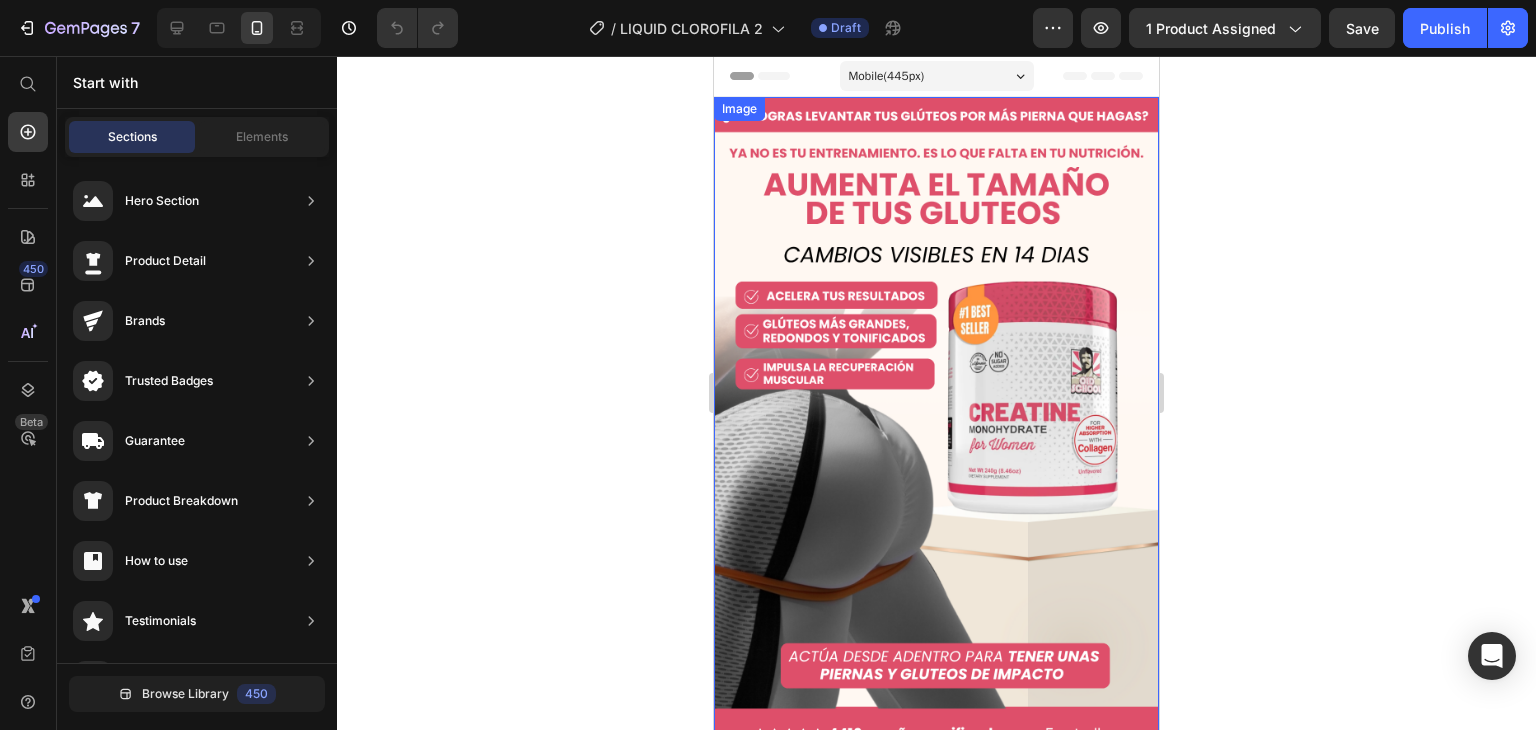 click at bounding box center (936, 696) 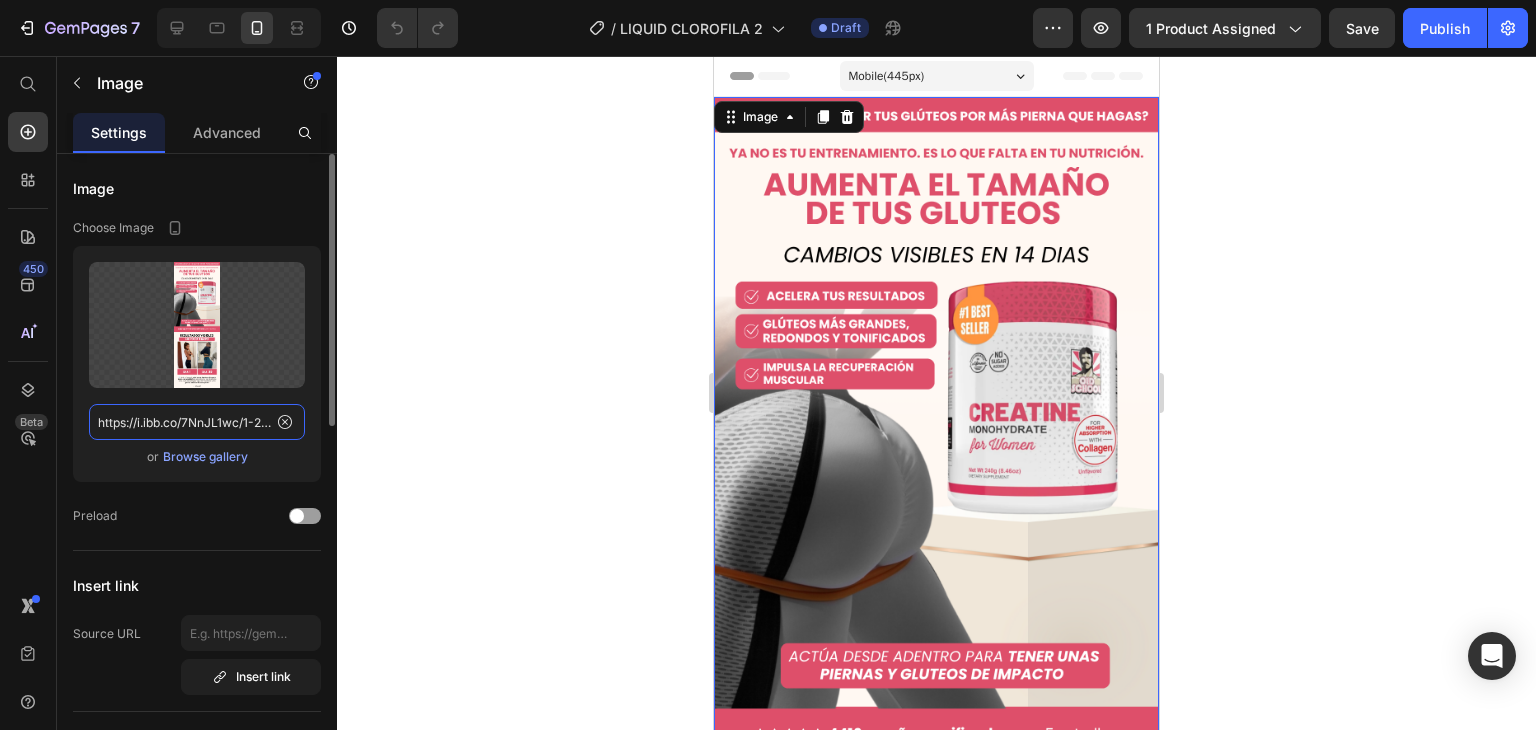 click on "https://i.ibb.co/7NnJL1wc/1-22.png" 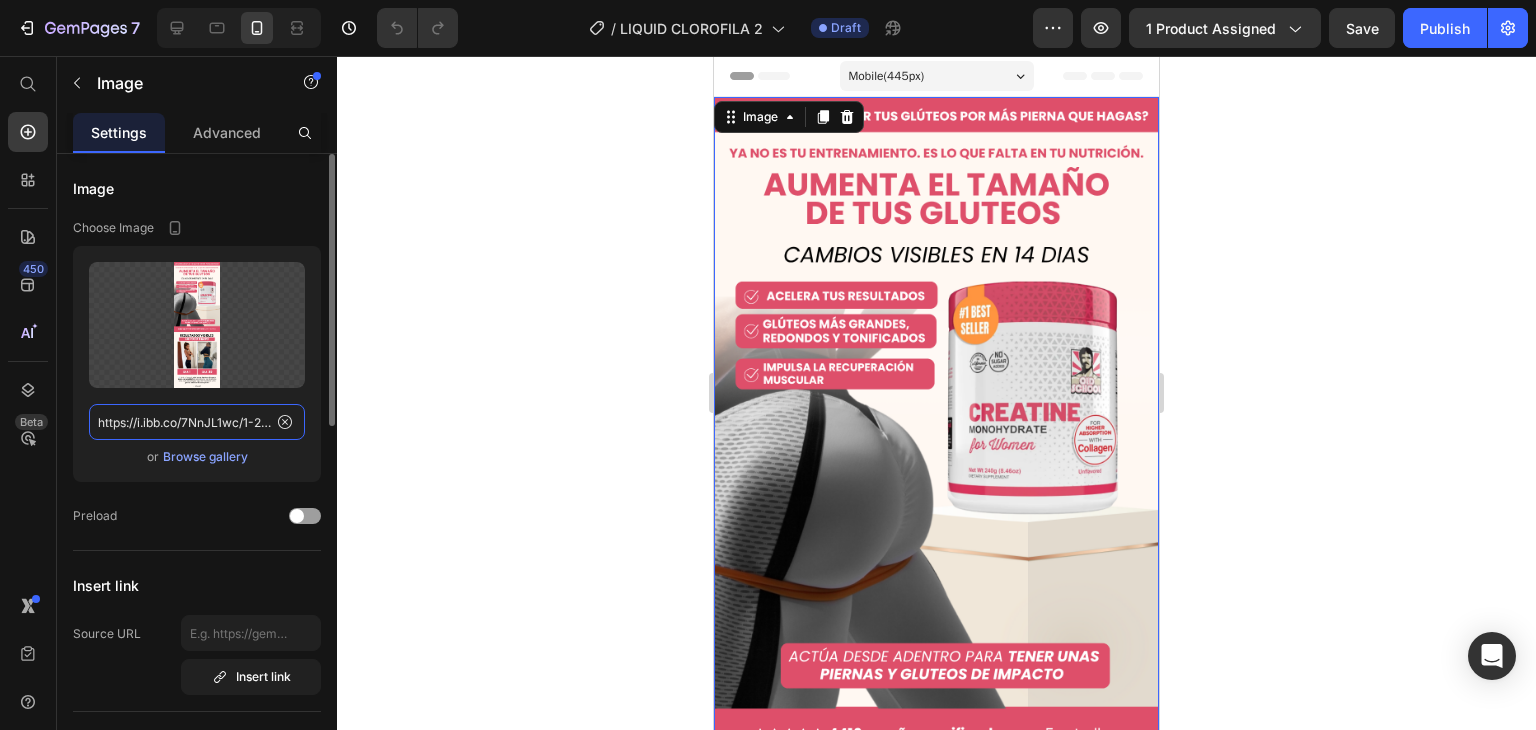 paste on "SwtrrvbG/1-27" 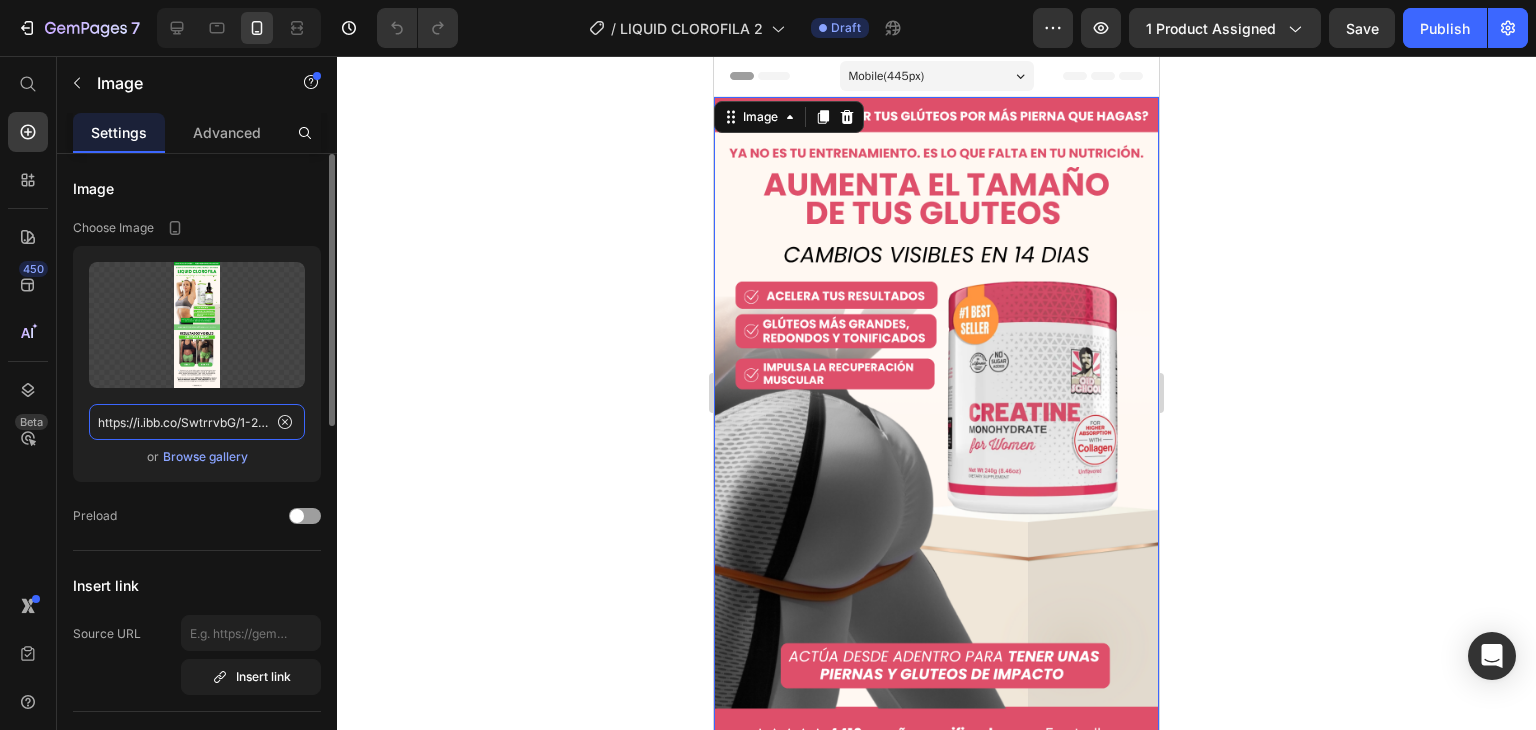 scroll, scrollTop: 0, scrollLeft: 18, axis: horizontal 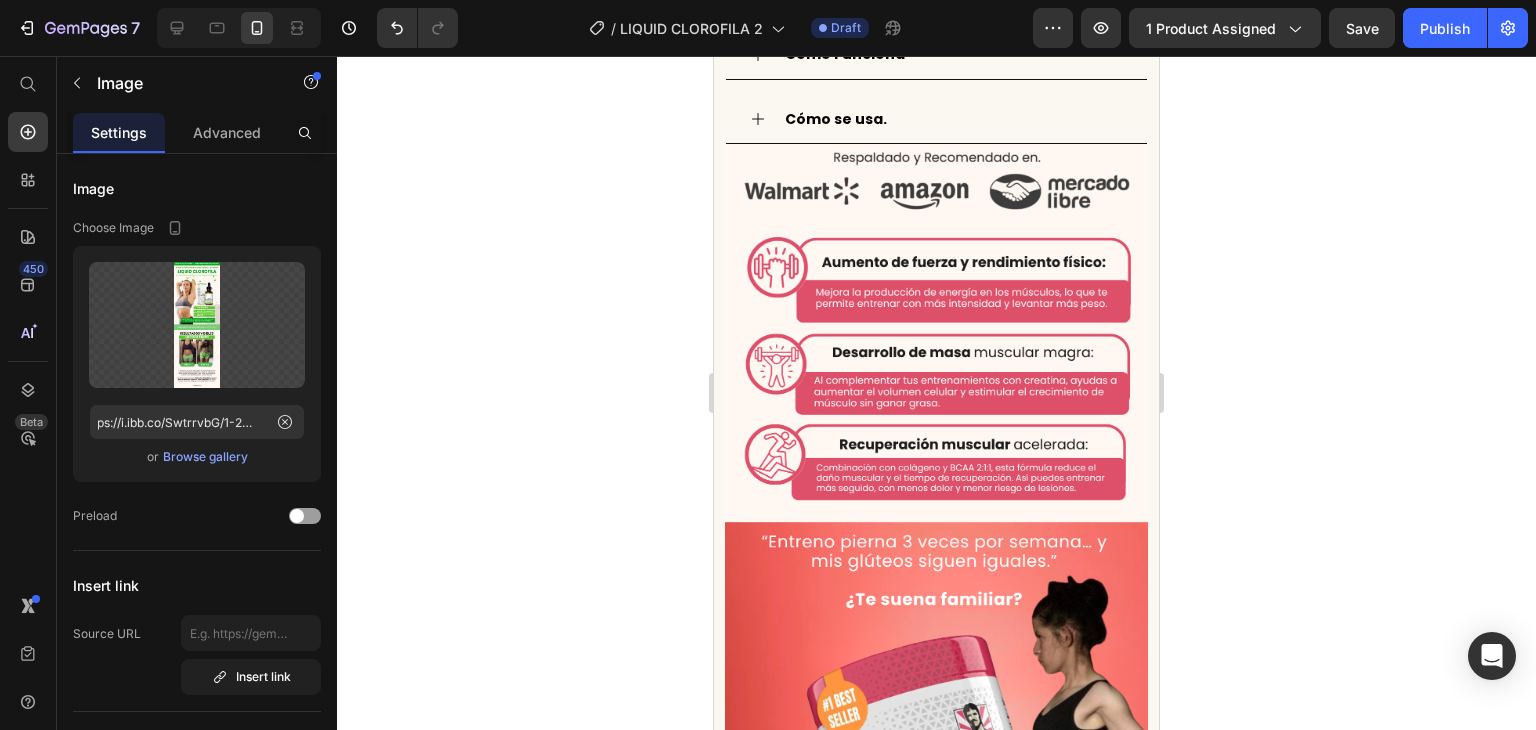 click at bounding box center [936, 588] 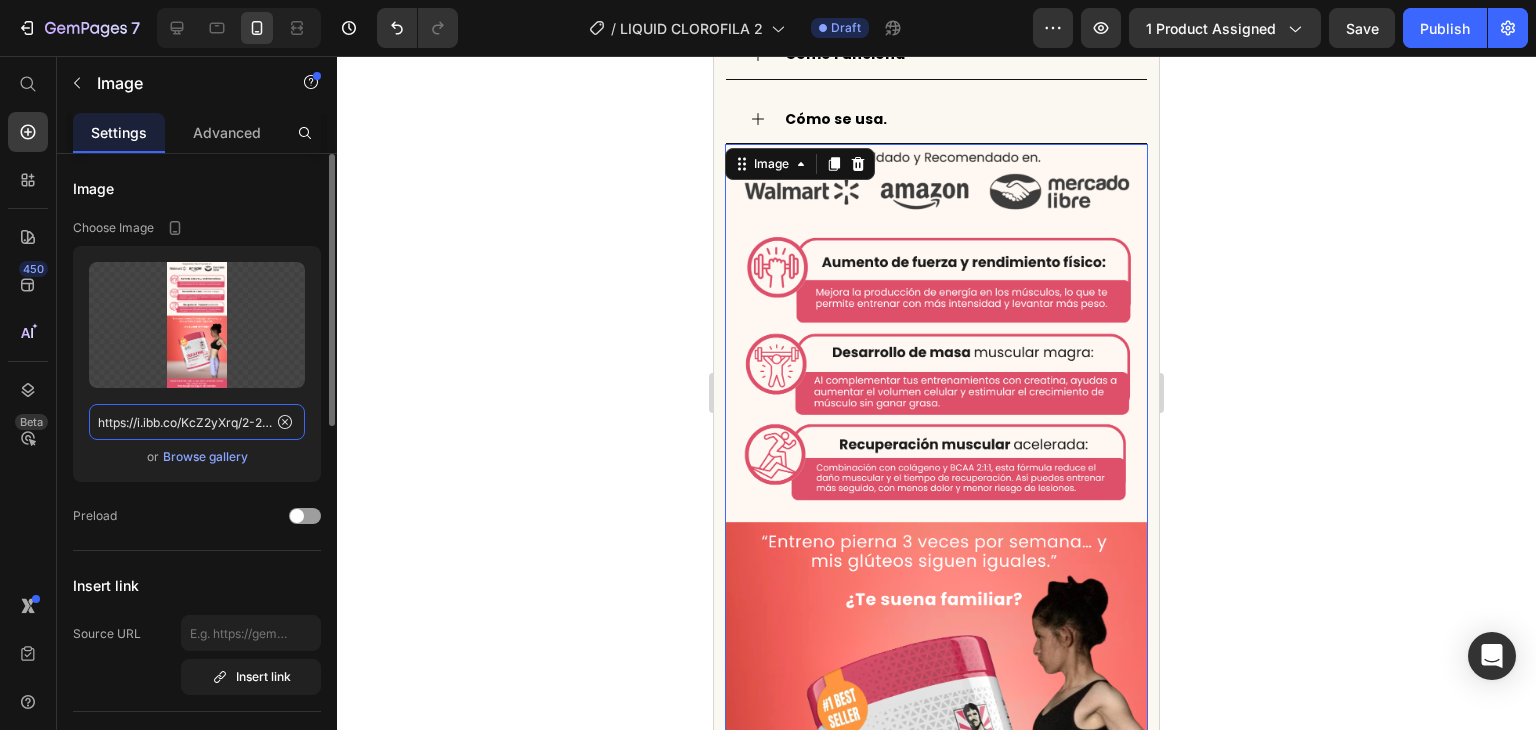 click on "https://i.ibb.co/KcZ2yXrq/2-24.png" 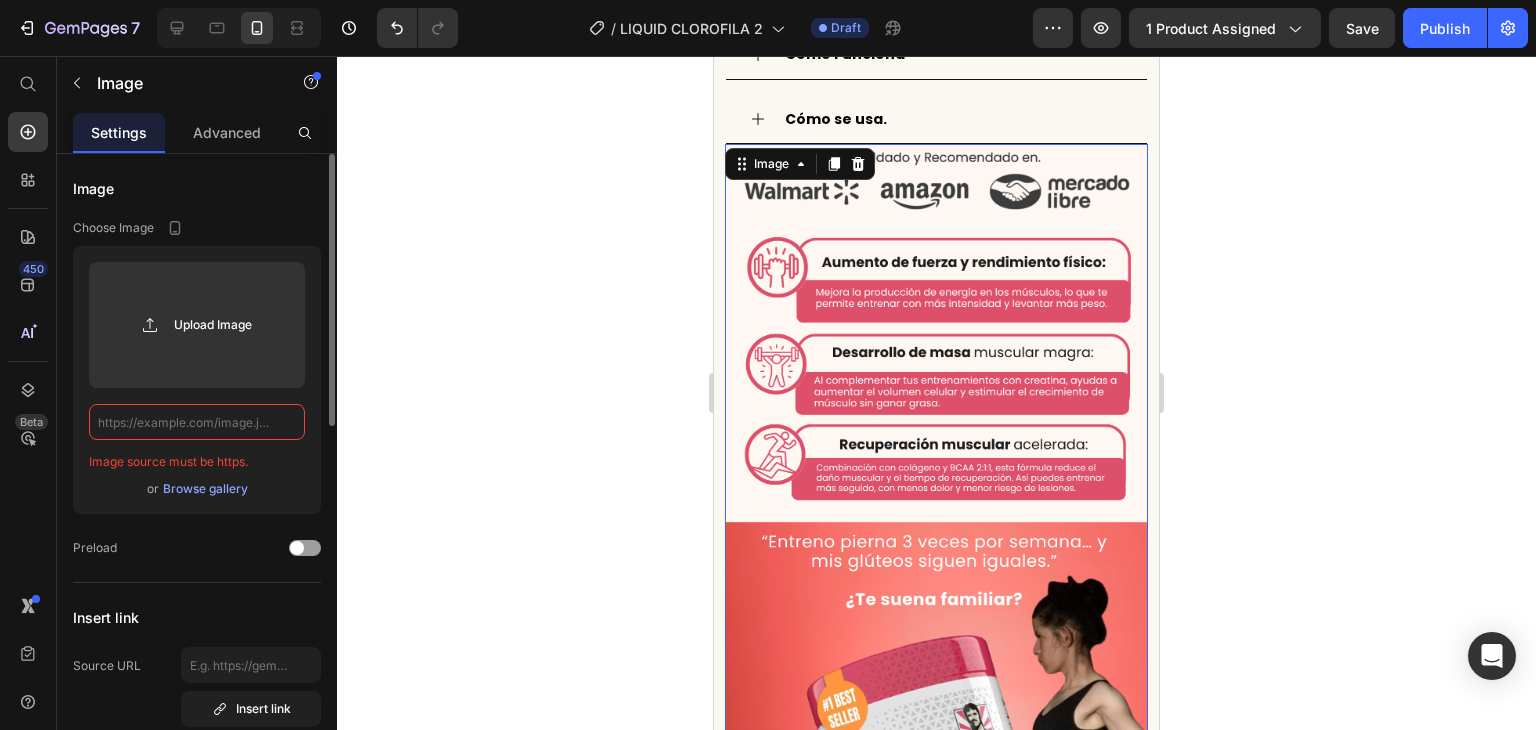 click 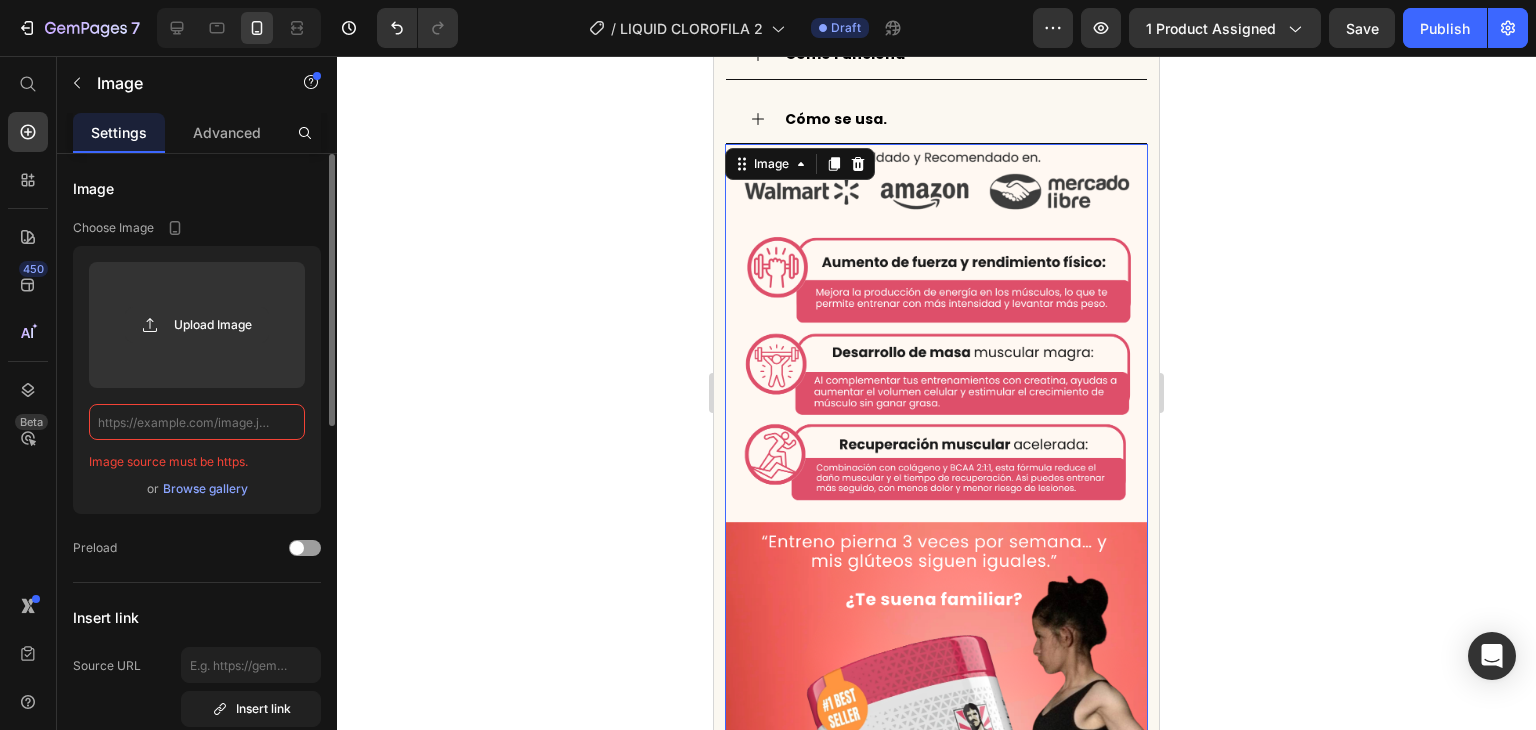 paste on "https://i.ibb.co/SwtrrvbG/1-27.png" 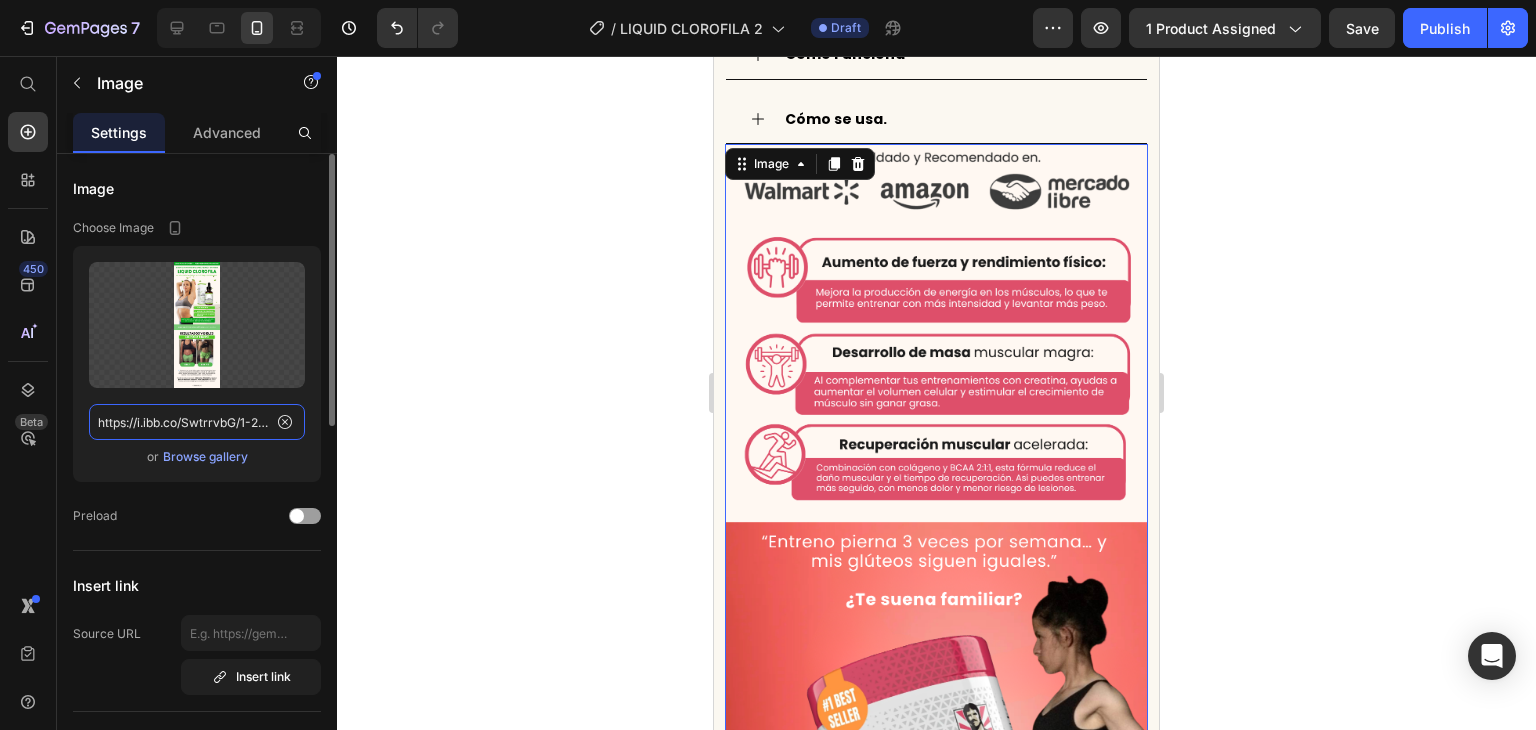 scroll, scrollTop: 0, scrollLeft: 18, axis: horizontal 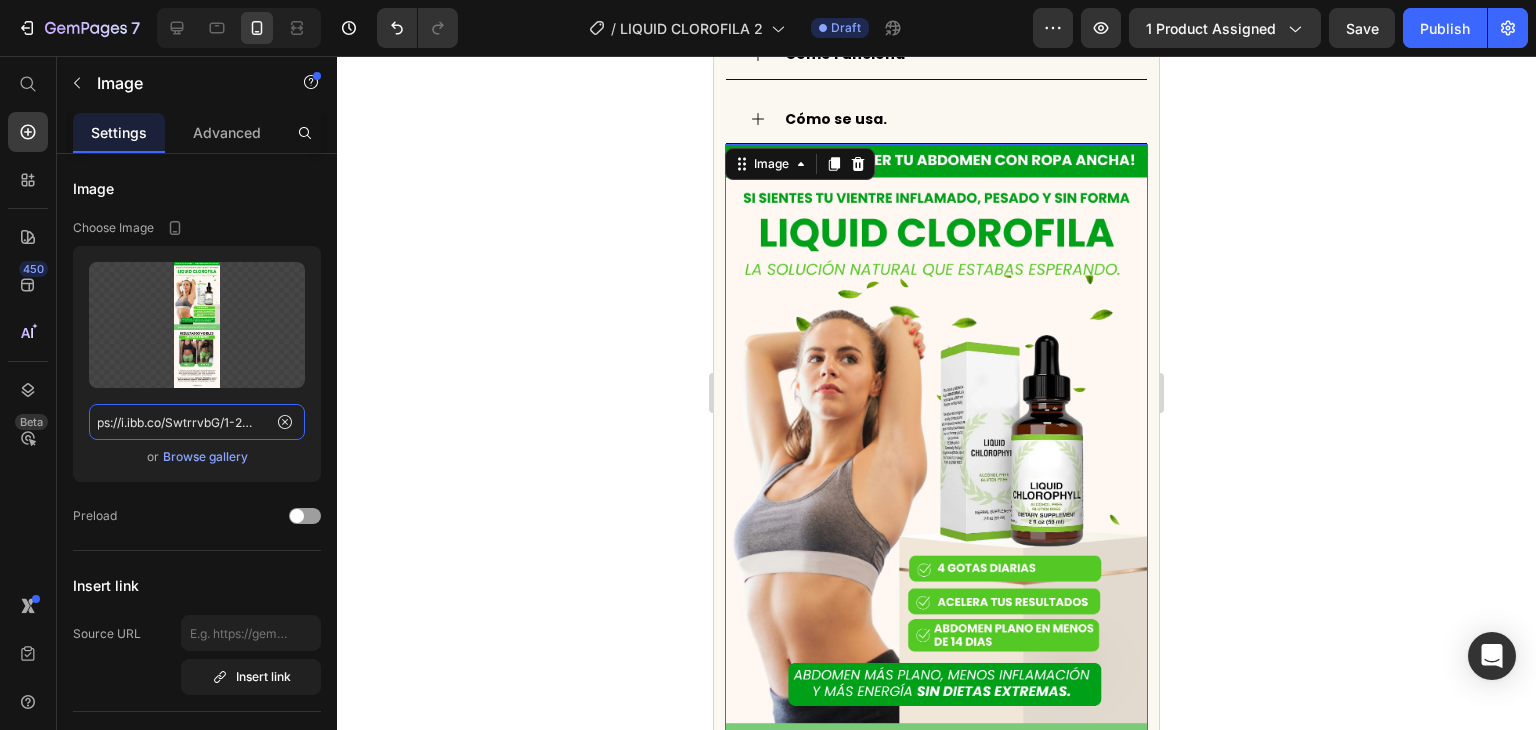 type on "https://i.ibb.co/SwtrrvbG/1-27.png" 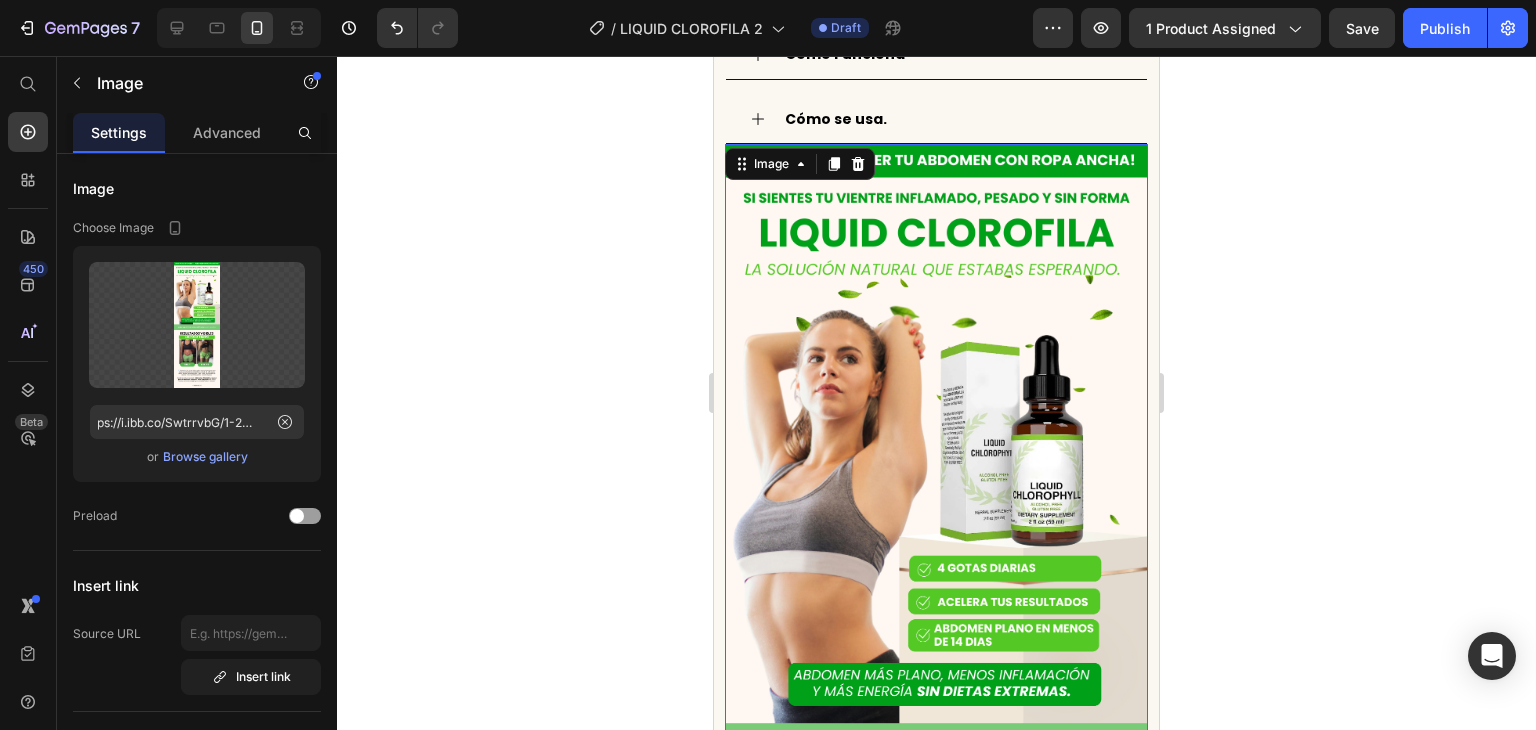 click 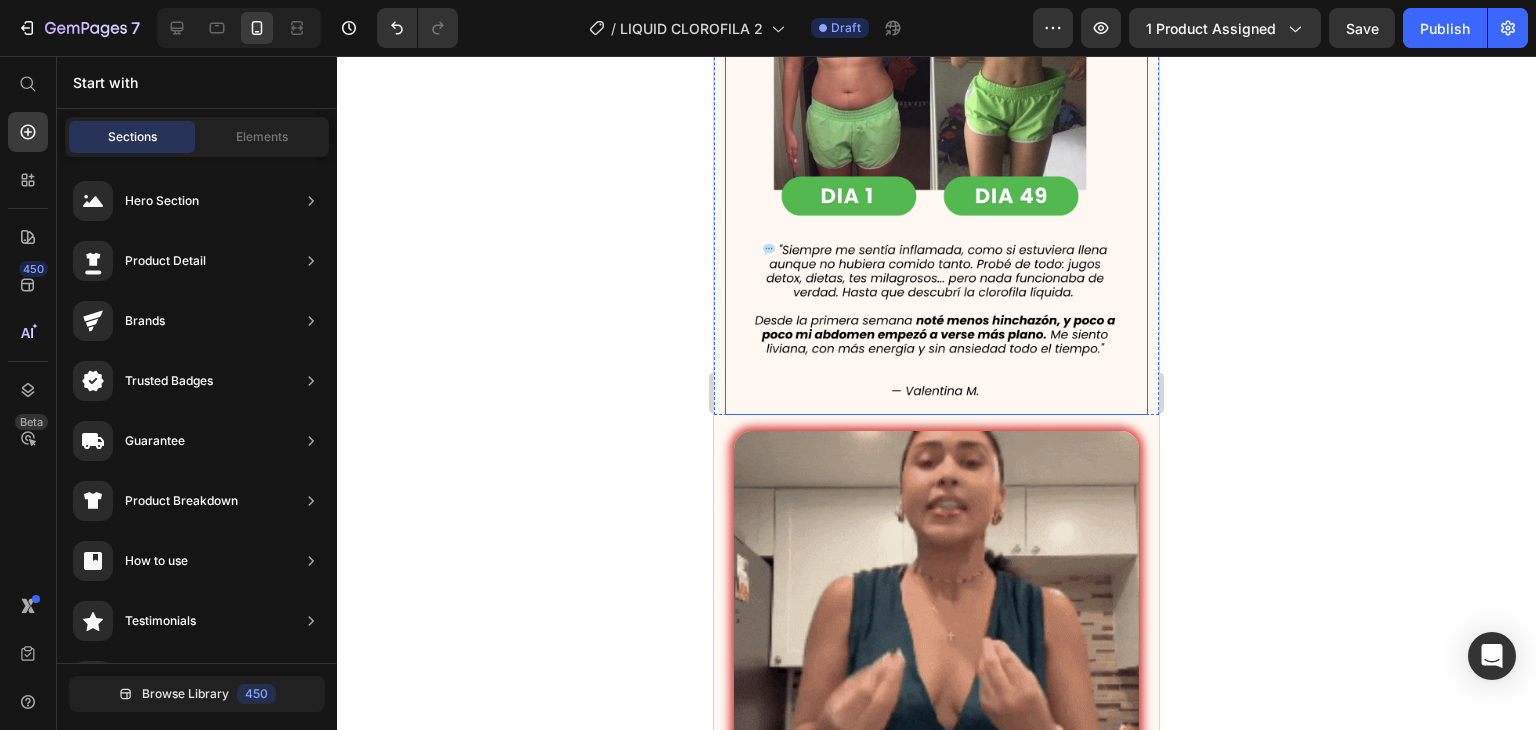 scroll, scrollTop: 2500, scrollLeft: 0, axis: vertical 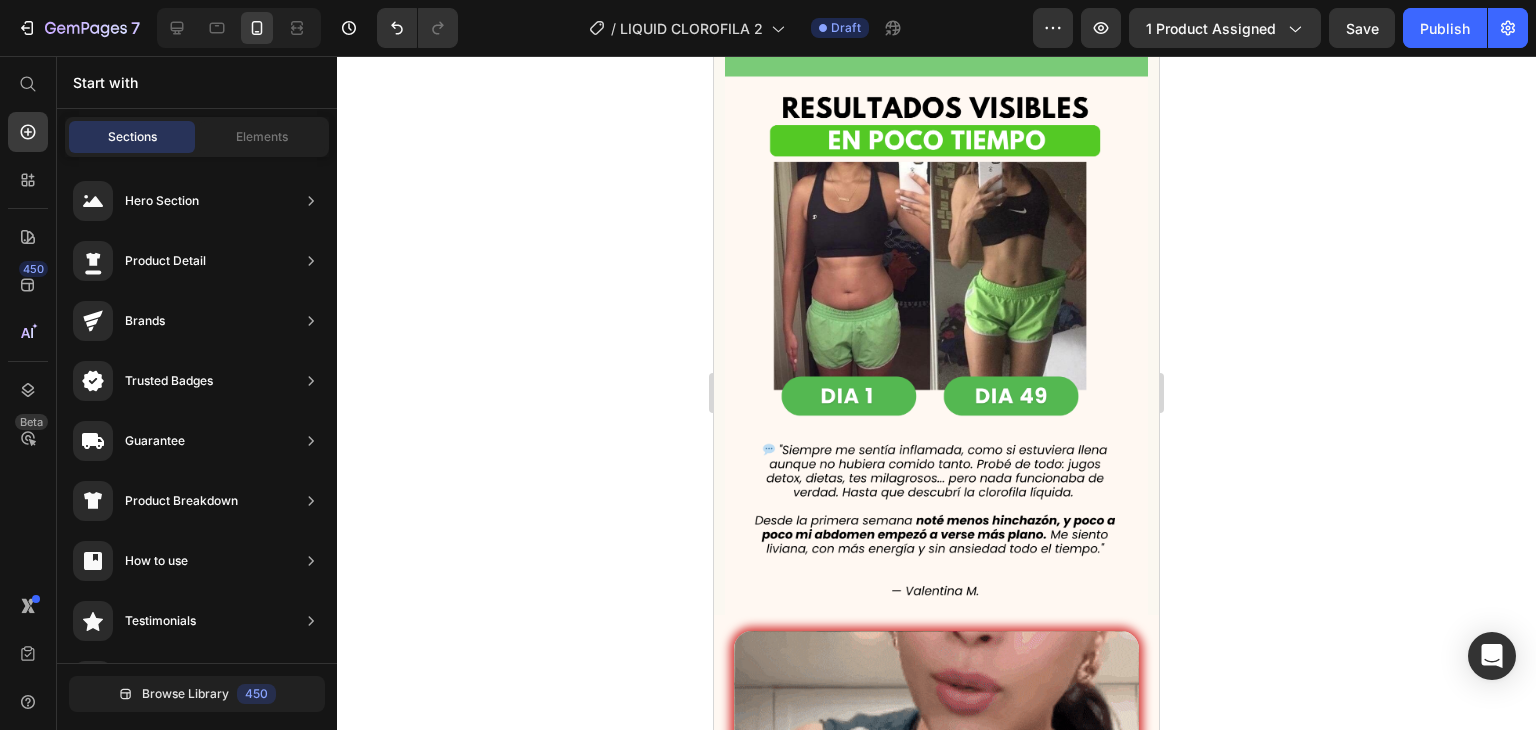 click 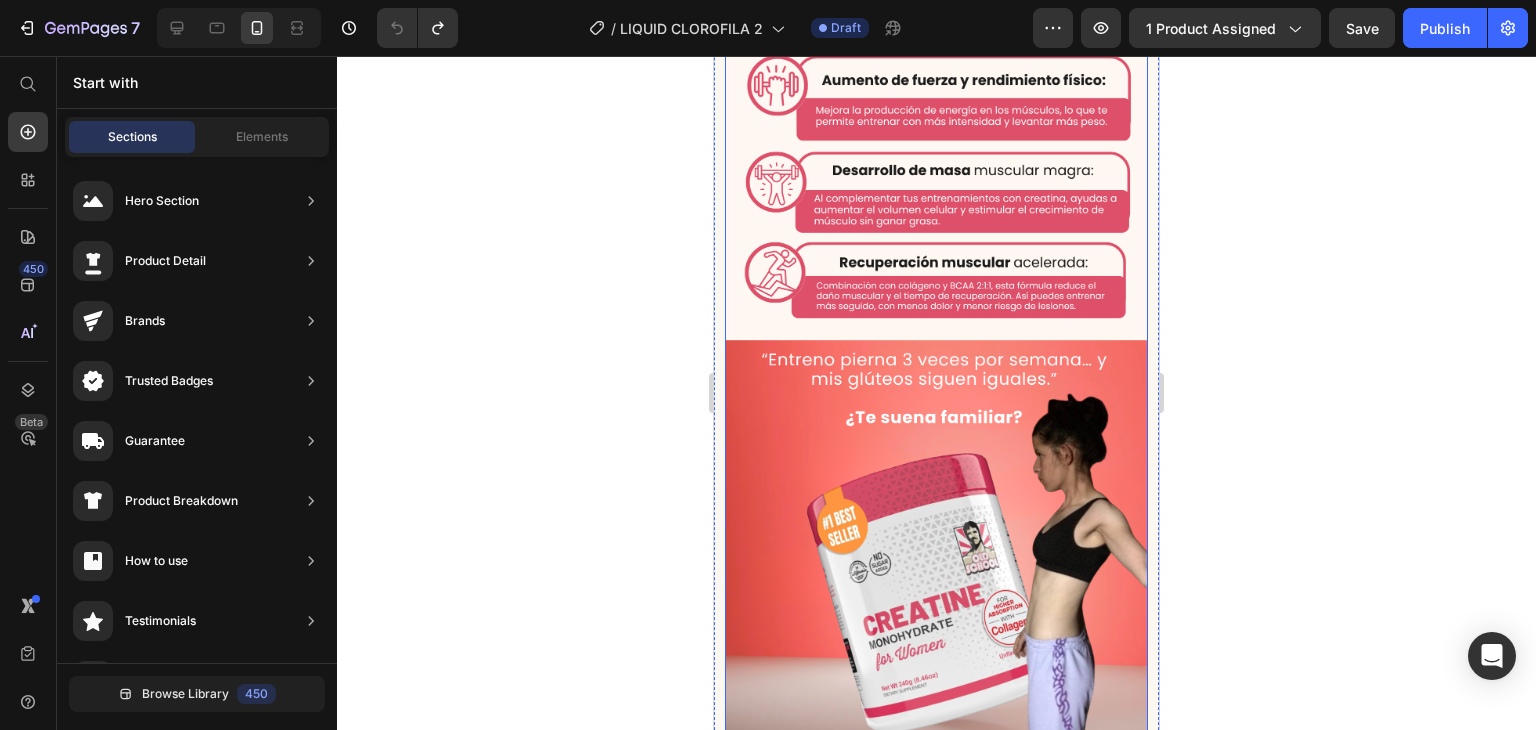 scroll, scrollTop: 1595, scrollLeft: 0, axis: vertical 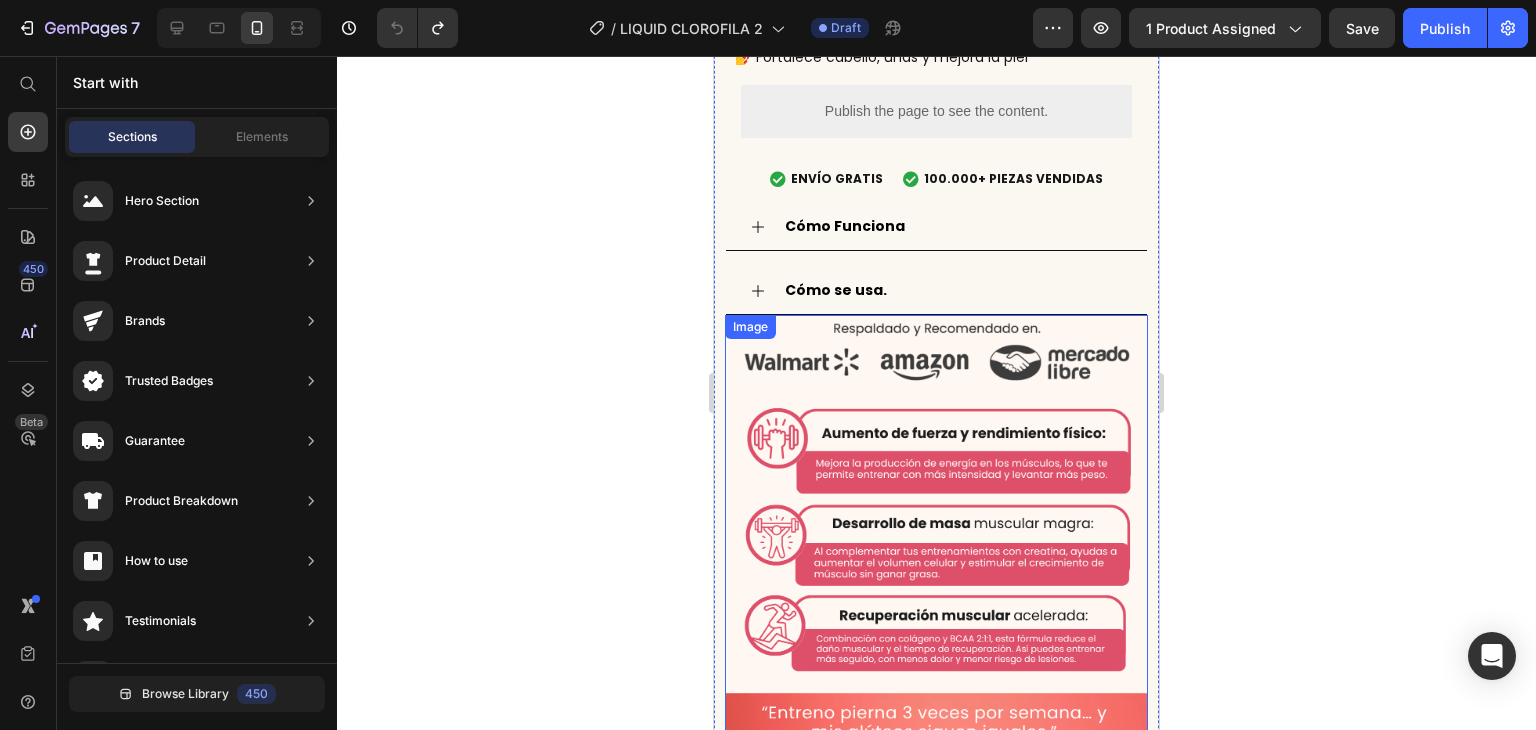 click at bounding box center [936, 759] 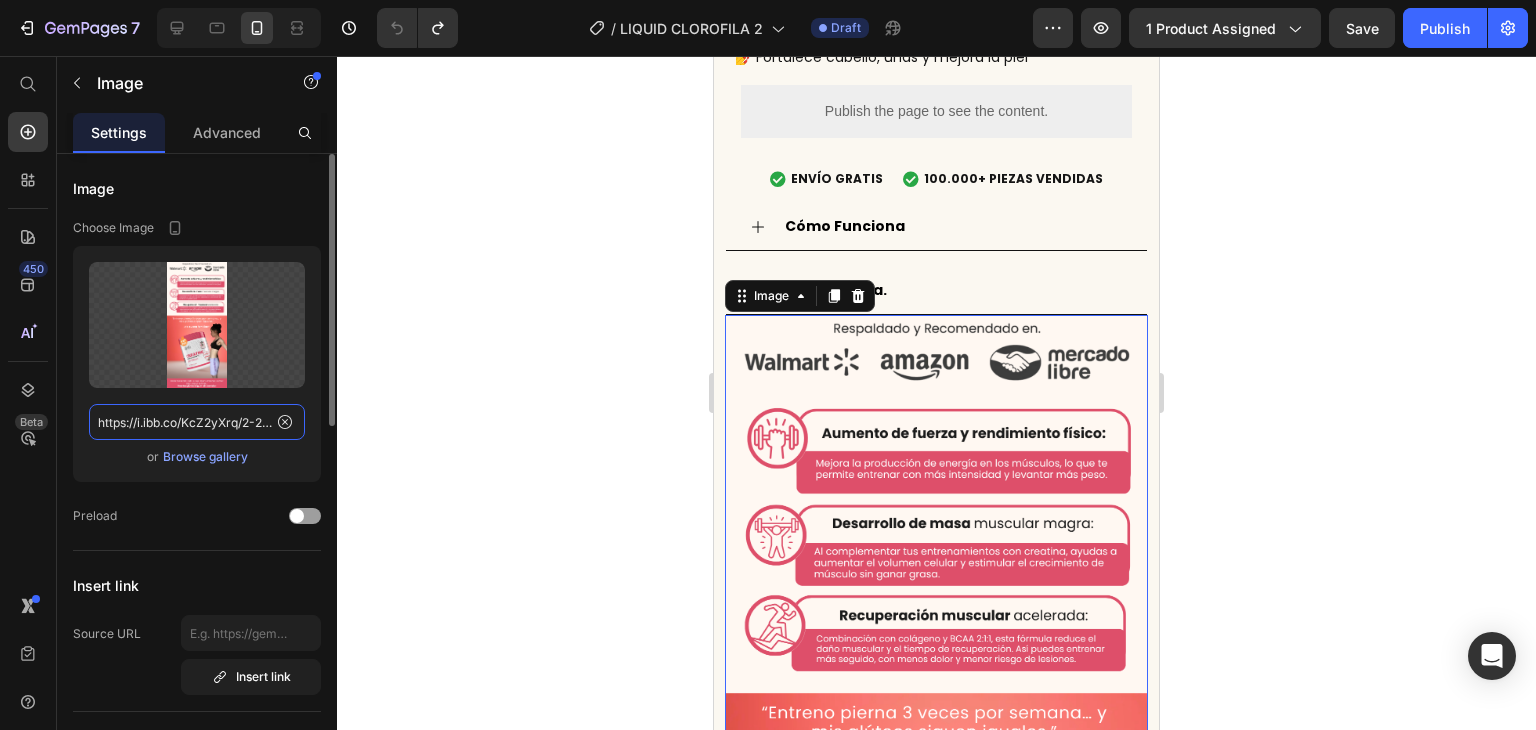 click on "https://i.ibb.co/KcZ2yXrq/2-24.png" 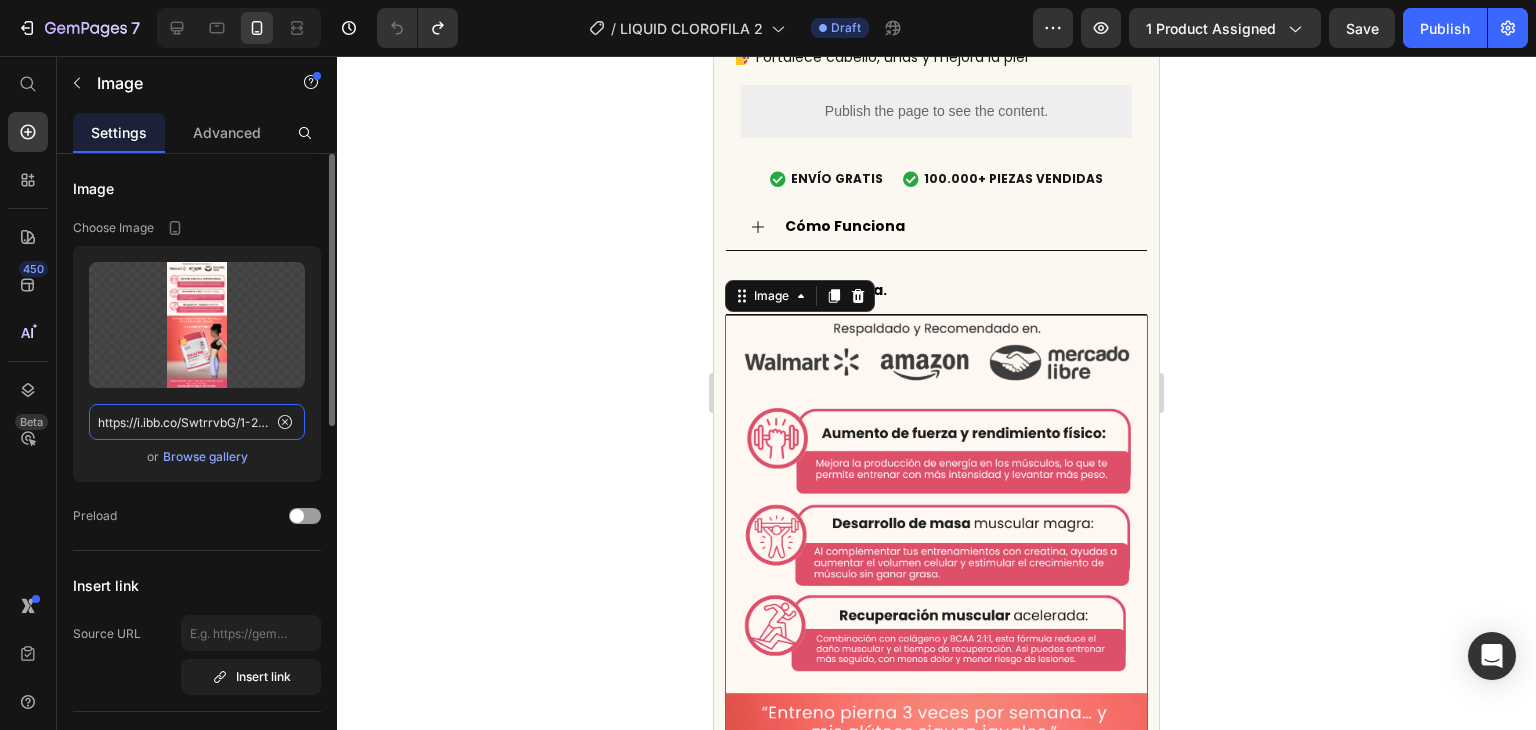 scroll, scrollTop: 0, scrollLeft: 18, axis: horizontal 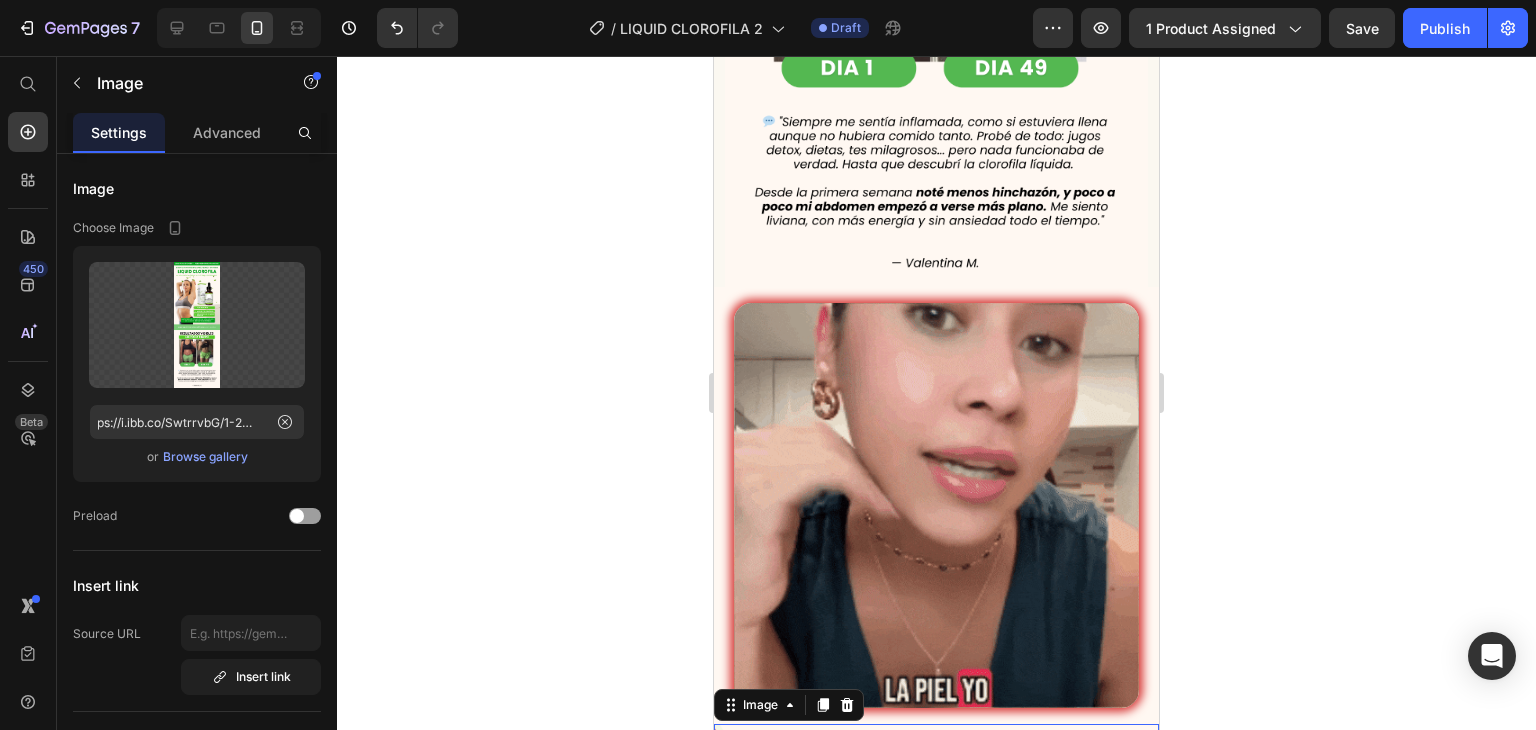click at bounding box center [936, 1368] 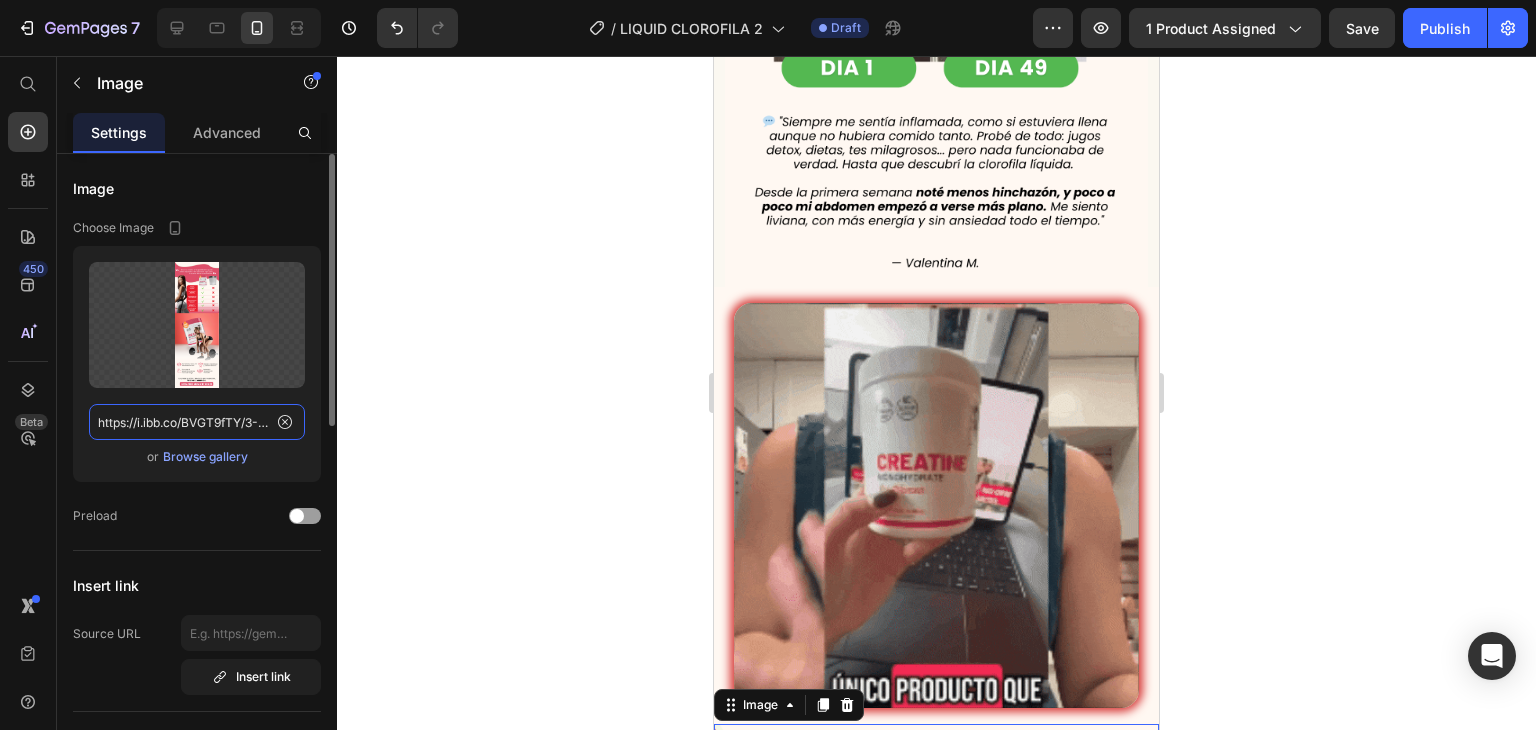 click on "https://i.ibb.co/BVGT9fTY/3-22.png" 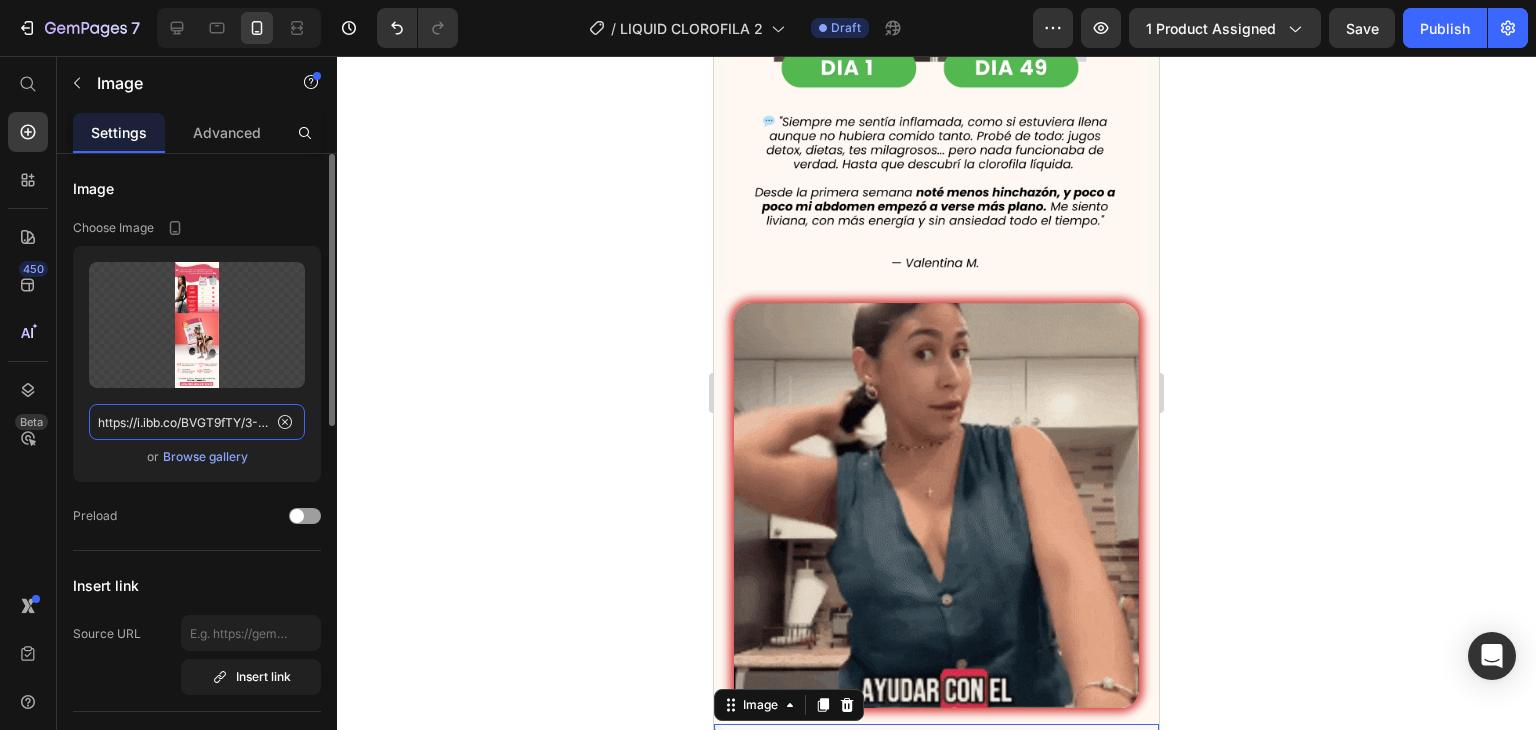 paste on "yBWDps4Z/3-27" 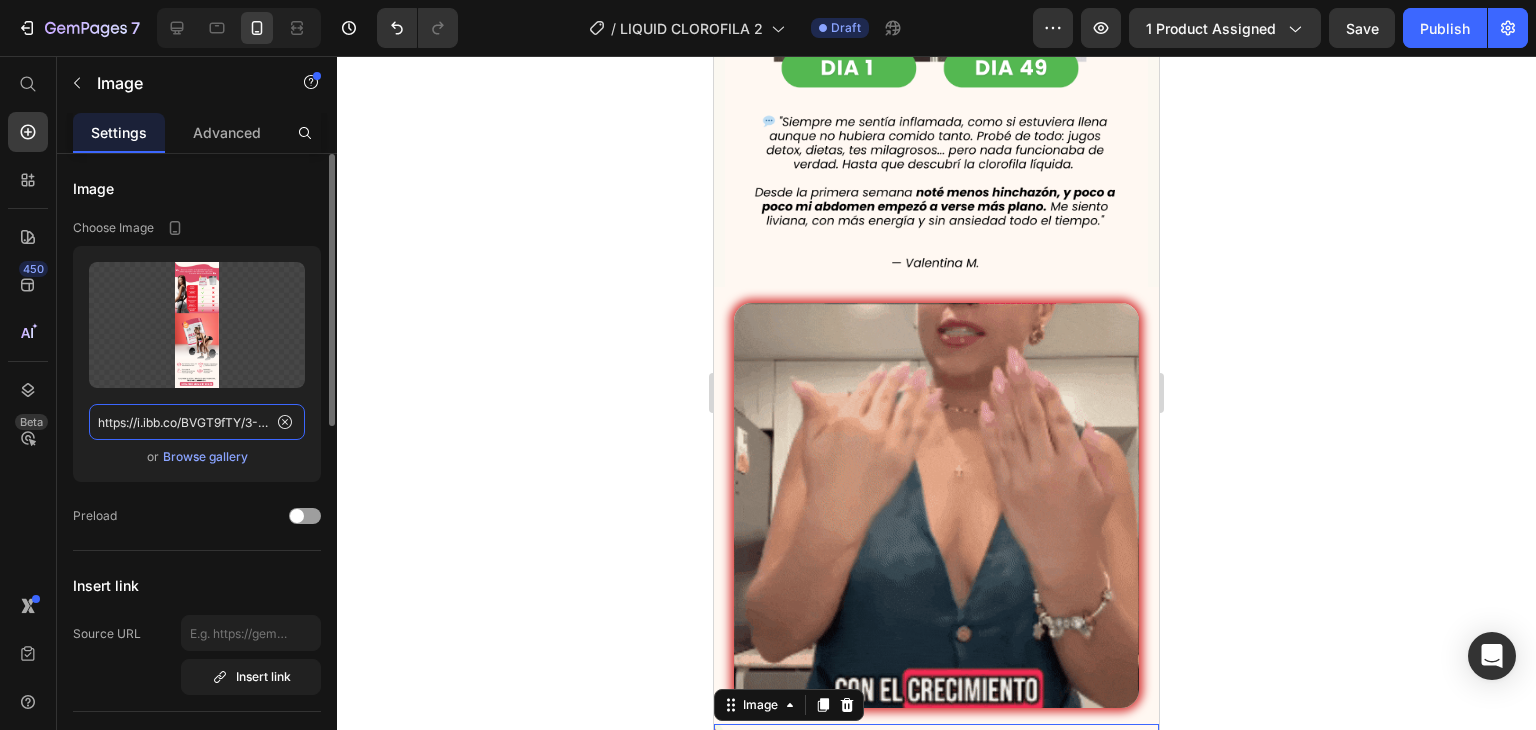 type on "https://i.ibb.co/yBWDps4Z/3-27.png" 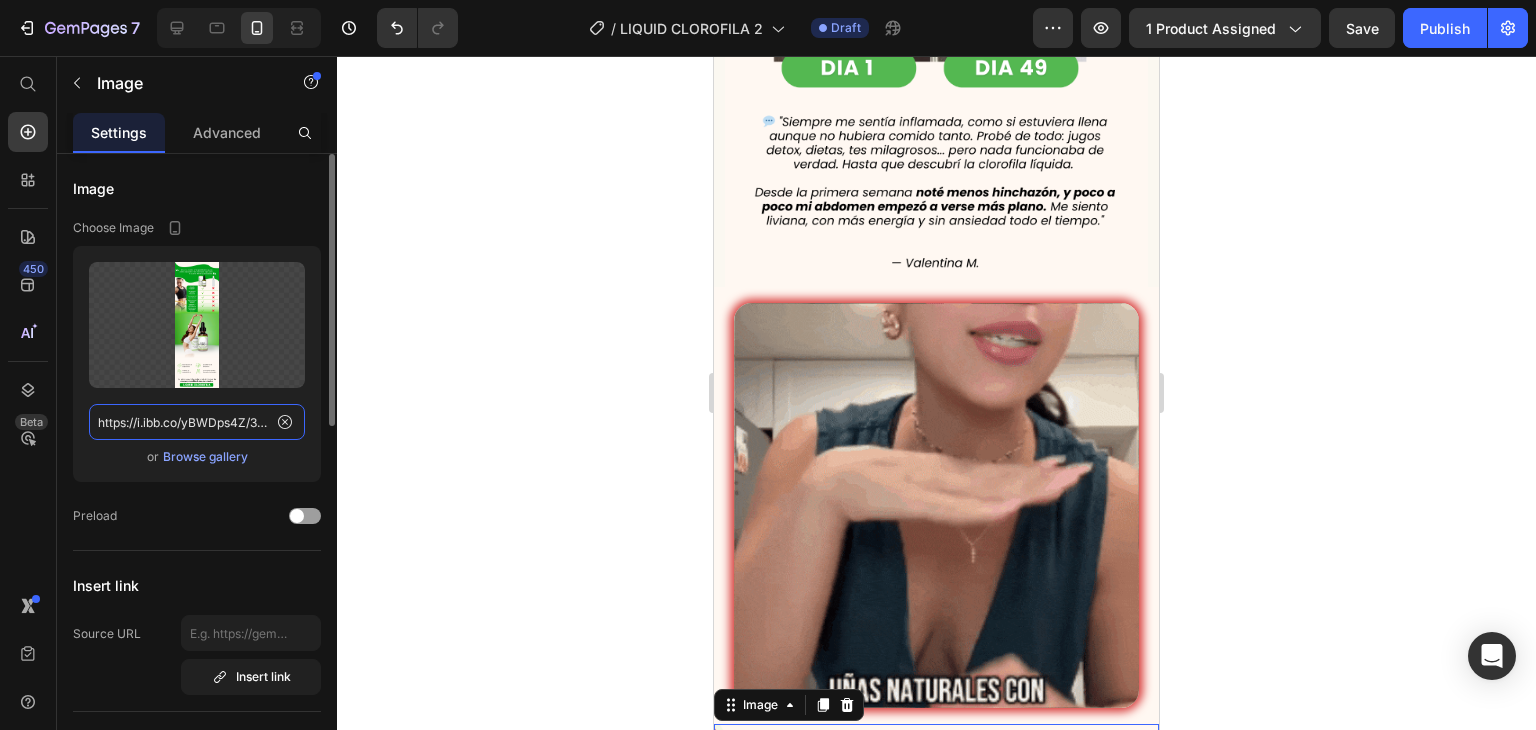 scroll, scrollTop: 0, scrollLeft: 31, axis: horizontal 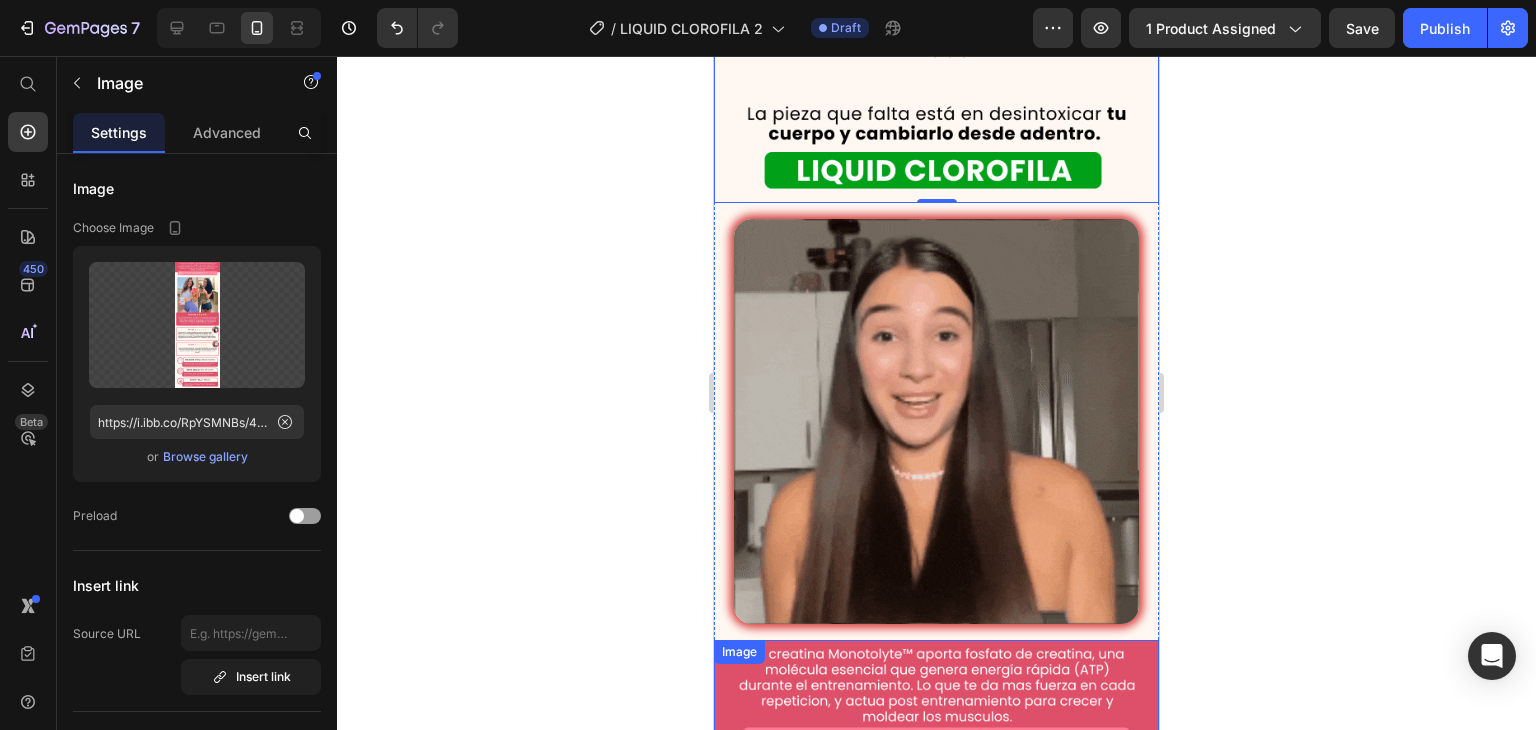click at bounding box center (936, 1263) 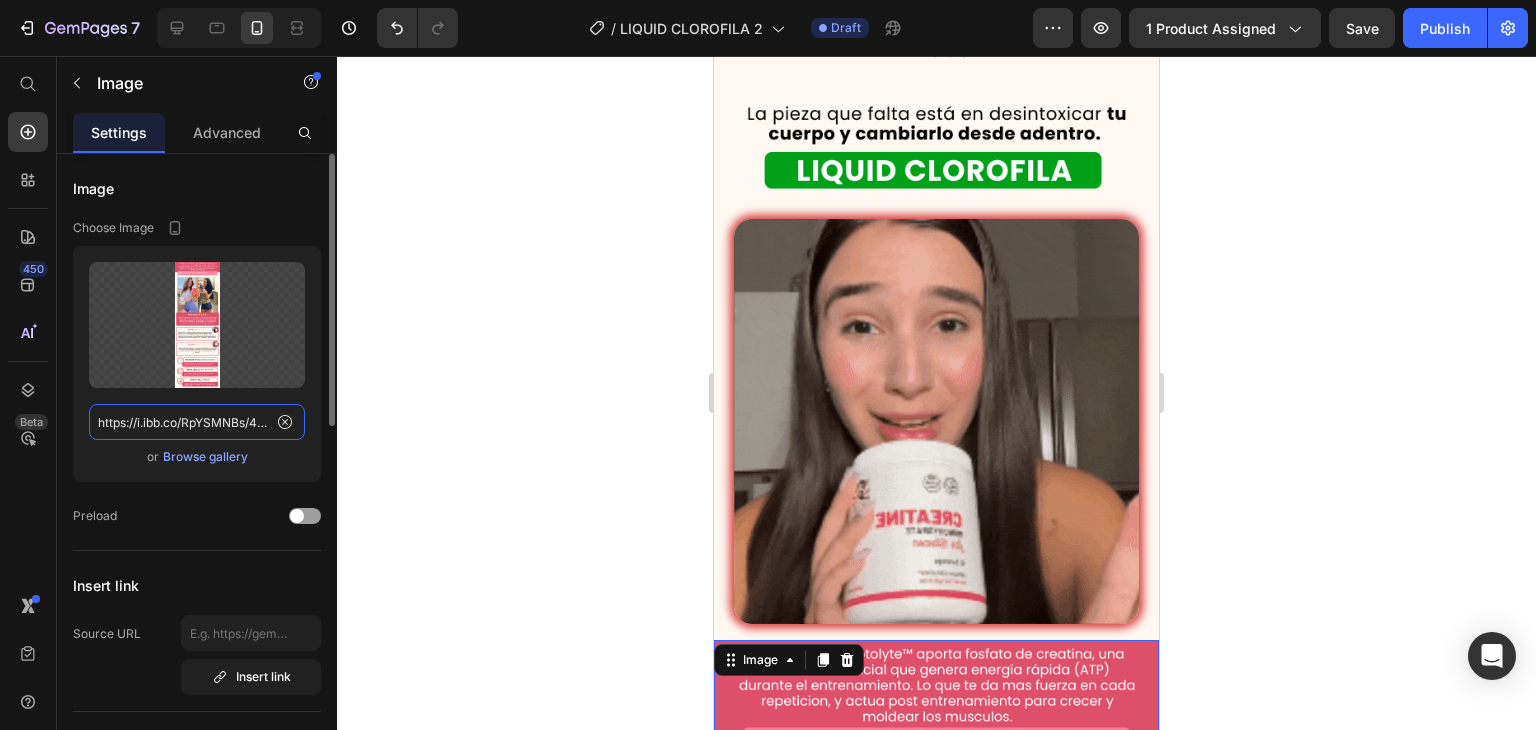 click on "https://i.ibb.co/RpYSMNBs/4-16.png" 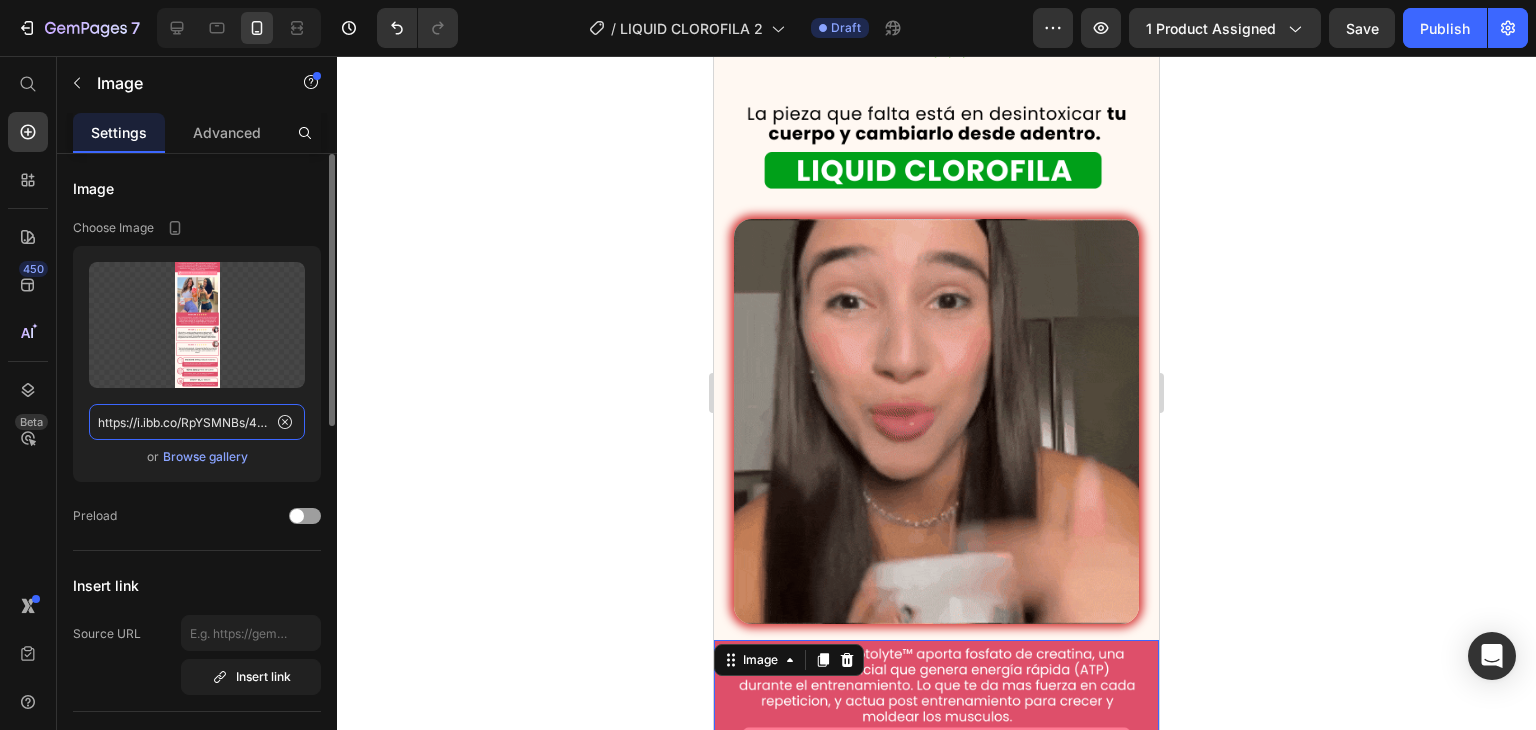 paste on "6cZRL1w7/4-19" 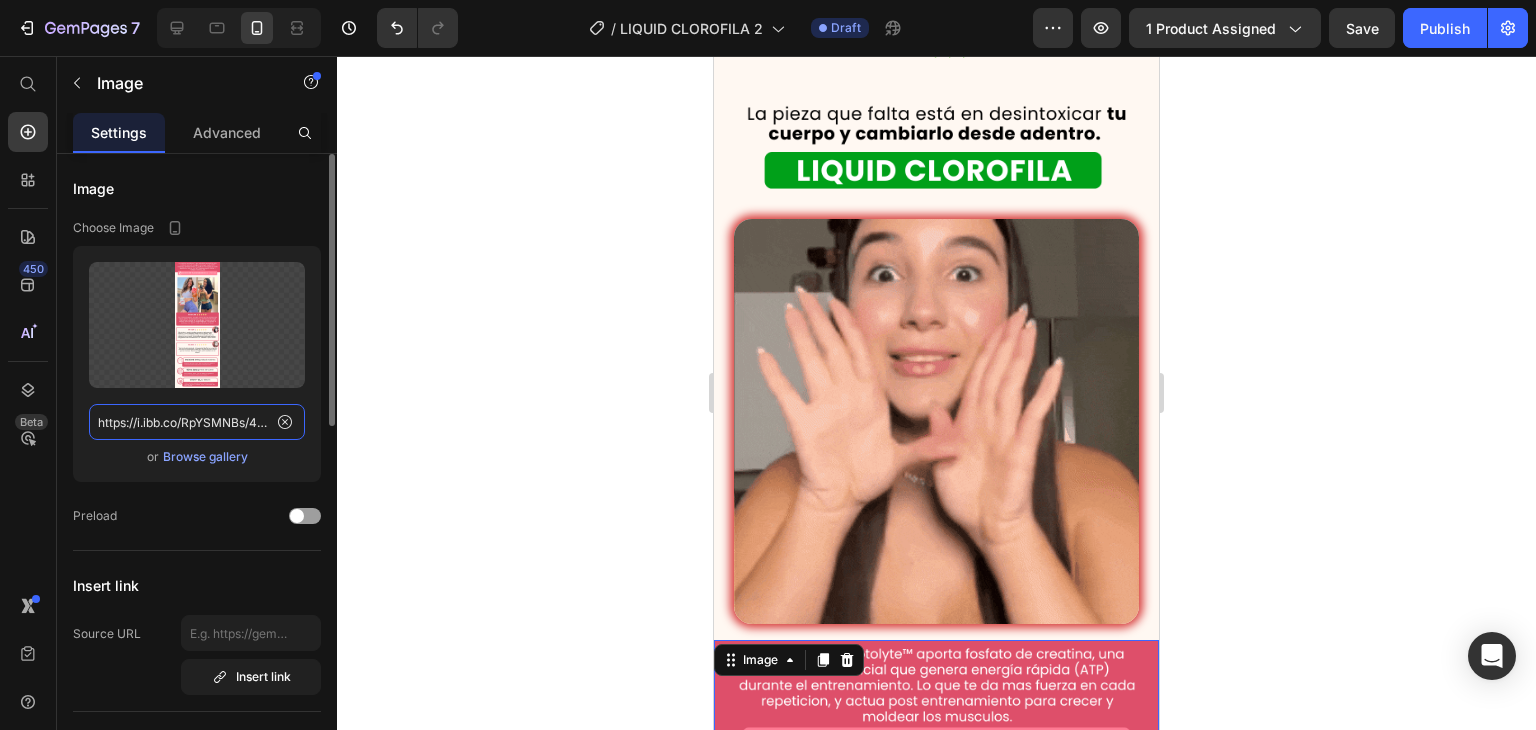 type on "https://i.ibb.co/6cZRL1w7/4-19.png" 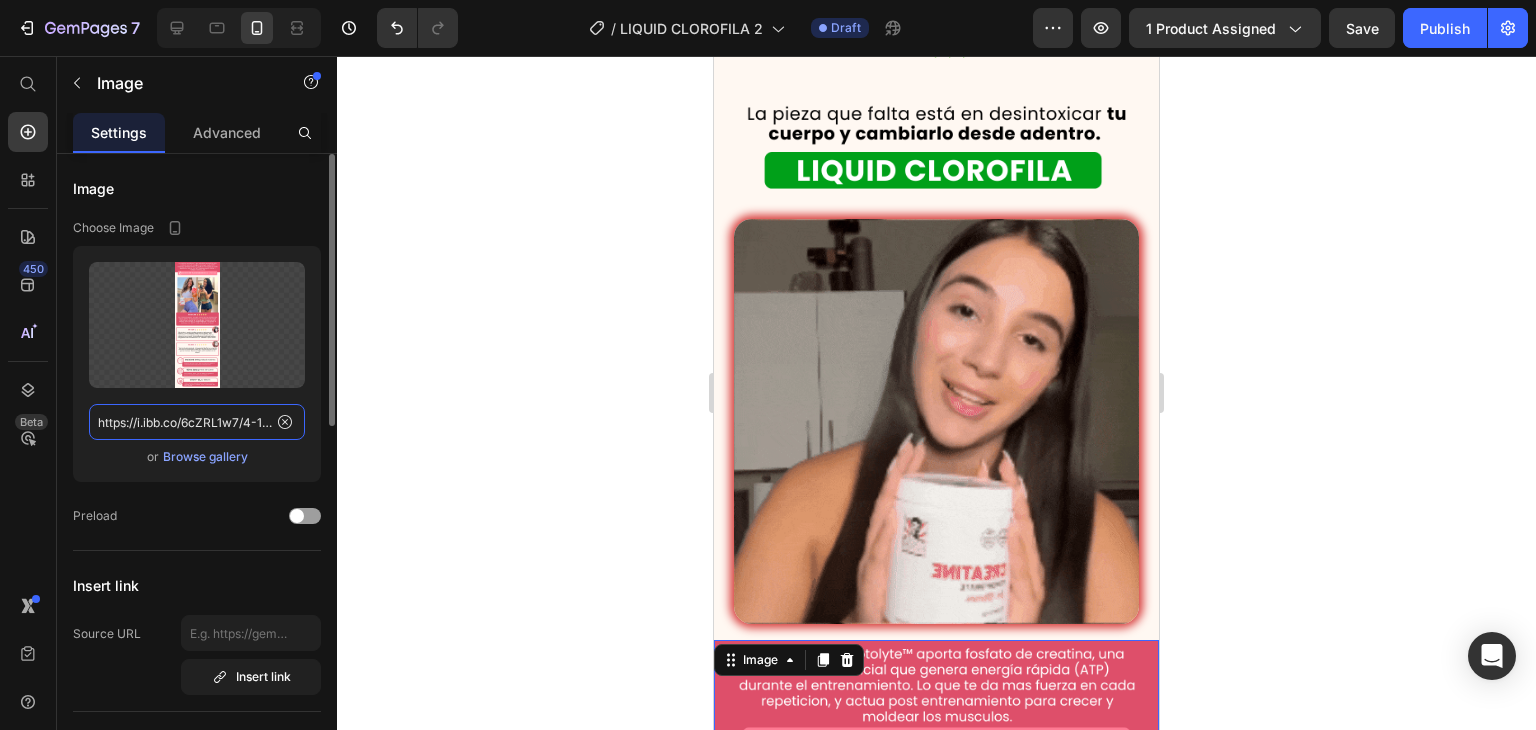 scroll, scrollTop: 0, scrollLeft: 24, axis: horizontal 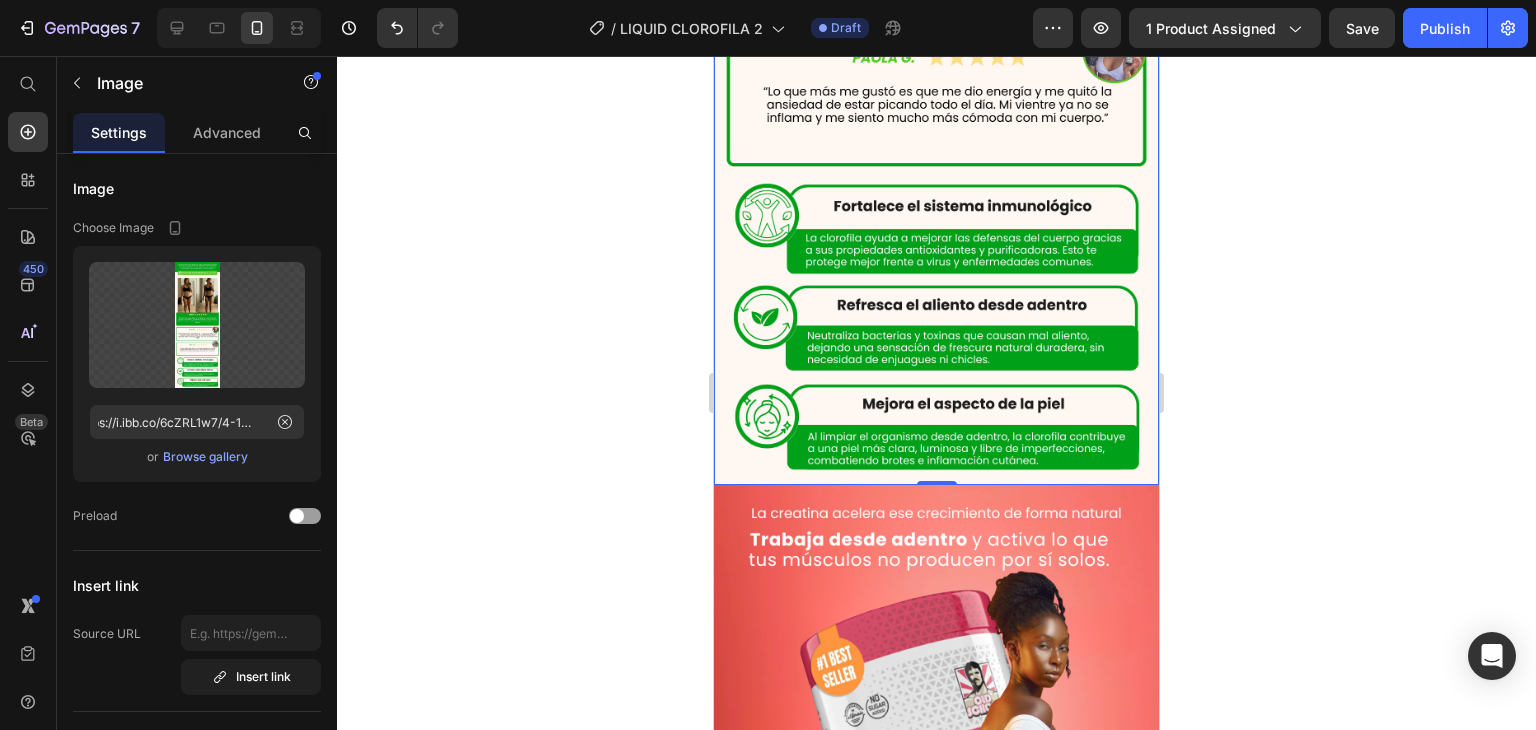 click at bounding box center (936, 879) 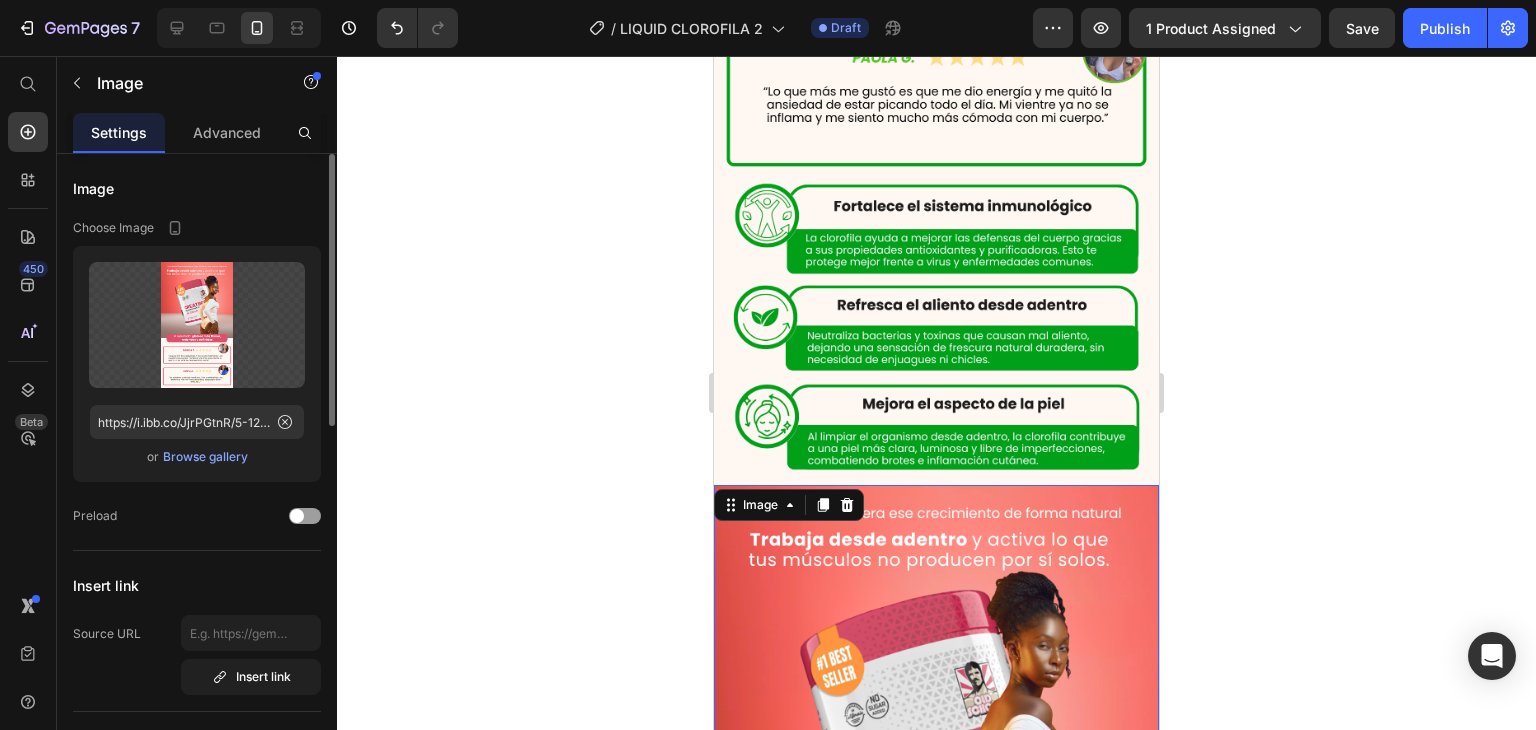 click on "Upload Image https://i.ibb.co/JjrPGtnR/5-12.png  or   Browse gallery" at bounding box center [197, 364] 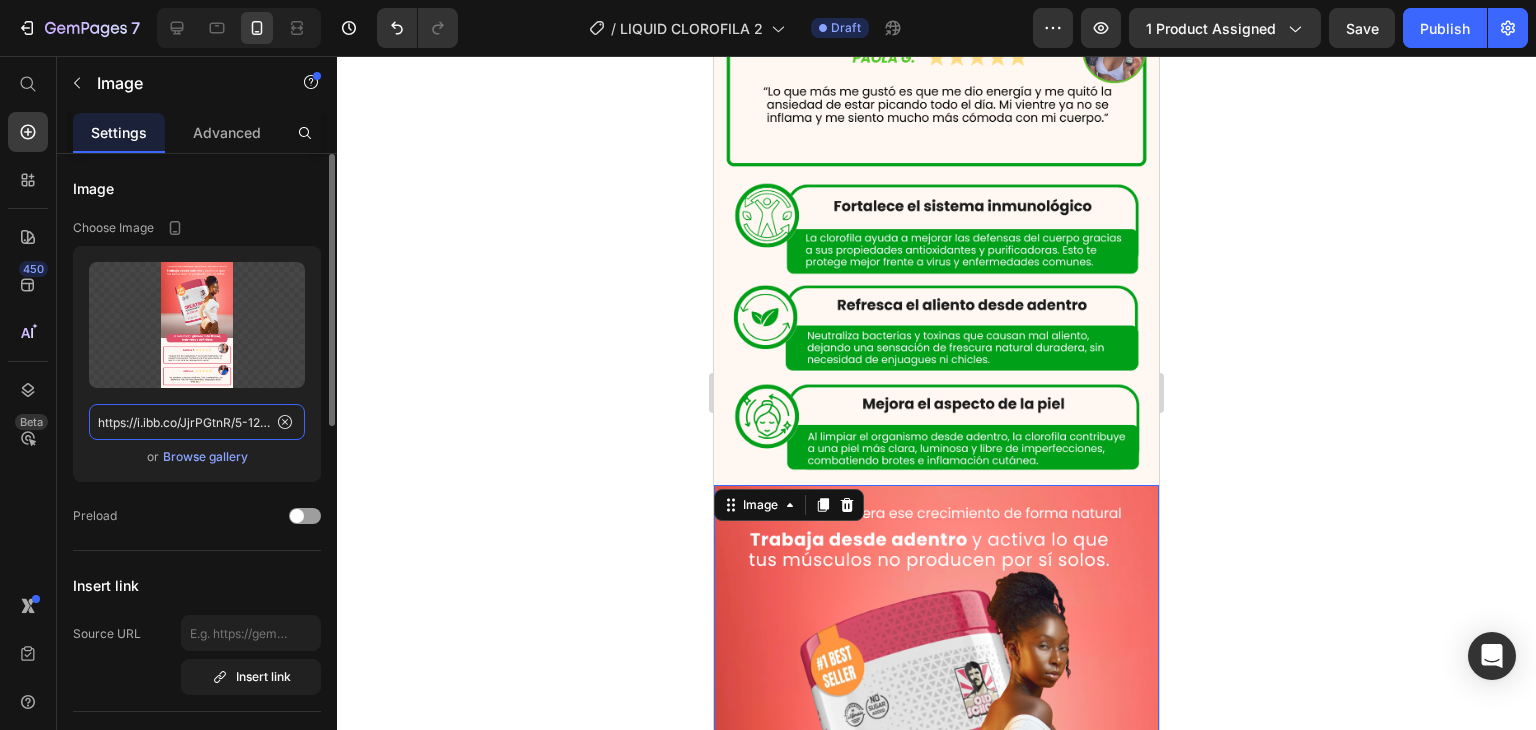 click on "https://i.ibb.co/JjrPGtnR/5-12.png" 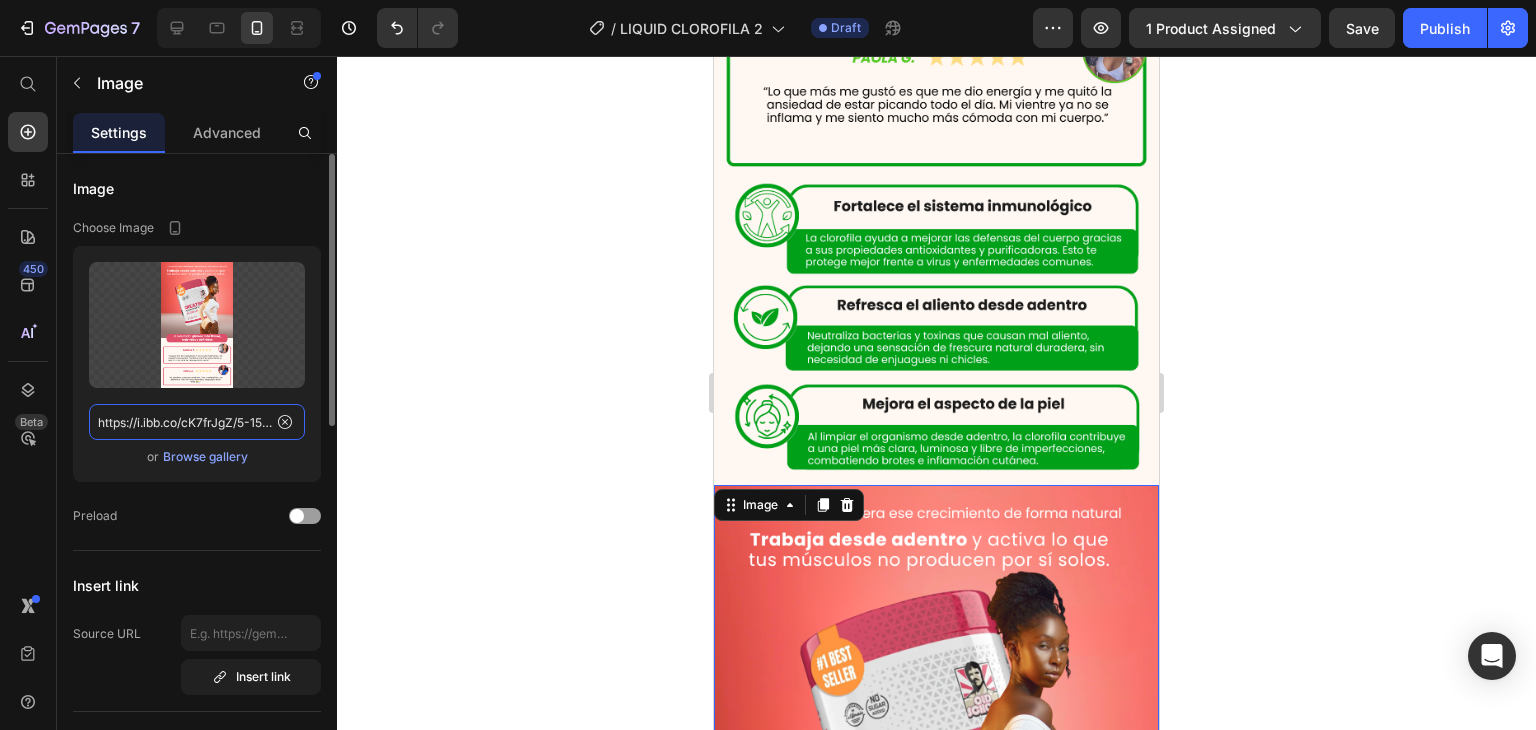 scroll, scrollTop: 0, scrollLeft: 17, axis: horizontal 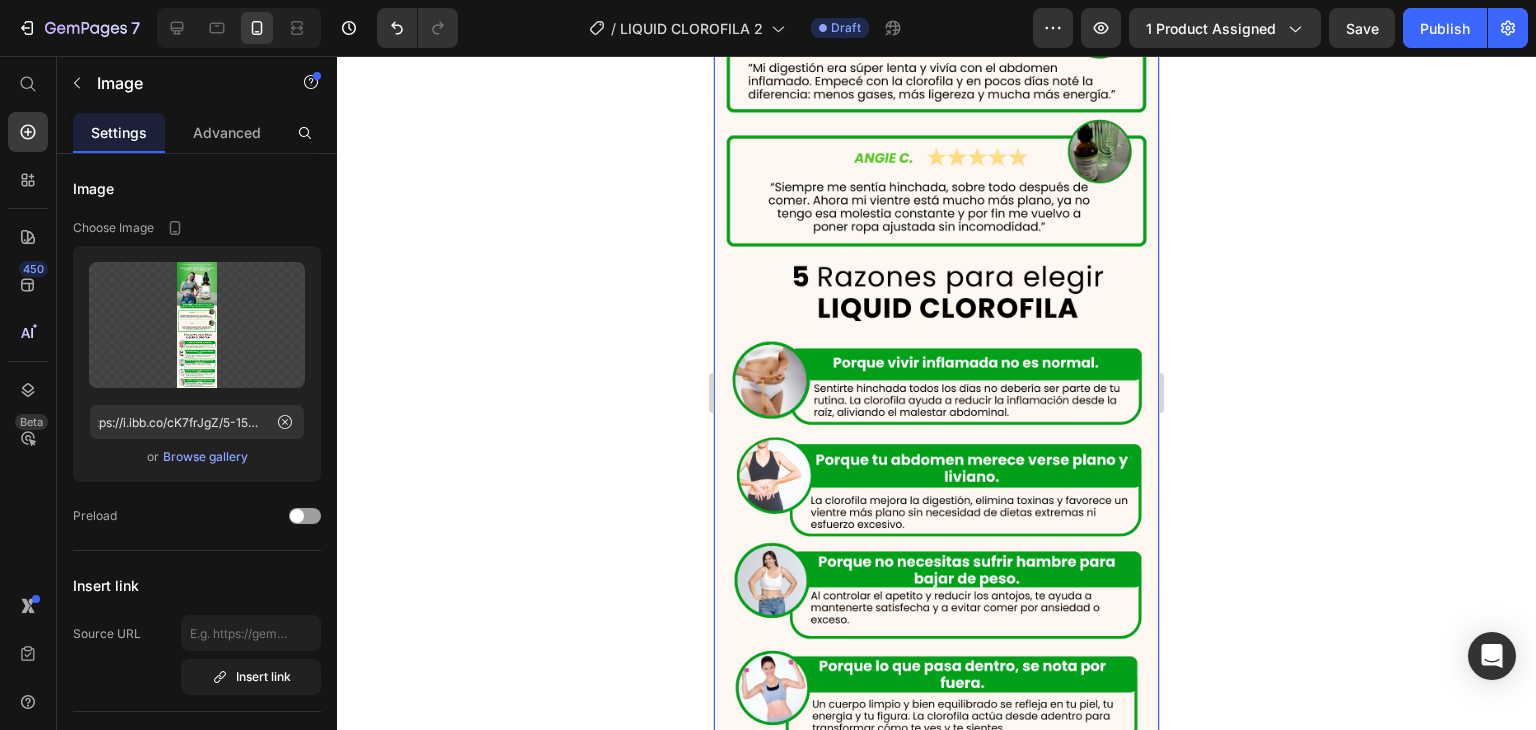 click at bounding box center (936, 1165) 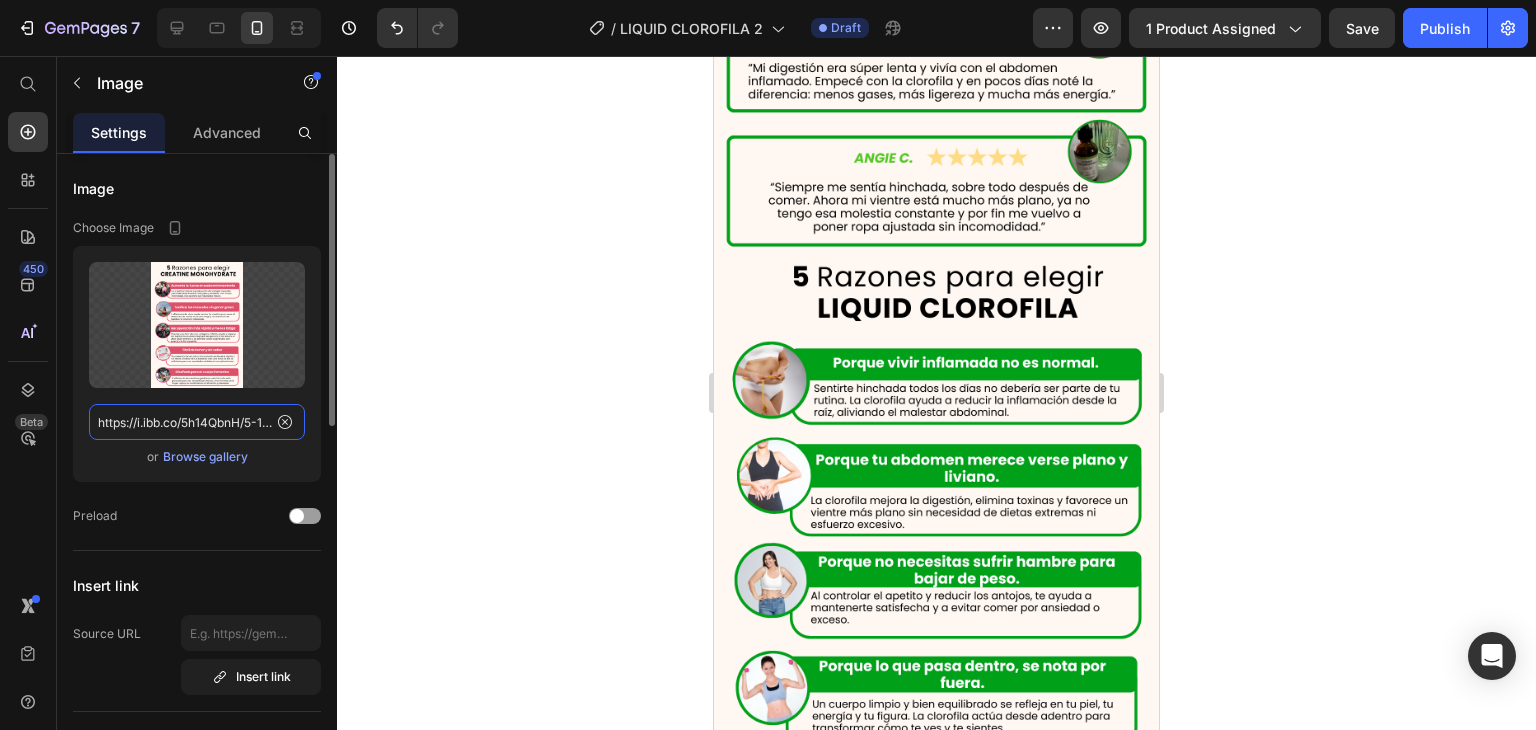 click on "https://i.ibb.co/5h14QbnH/5-12-copia.png" 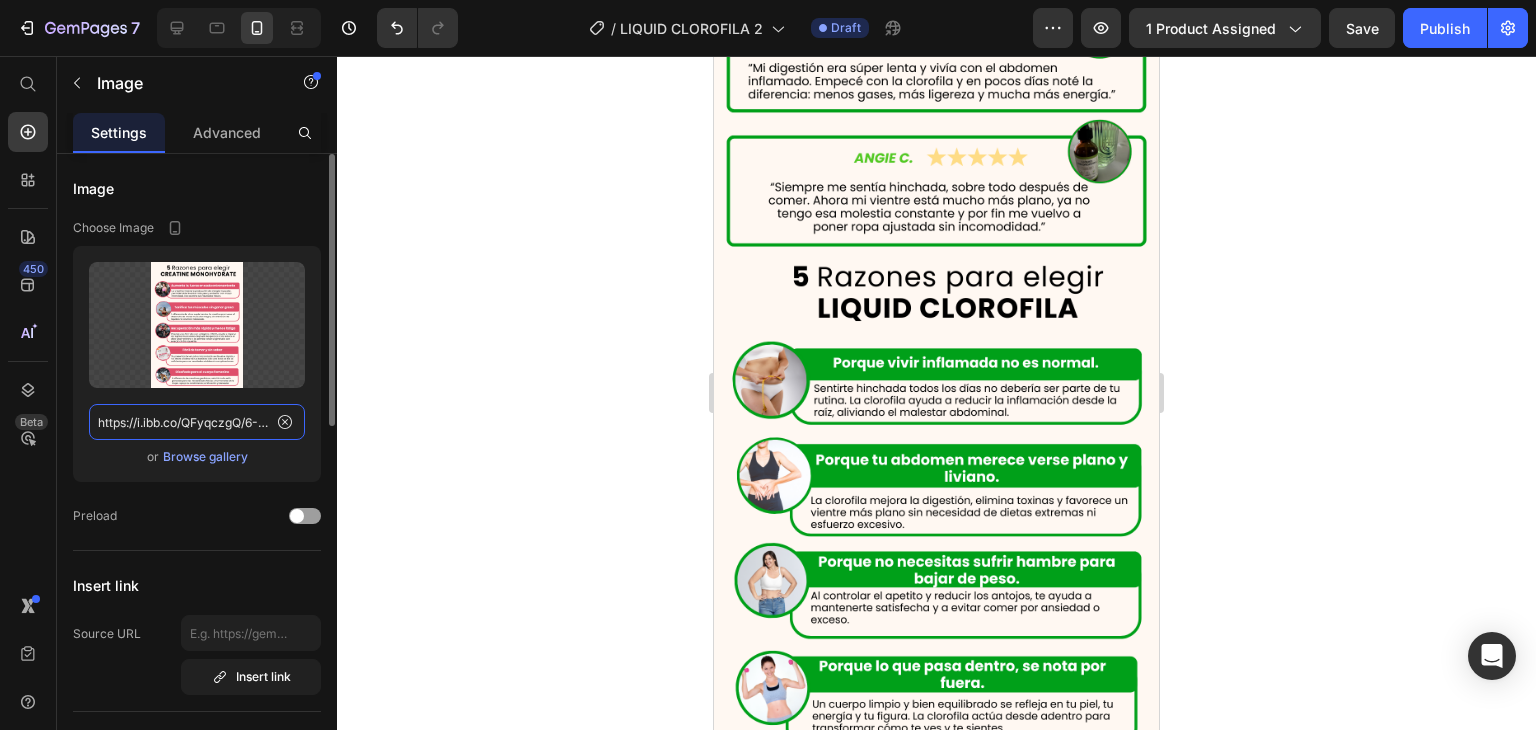 scroll, scrollTop: 0, scrollLeft: 20, axis: horizontal 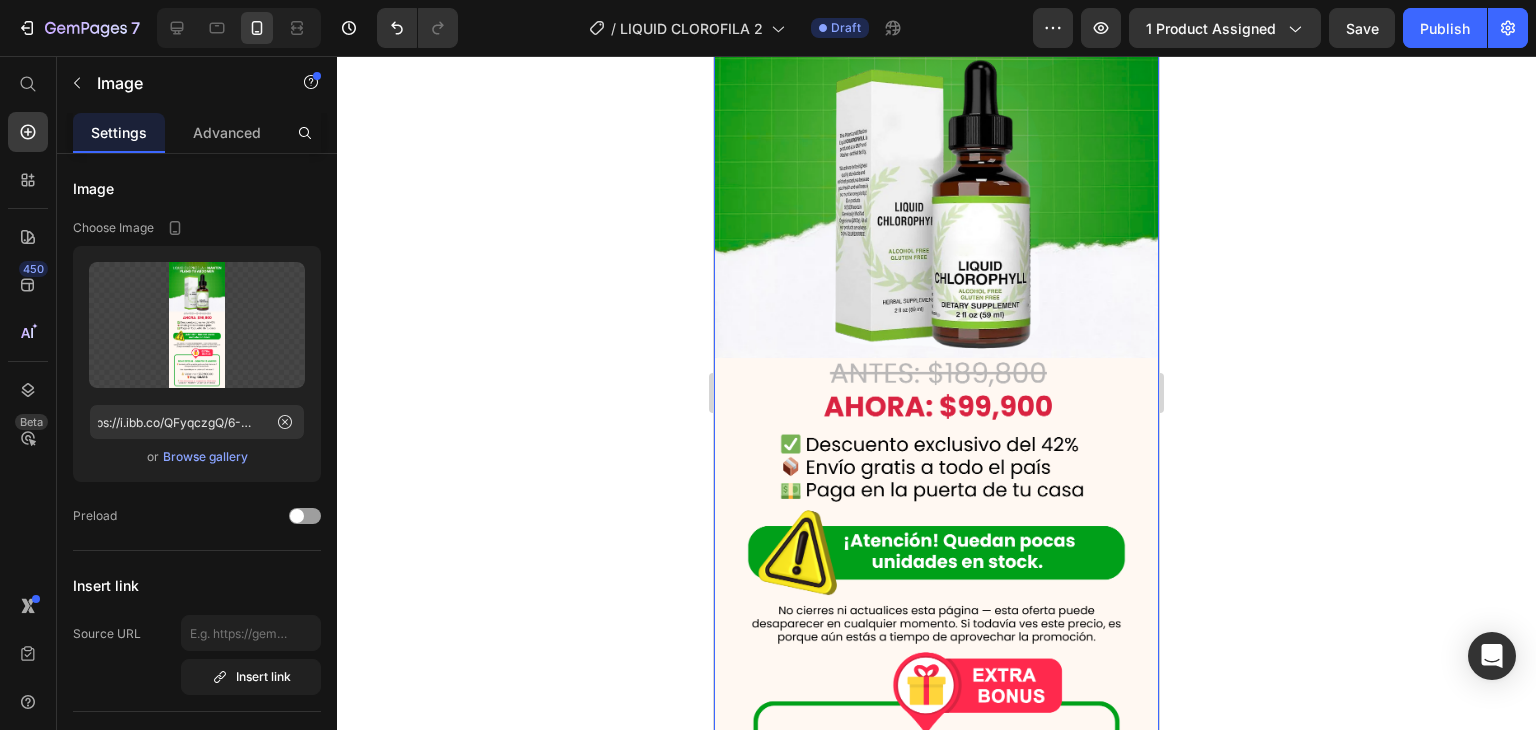 click at bounding box center (936, 1477) 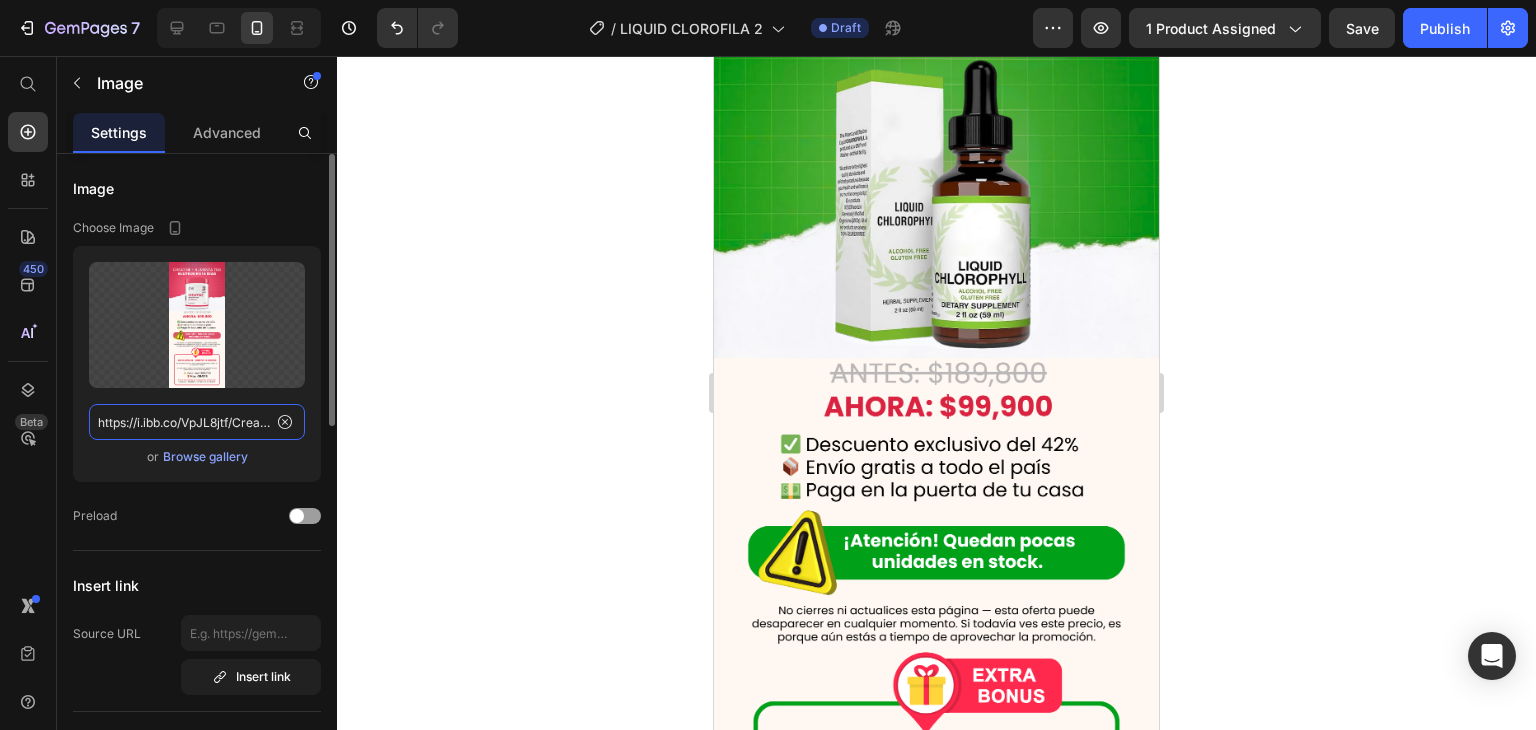 click on "https://i.ibb.co/VpJL8jtf/Creatina-Monohidratoada-2.png" 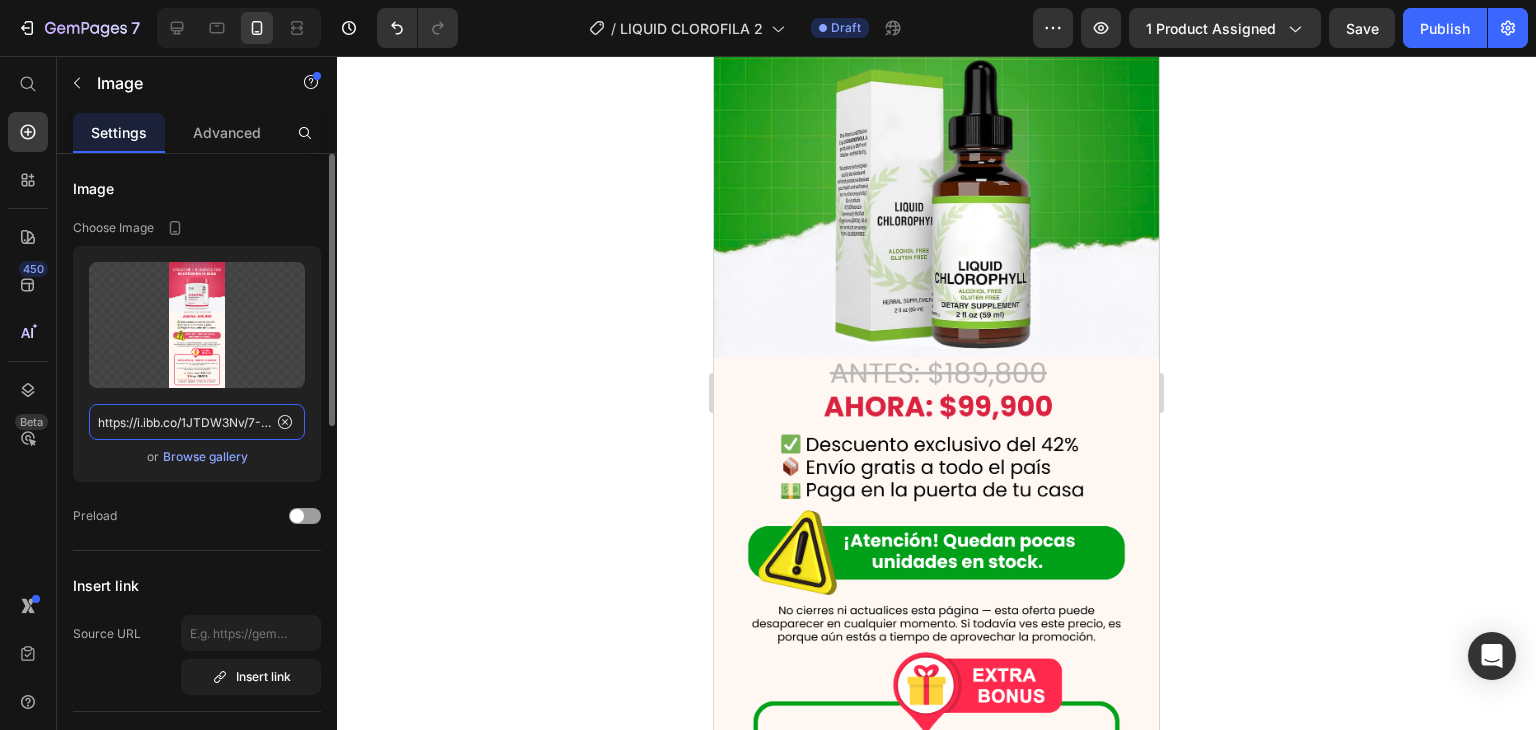 scroll, scrollTop: 0, scrollLeft: 21, axis: horizontal 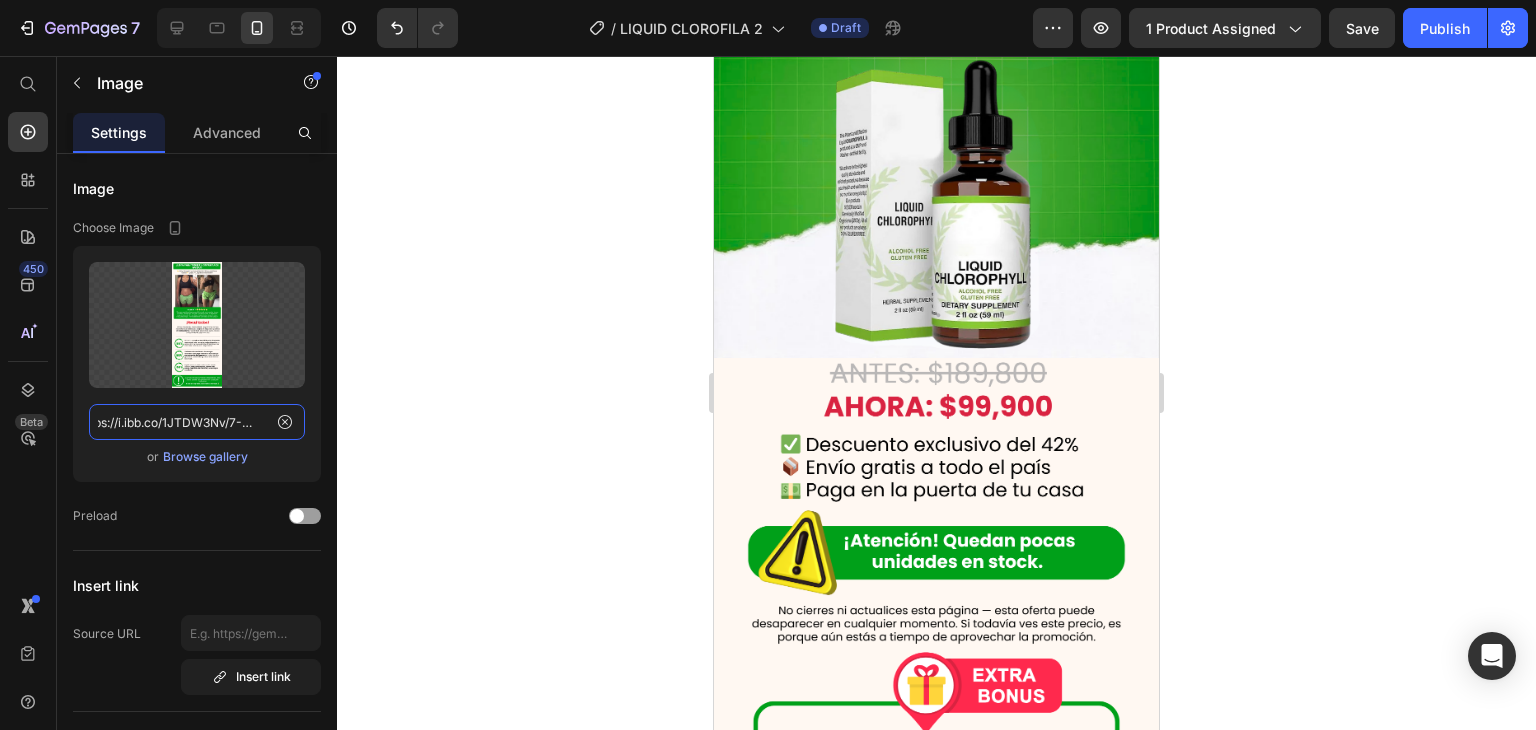 type on "https://i.ibb.co/1JTDW3Nv/7-7.png" 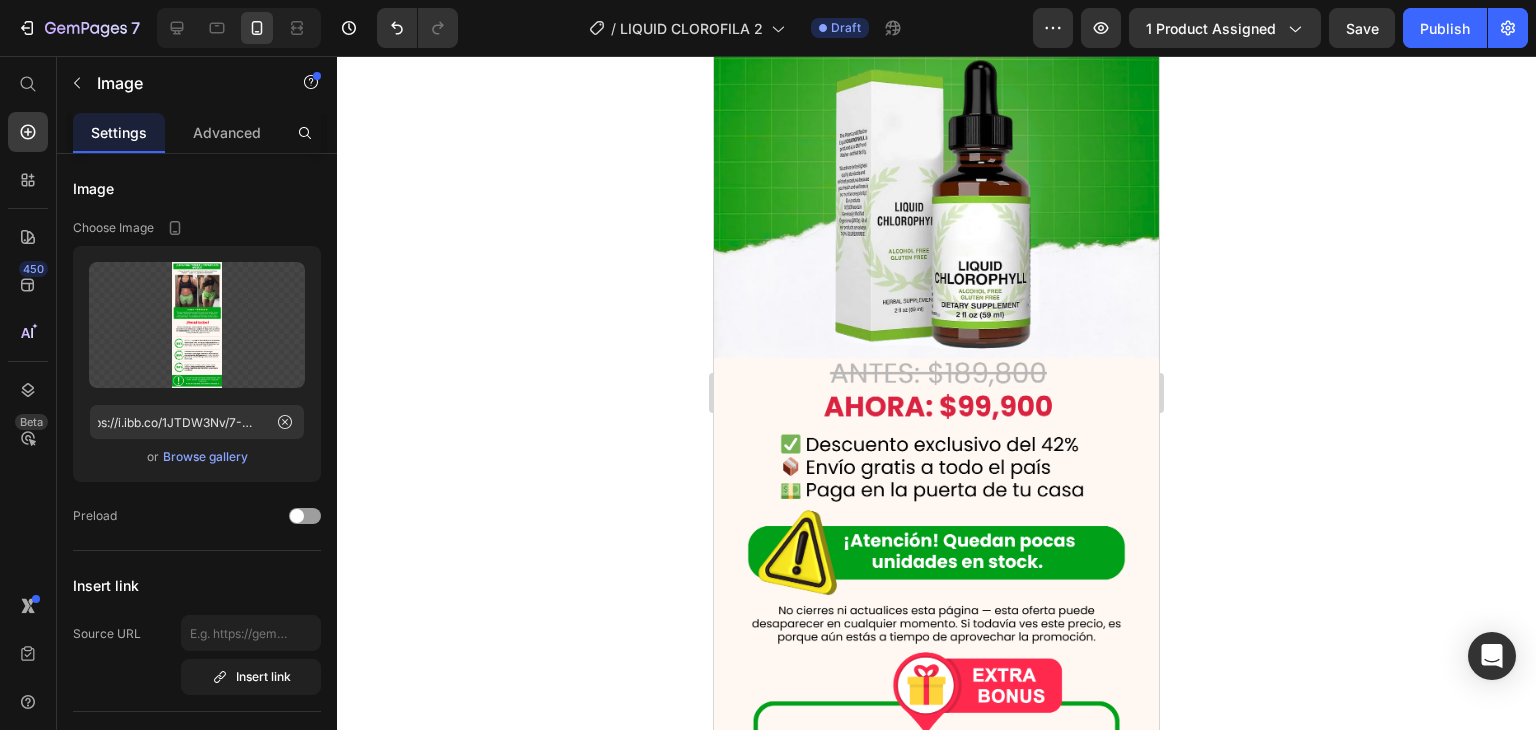 scroll, scrollTop: 0, scrollLeft: 0, axis: both 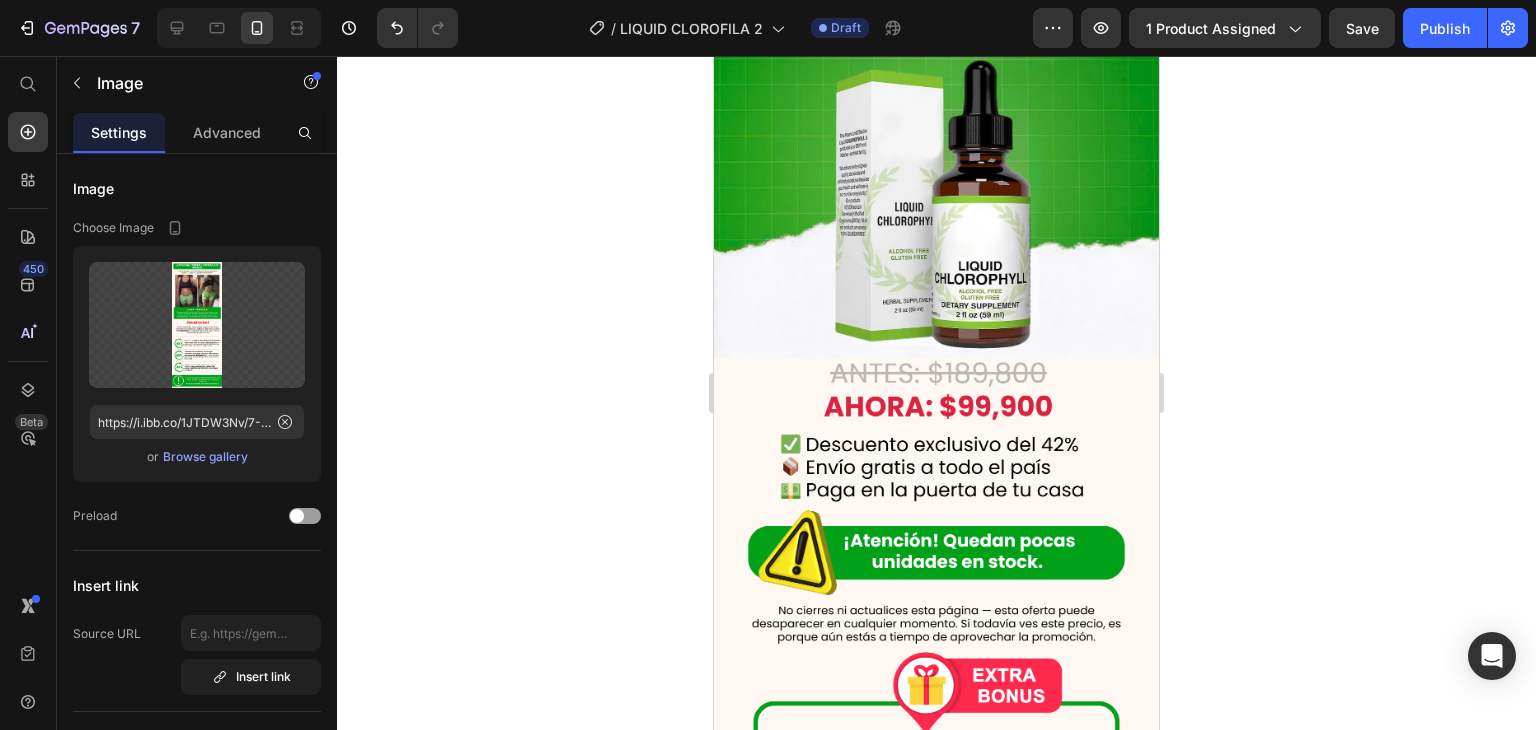 click 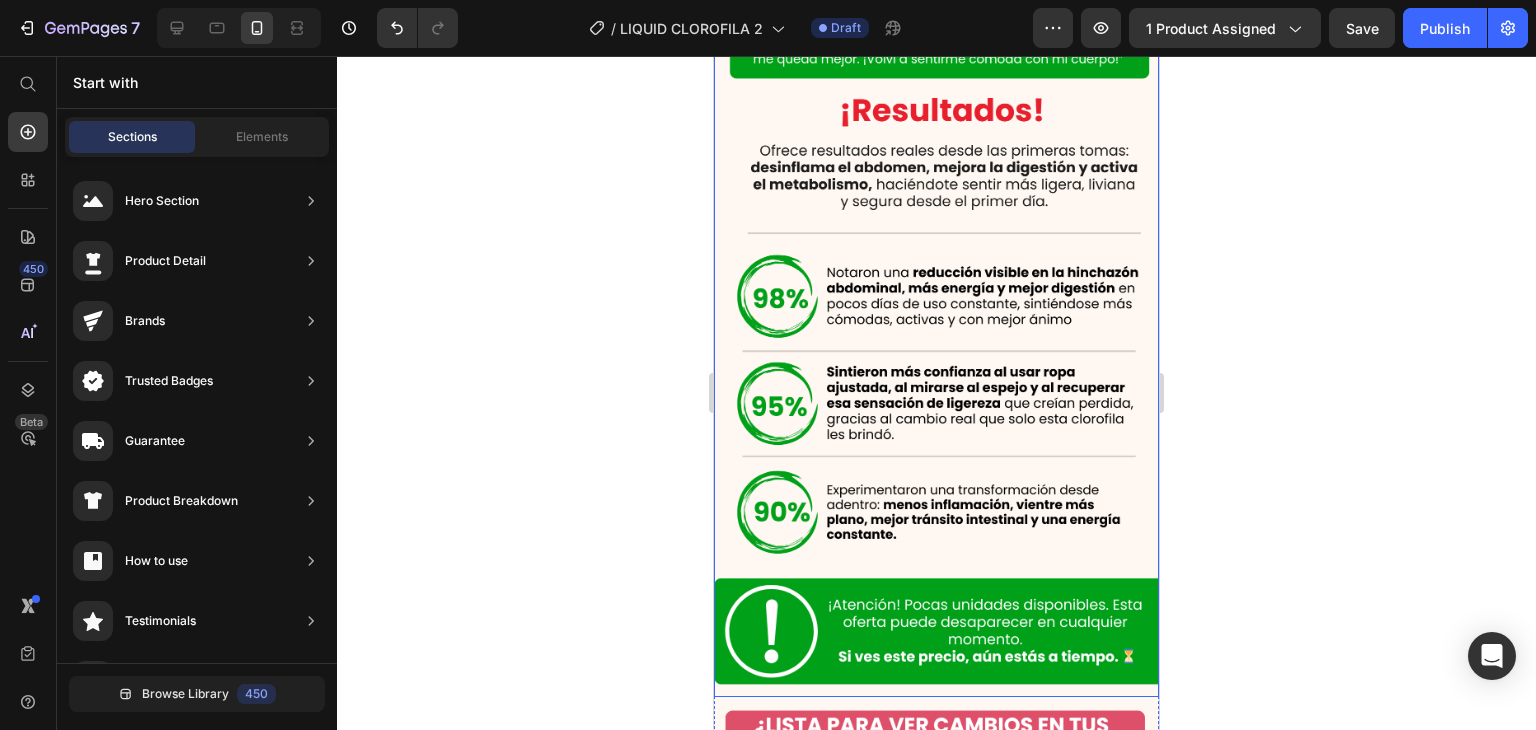 click at bounding box center (936, 1268) 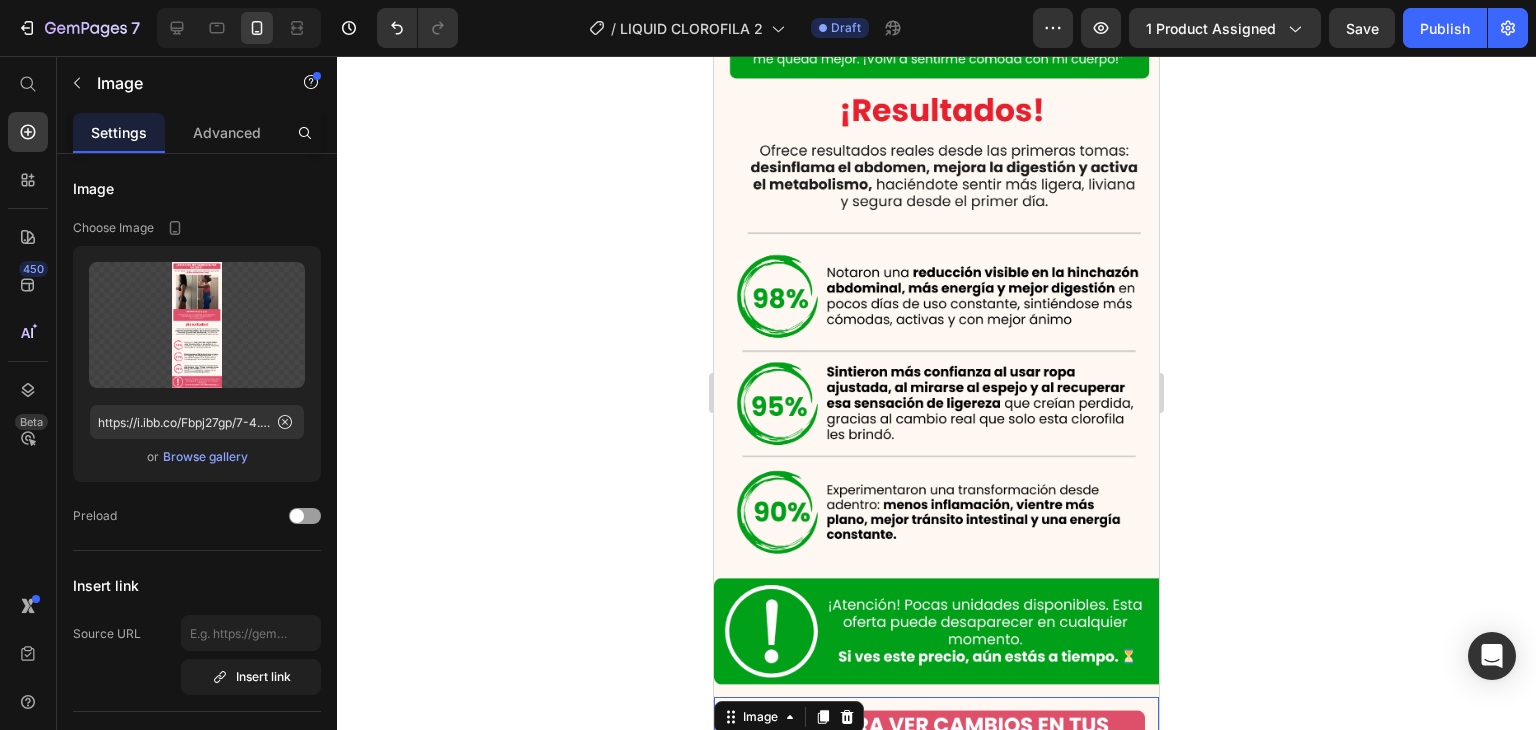 scroll, scrollTop: 9095, scrollLeft: 0, axis: vertical 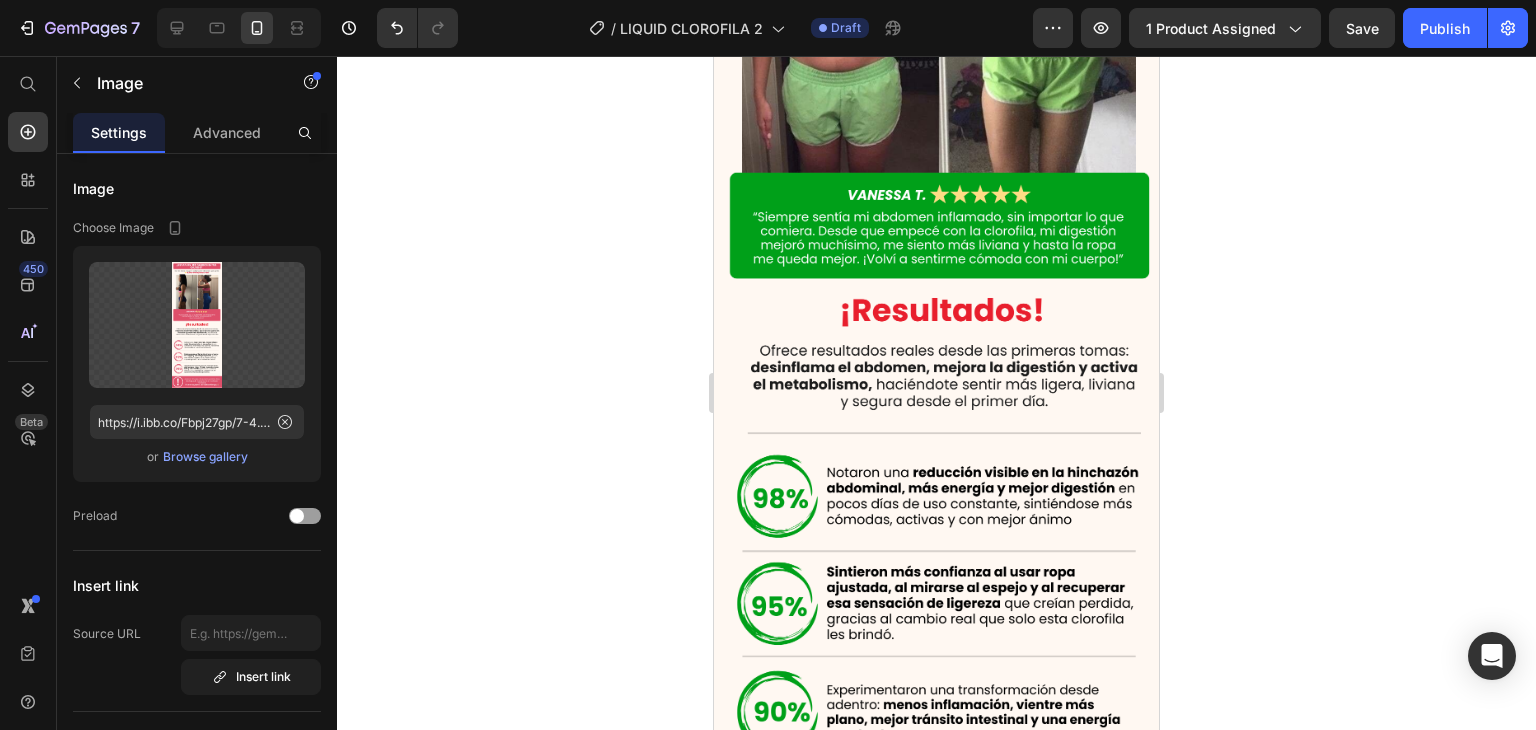 click 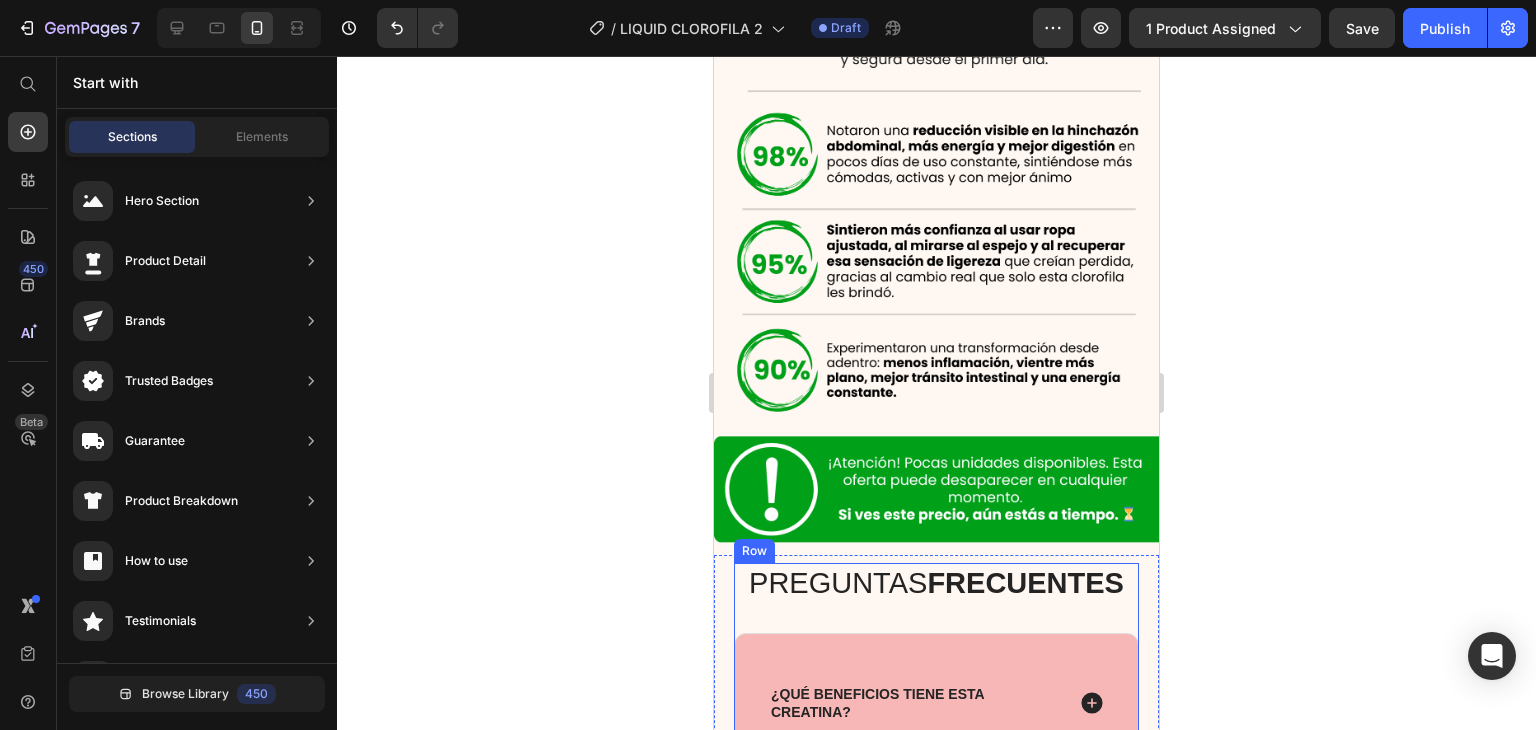 scroll, scrollTop: 9195, scrollLeft: 0, axis: vertical 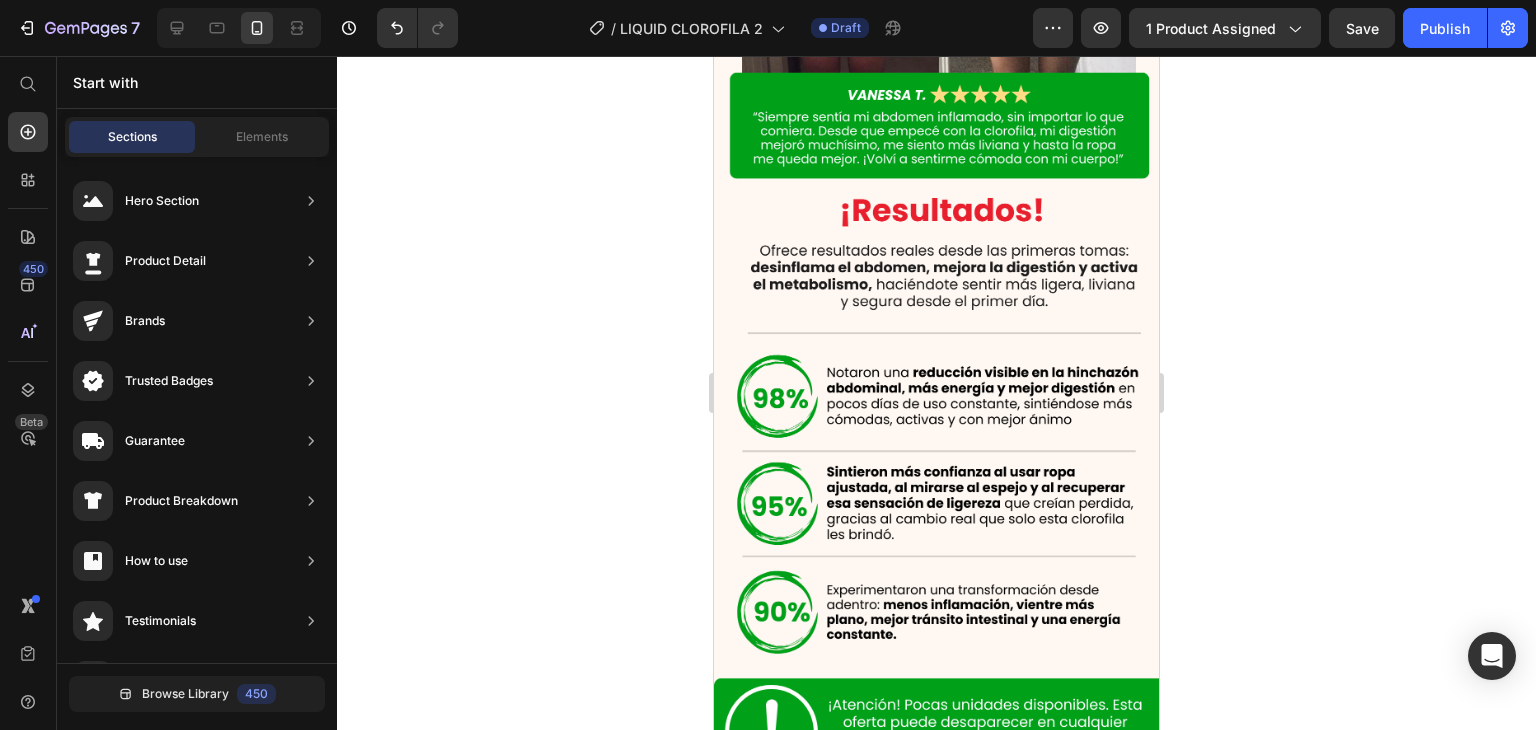 click on "¿Qué beneficios tiene esta creatina?
¿Cómo se toma?
¿Contiene azúcar?
¿Sirve si soy delgada?
¿Tiene efectos secundarios?
¿Cuánto dura el frasco?
¿Puedo combinarla con otras proteínas o suplementos? Accordion Row   0" at bounding box center [936, 1186] 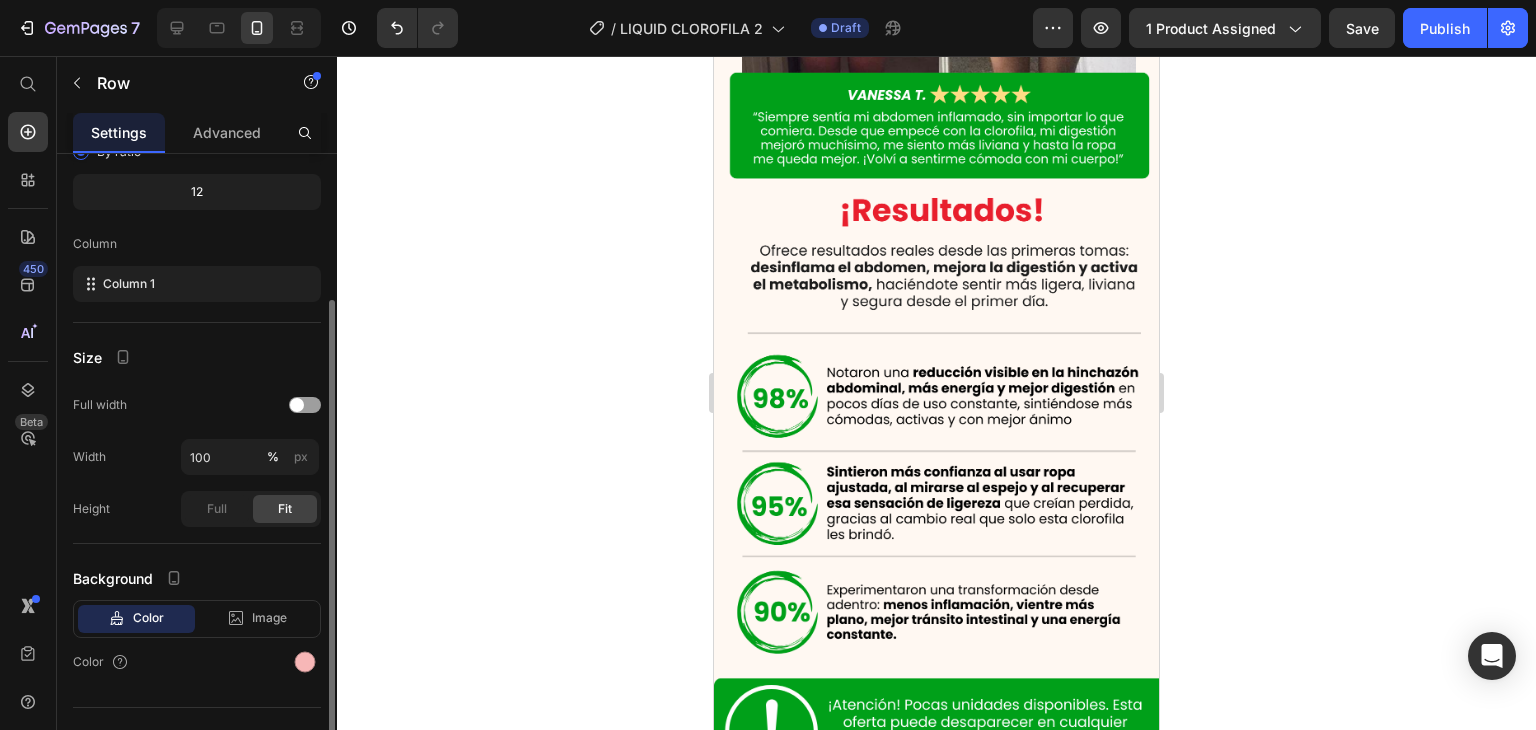 scroll, scrollTop: 233, scrollLeft: 0, axis: vertical 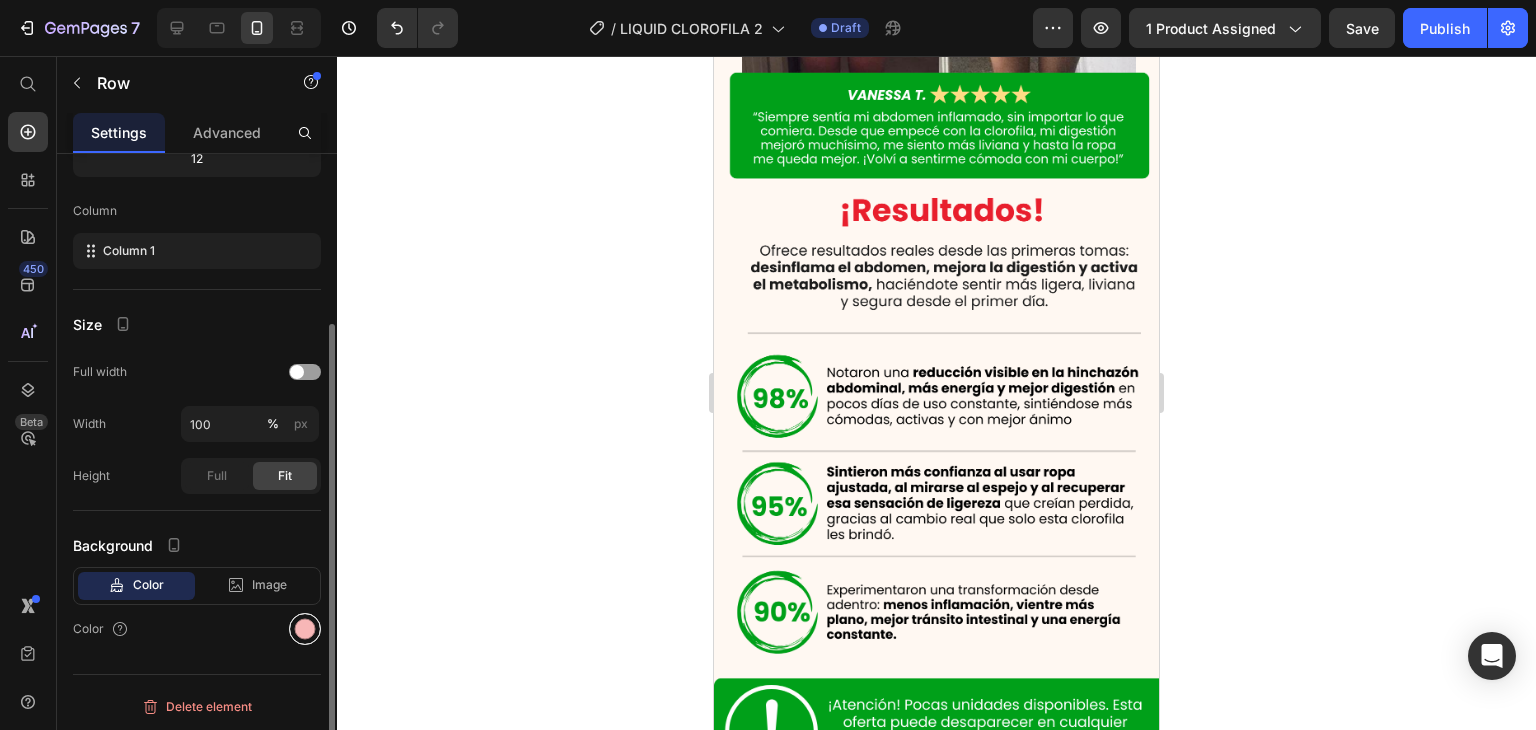 click at bounding box center [305, 629] 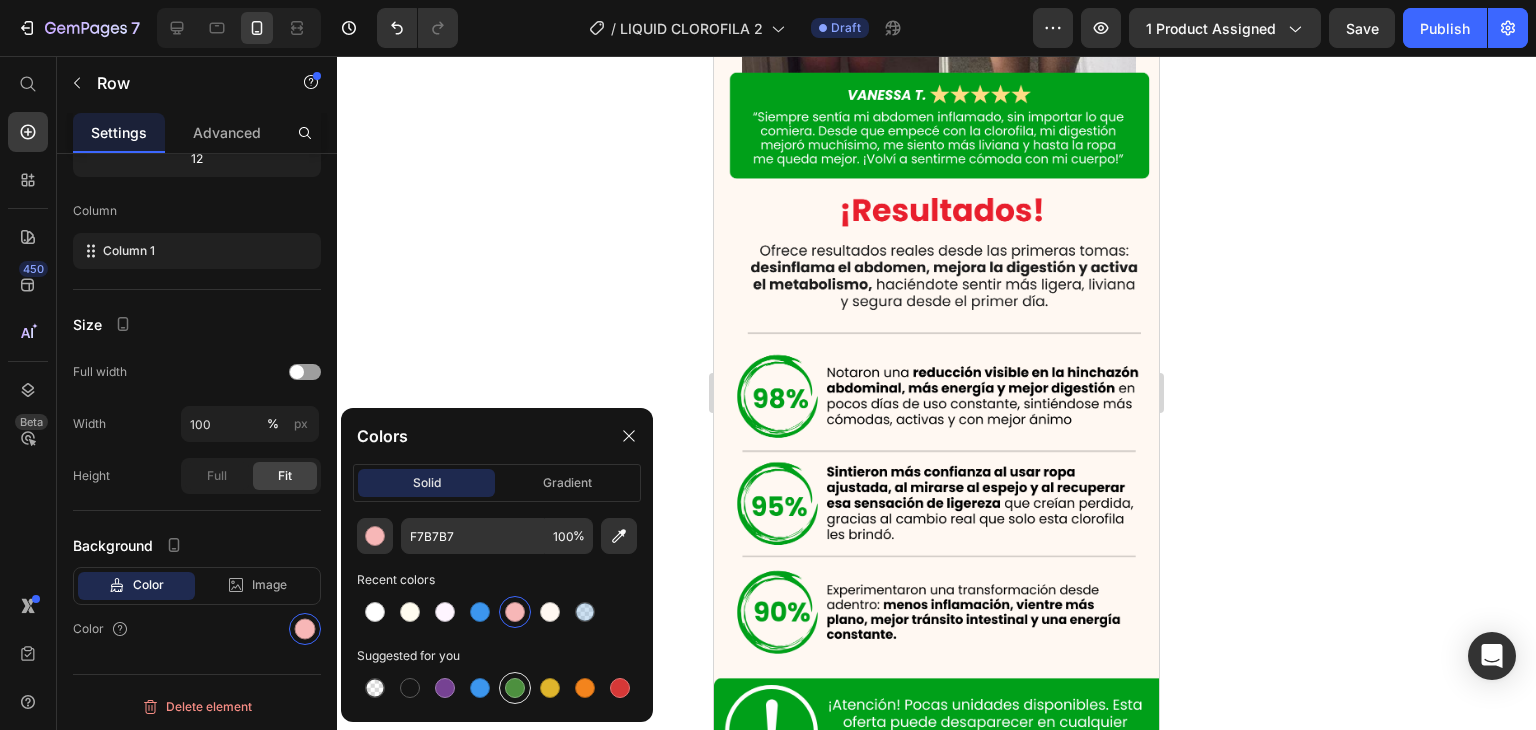 click at bounding box center [515, 688] 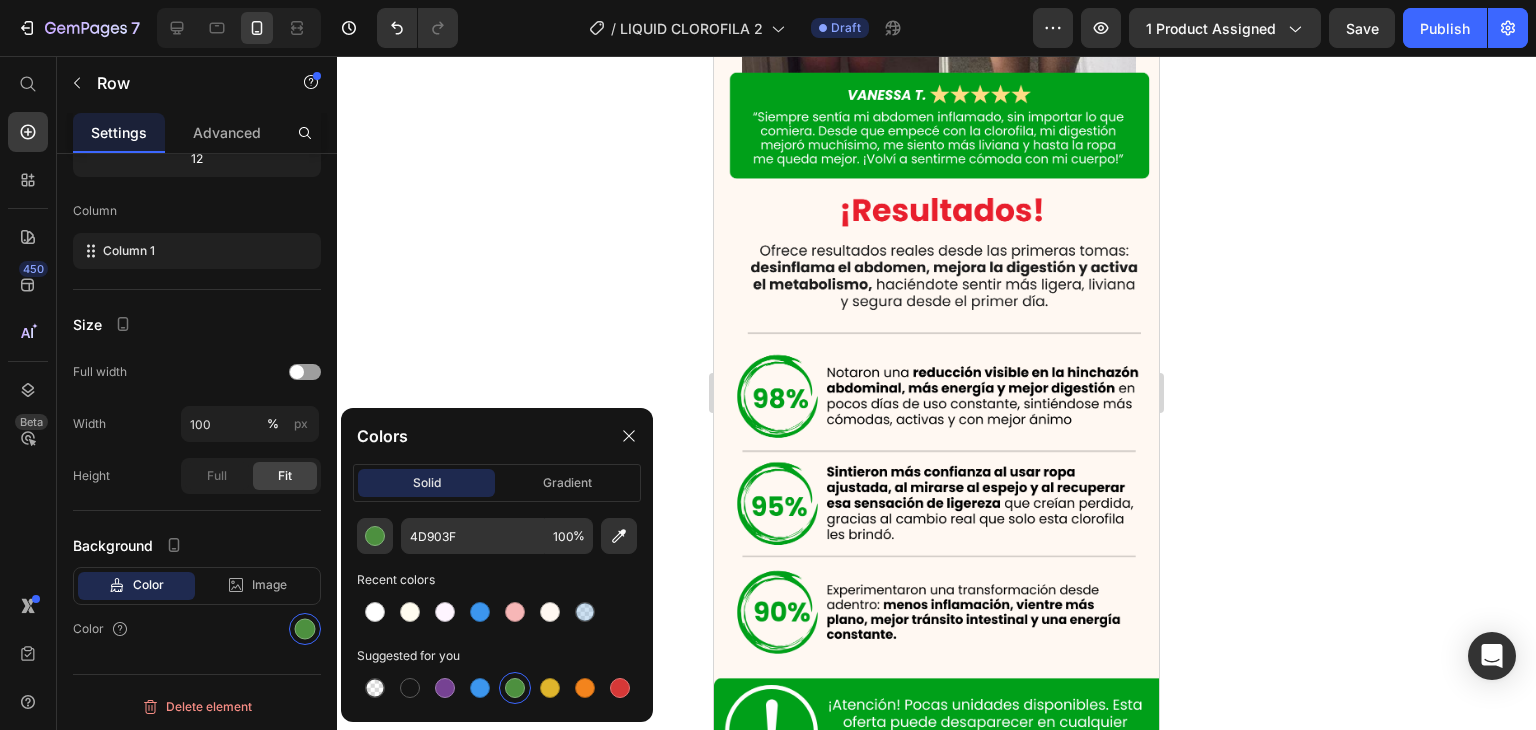click 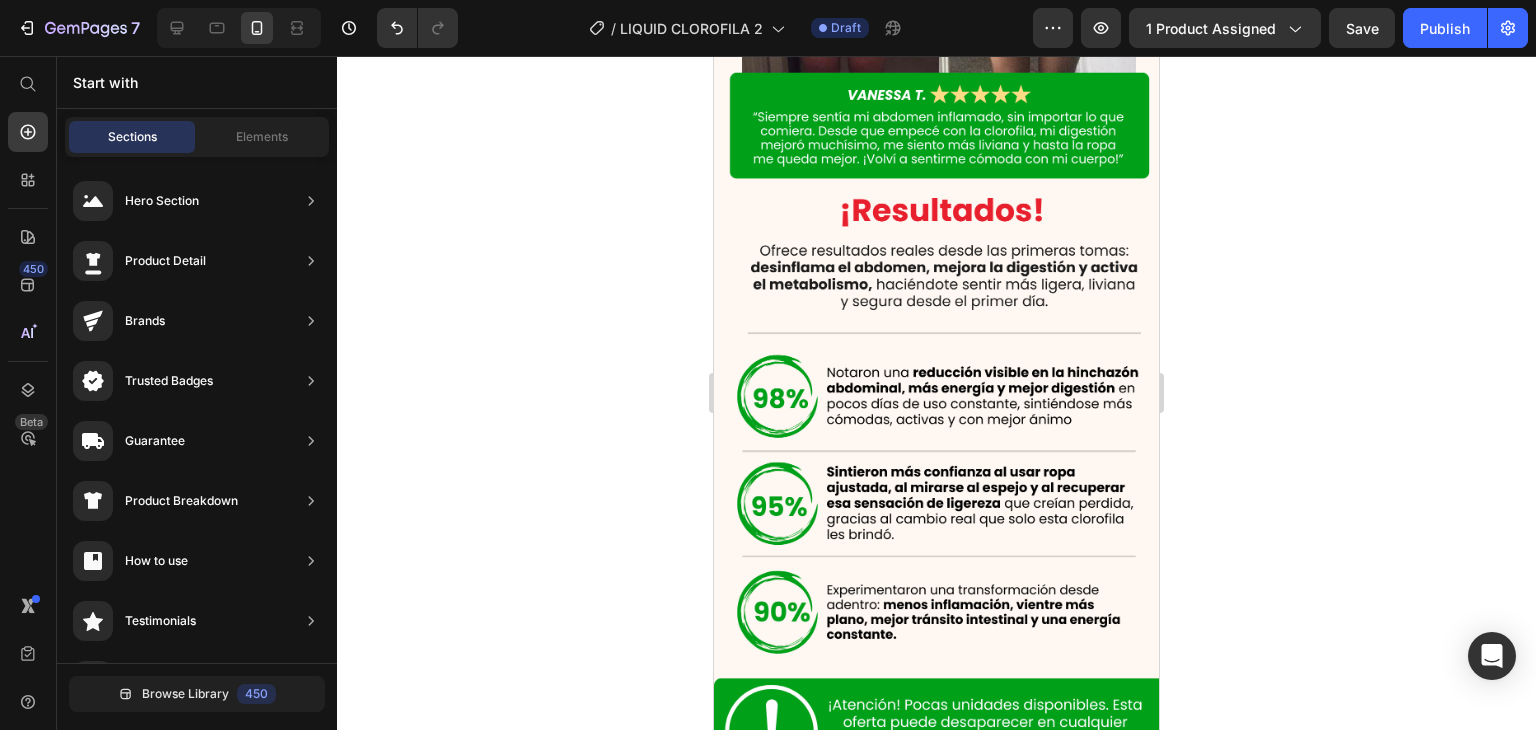 click on "¿Qué beneficios tiene esta creatina?" at bounding box center (915, 945) 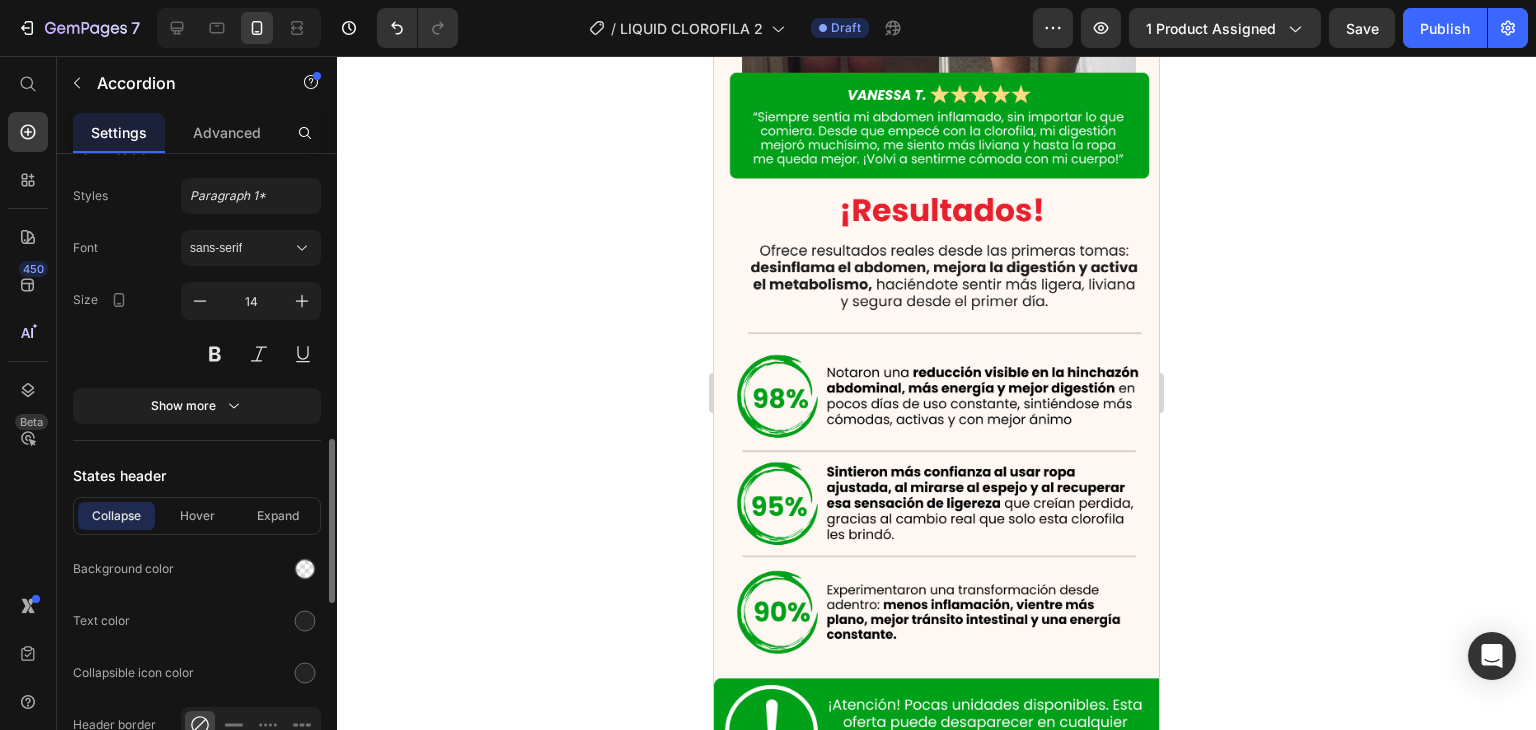 scroll, scrollTop: 1200, scrollLeft: 0, axis: vertical 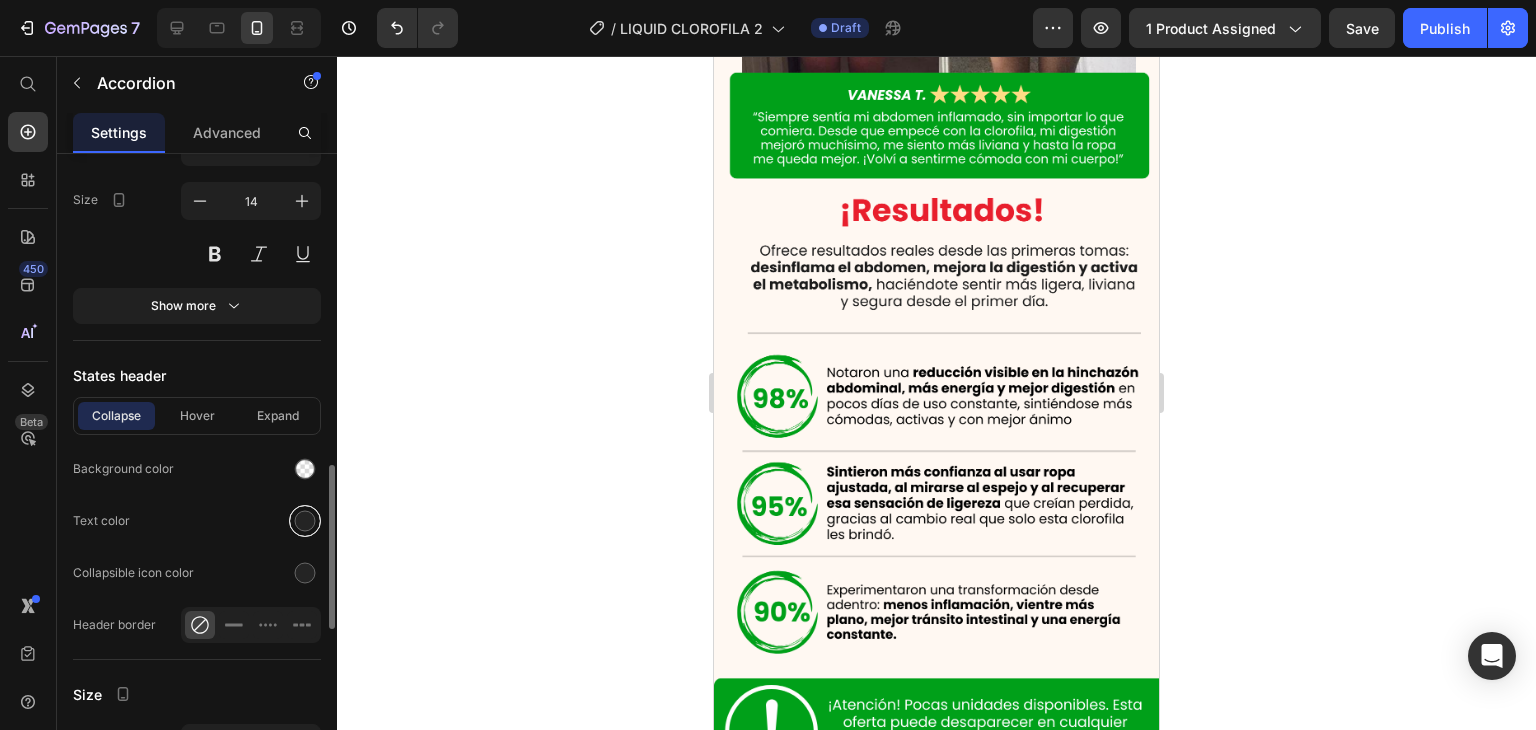 click at bounding box center [305, 521] 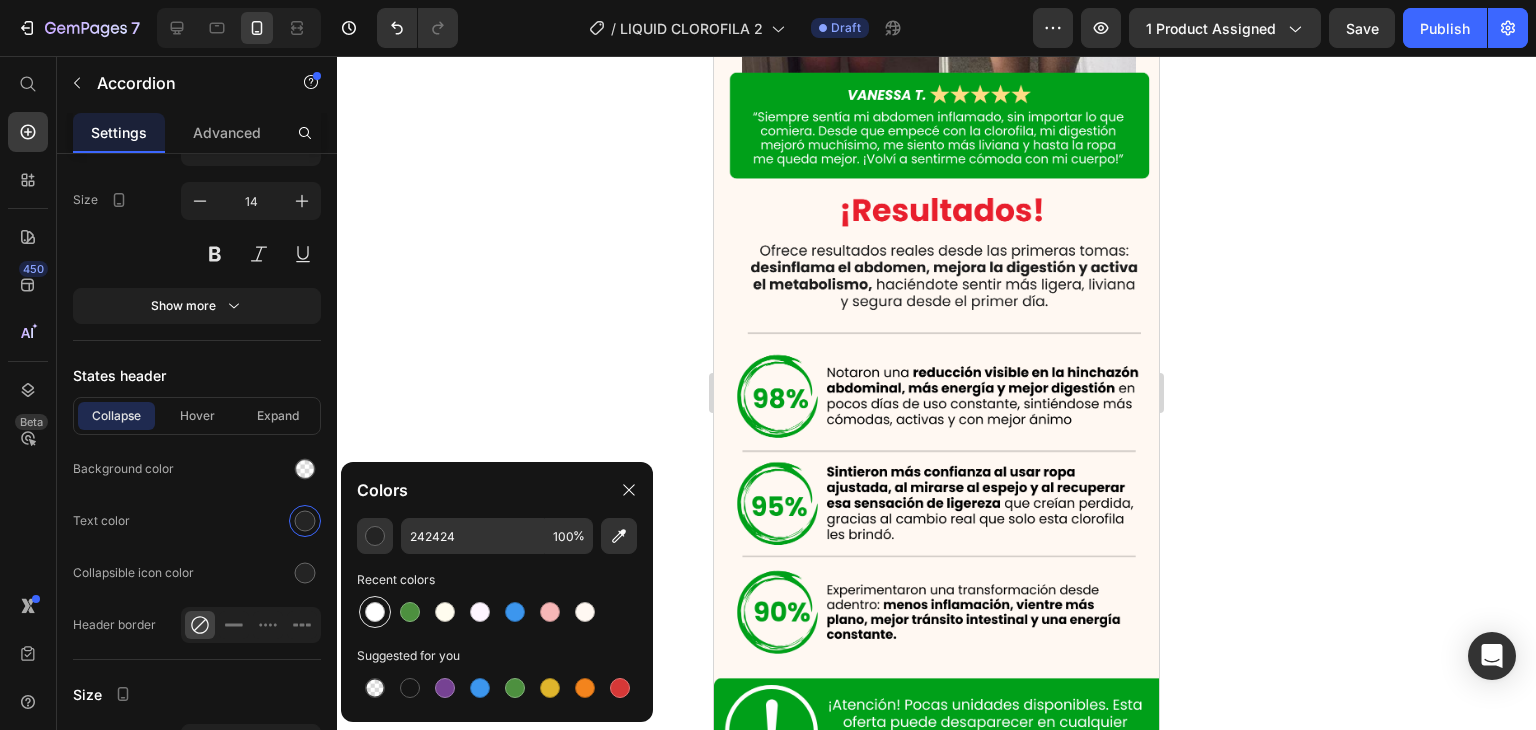 click at bounding box center (375, 612) 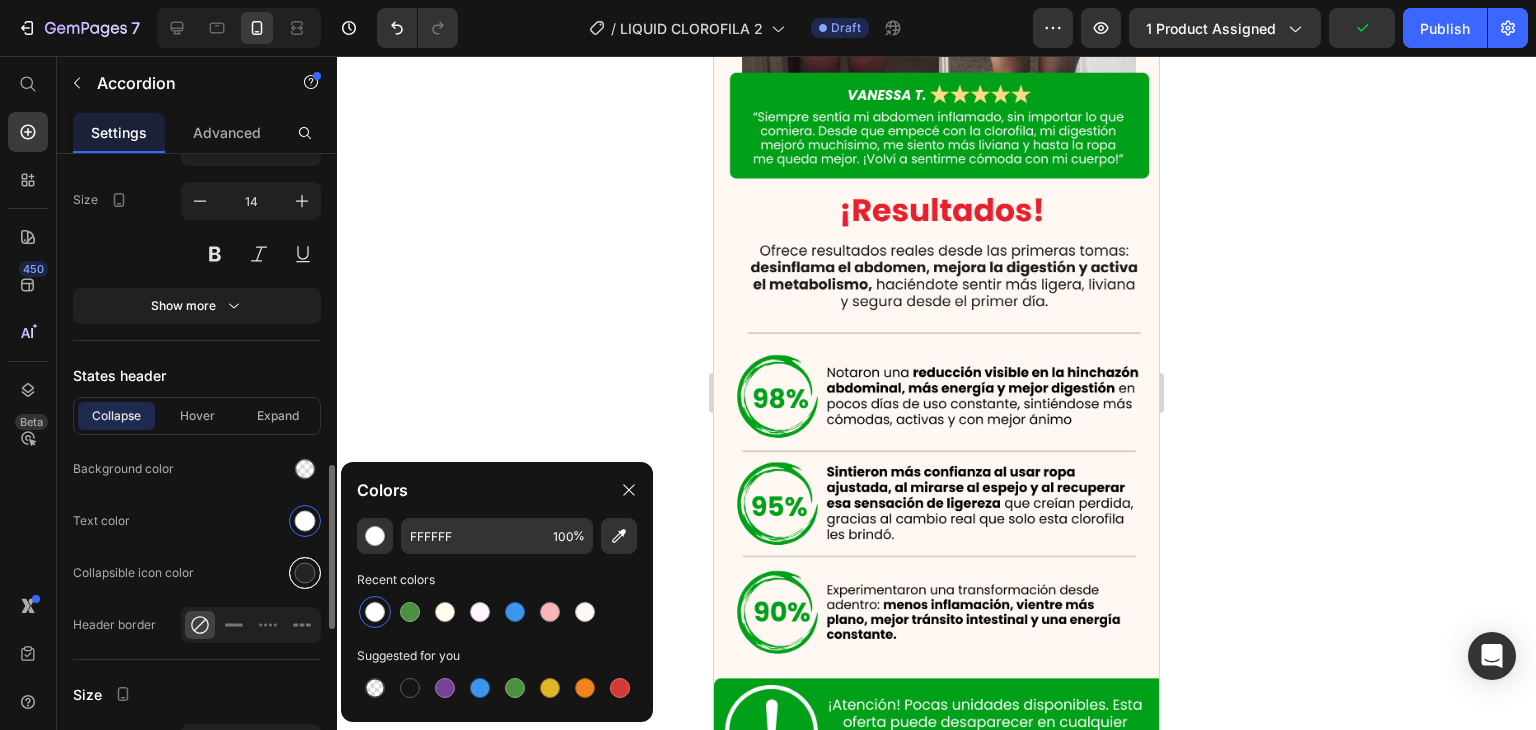 click at bounding box center [305, 573] 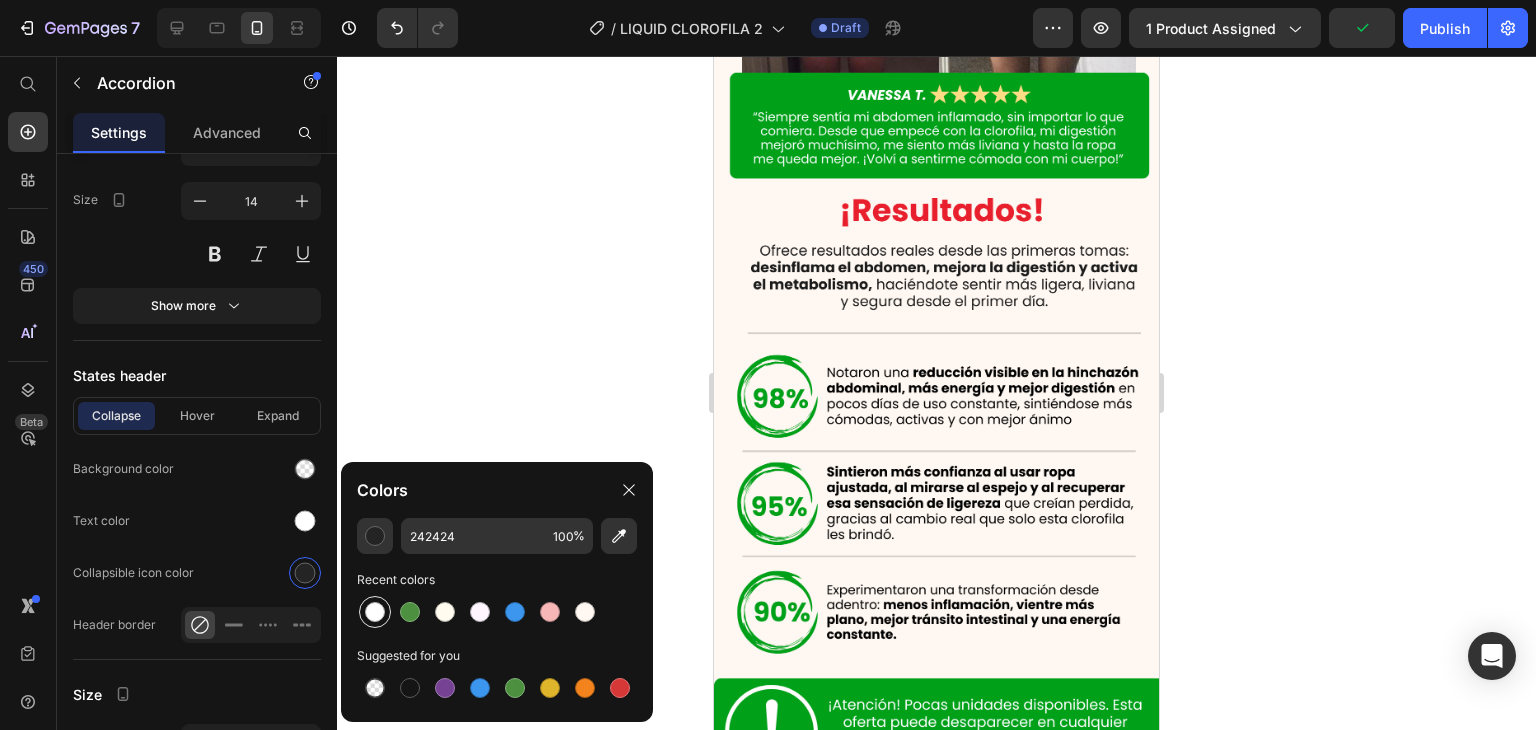 click at bounding box center [375, 612] 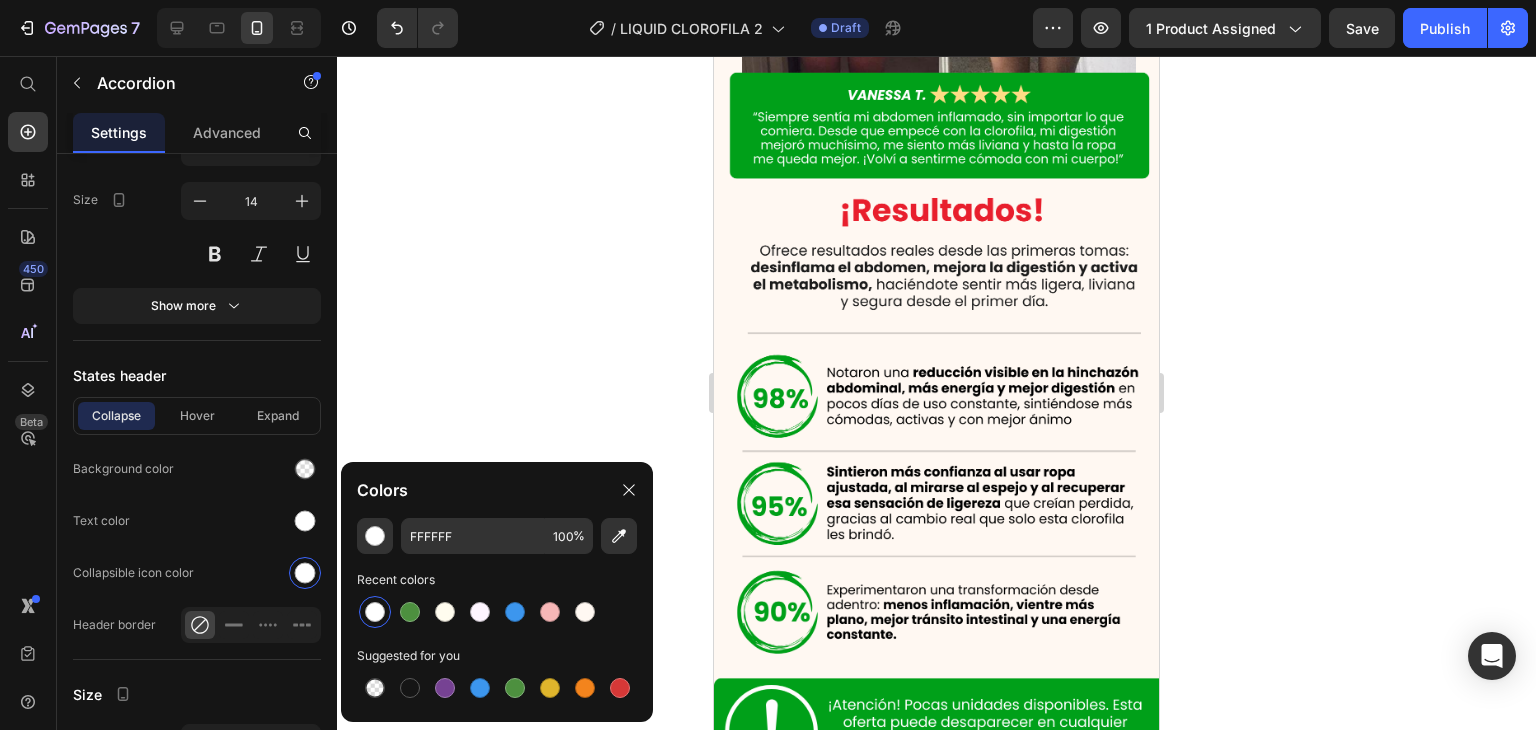 click 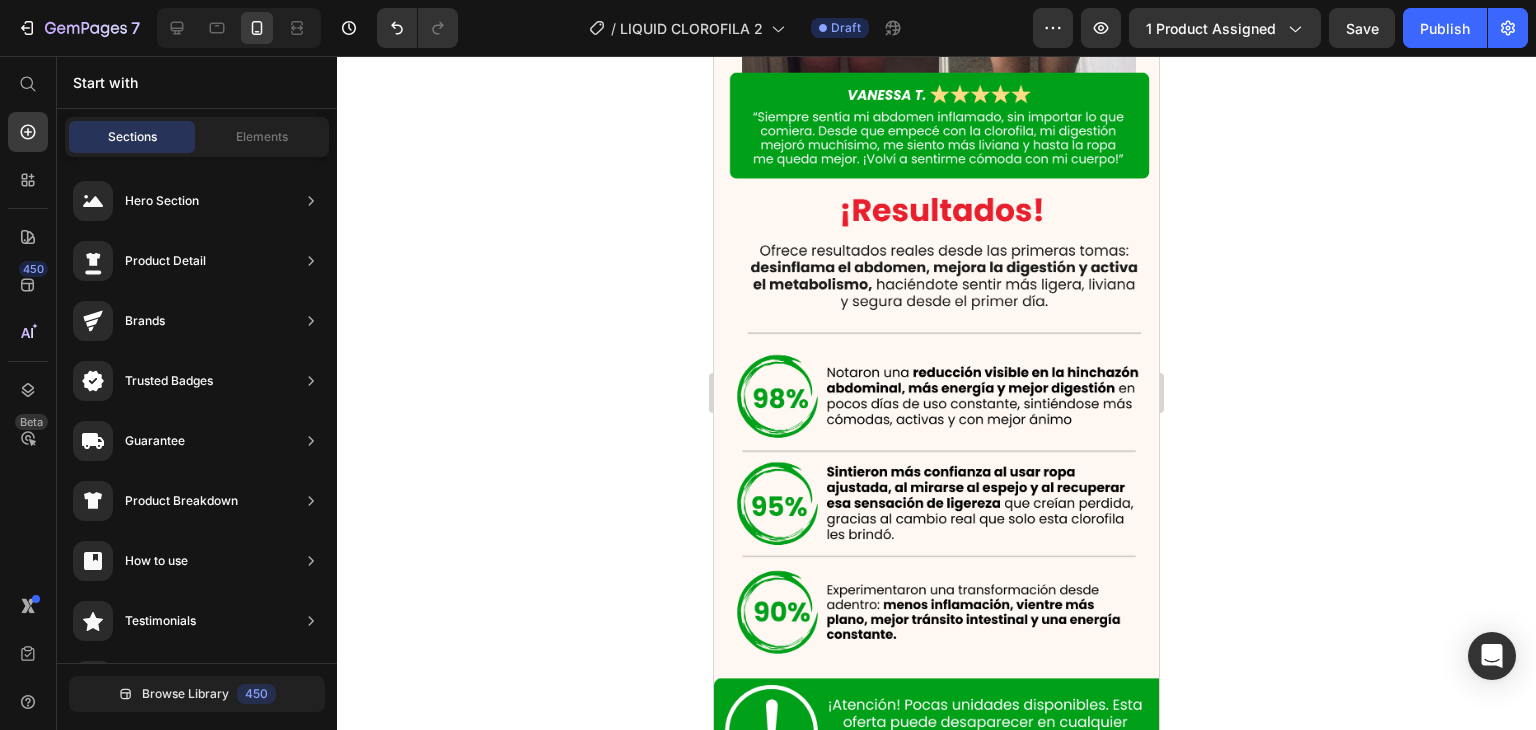 click 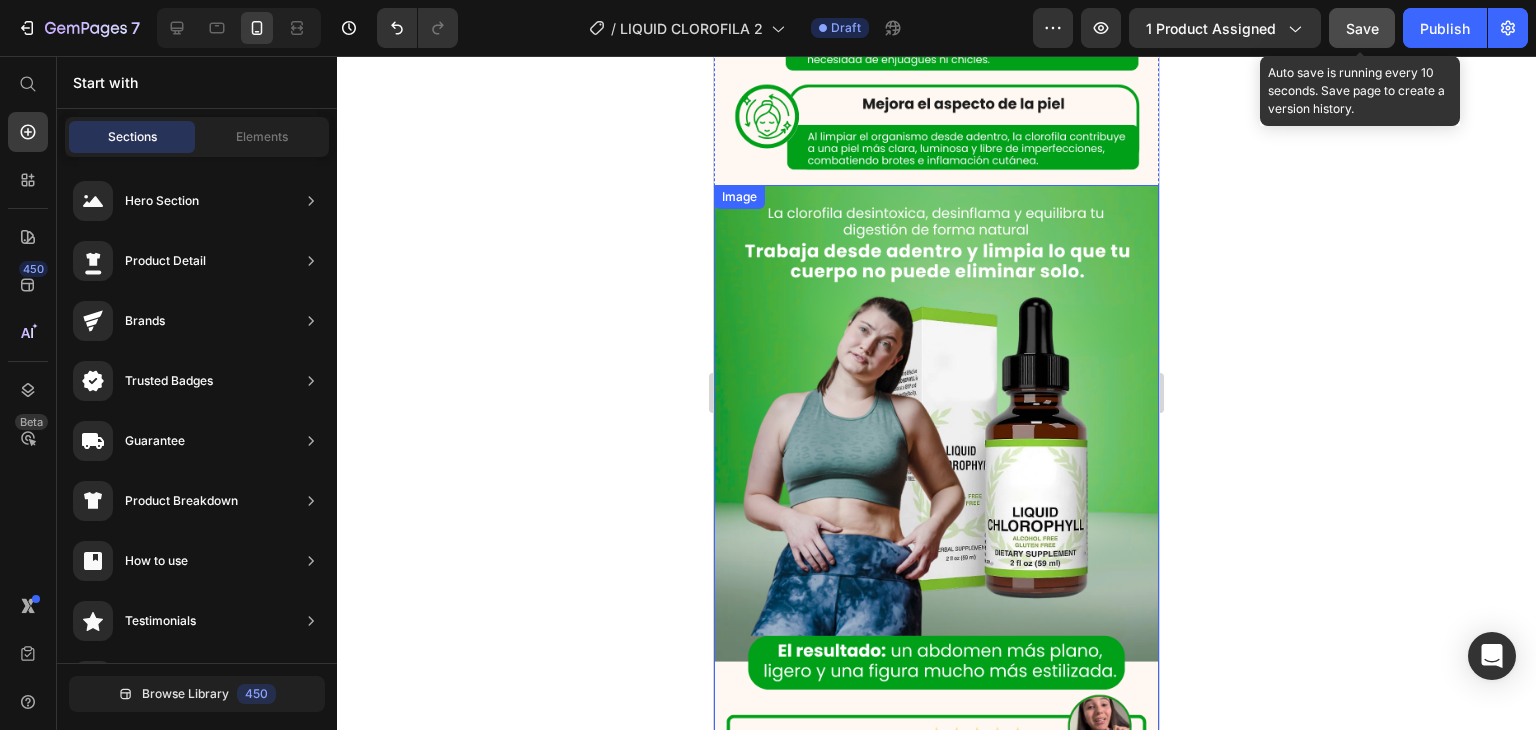 click on "Save" 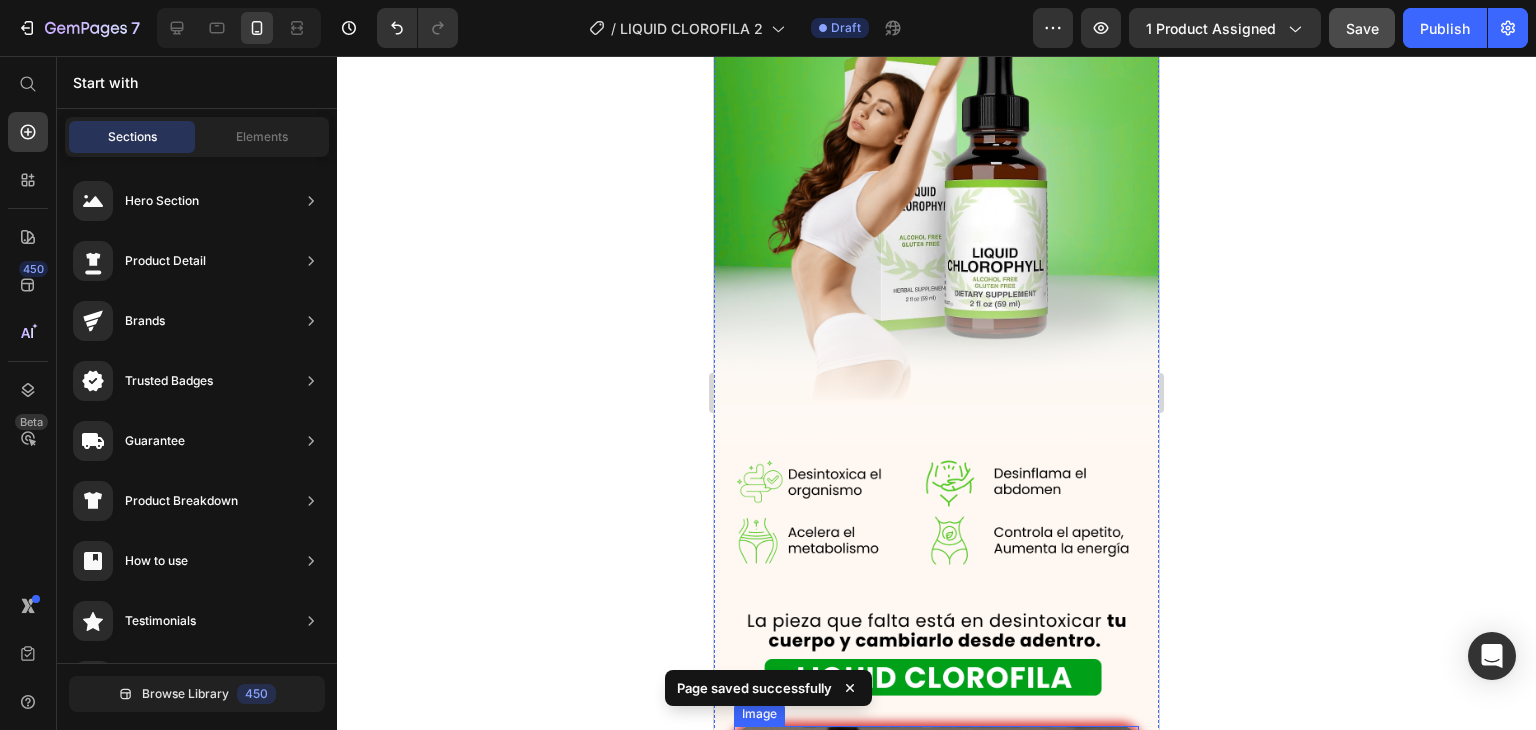 scroll, scrollTop: 4095, scrollLeft: 0, axis: vertical 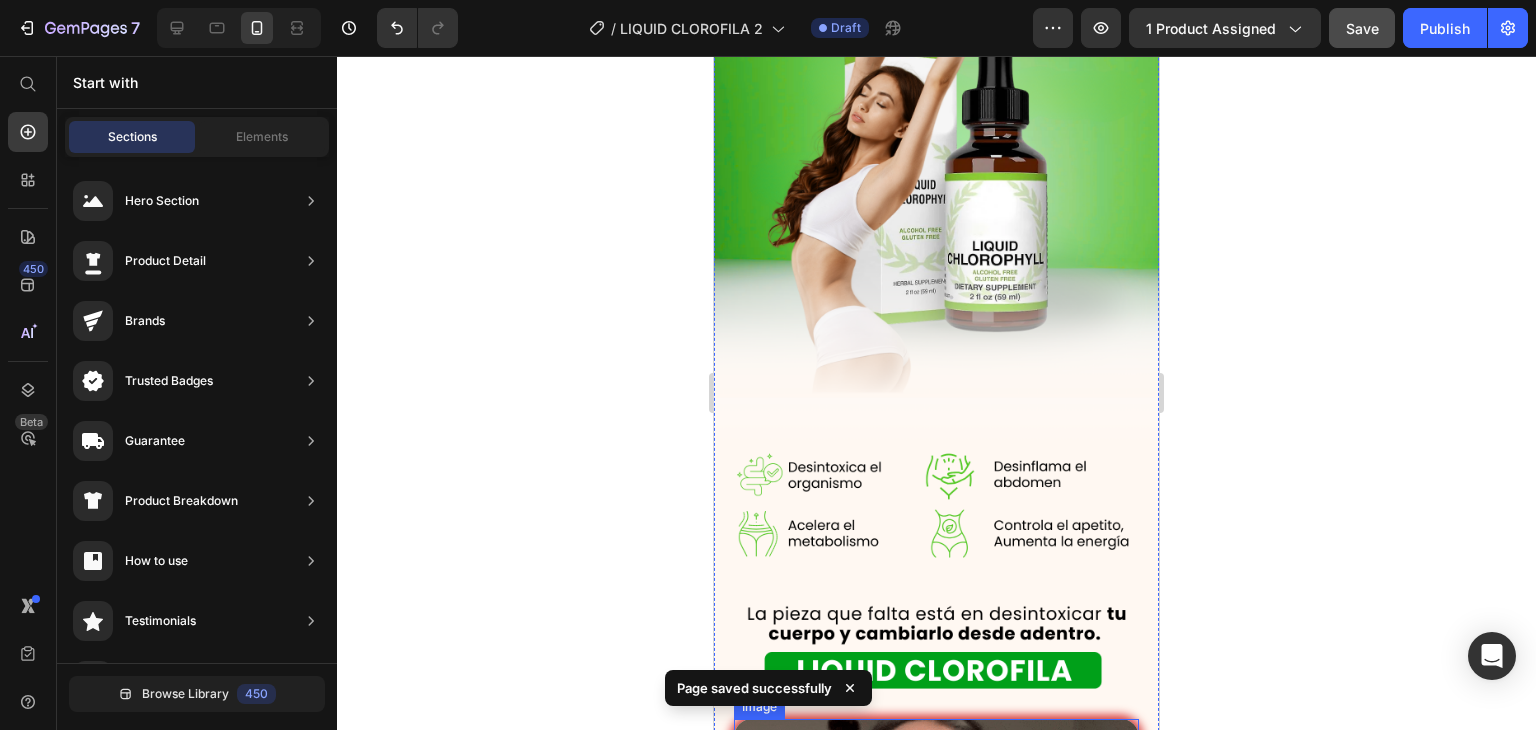 click at bounding box center (936, 921) 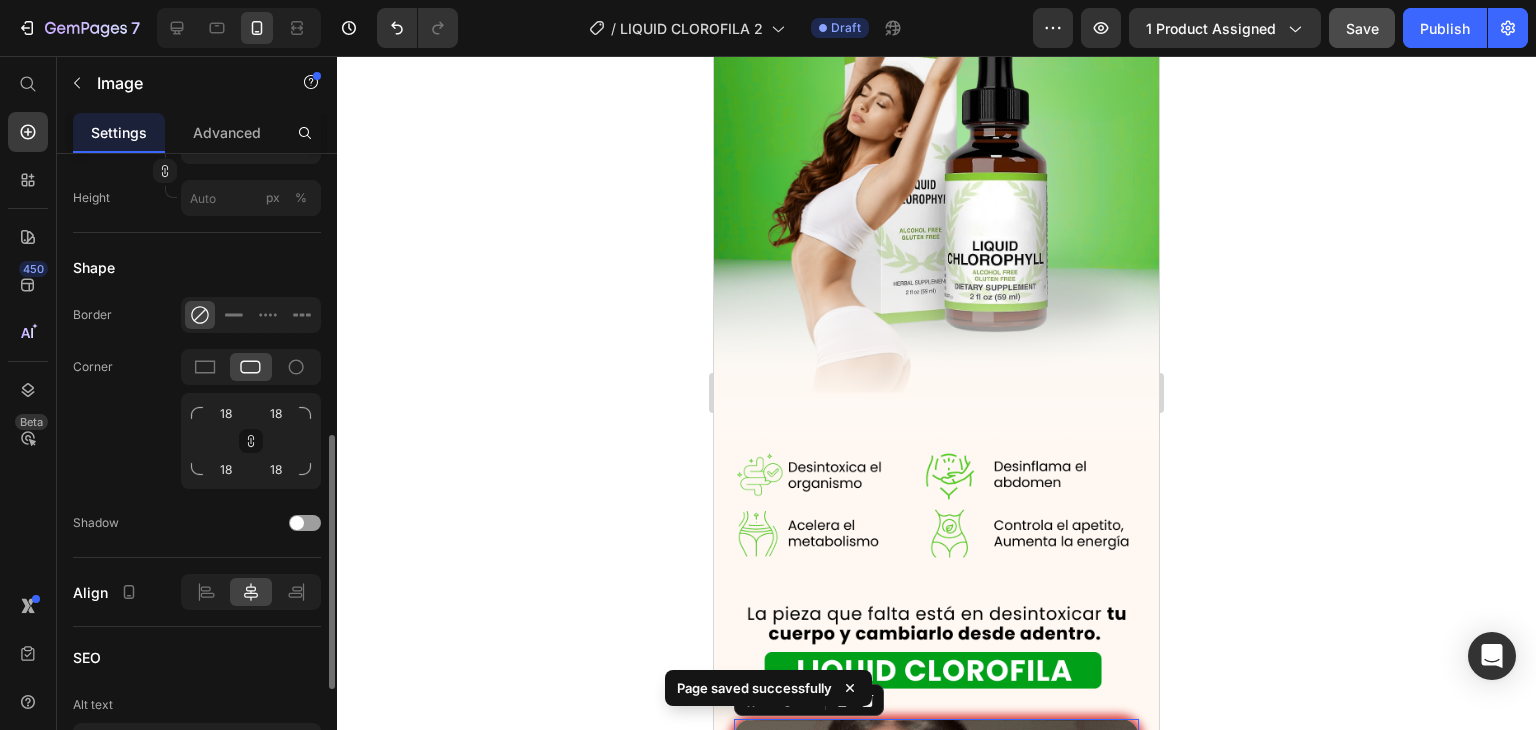 scroll, scrollTop: 940, scrollLeft: 0, axis: vertical 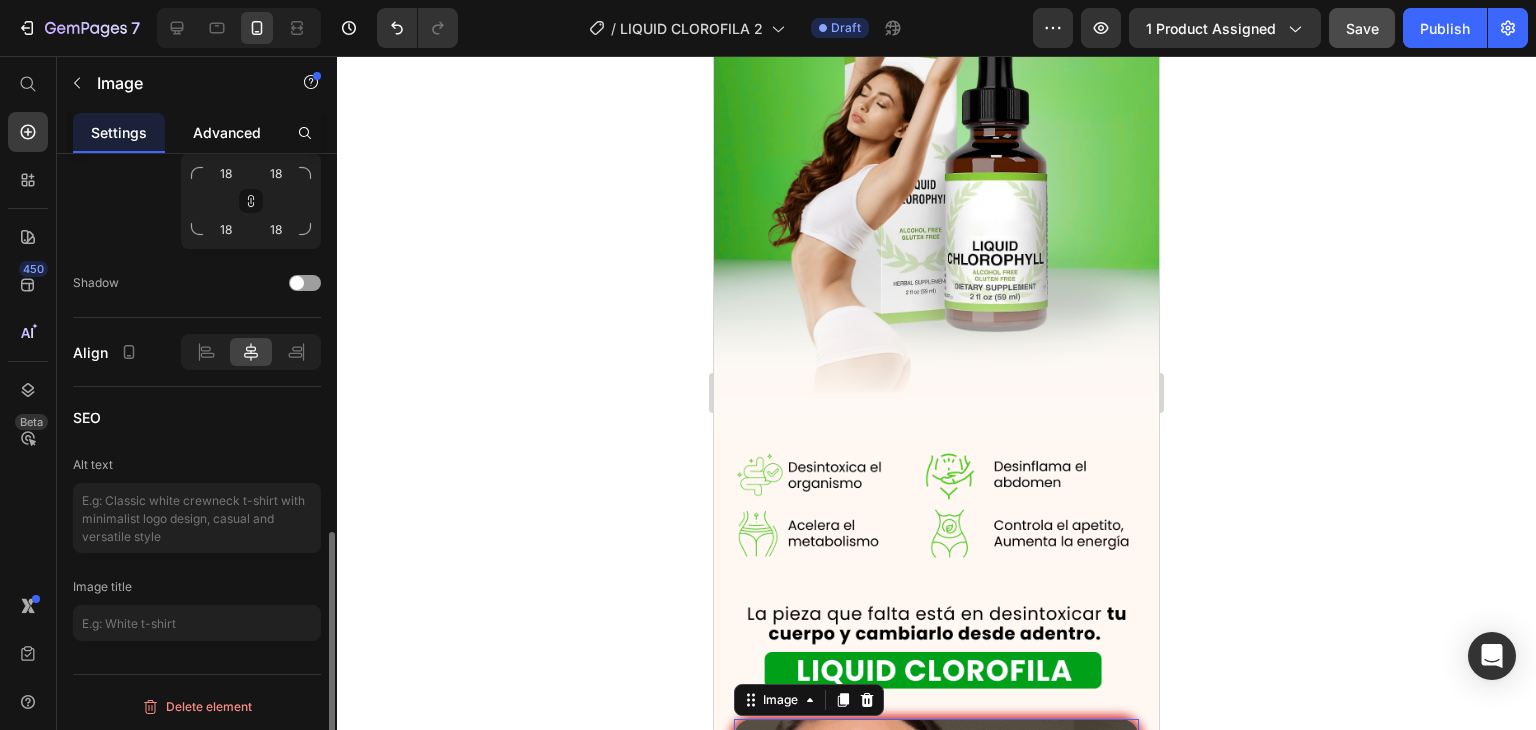 click on "Advanced" at bounding box center (227, 132) 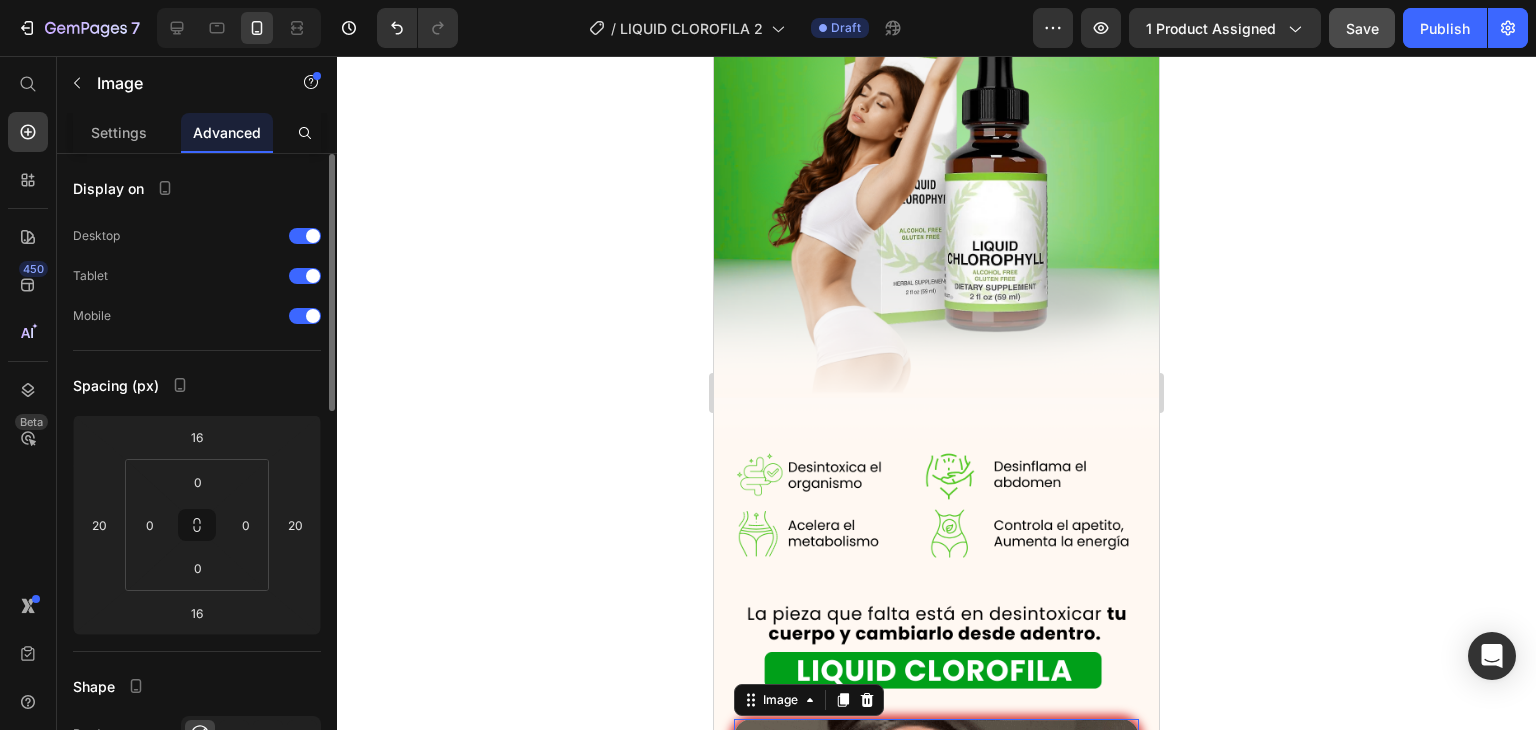 scroll, scrollTop: 500, scrollLeft: 0, axis: vertical 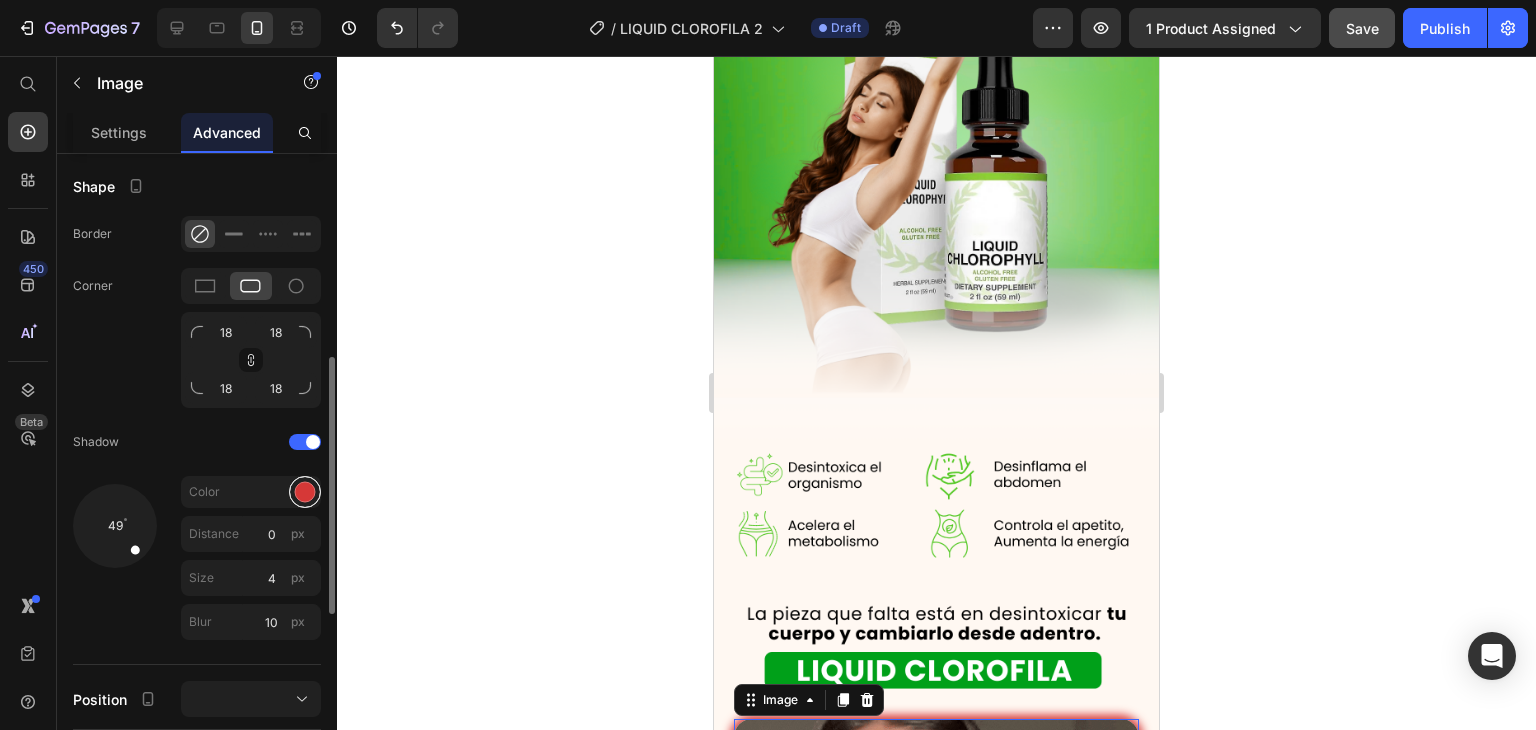 click at bounding box center [305, 492] 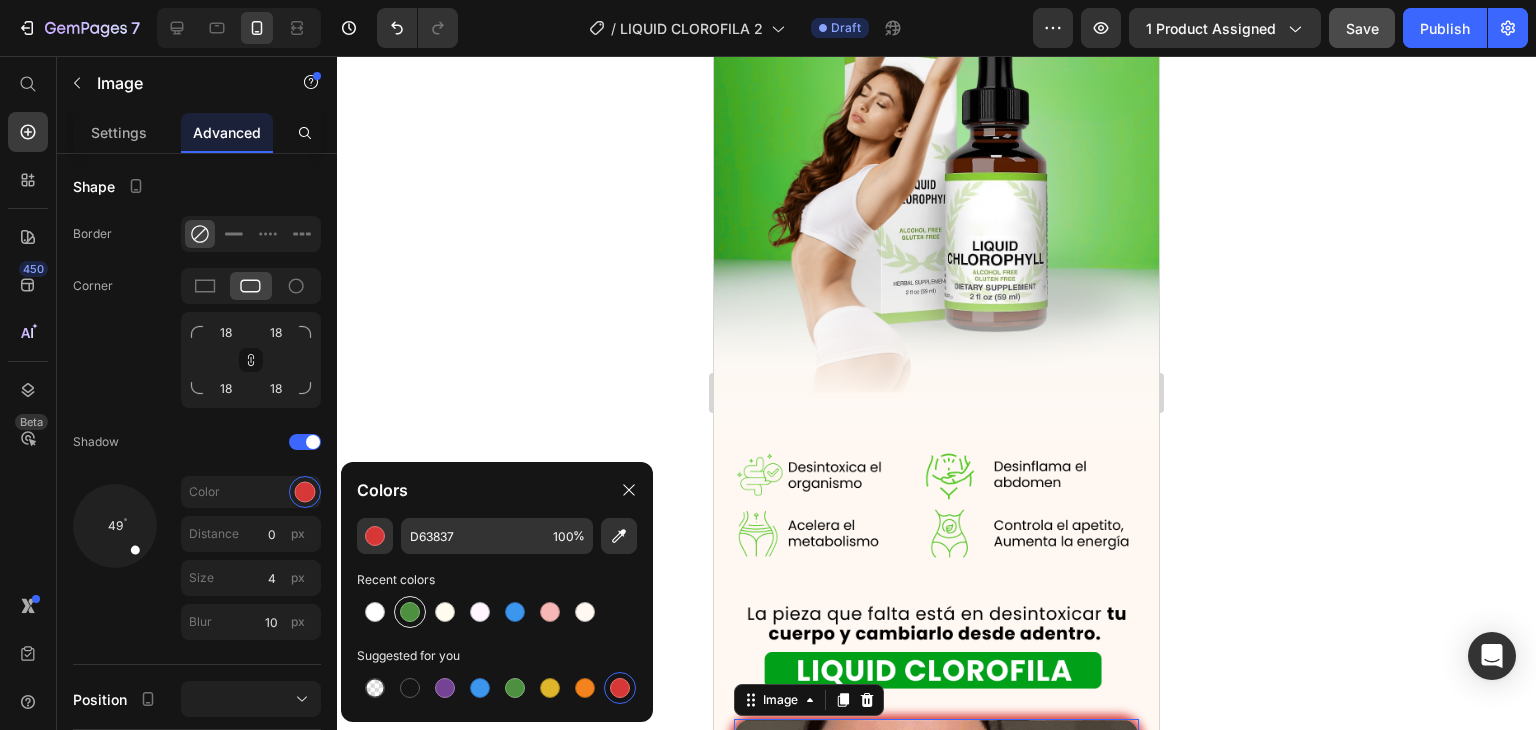 click at bounding box center [410, 612] 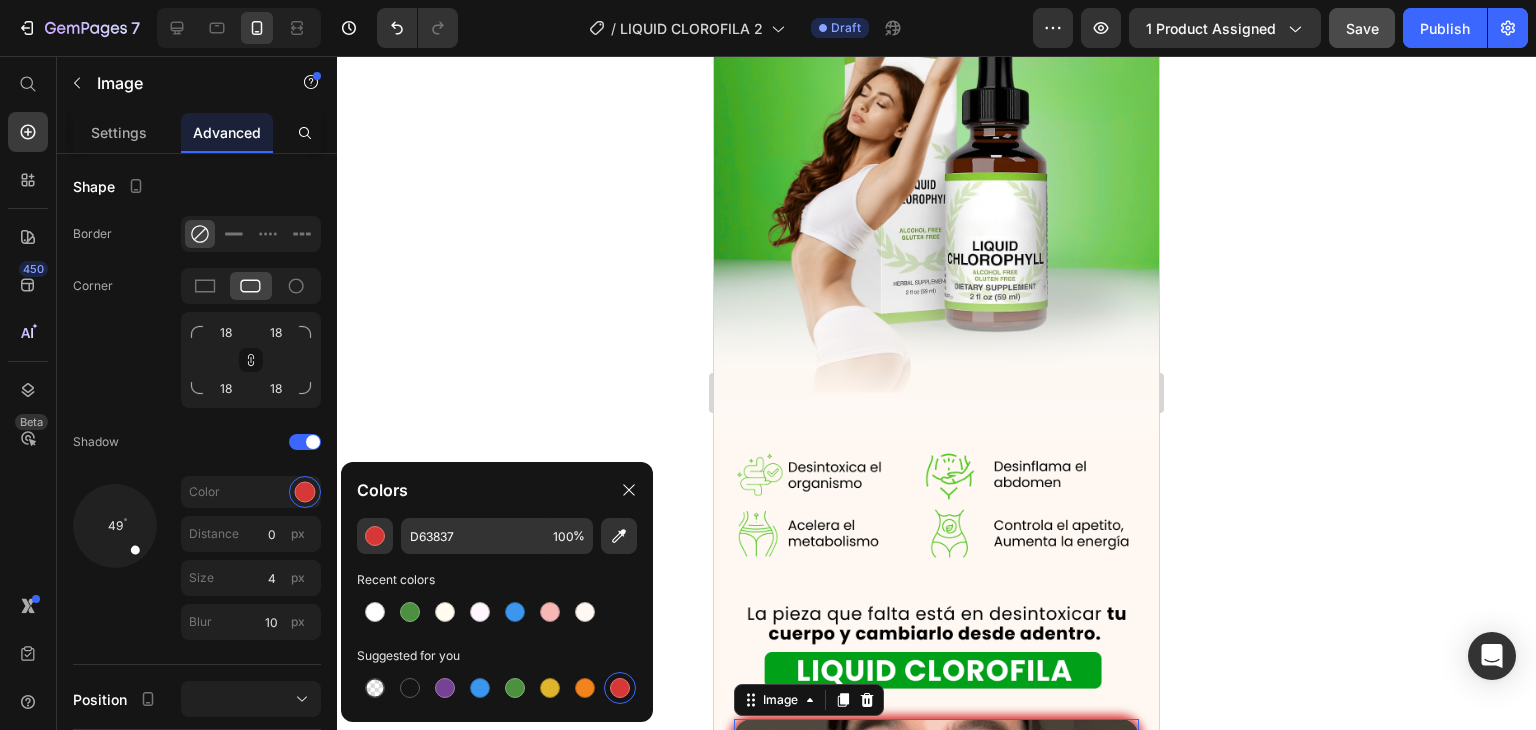 type on "4D903F" 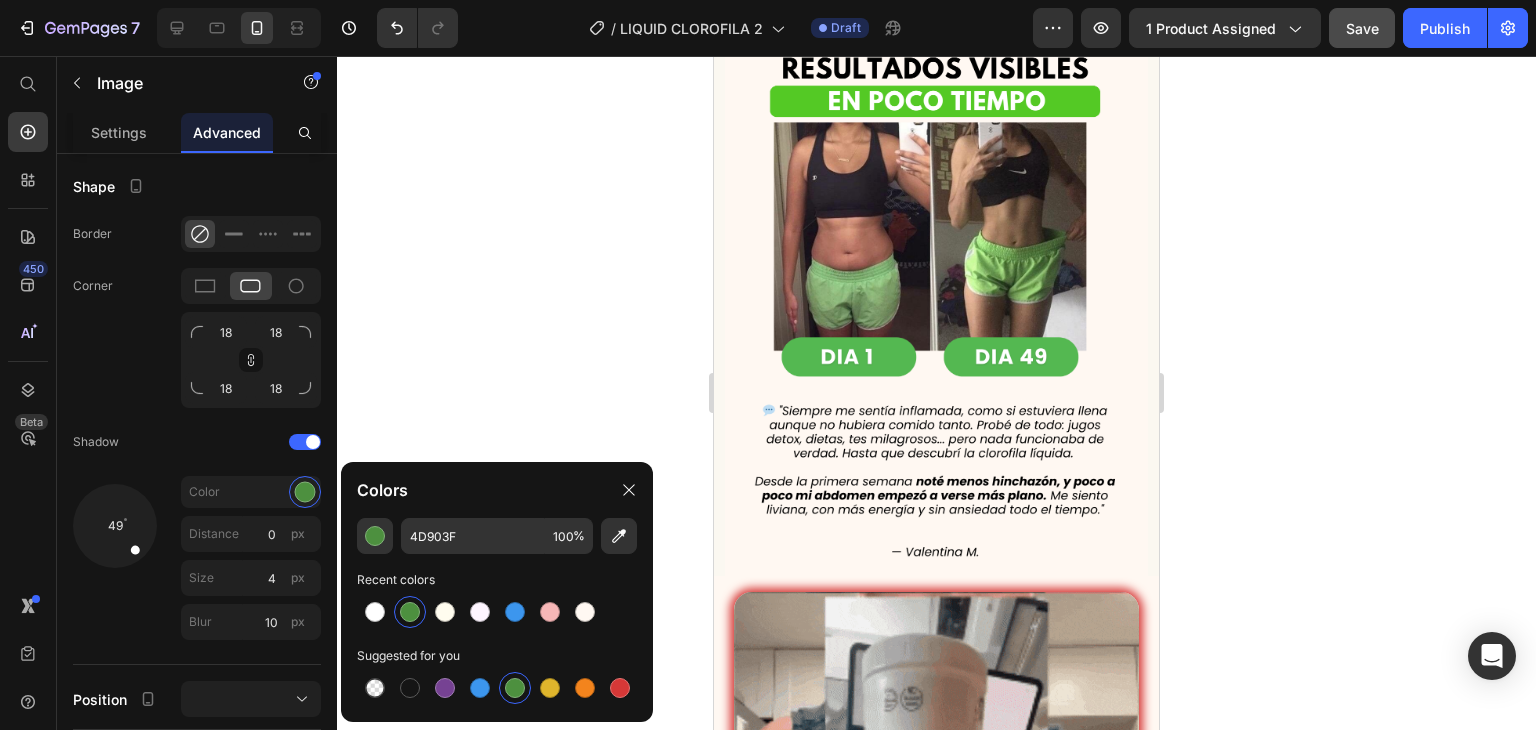 scroll, scrollTop: 2495, scrollLeft: 0, axis: vertical 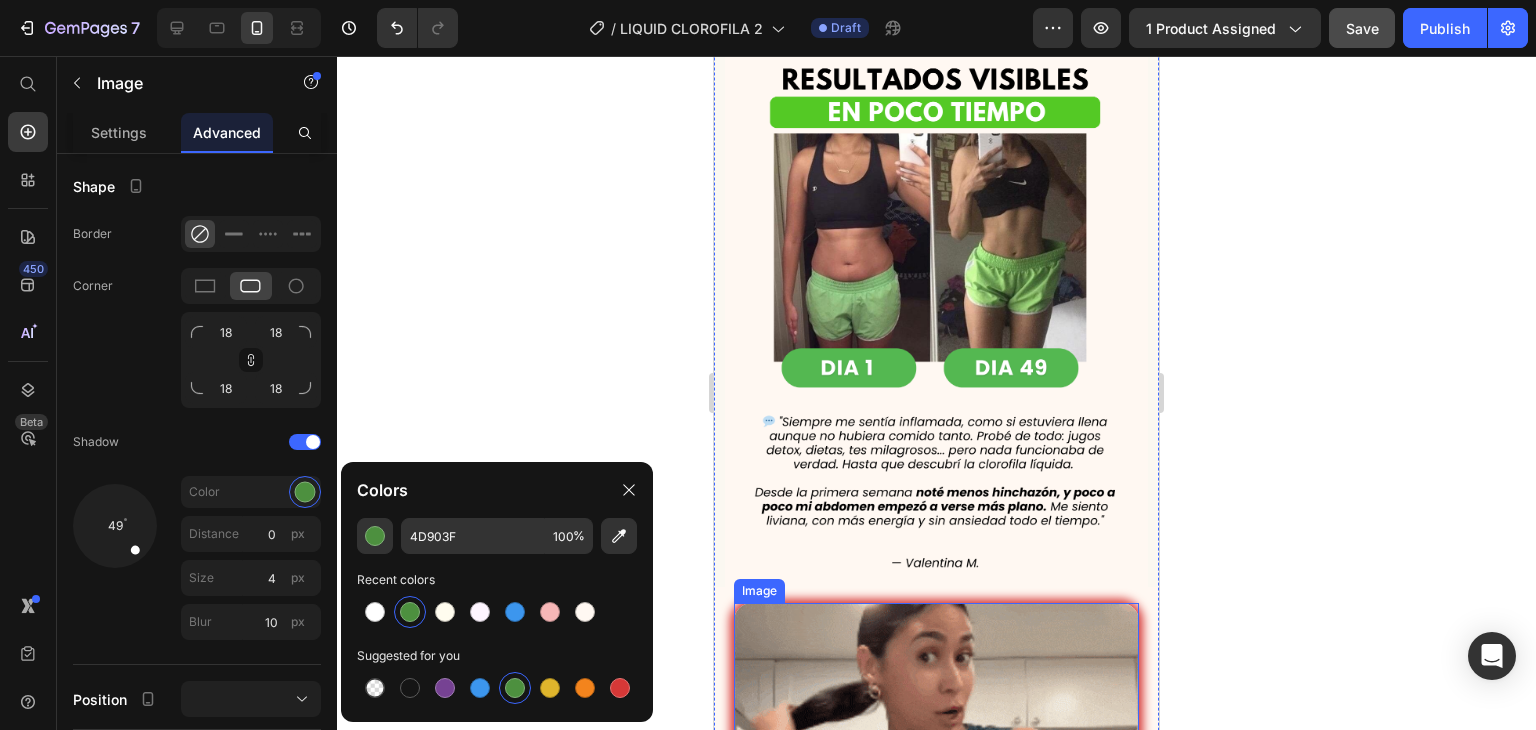 click on "Image Icon Icon Icon Icon Icon Icon List +7,867 Clientes Satisfechos Text Block Row Liquid clorofila/ Tu cuerpo limpio, tu vientre liviano. Product Title saludable, segura y esbelta Text Block Row $[PRICE] Off Discount Tag $[PRICE] Product Price Row
+10.000+  unidades vendidas el mes pasado
Custom Code 🍑 Tonifica y aumenta los glúteos naturalmente ⚡ Aumenta tu fuerza y energía en cada entrenamiento 💅 Fortalece cabello, uñas y mejora la piel Text Block Custom Code
Envio Gratis y Piezas Vendidas
ENVÍO GRATIS
100.000+ PIEZAS VENDIDAS
Custom Code
Cómo Funciona
Cómo se usa. Accordion Image Row Product Image Image Image   16 Image Image Image Image" at bounding box center (936, 2549) 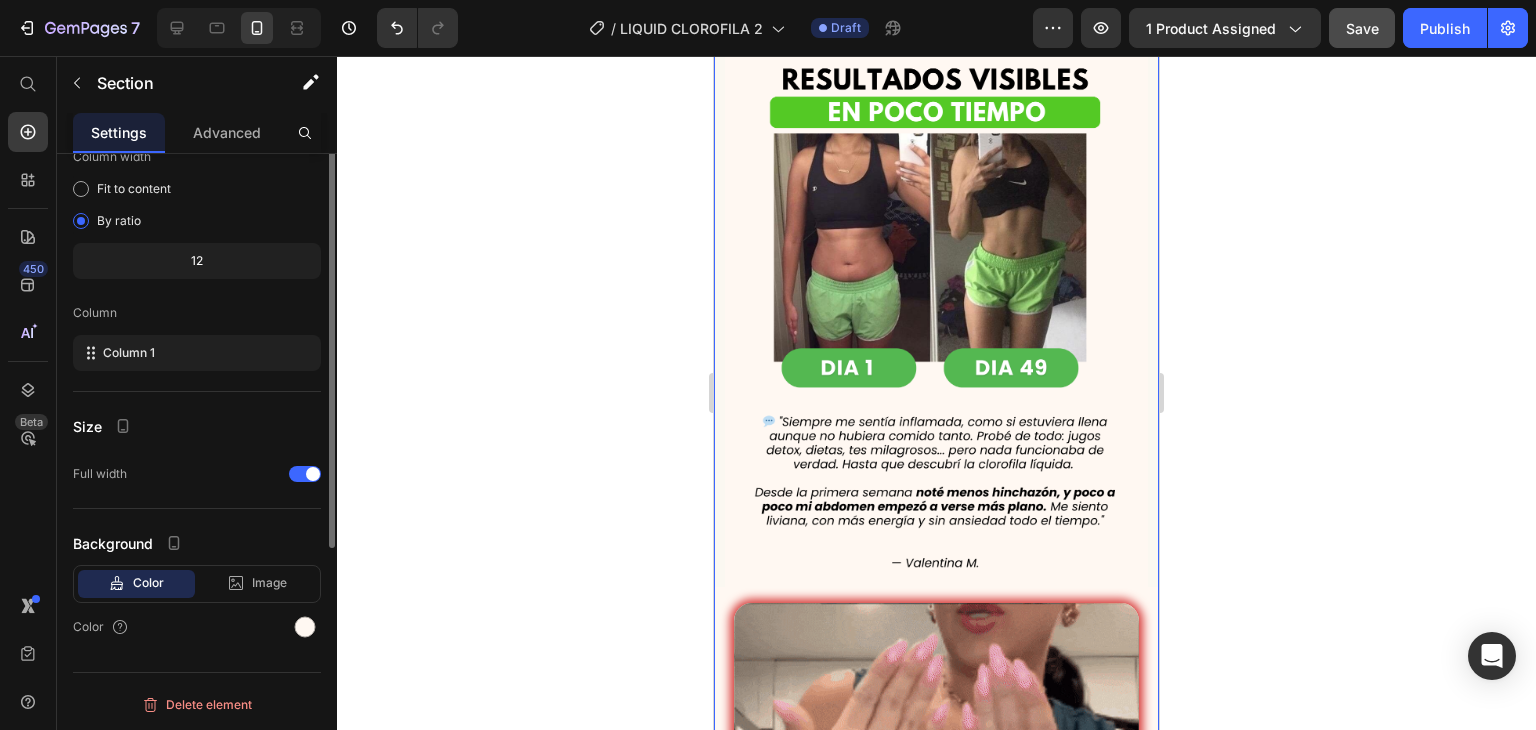 scroll, scrollTop: 0, scrollLeft: 0, axis: both 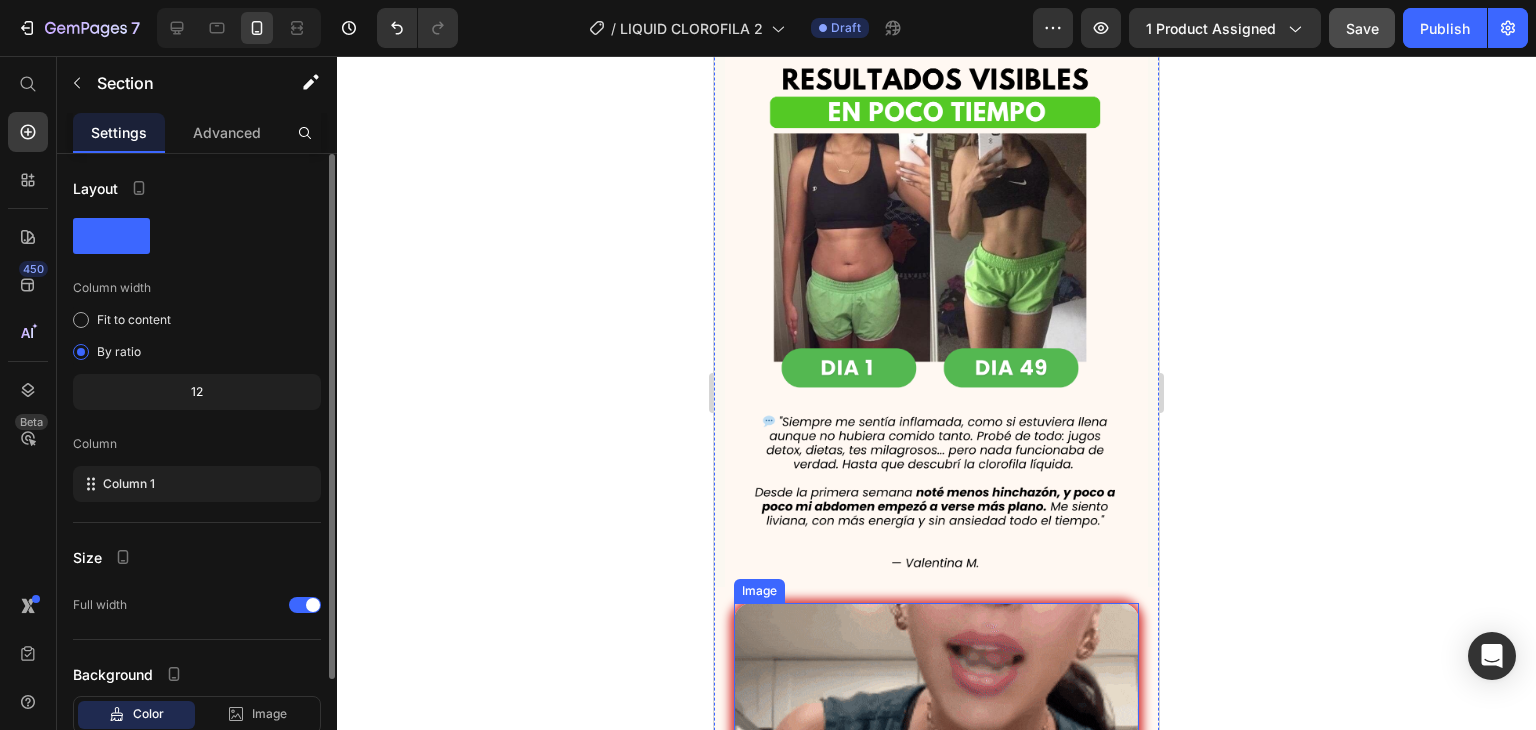 click at bounding box center (936, 805) 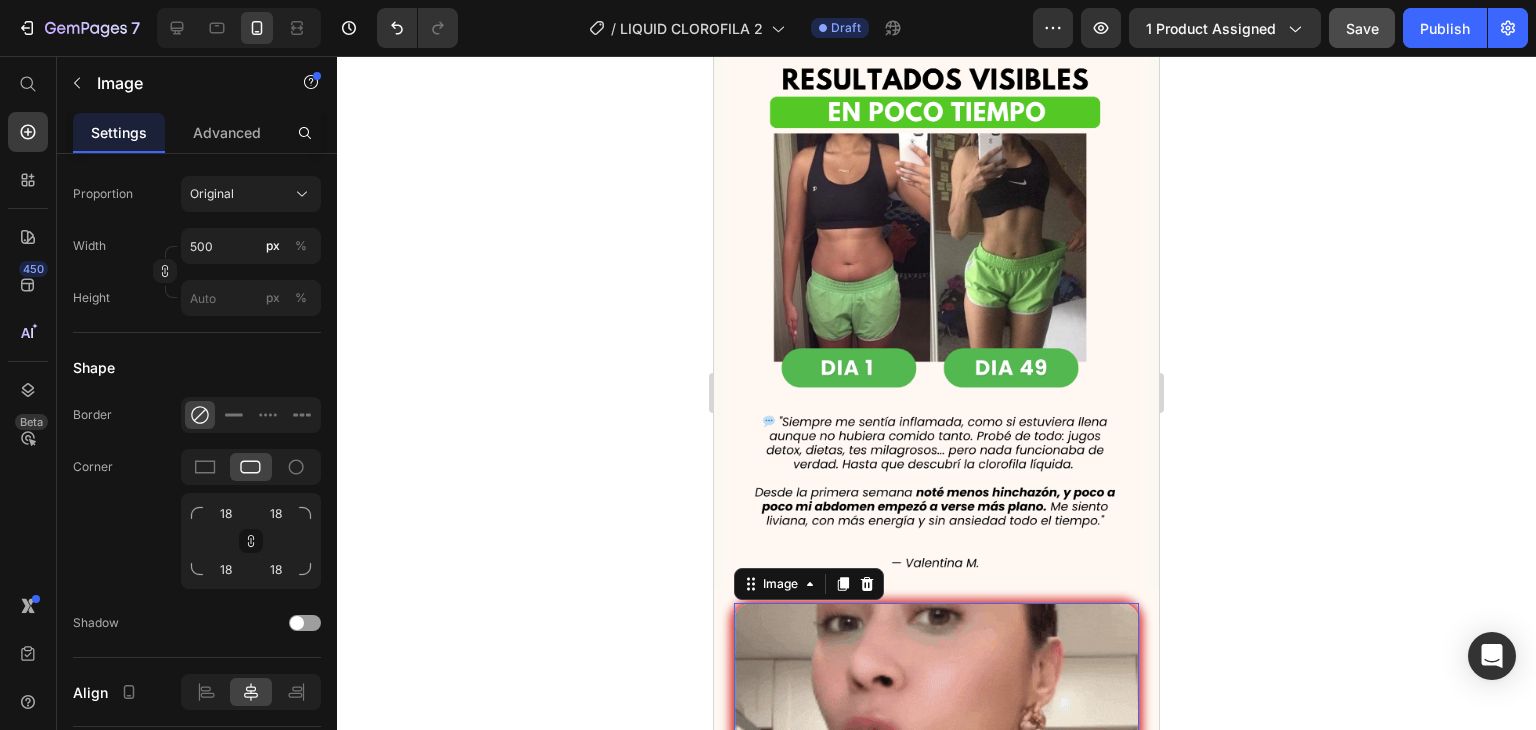 scroll, scrollTop: 940, scrollLeft: 0, axis: vertical 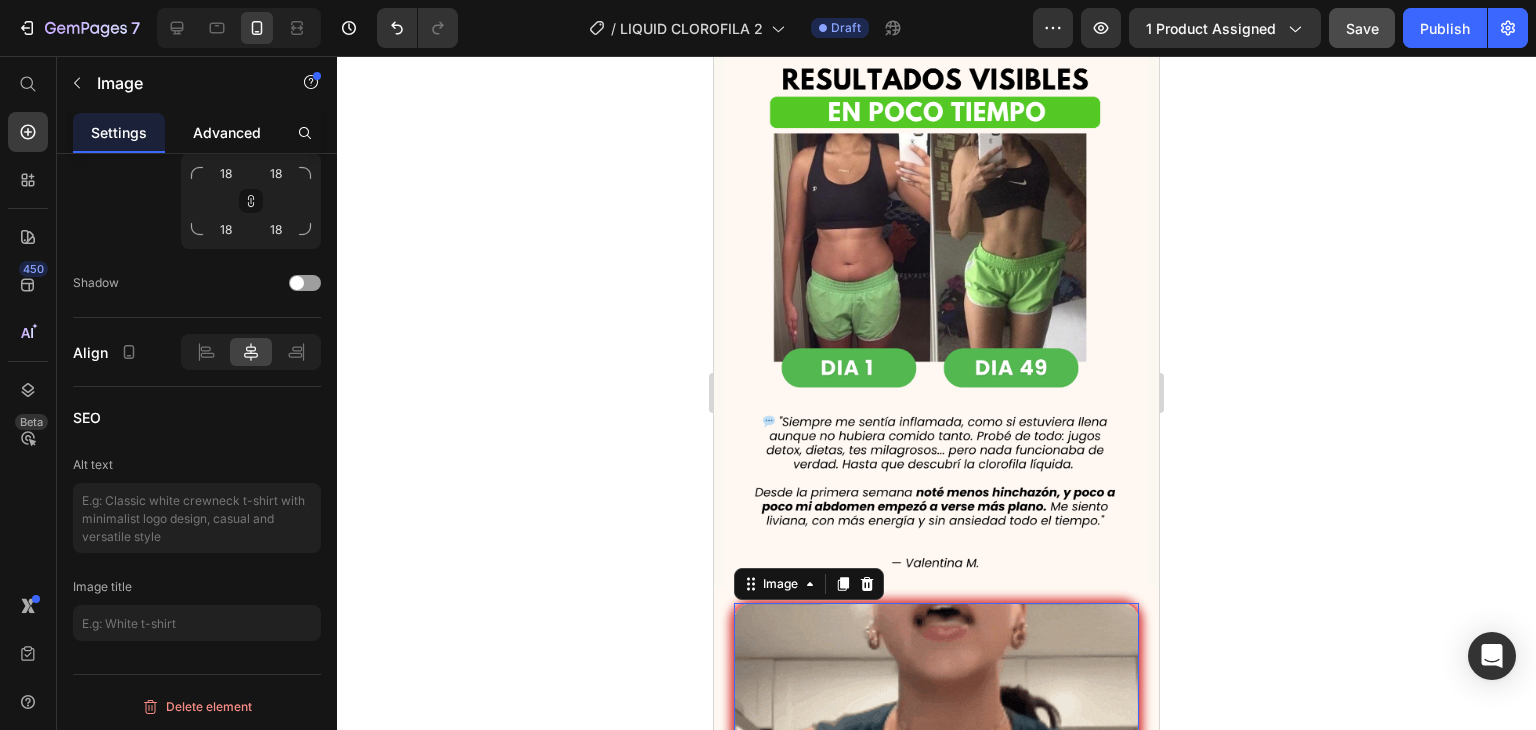 click on "Advanced" at bounding box center (227, 132) 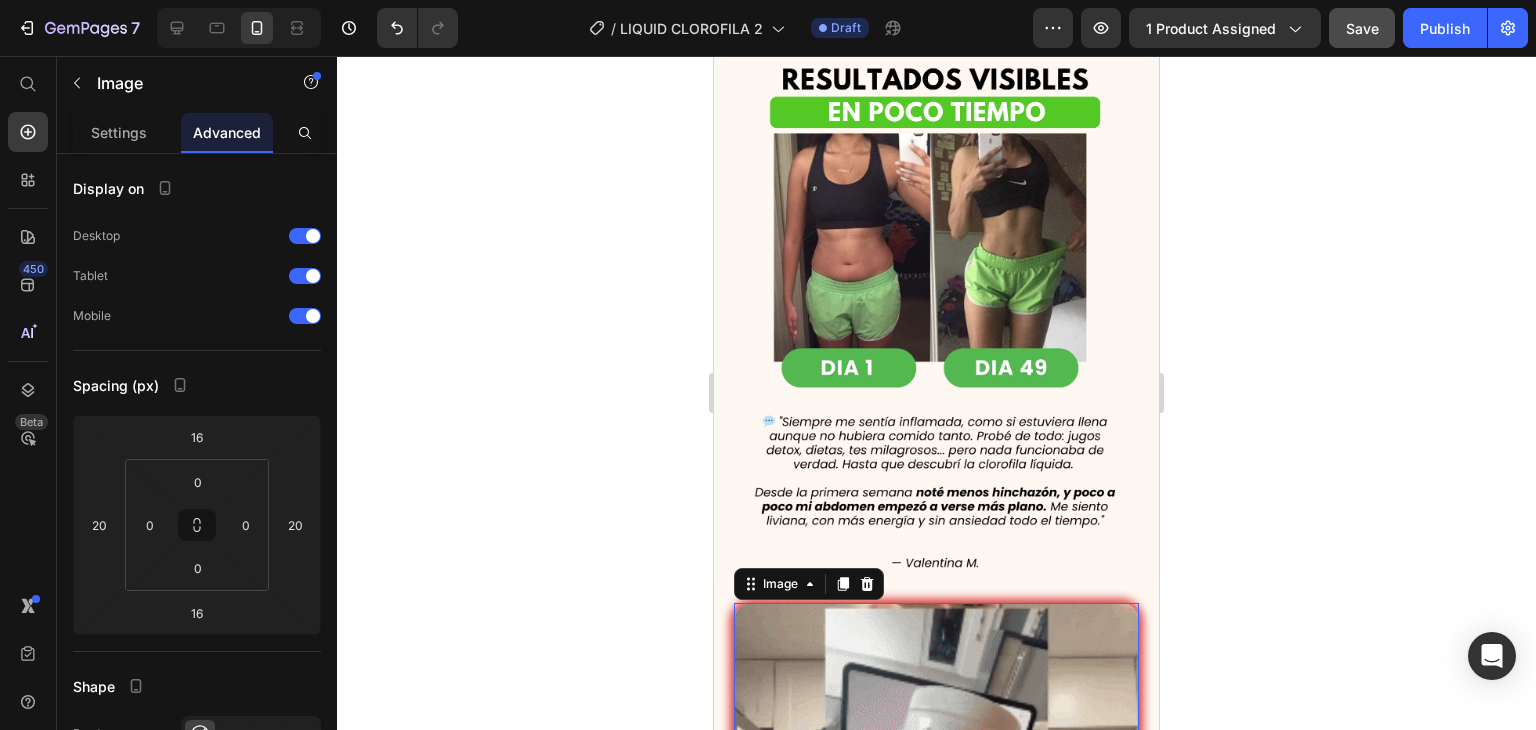 scroll, scrollTop: 700, scrollLeft: 0, axis: vertical 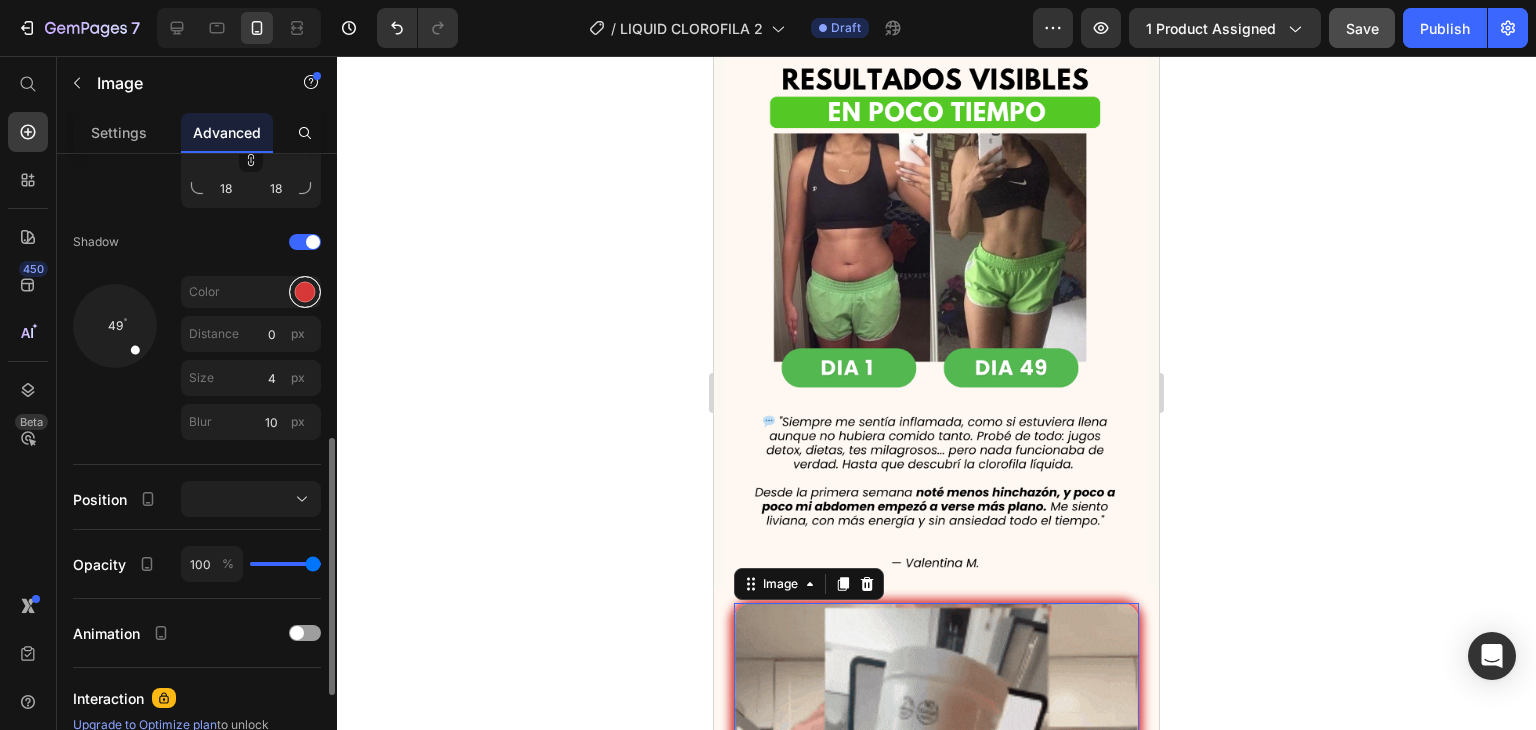 click at bounding box center [305, 292] 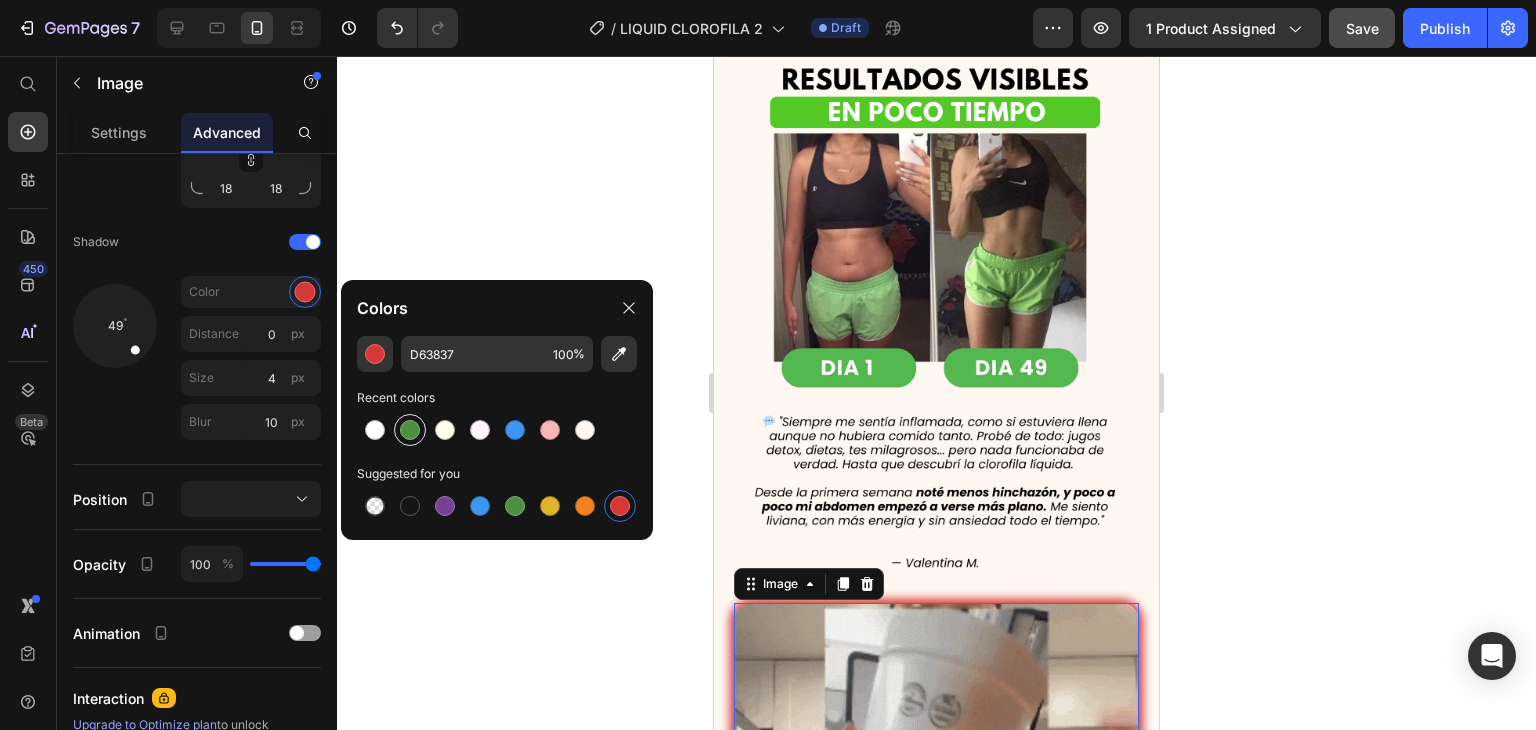 click at bounding box center [410, 430] 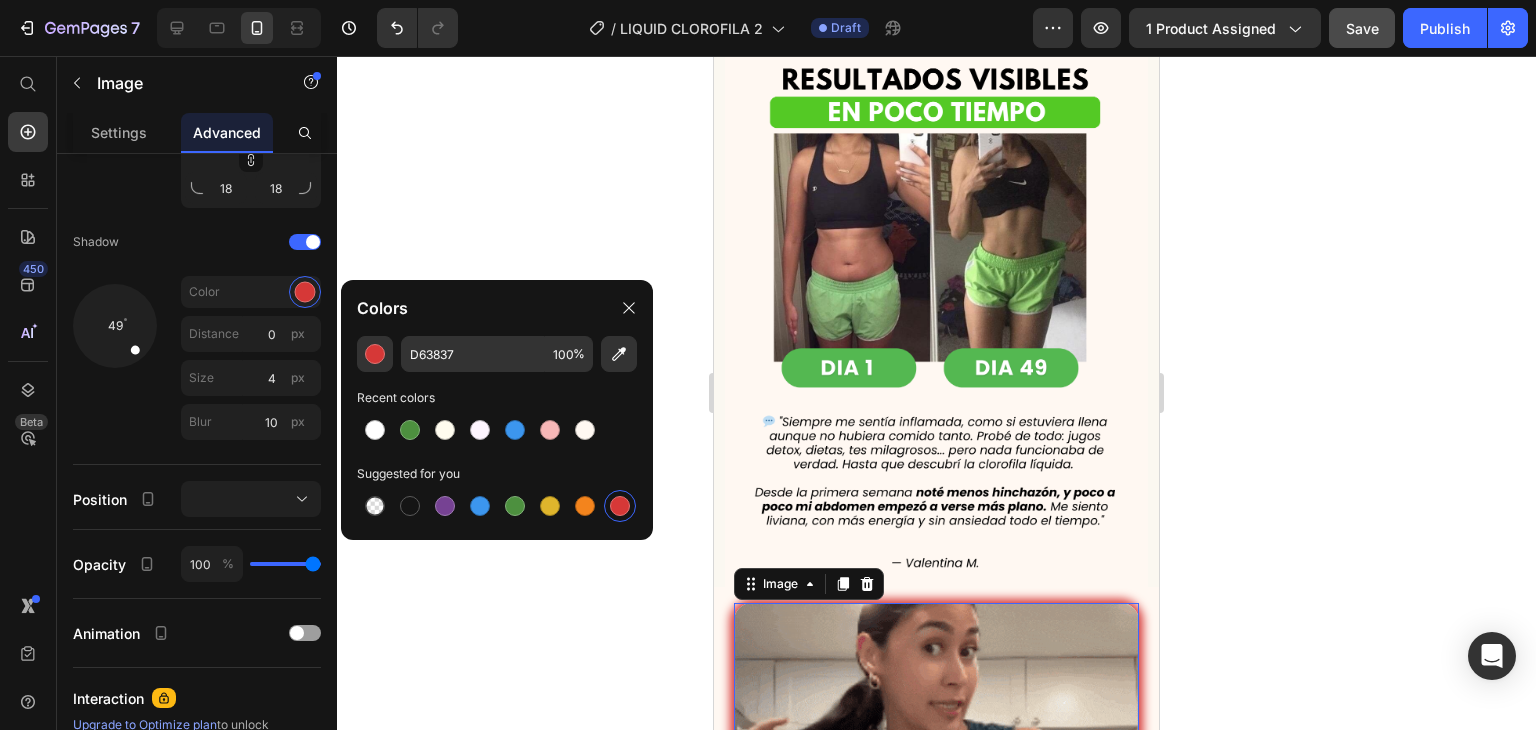 type on "4D903F" 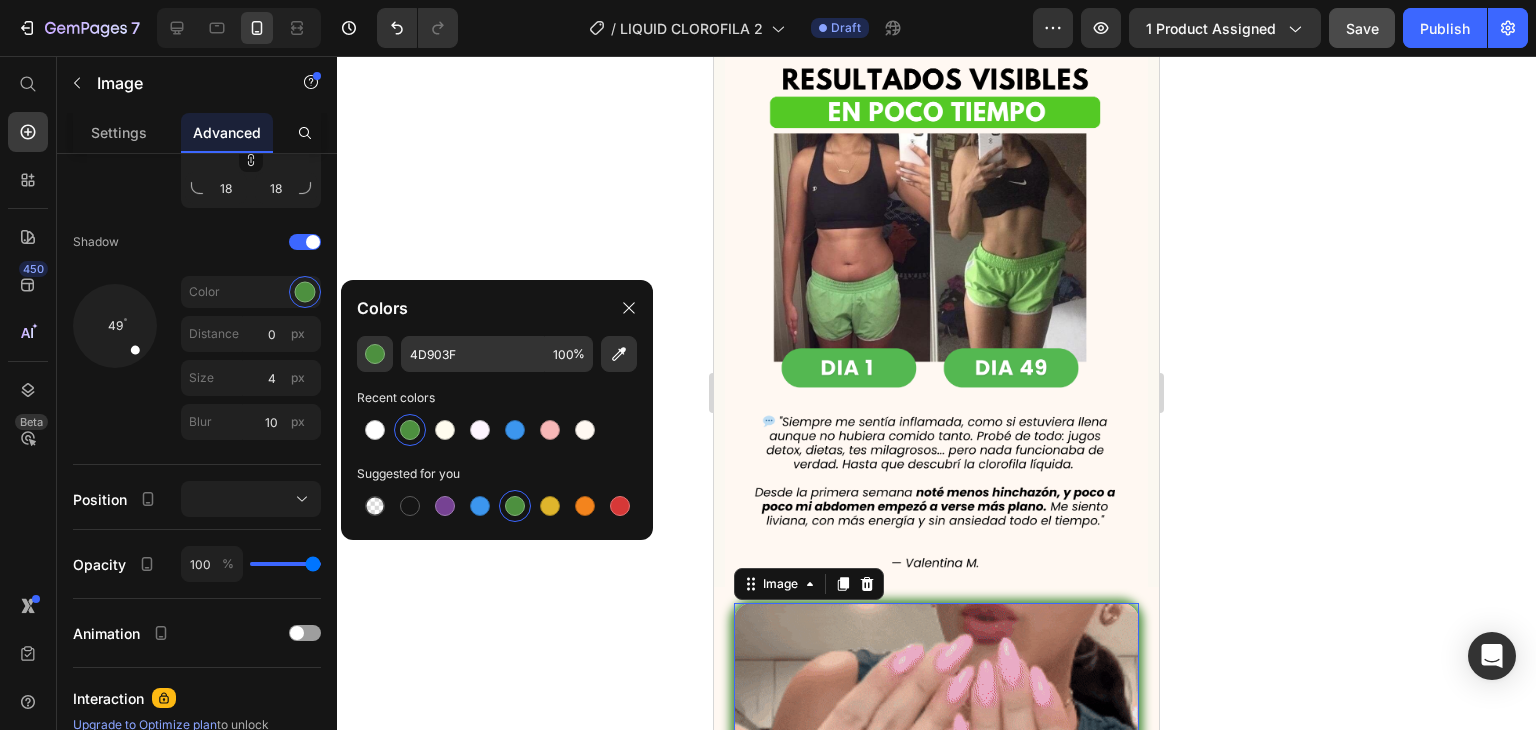 click 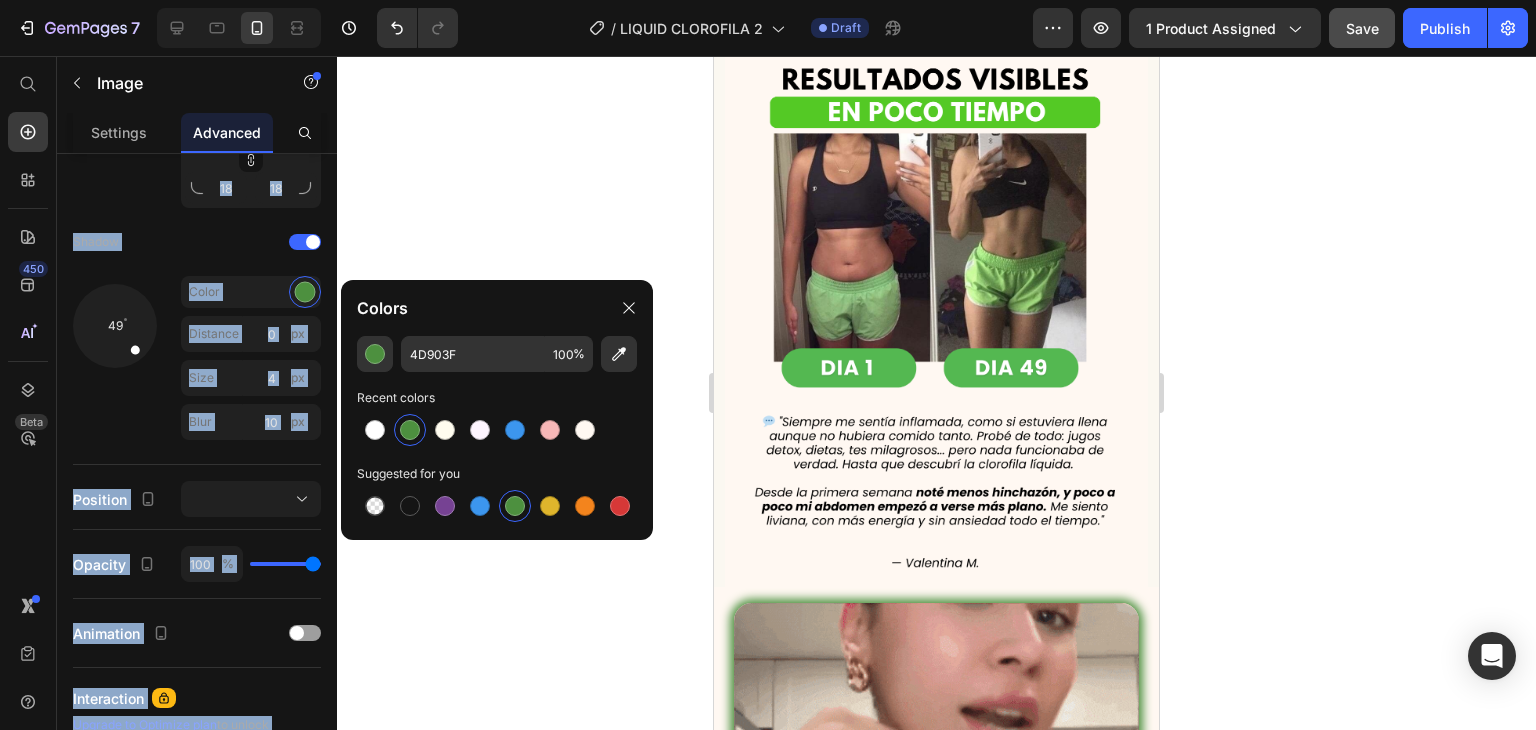 click 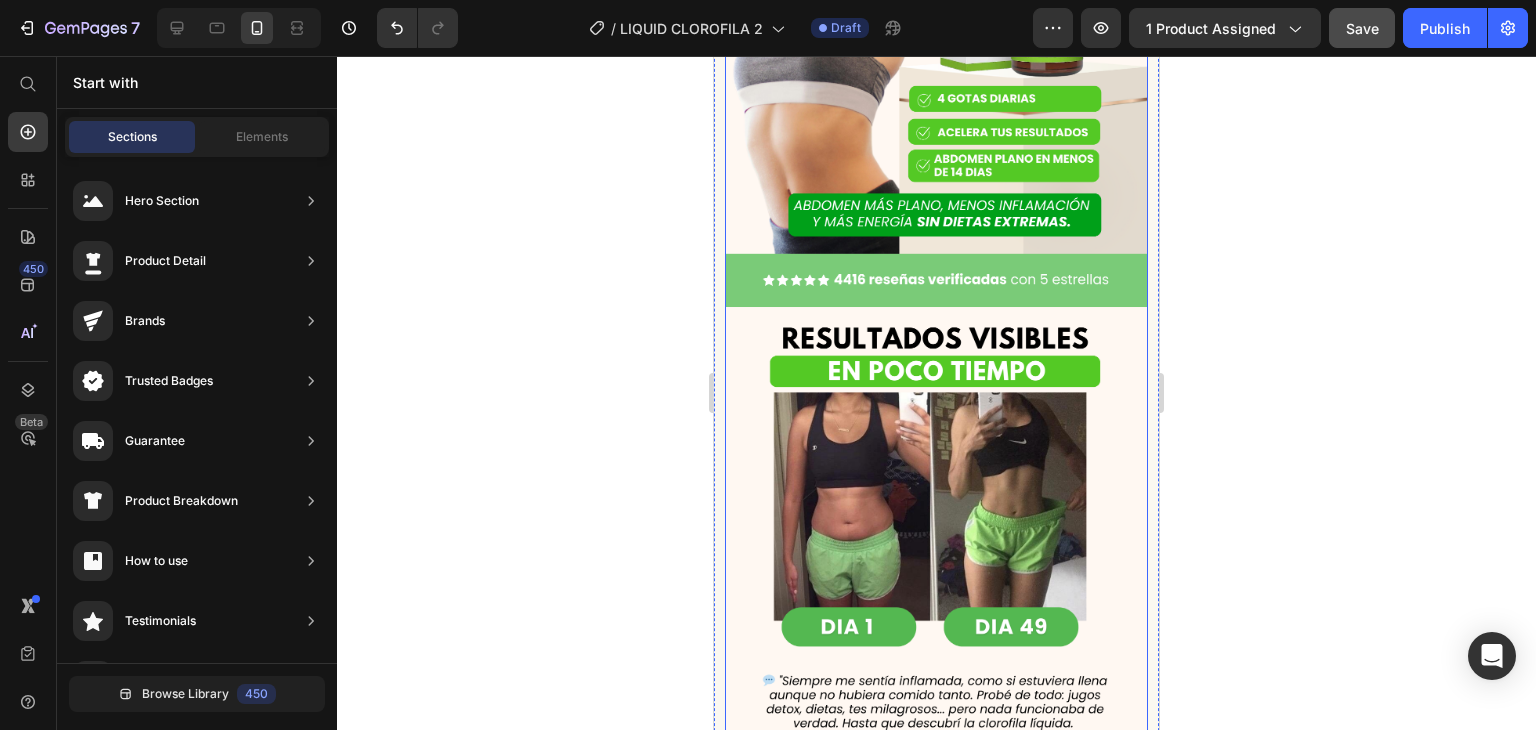 scroll, scrollTop: 2095, scrollLeft: 0, axis: vertical 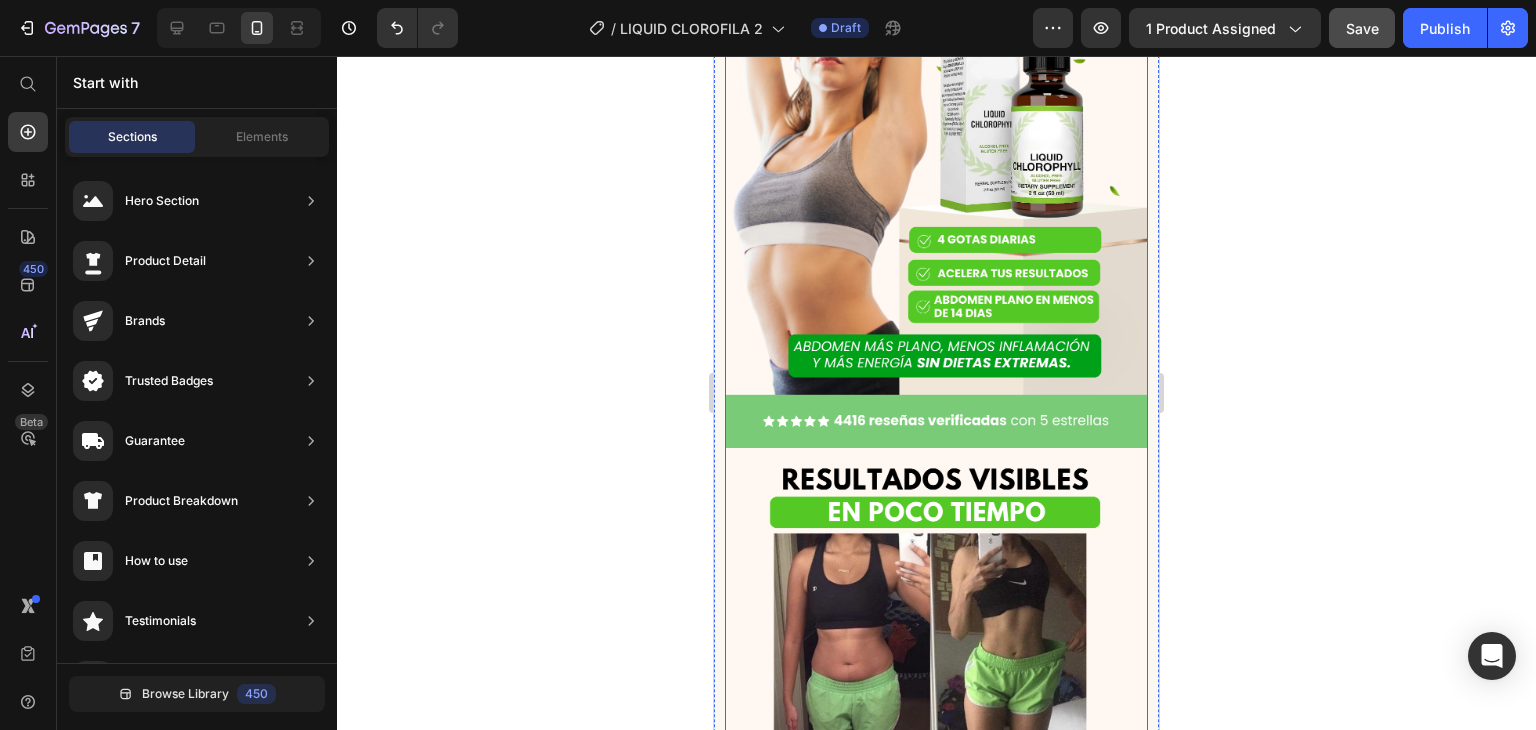 click at bounding box center [936, 400] 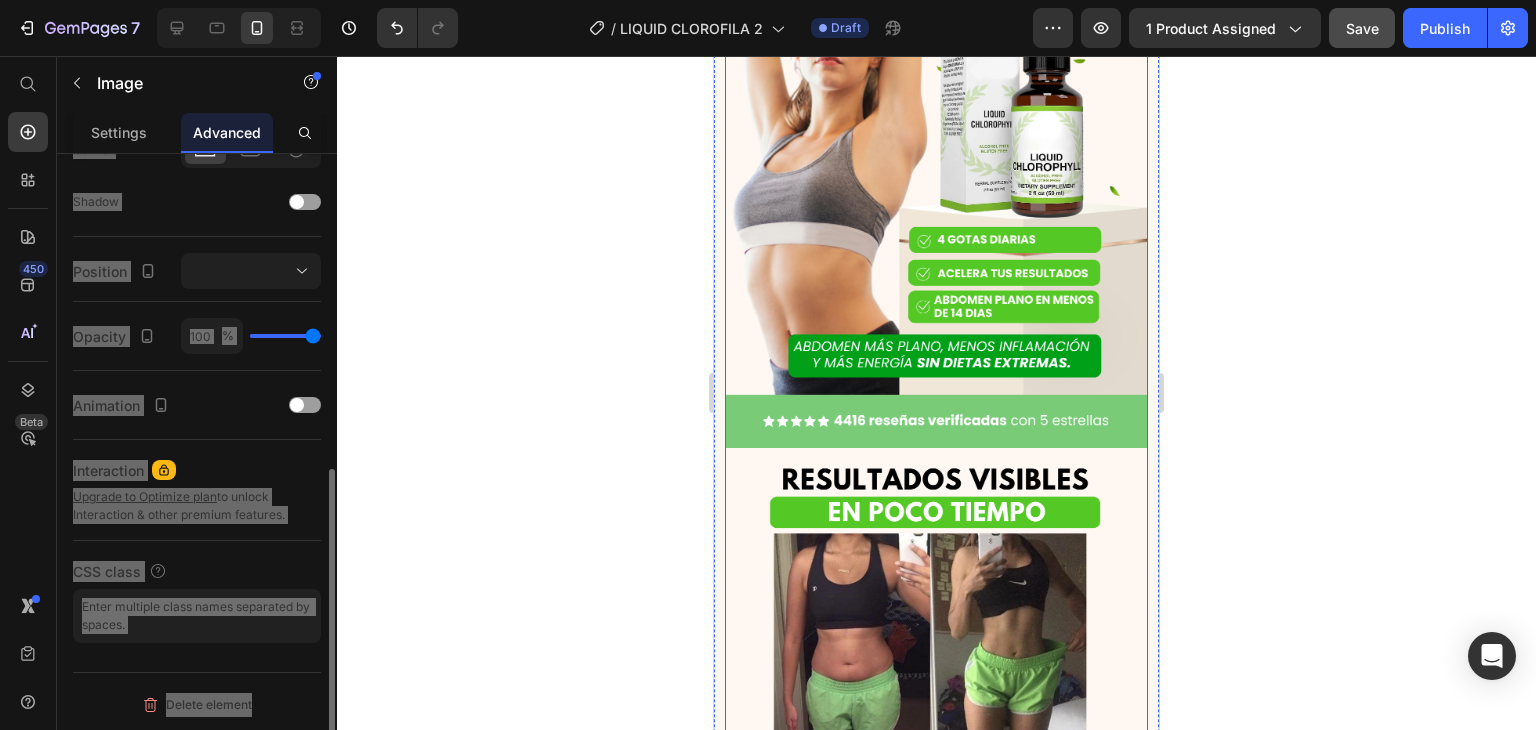 scroll, scrollTop: 634, scrollLeft: 0, axis: vertical 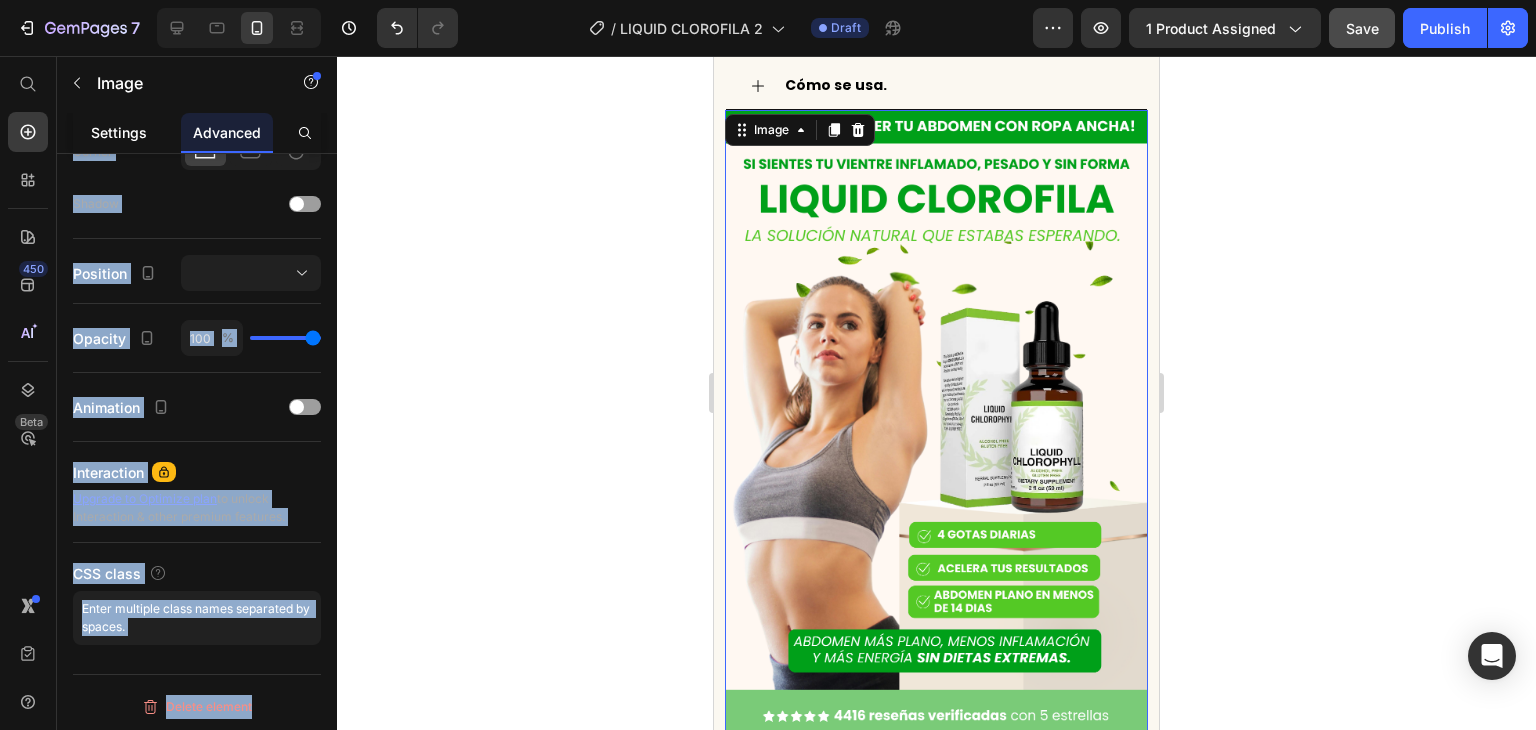 click on "Settings" 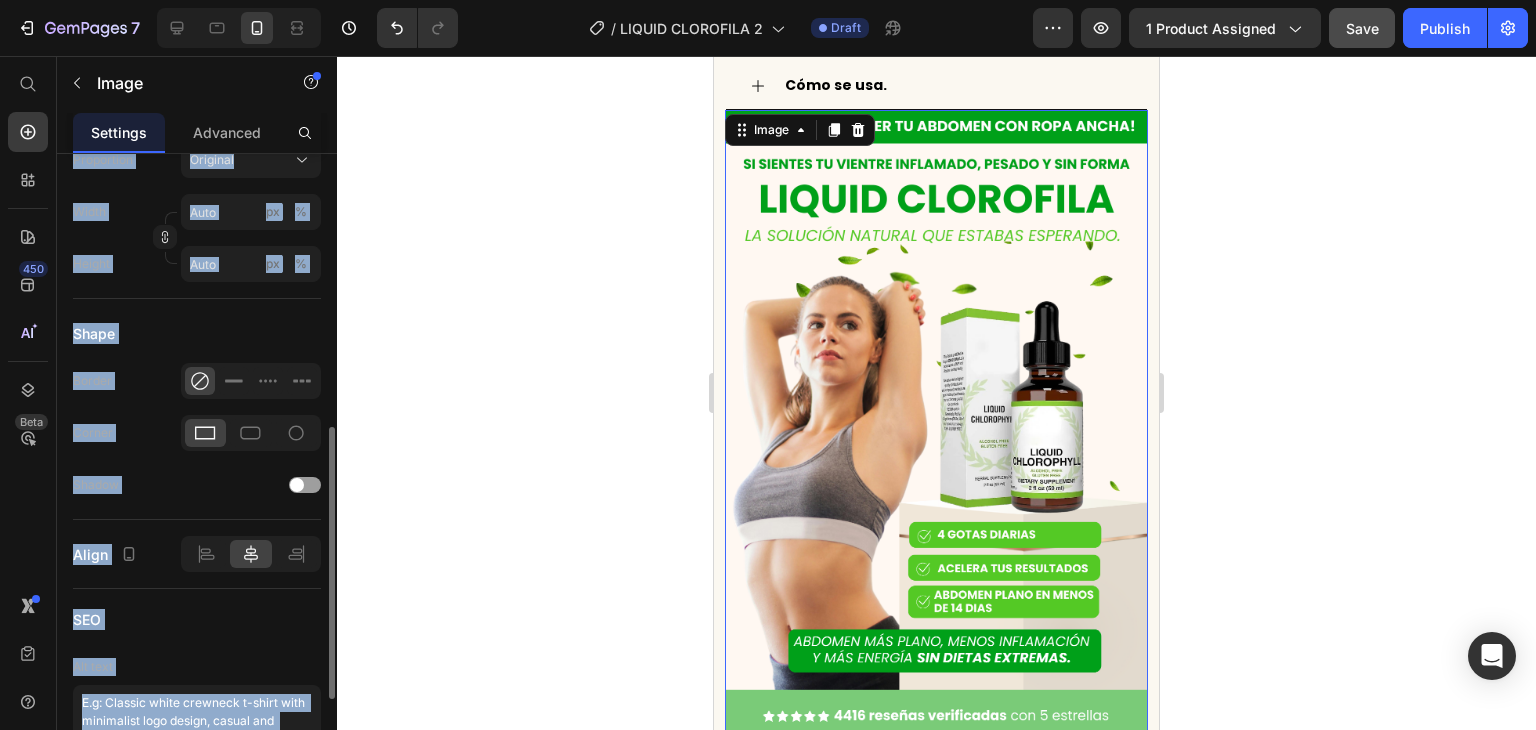 scroll, scrollTop: 0, scrollLeft: 0, axis: both 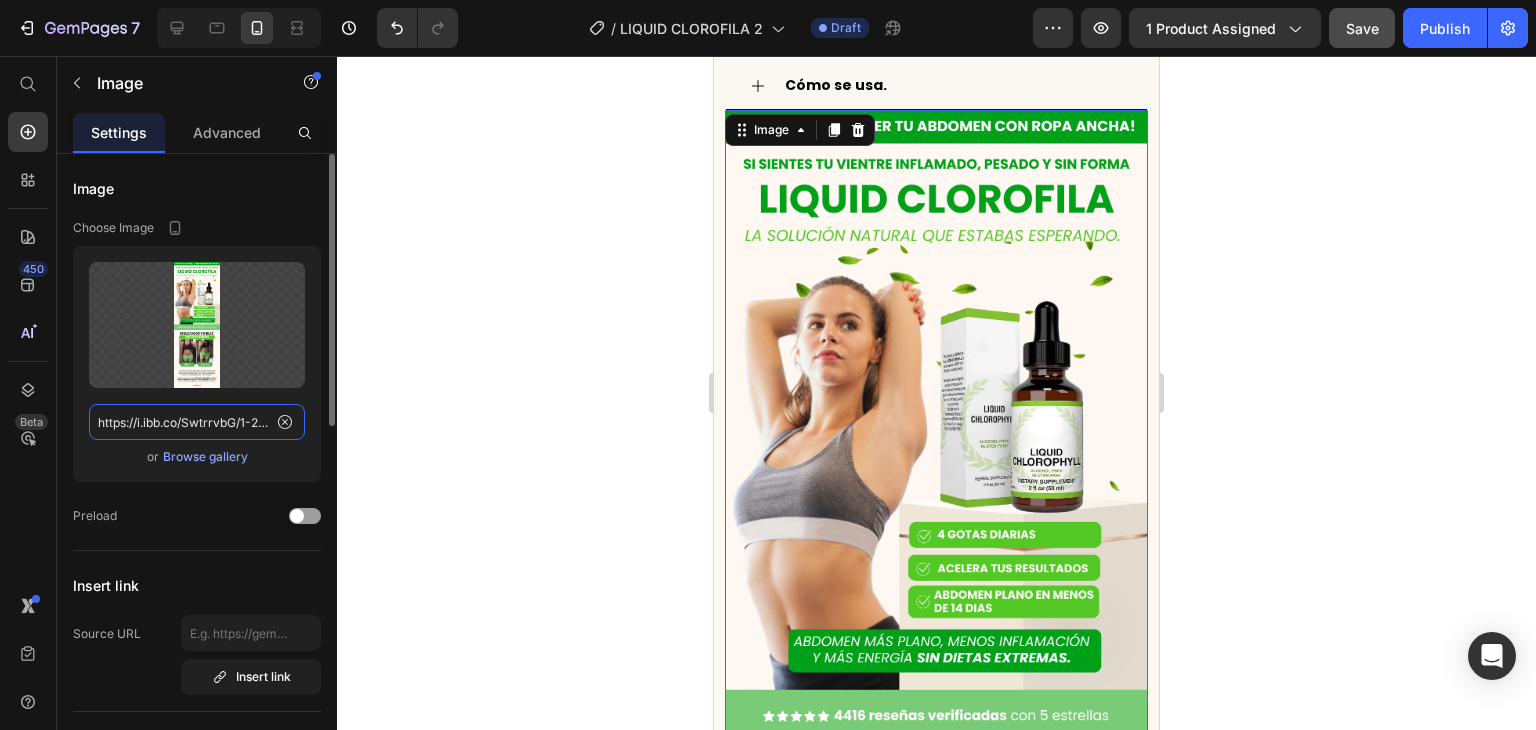 click on "https://i.ibb.co/SwtrrvbG/1-27.png" 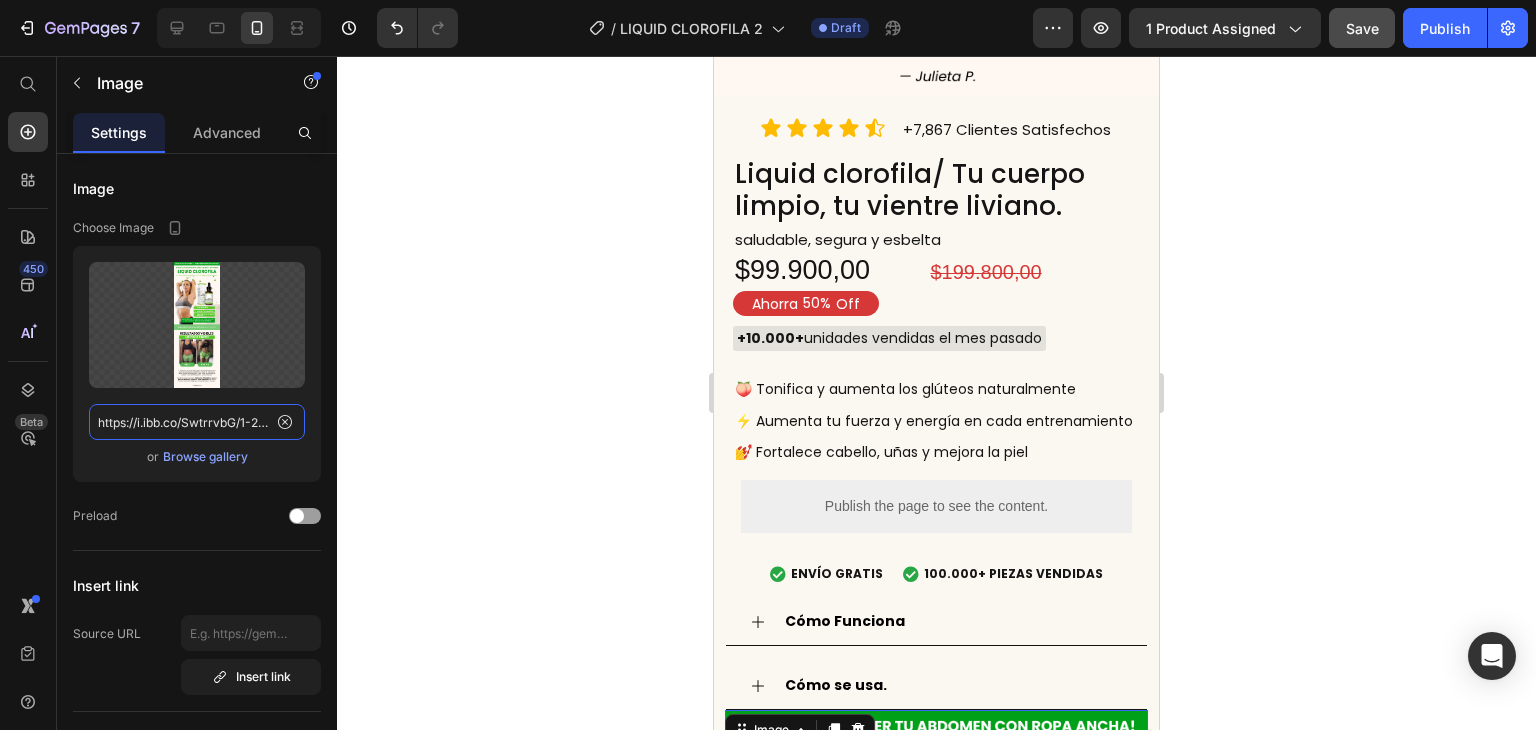 scroll, scrollTop: 600, scrollLeft: 0, axis: vertical 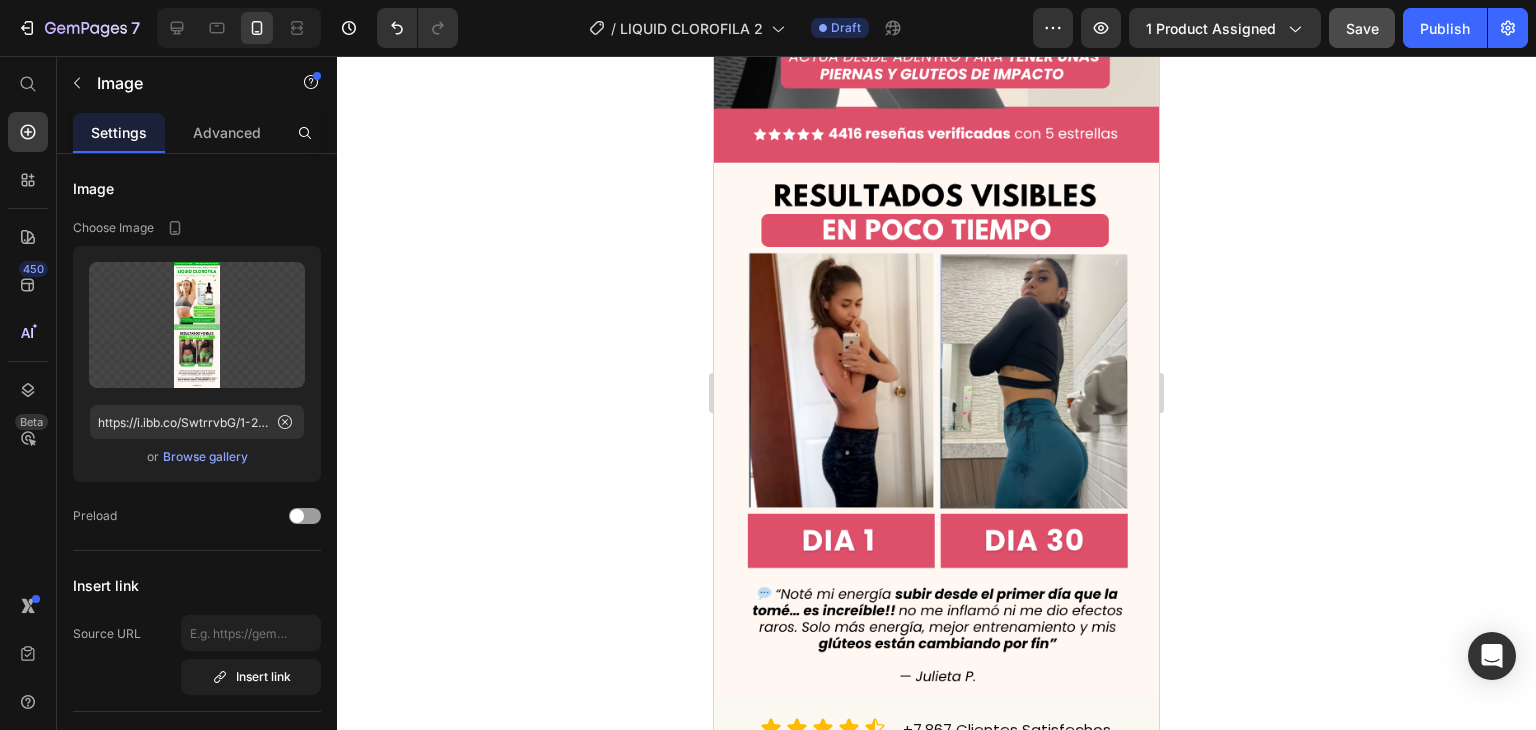 click at bounding box center [936, 96] 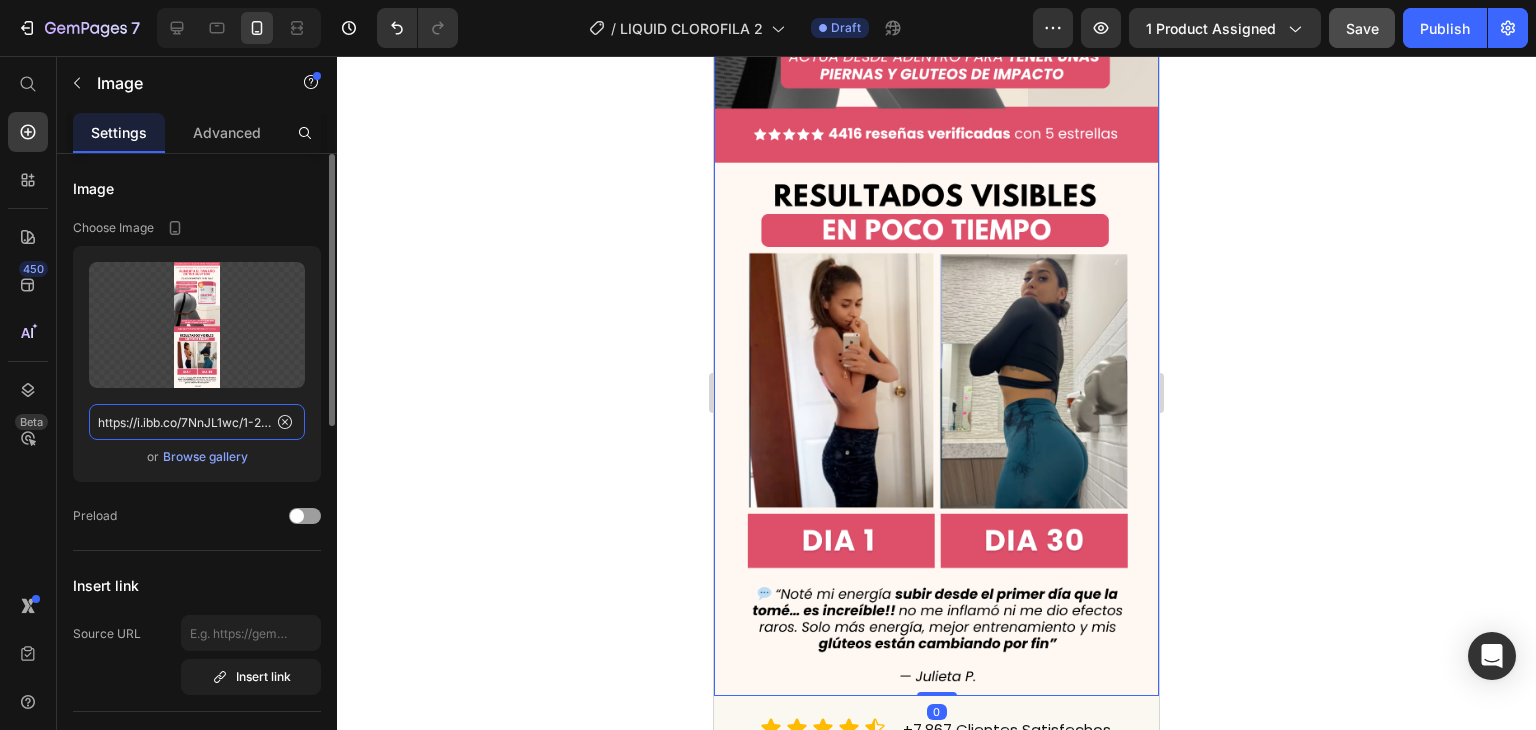 click on "https://i.ibb.co/7NnJL1wc/1-22.png" 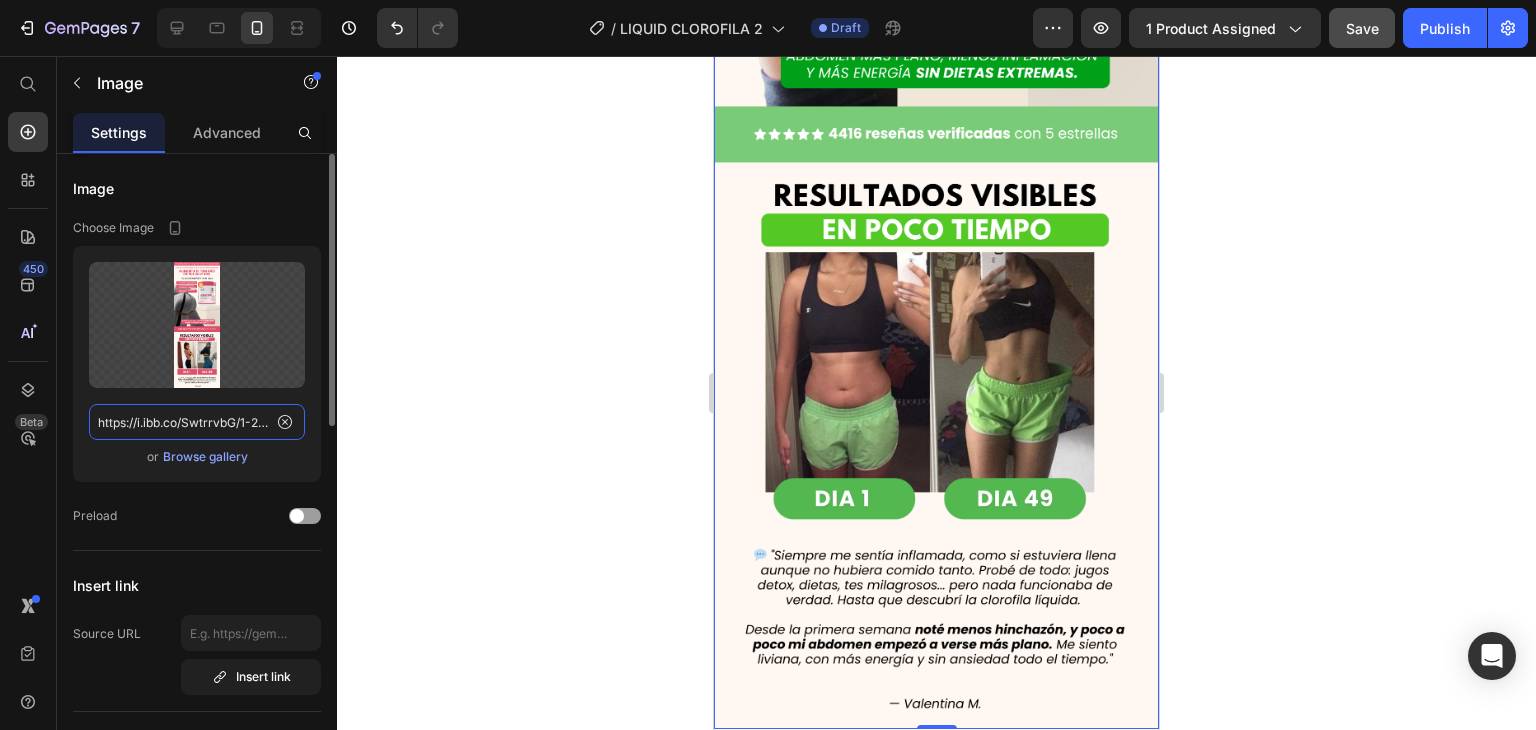scroll, scrollTop: 0, scrollLeft: 18, axis: horizontal 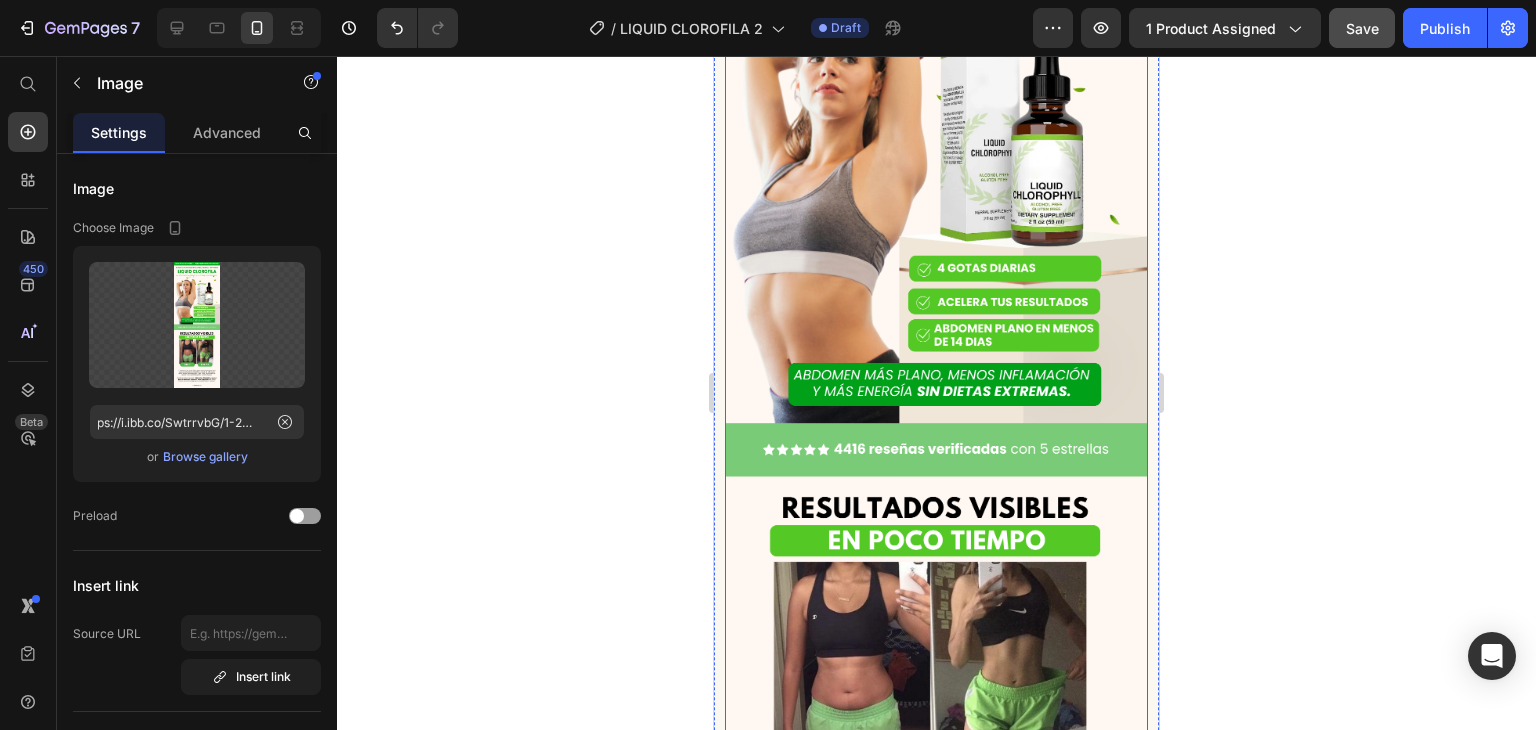 click at bounding box center [936, 429] 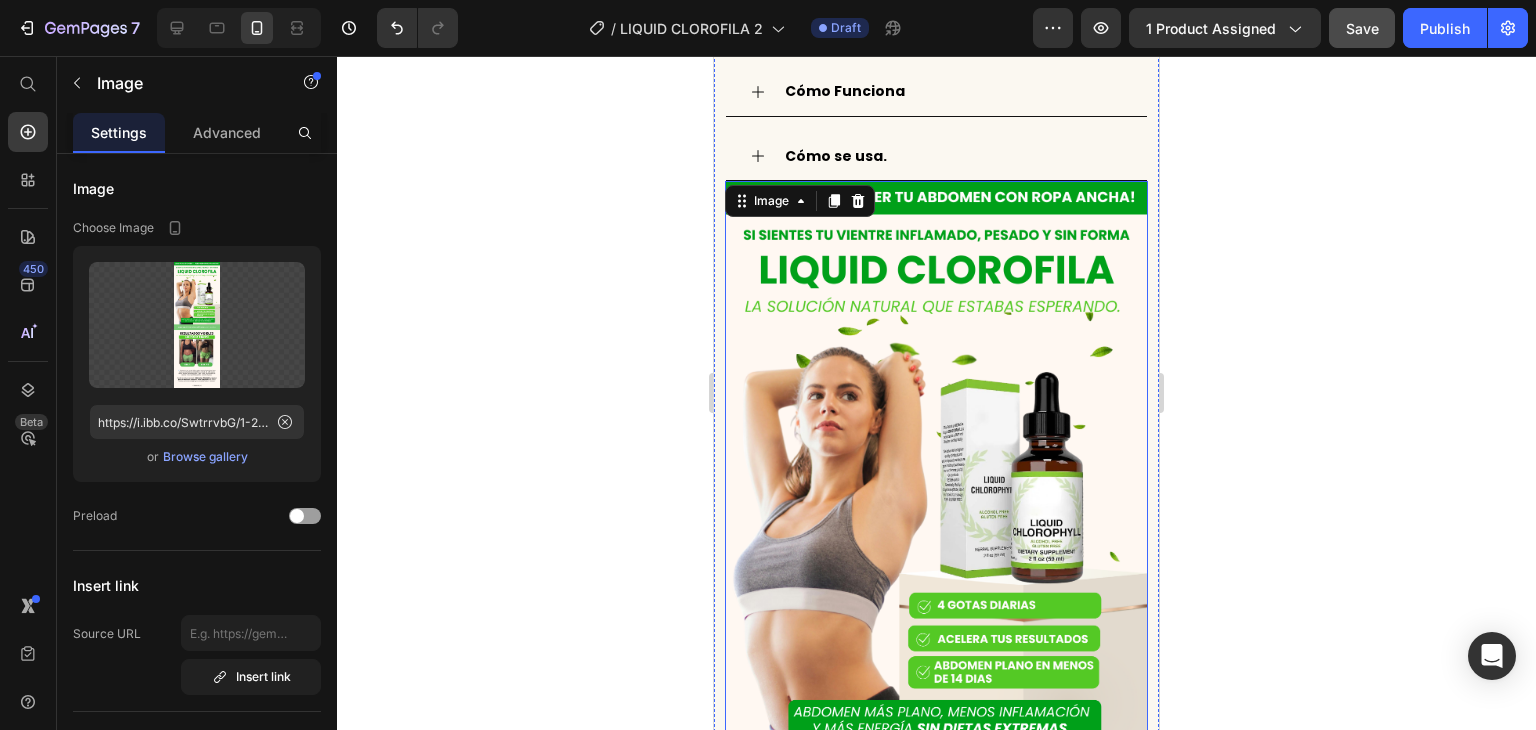 scroll, scrollTop: 1700, scrollLeft: 0, axis: vertical 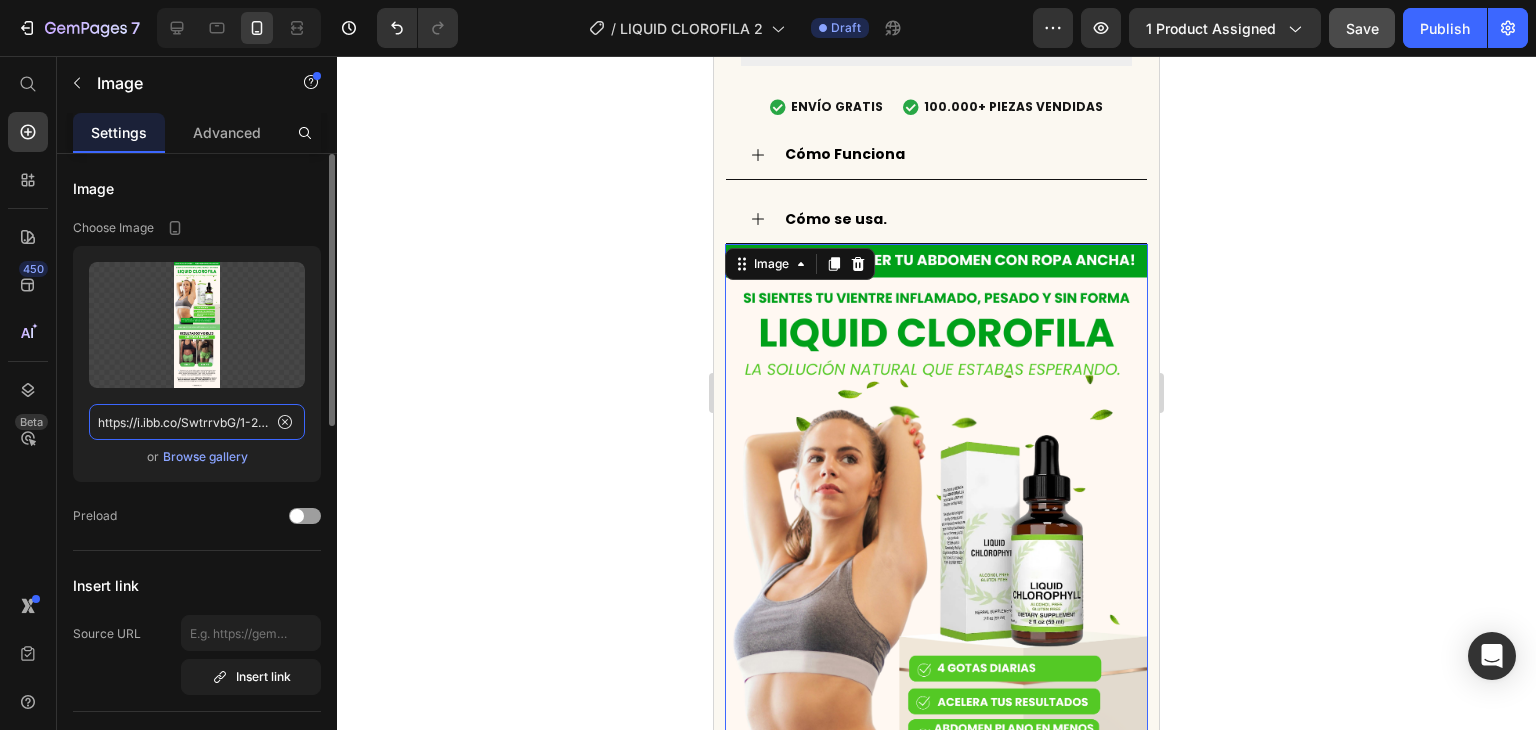 click on "https://i.ibb.co/SwtrrvbG/1-27.png" 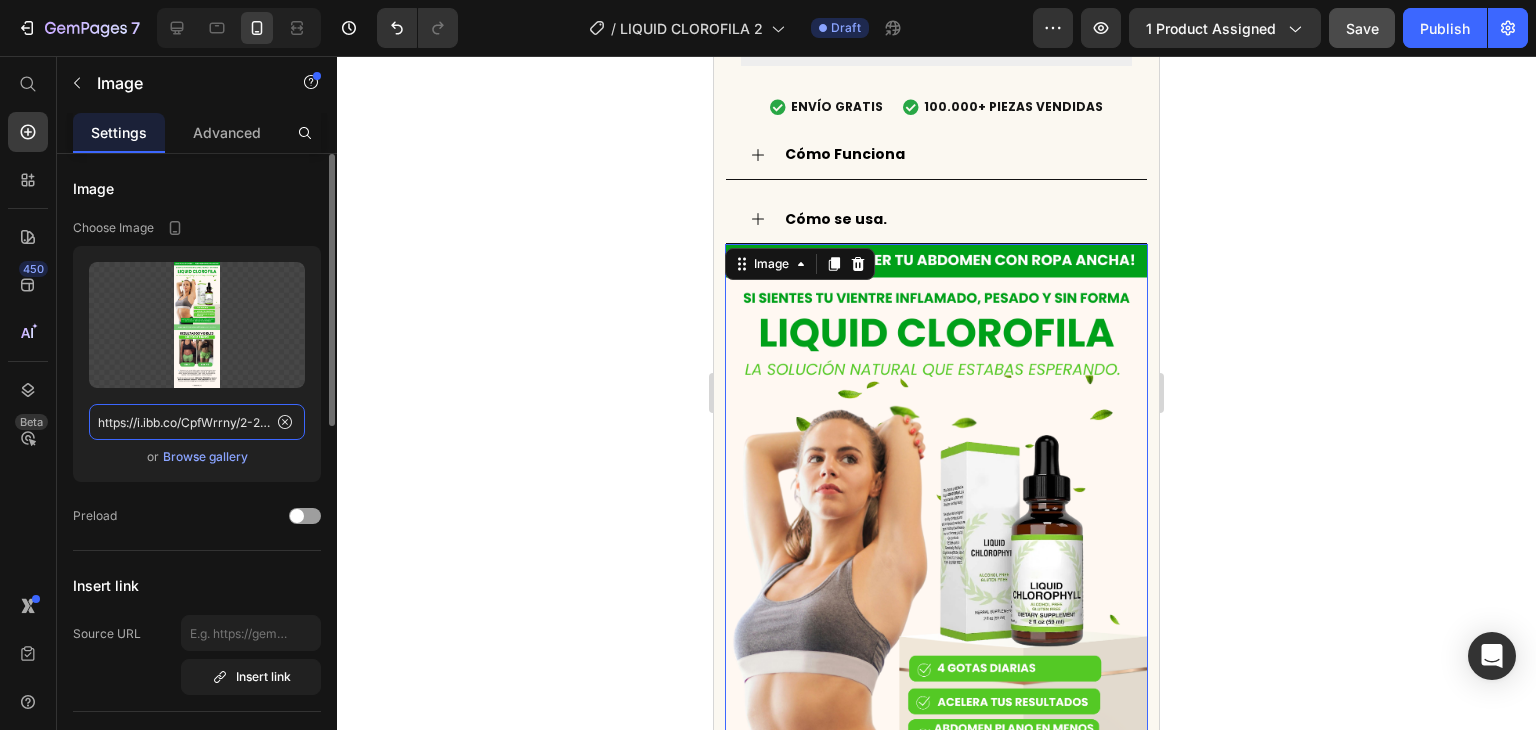scroll, scrollTop: 0, scrollLeft: 23, axis: horizontal 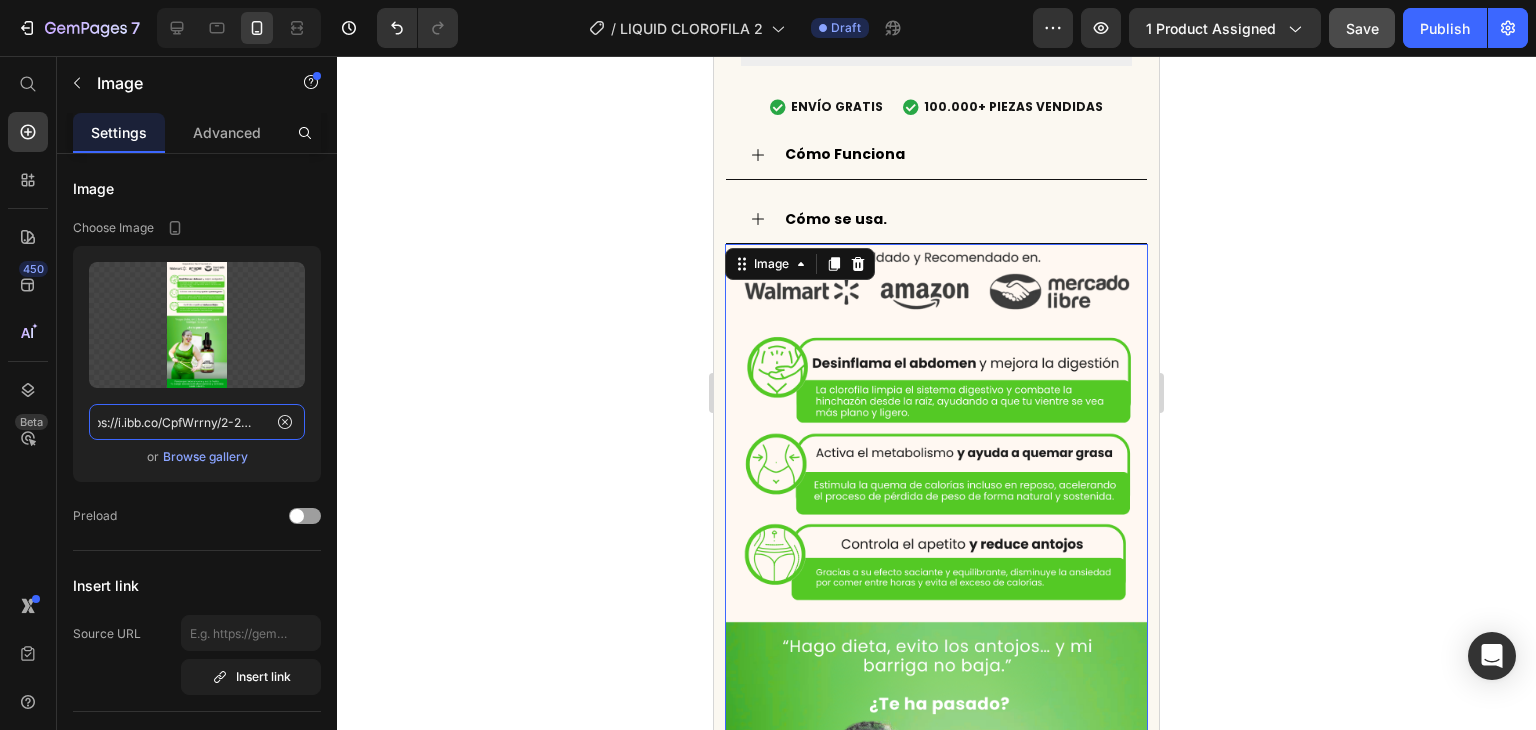 type on "https://i.ibb.co/CpfWrrny/2-29.png" 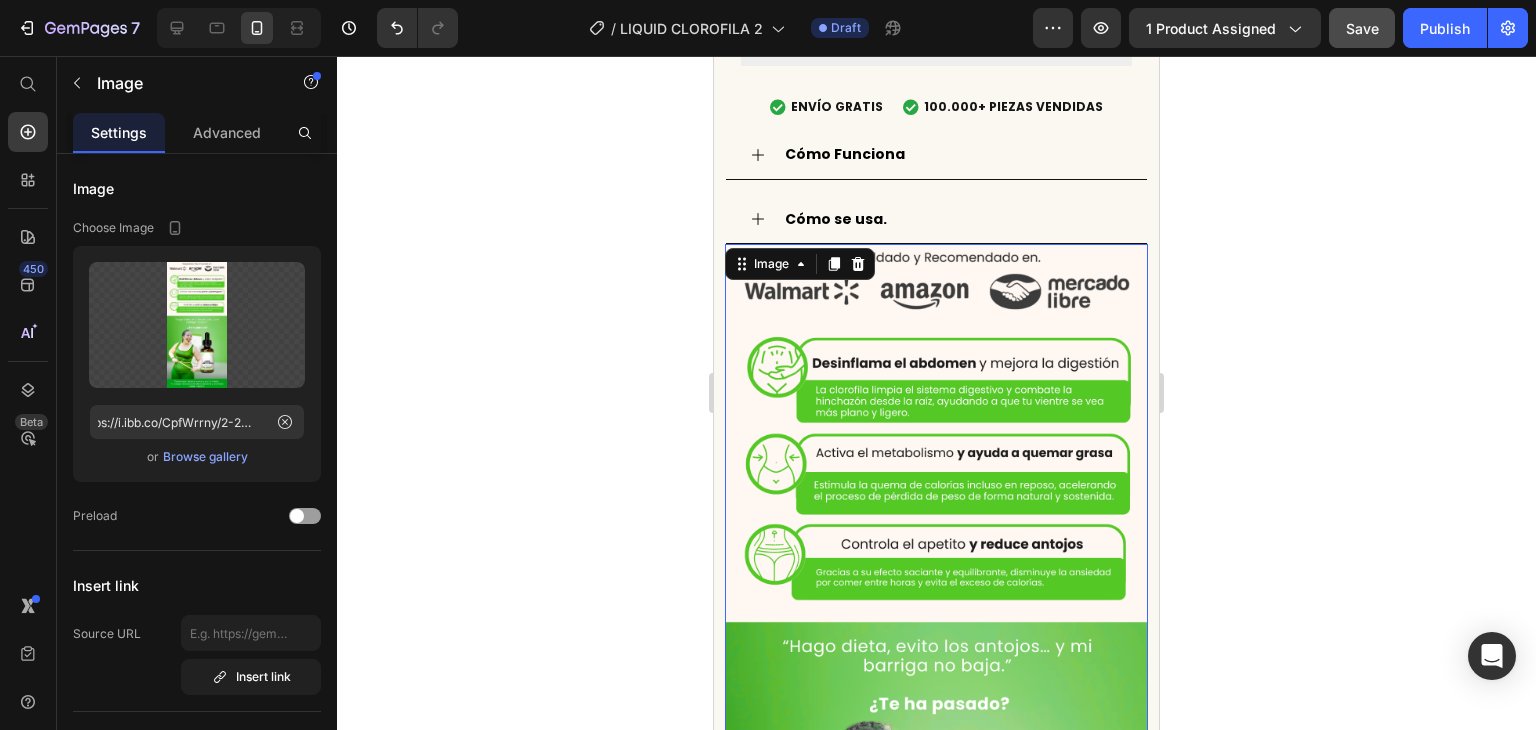 click 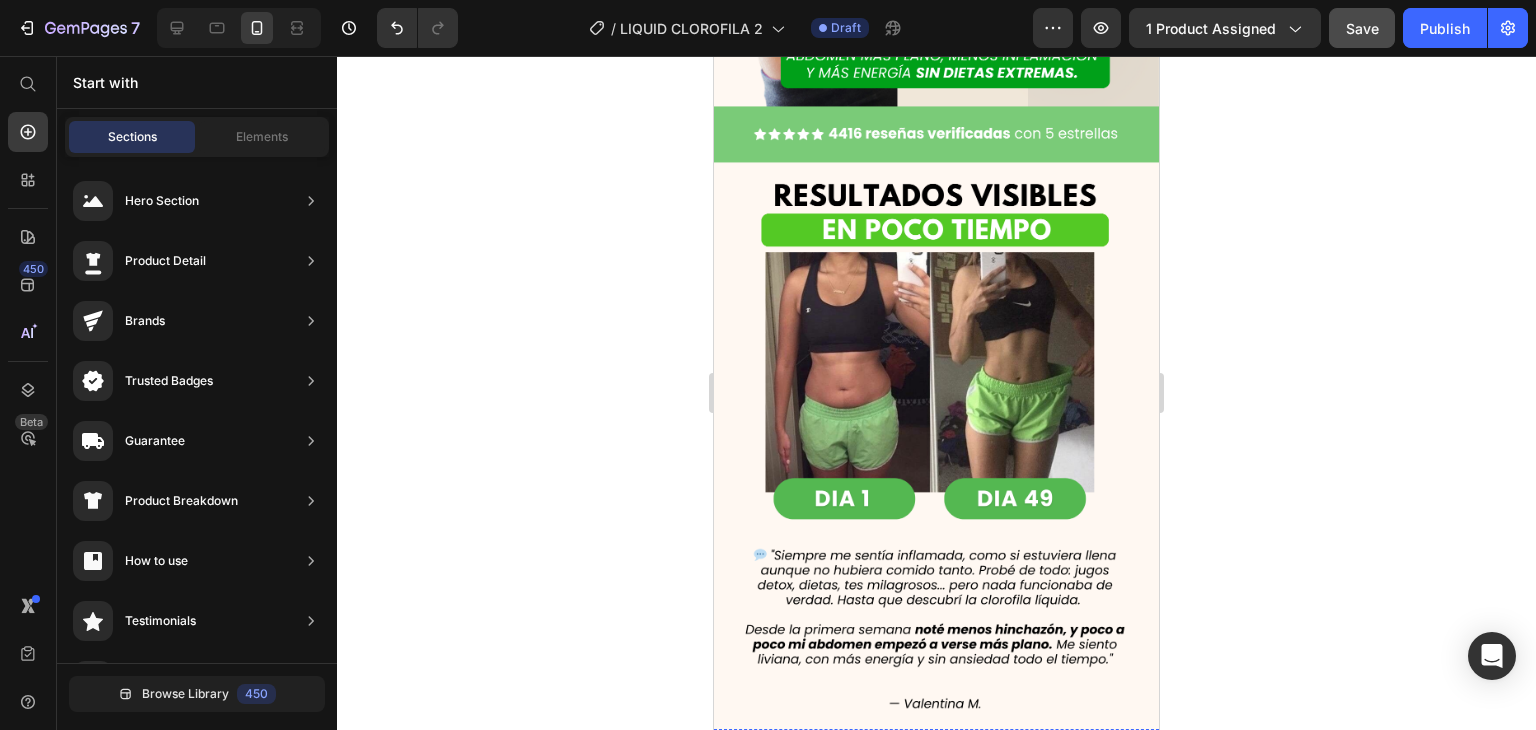 scroll, scrollTop: 0, scrollLeft: 0, axis: both 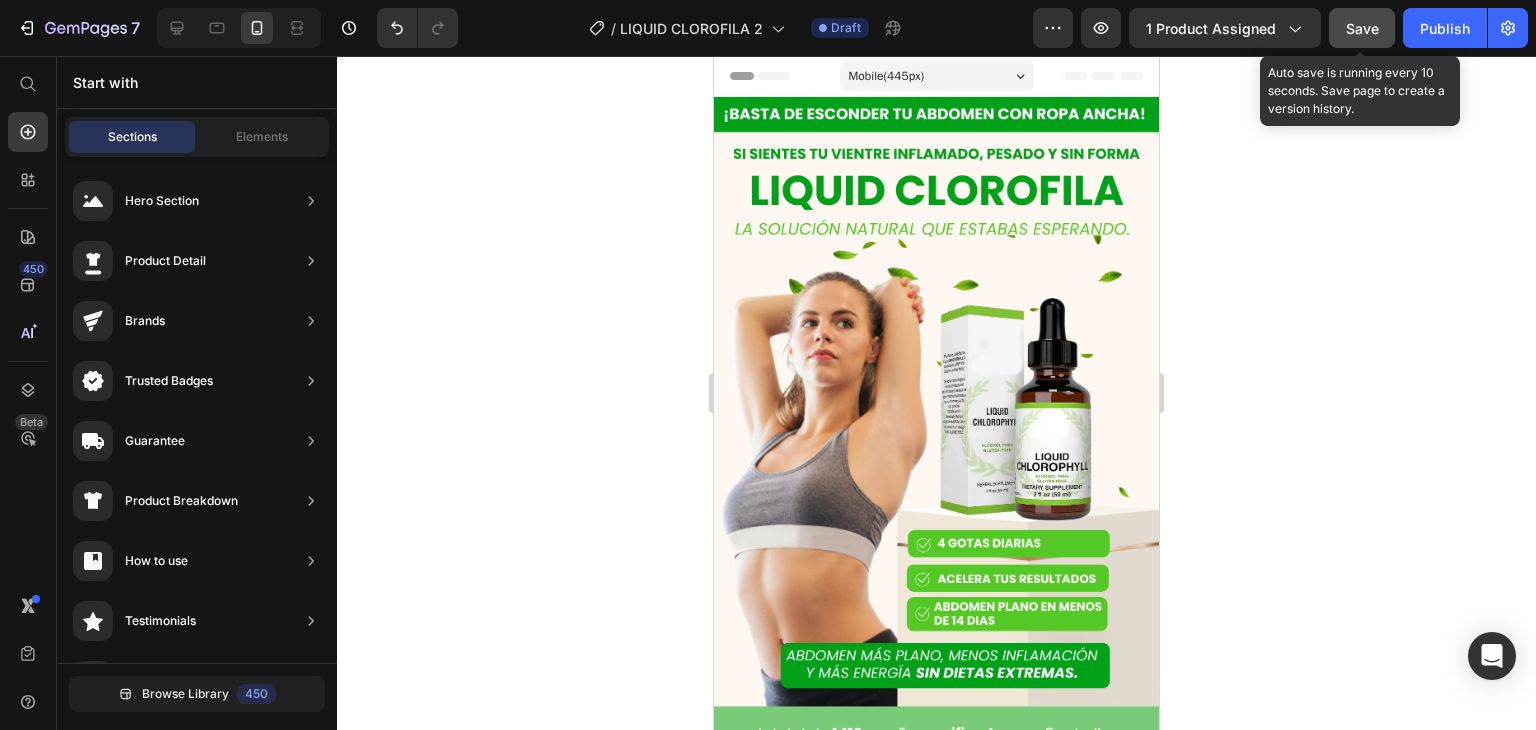 click on "Save" 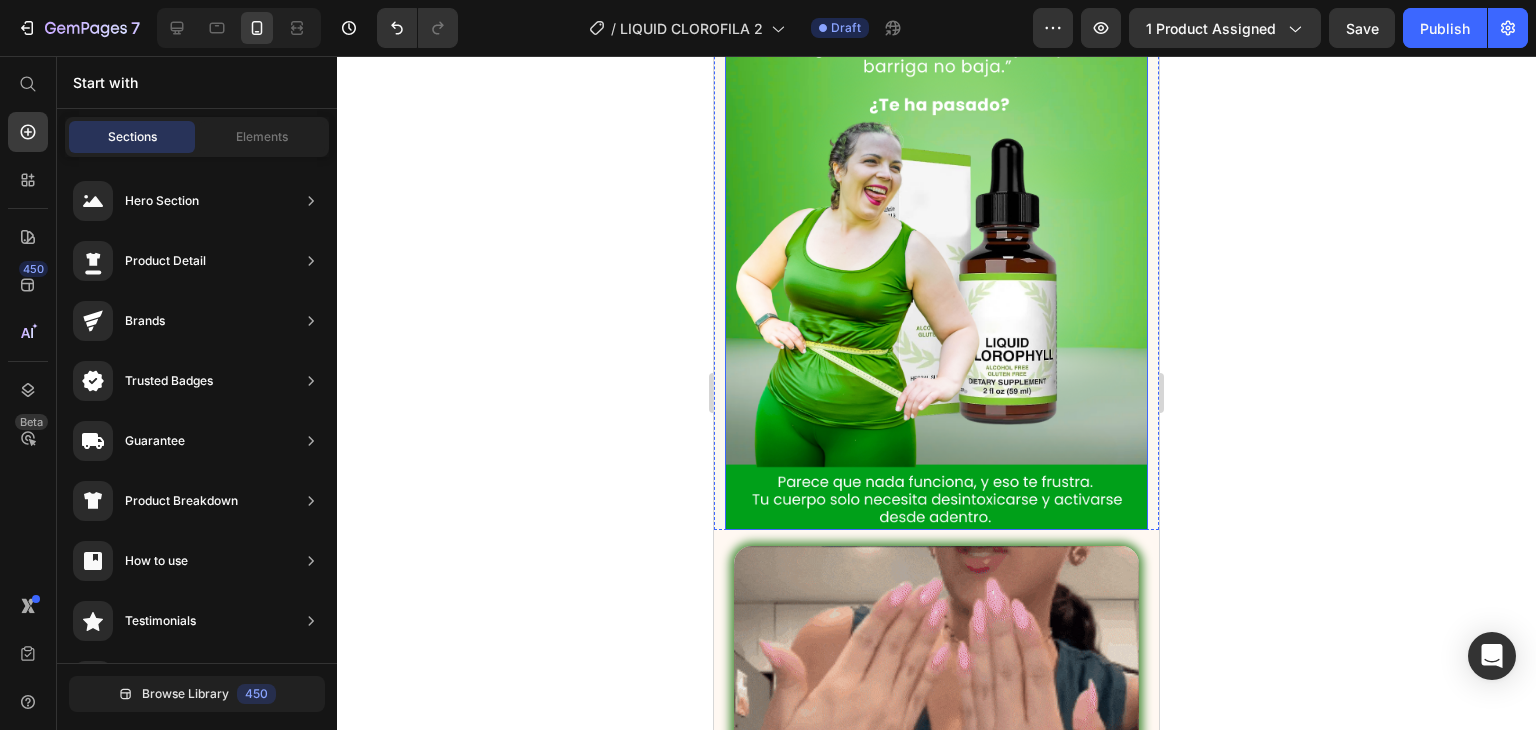 scroll, scrollTop: 2300, scrollLeft: 0, axis: vertical 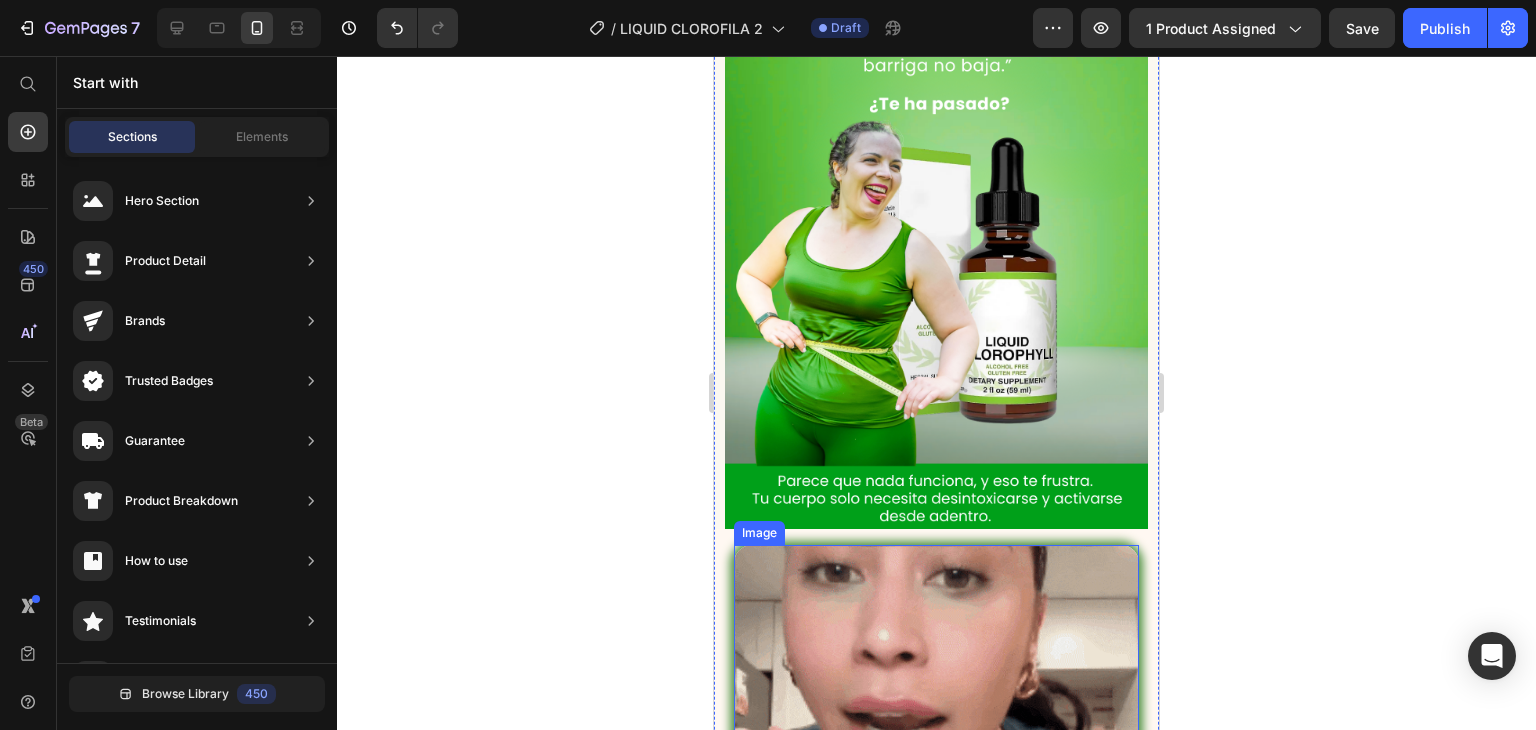 click at bounding box center [936, 747] 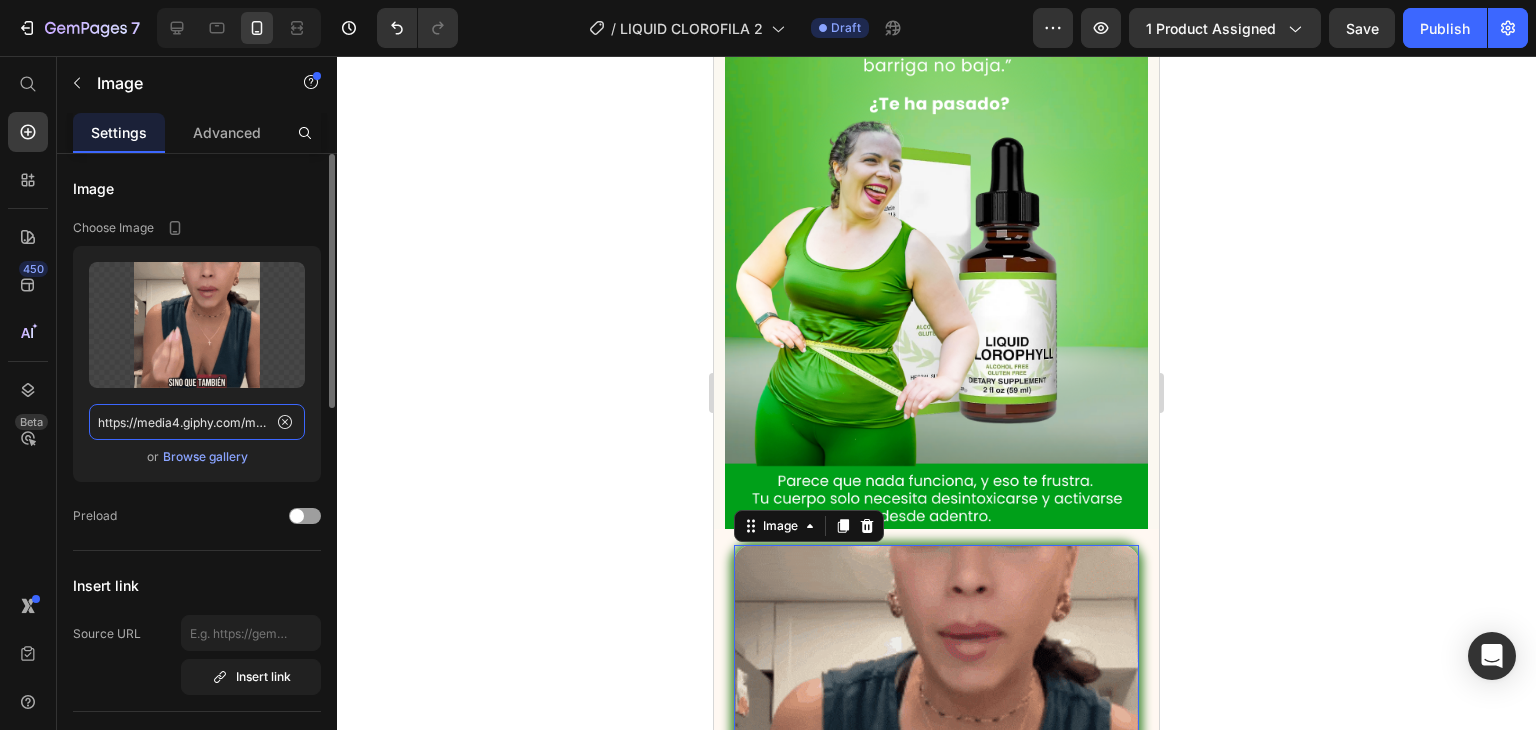 click on "https://media4.giphy.com/media/v1.Y2lkPTc5MGI3NjExYTl4eXpoZTNuMXVhZjNsYXdkcXVveDdxbXZxd2RhcTVyNGw3M3FsdyZlcD12MV9pbnRlcm5hbF9naWZfYnlfaWQmY3Q9Zw/bfdVeWi4L9PNYgDB7X/giphy.gif" 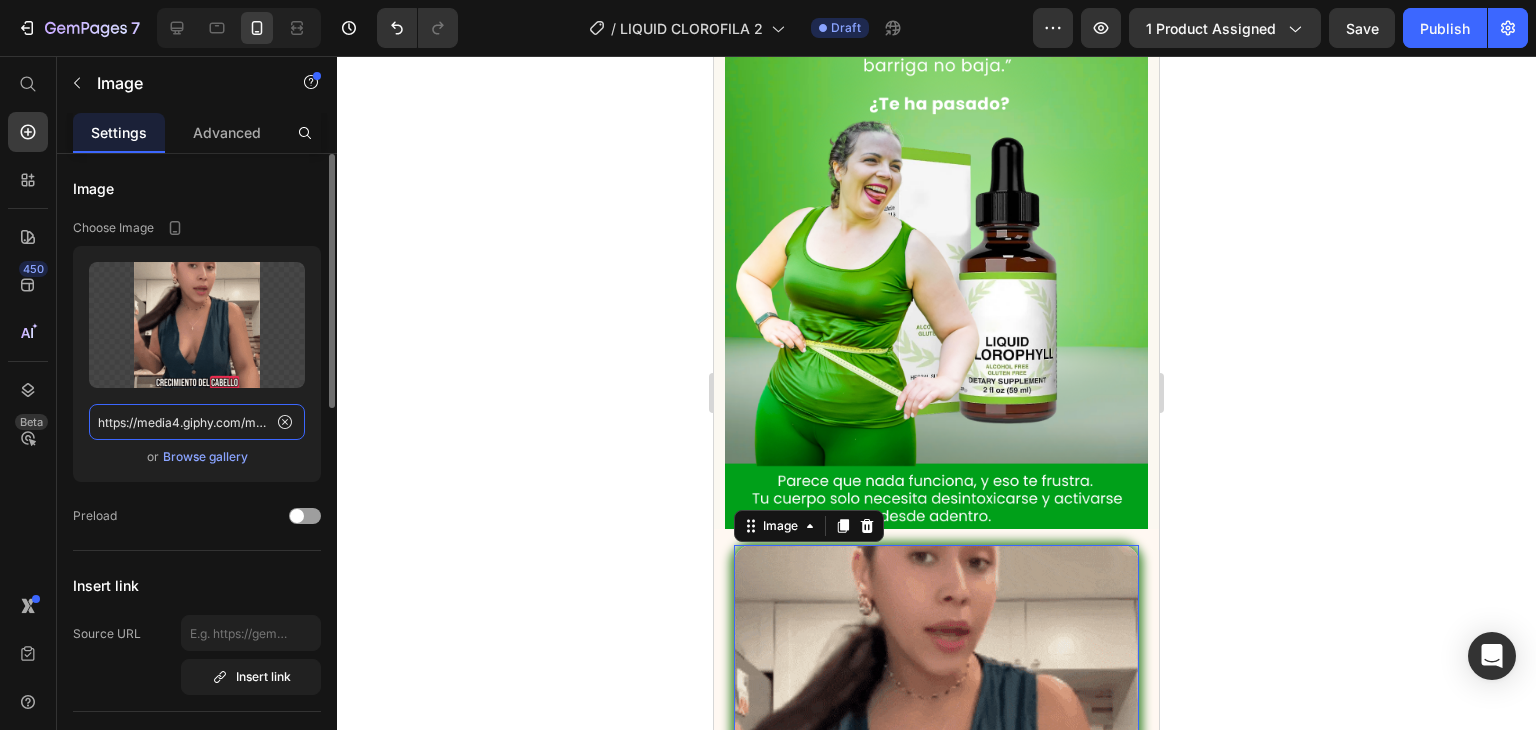 paste on "3.giphy.com/media/v1.Y2lkPTc5MGI3NjExN21qNXh3aTZveW51cnBsNDg5Z3JhZnQ4YTJtcWNodmU1bGRqdTN4bSZlcD12MV9pbnRlcm5hbF9naWZfYnlfaWQmY3Q9Zw/c5lmnRwtfvAMtfYpG1" 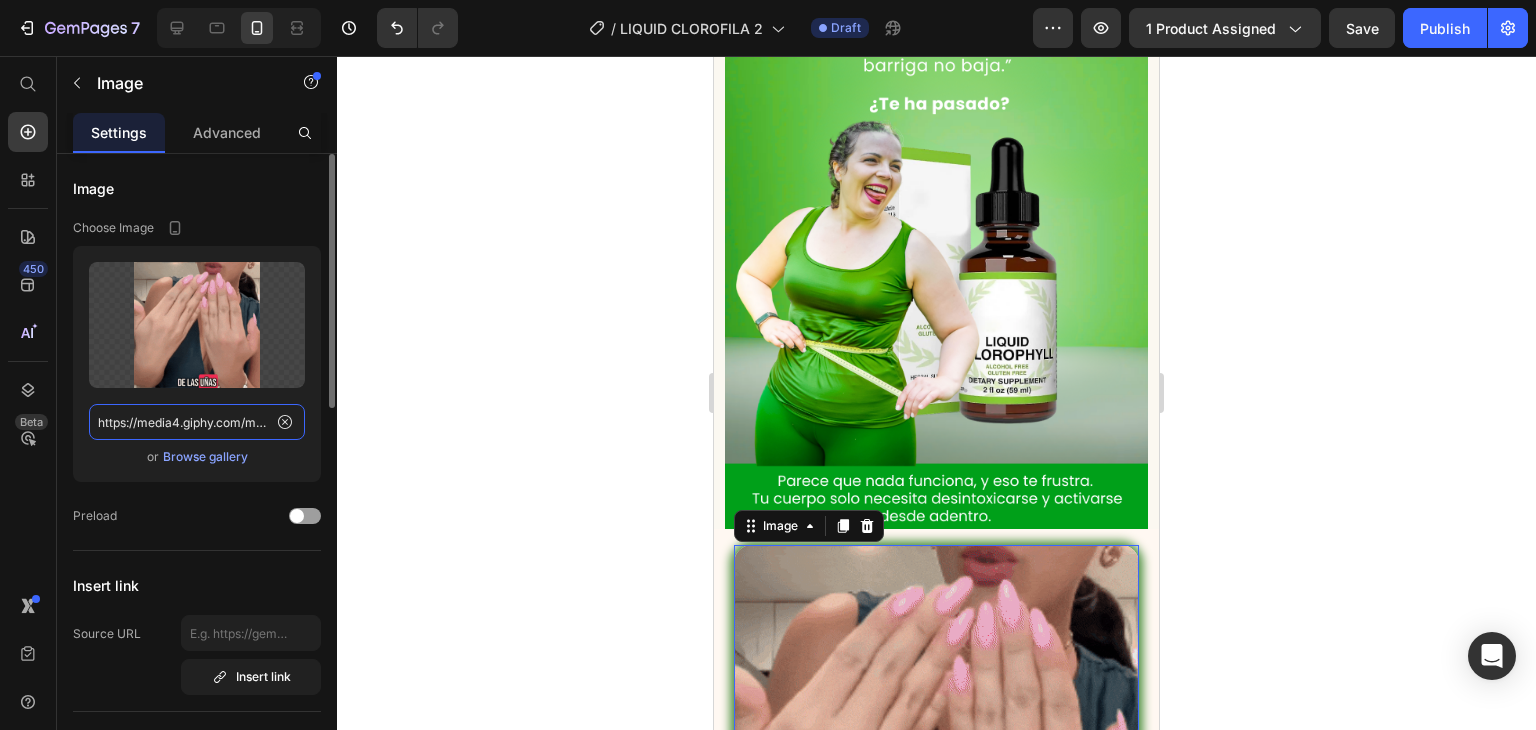 type on "https://media3.giphy.com/media/v1.Y2lkPTc5MGI3NjExN21qNXh3aTZveW51cnBsNDg5Z3JhZnQ4YTJtcWNodmU1bGRqdTN4bSZlcD12MV9pbnRlcm5hbF9naWZfYnlfaWQmY3Q9Zw/c5lmnRwtfvAMtfYpG1/giphy.gif" 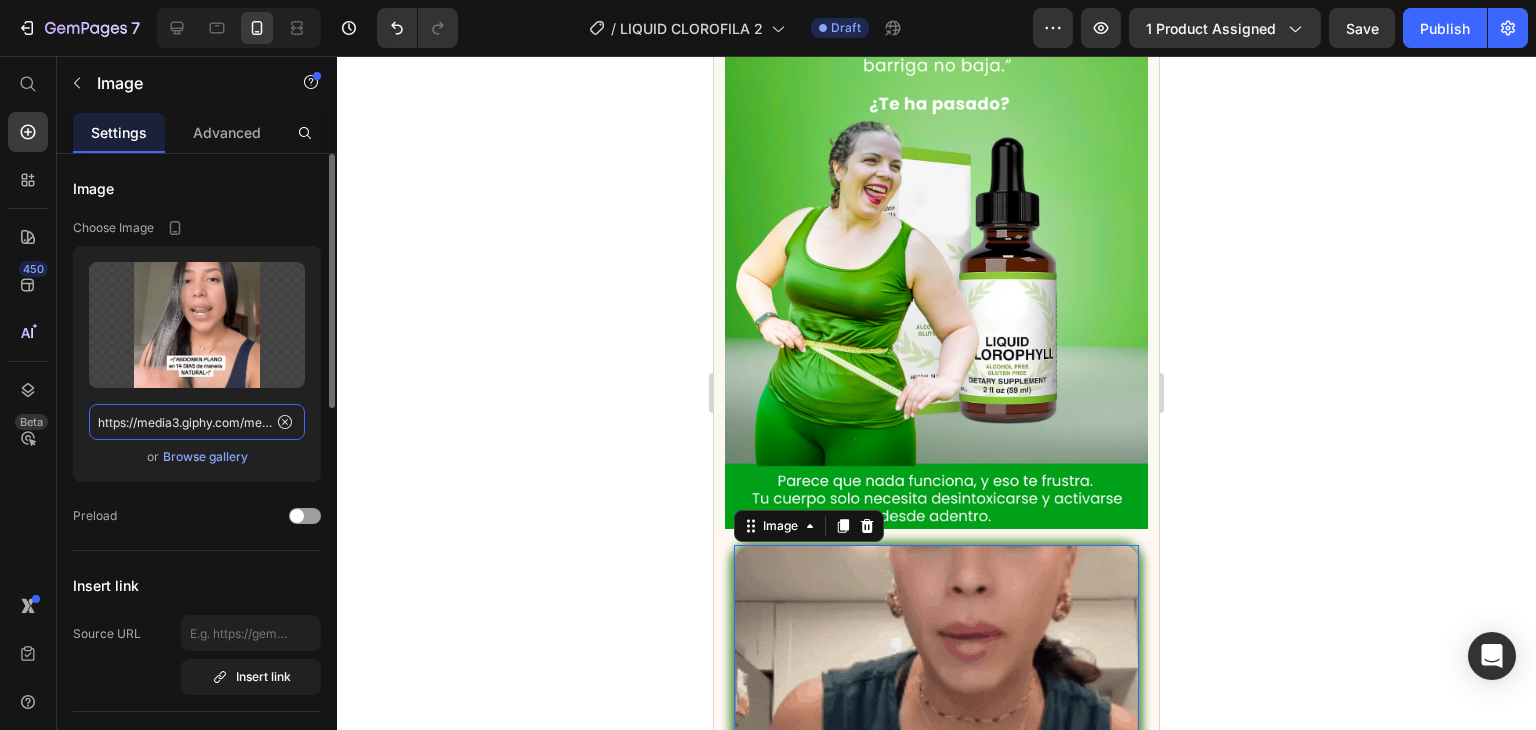 scroll, scrollTop: 0, scrollLeft: 1022, axis: horizontal 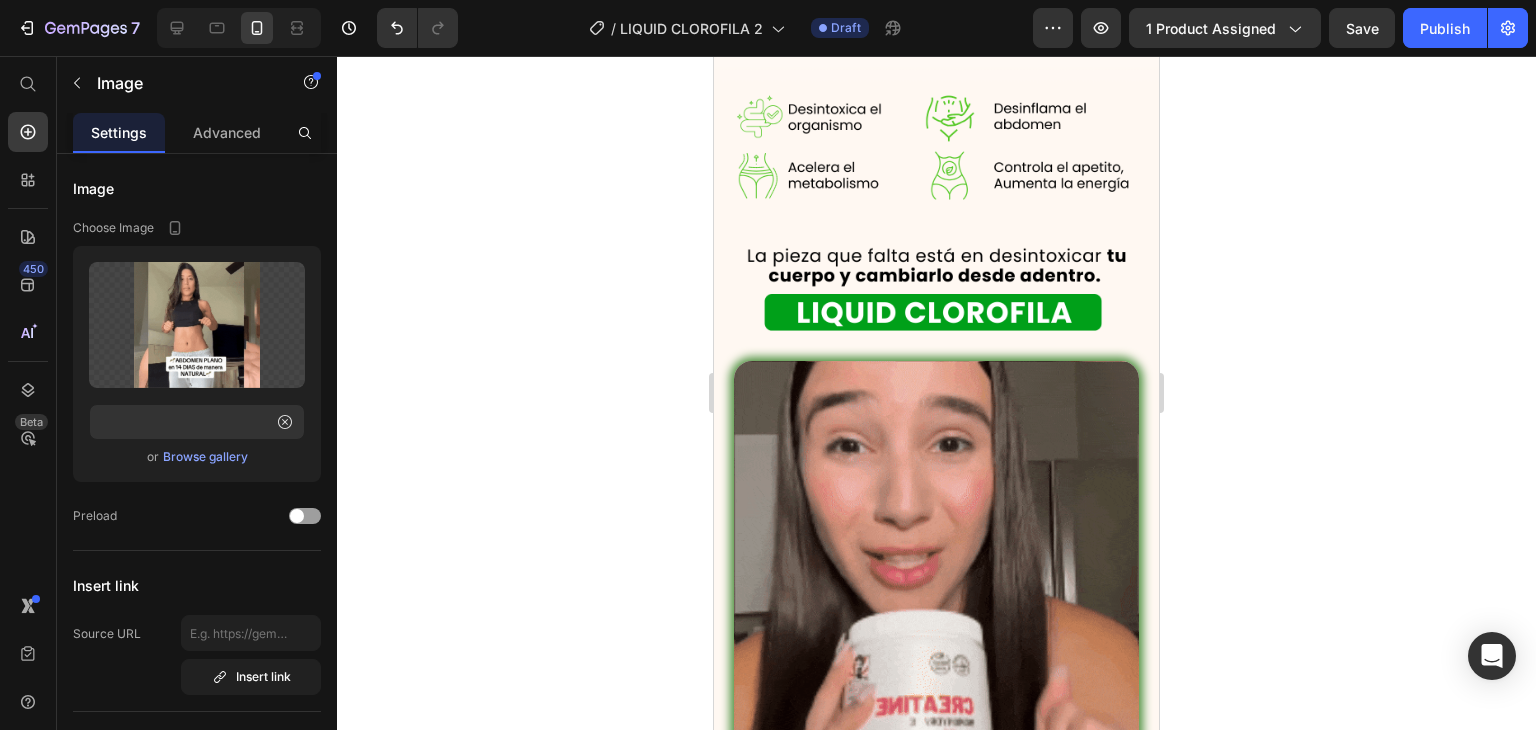 click at bounding box center [936, 563] 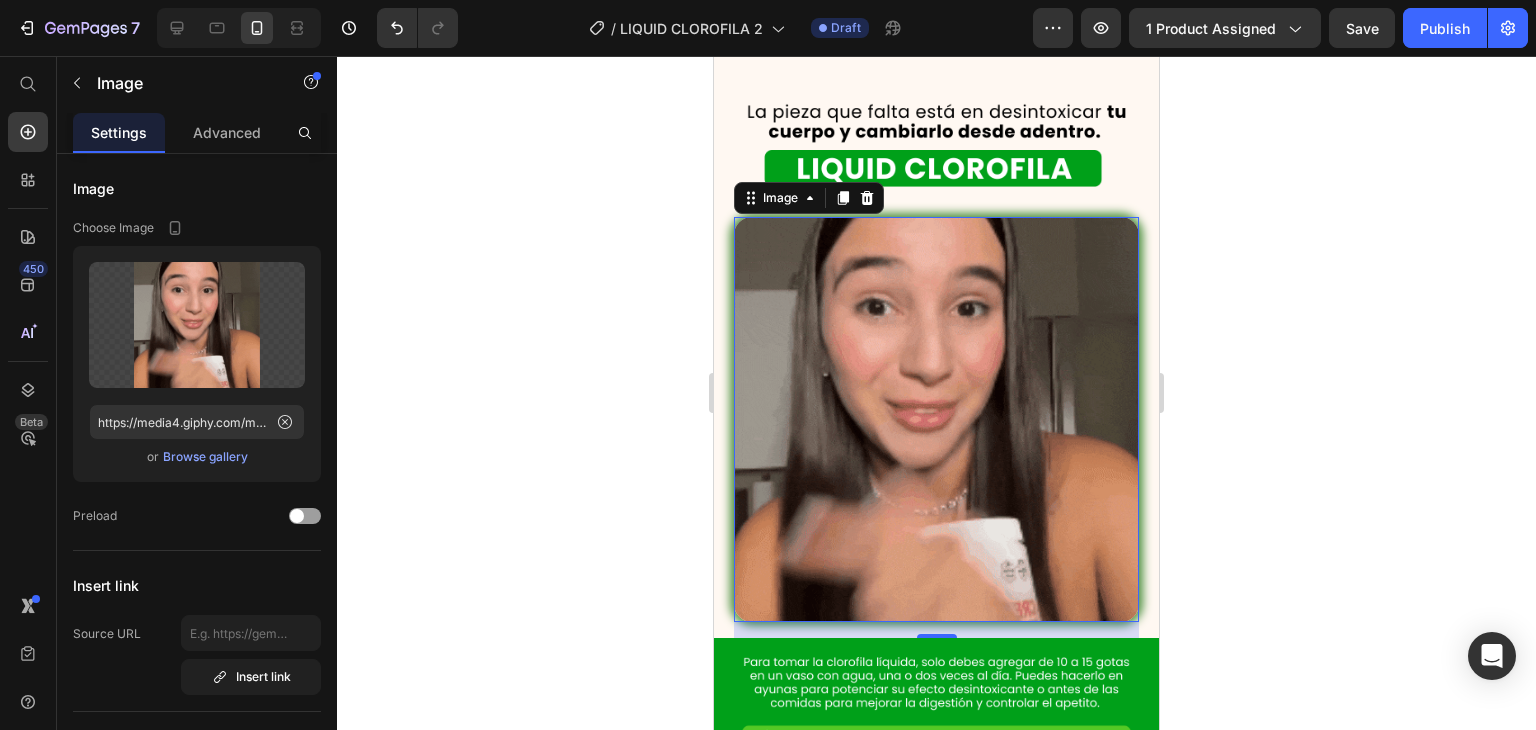 scroll, scrollTop: 4600, scrollLeft: 0, axis: vertical 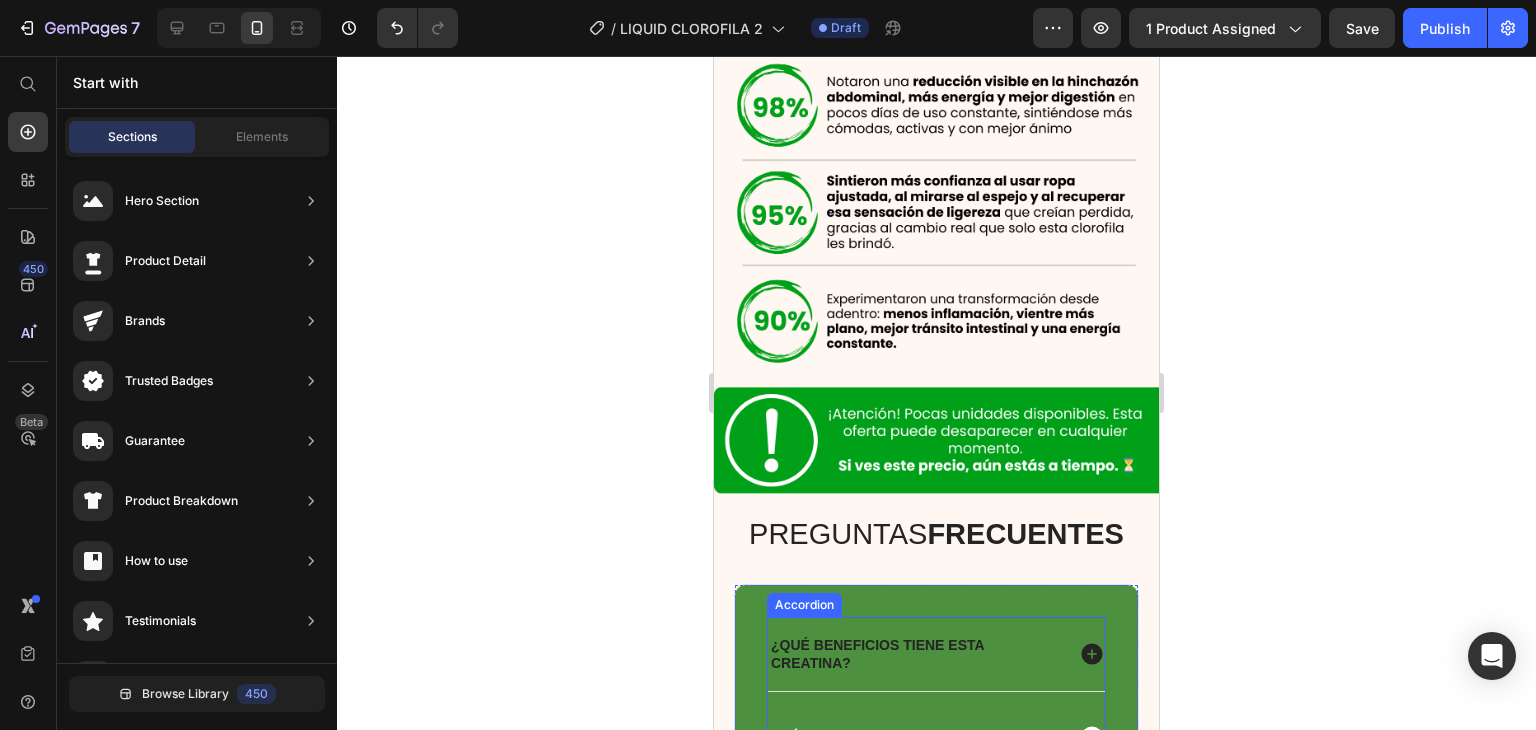 click on "¿Qué beneficios tiene esta creatina?" at bounding box center (915, 654) 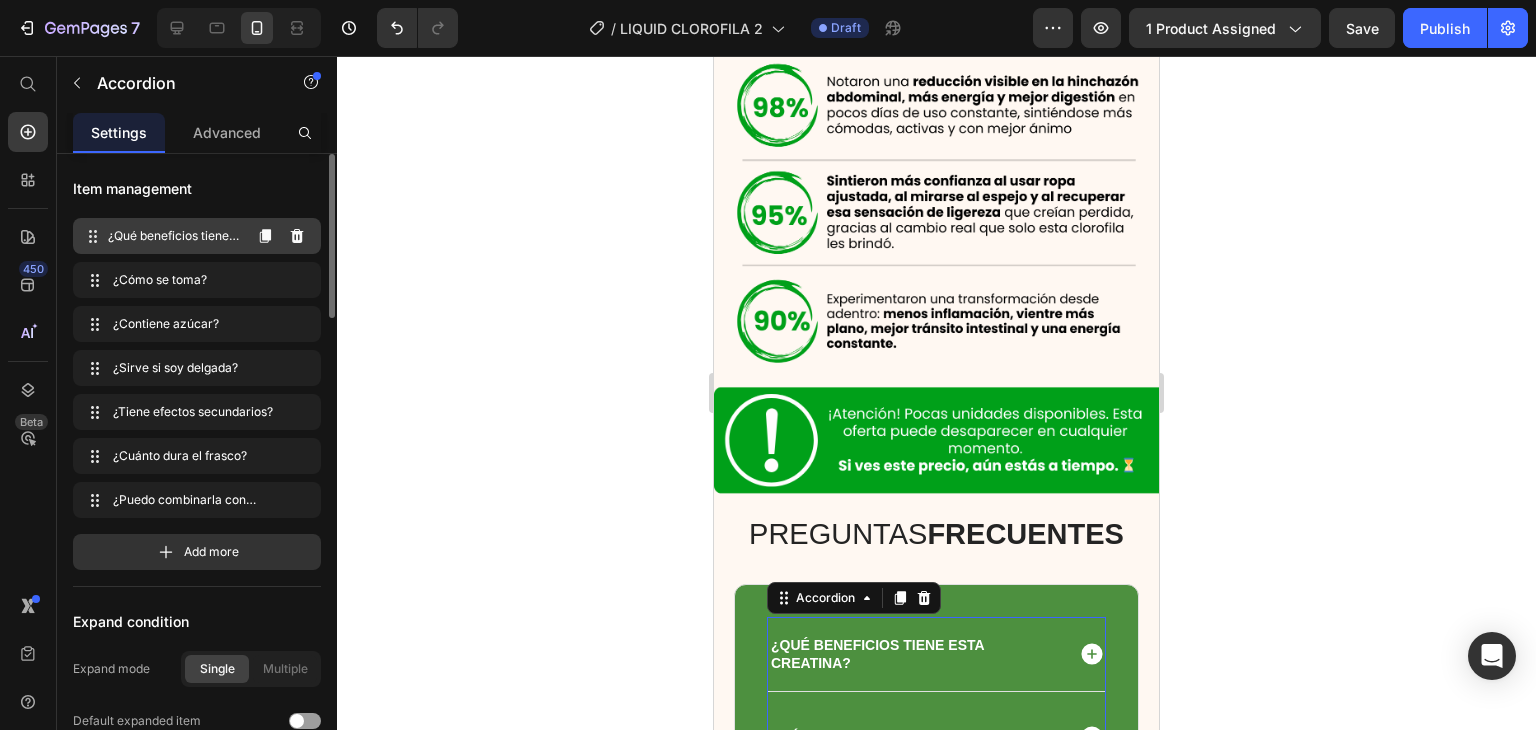 click on "¿Qué beneficios tiene esta creatina?" at bounding box center (174, 236) 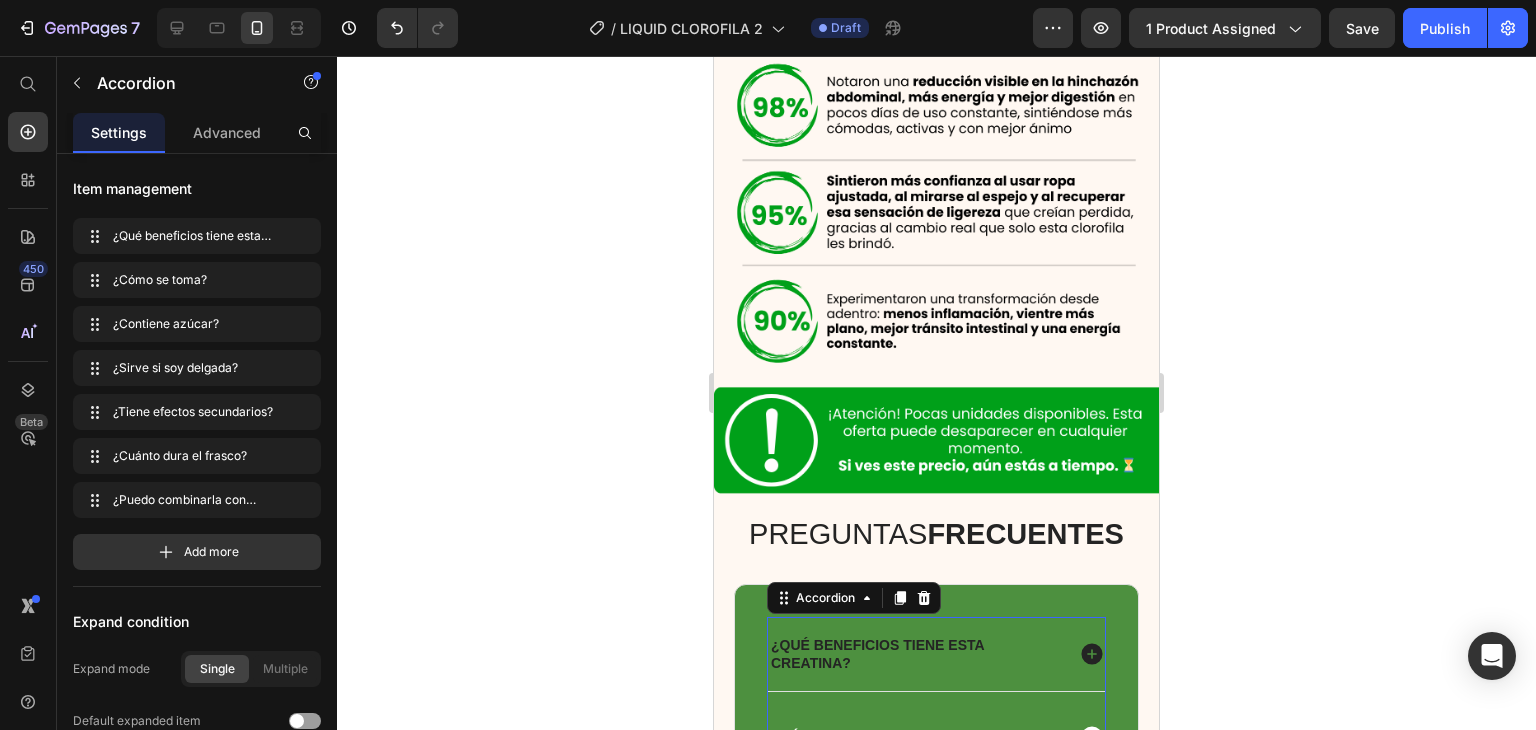 click on "¿Qué beneficios tiene esta creatina?" at bounding box center [915, 654] 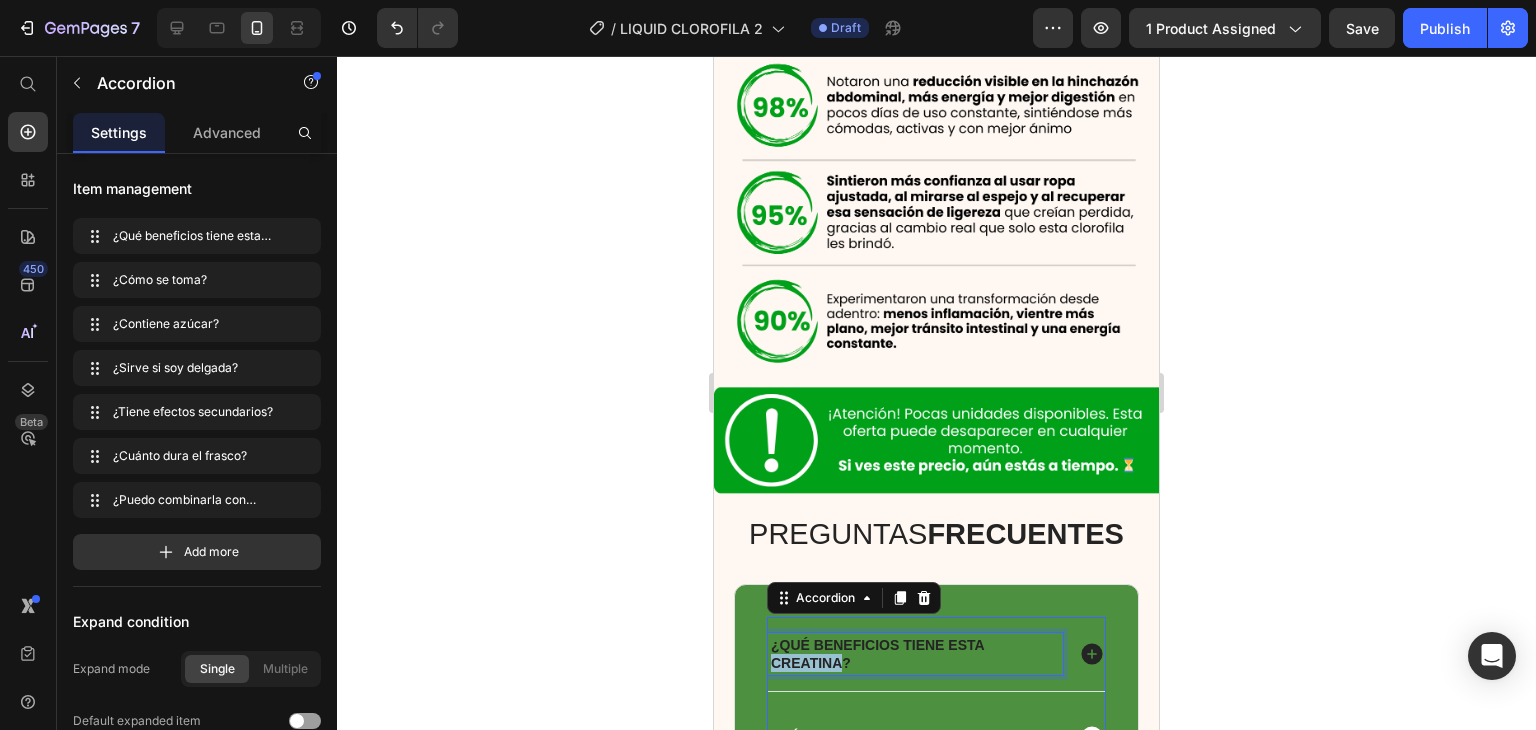 click on "¿Qué beneficios tiene esta creatina?" at bounding box center (915, 654) 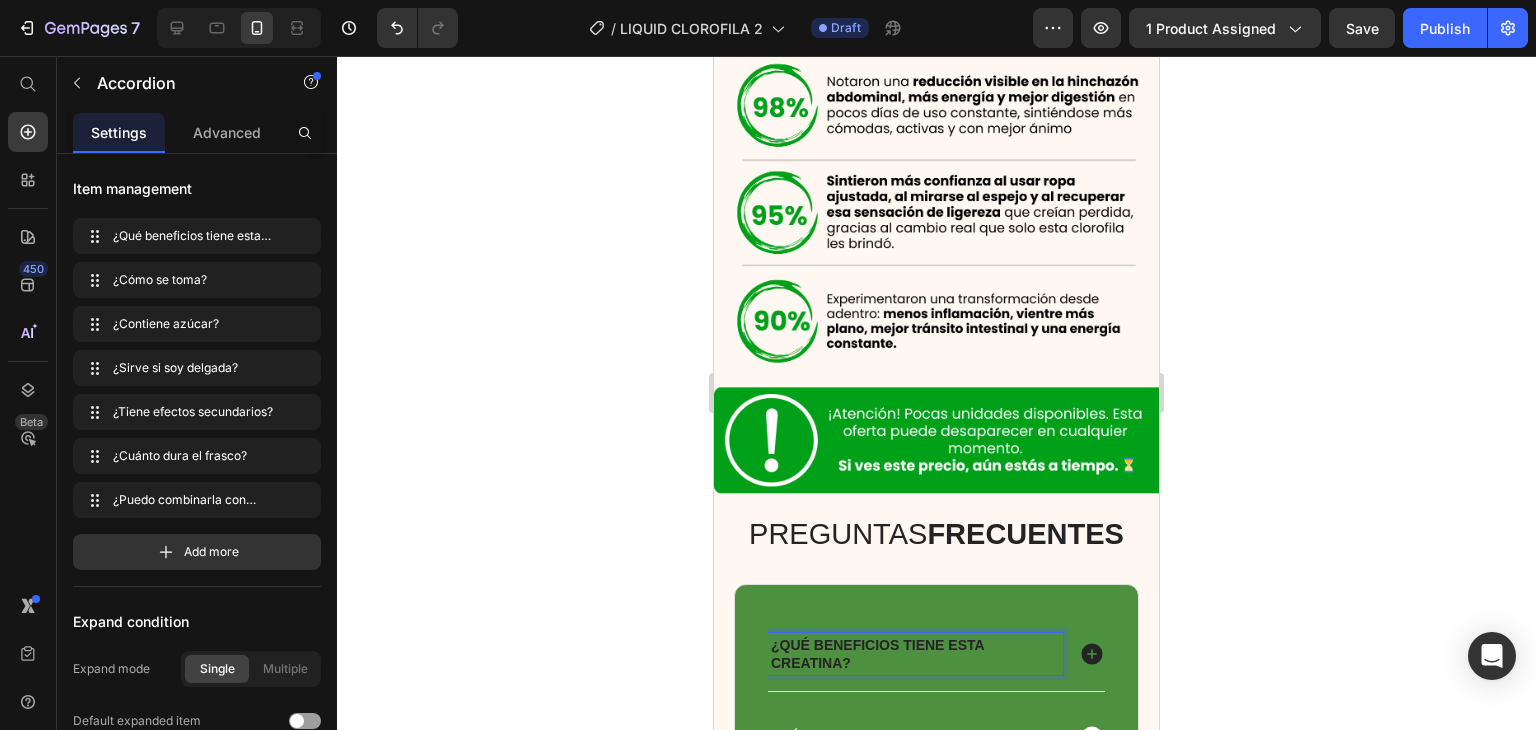 click on "¿Qué beneficios tiene esta creatina?" at bounding box center (915, 654) 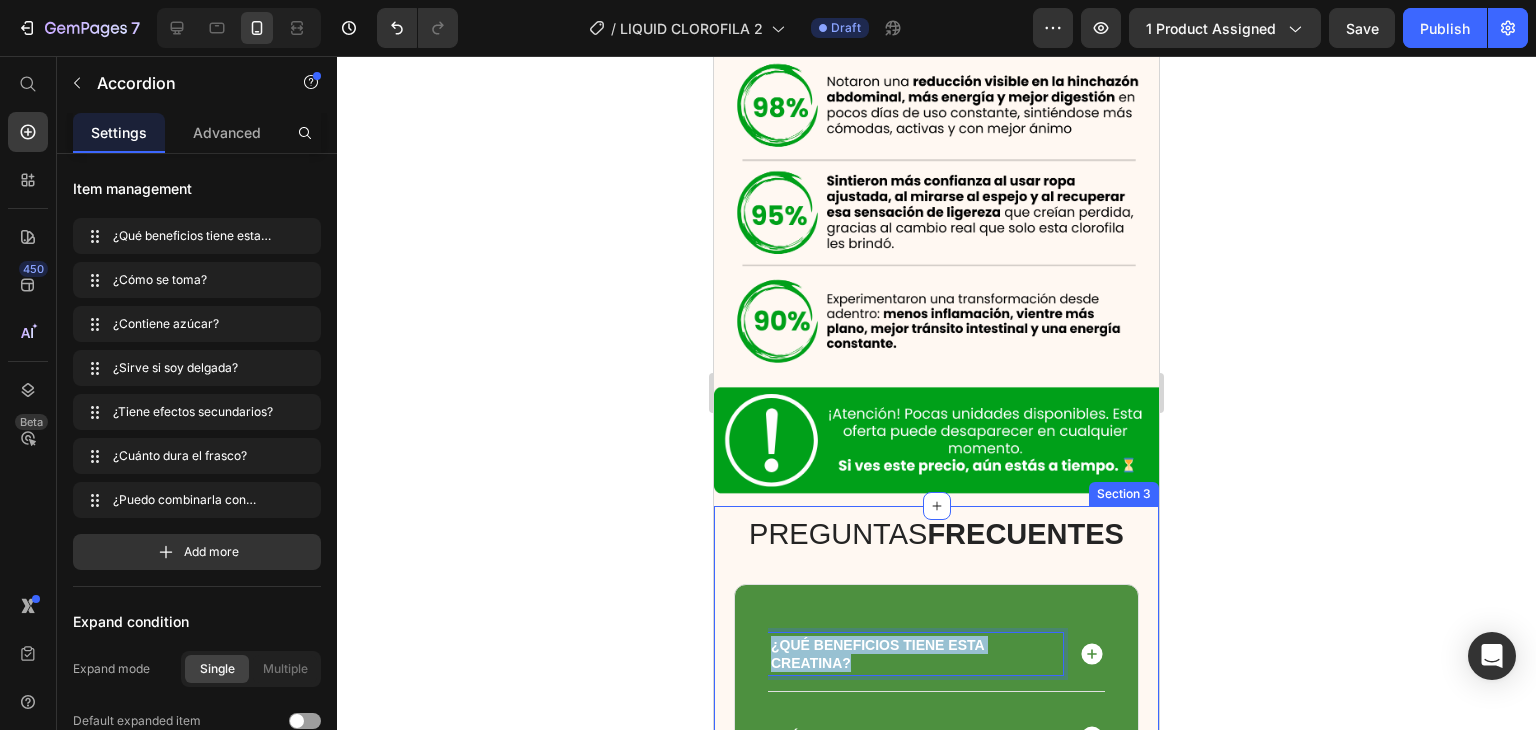 drag, startPoint x: 852, startPoint y: 344, endPoint x: 724, endPoint y: 315, distance: 131.24405 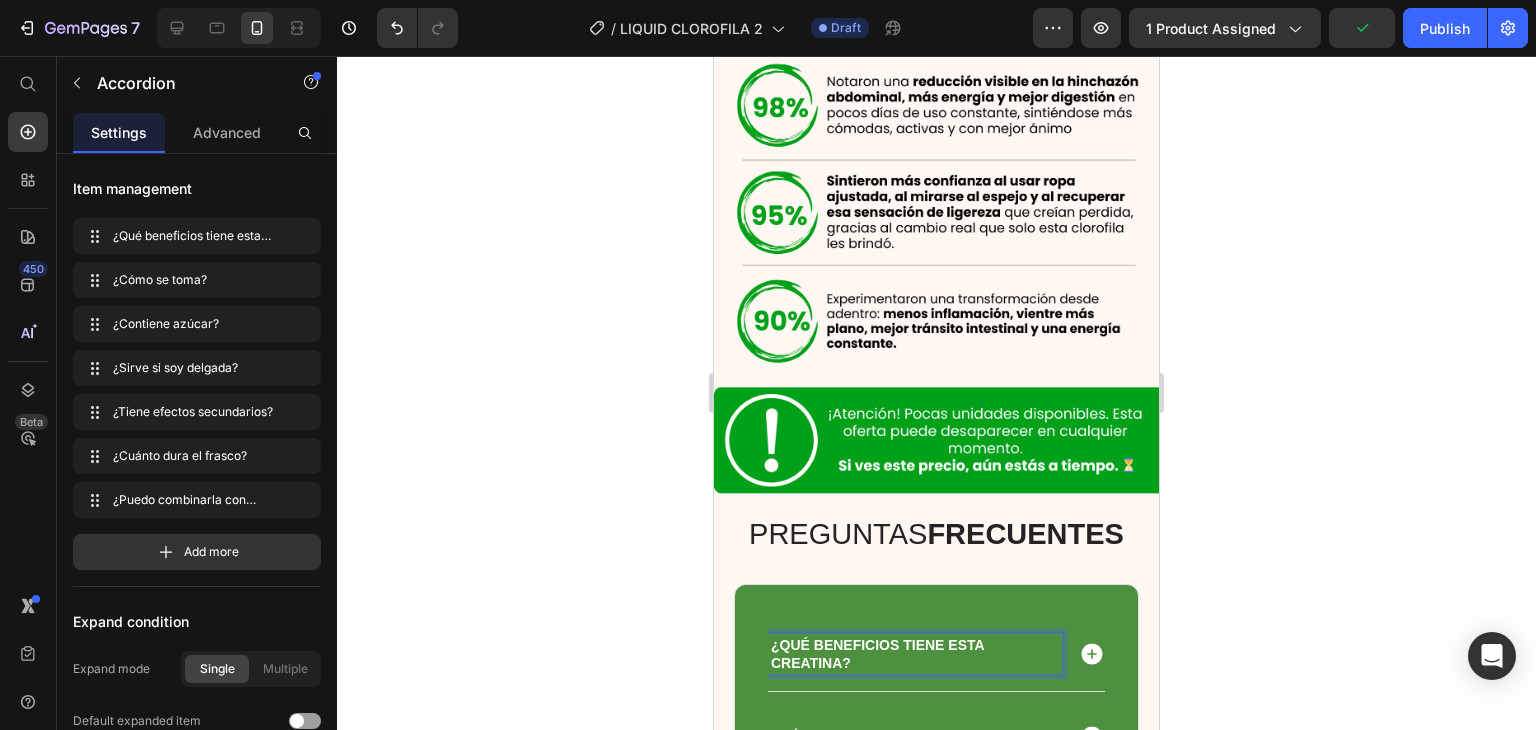 scroll, scrollTop: 9235, scrollLeft: 0, axis: vertical 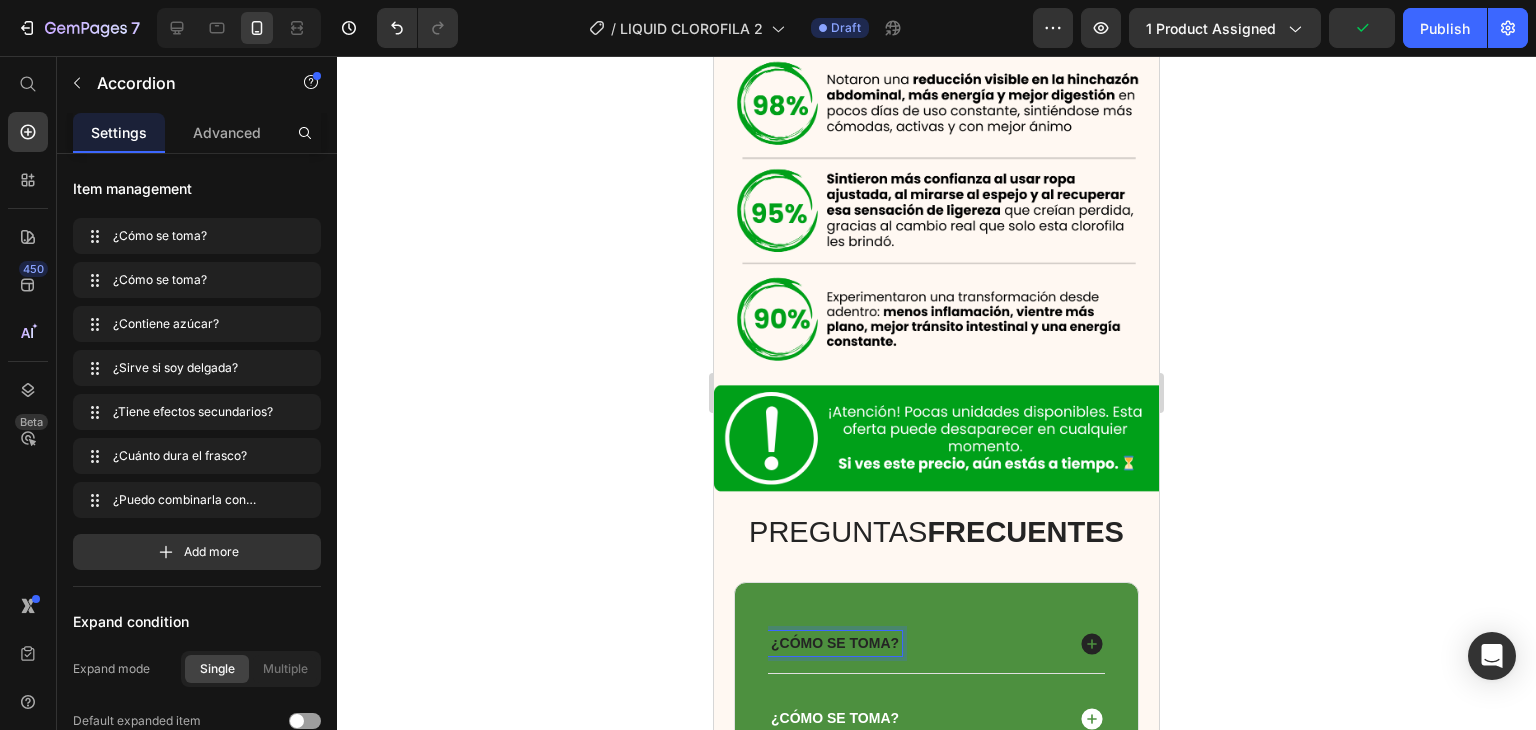 click 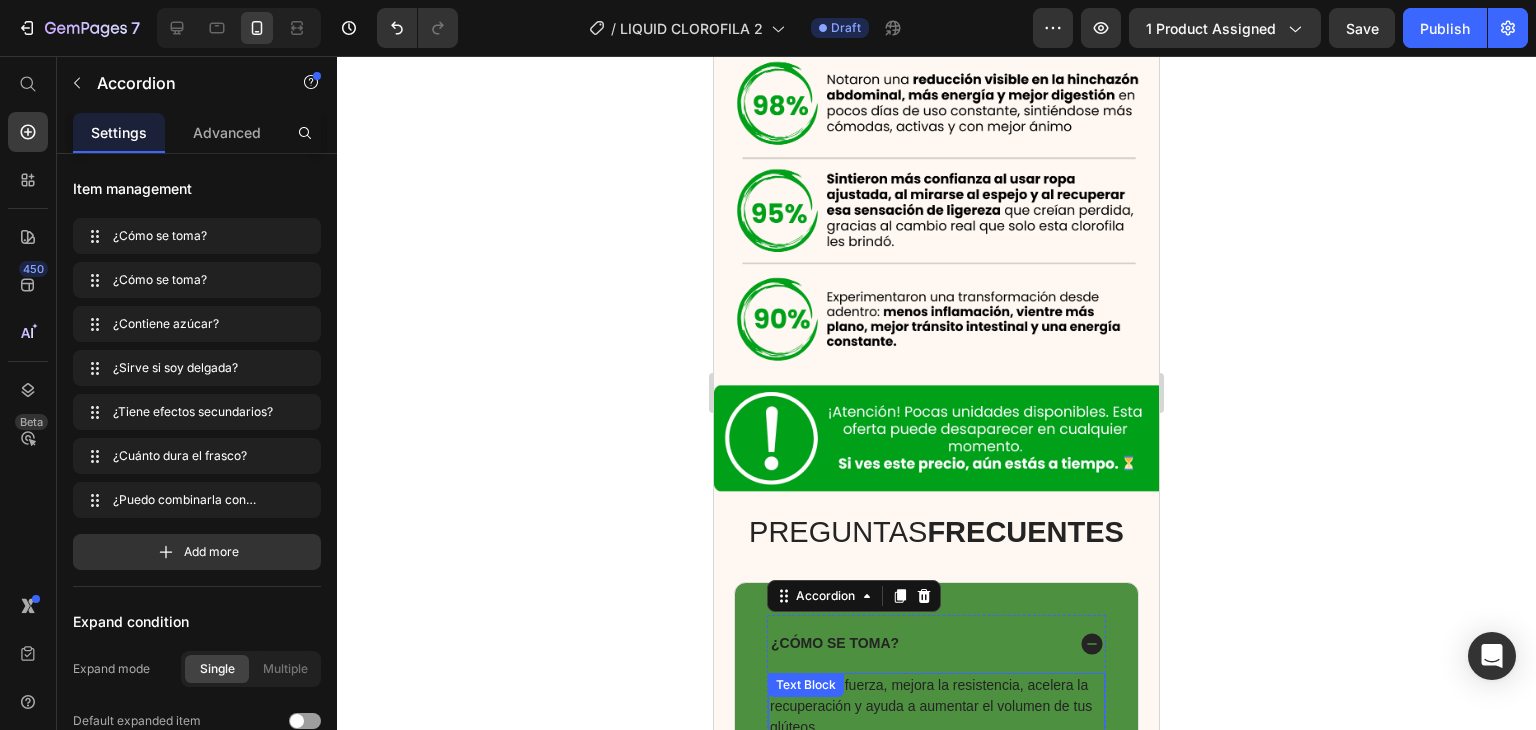 click on "Aumenta la fuerza, mejora la resistencia, acelera la recuperación y ayuda a aumentar el volumen de tus glúteos." at bounding box center [936, 706] 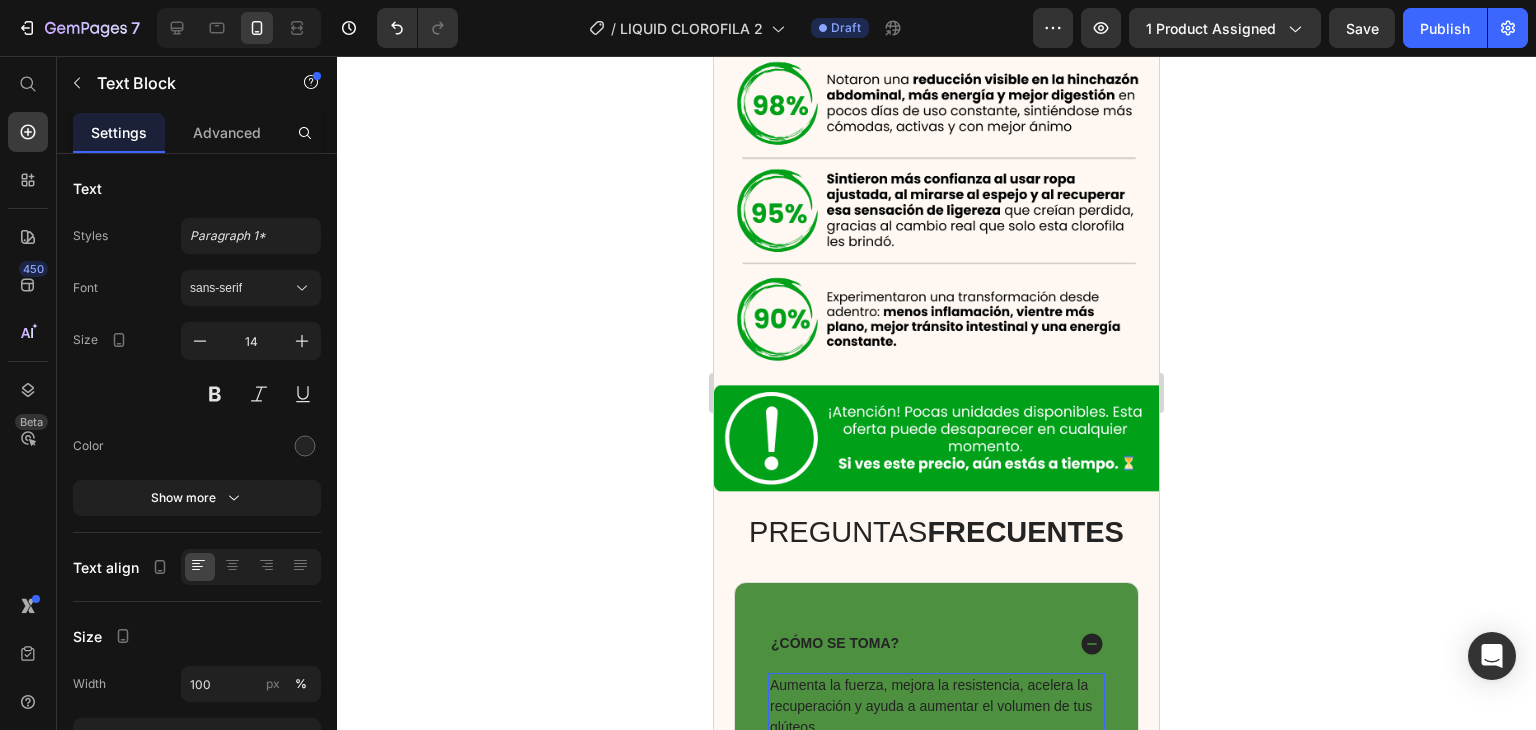 click on "Aumenta la fuerza, mejora la resistencia, acelera la recuperación y ayuda a aumentar el volumen de tus glúteos." at bounding box center [936, 706] 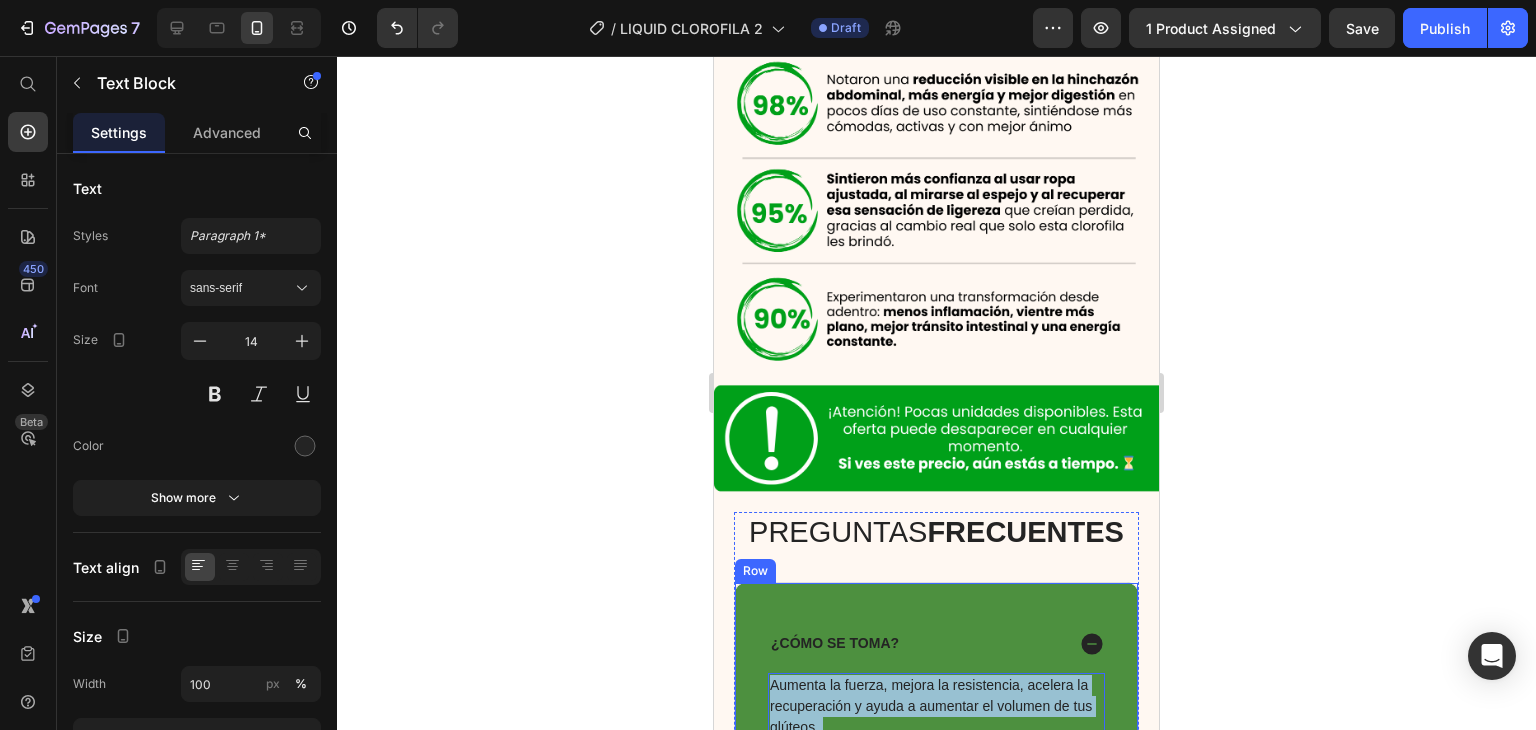 drag, startPoint x: 852, startPoint y: 405, endPoint x: 766, endPoint y: 371, distance: 92.47703 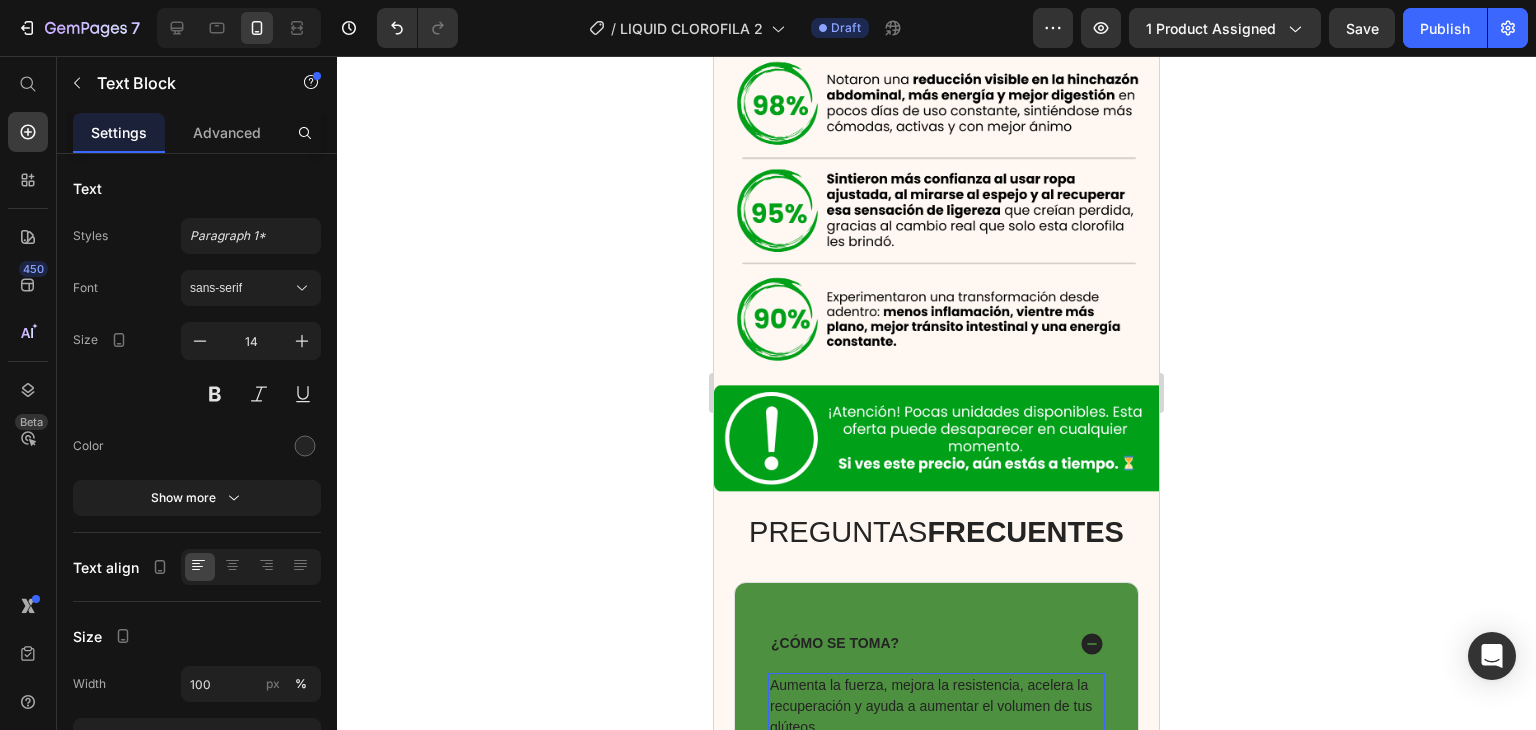 click on "Aumenta la fuerza, mejora la resistencia, acelera la recuperación y ayuda a aumentar el volumen de tus glúteos." at bounding box center (936, 706) 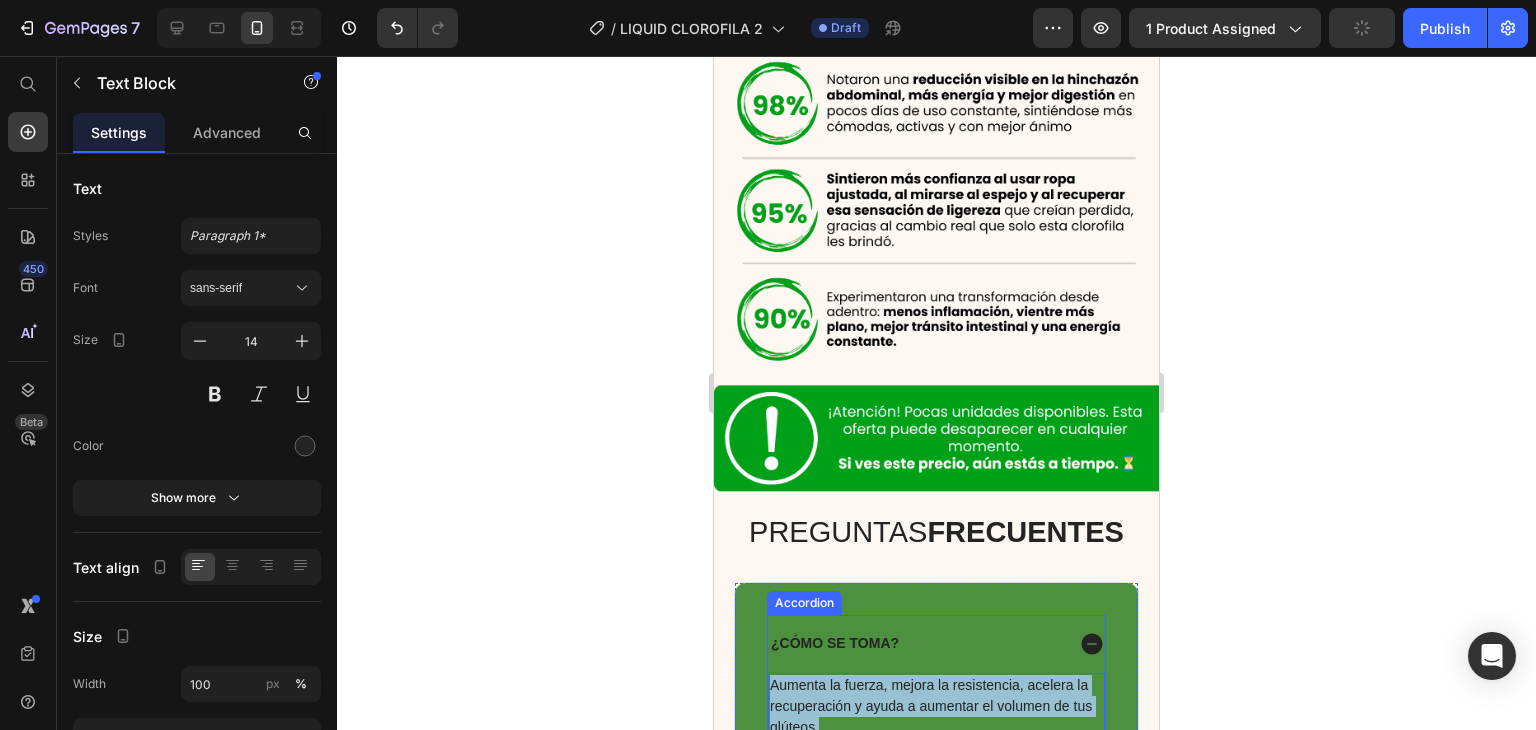drag, startPoint x: 848, startPoint y: 412, endPoint x: 766, endPoint y: 356, distance: 99.29753 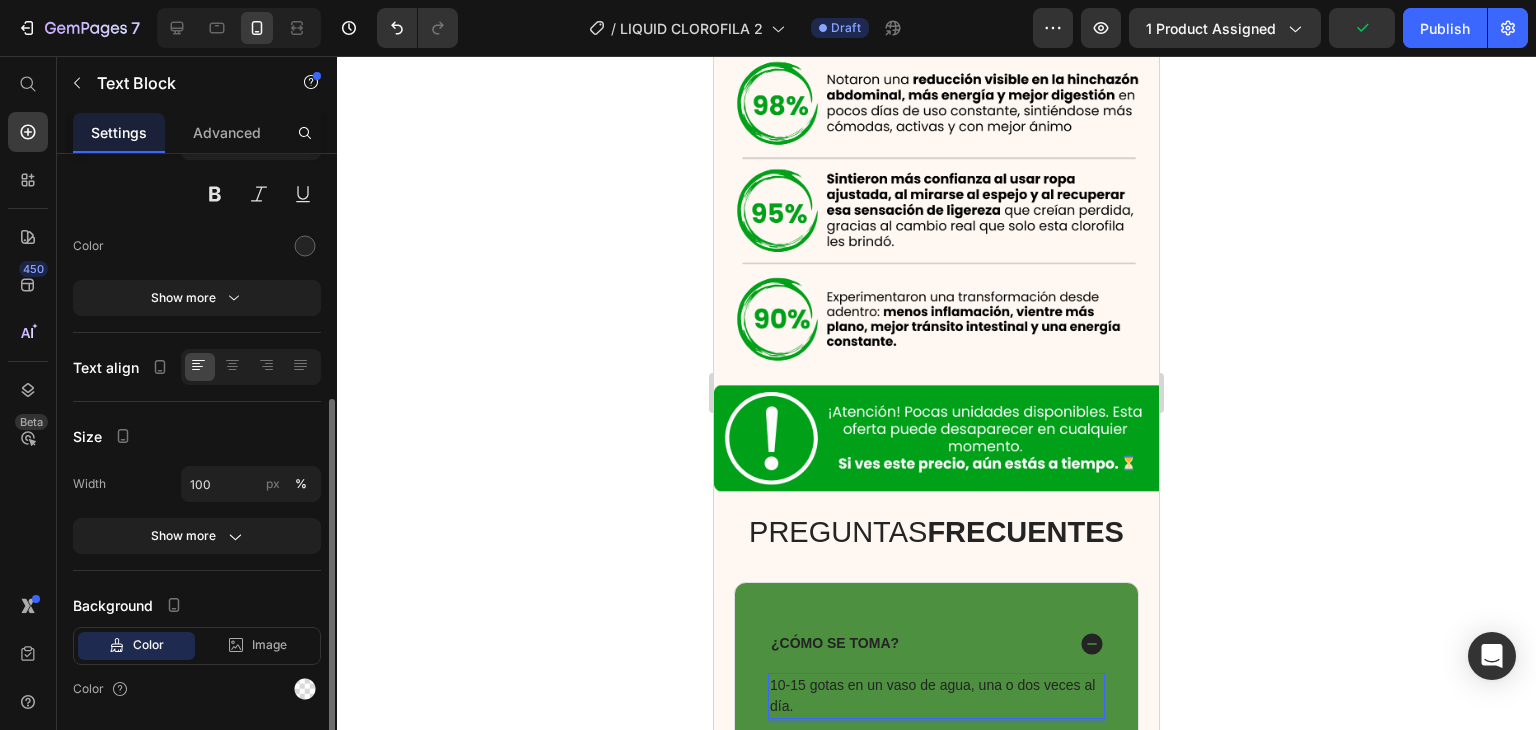 scroll, scrollTop: 260, scrollLeft: 0, axis: vertical 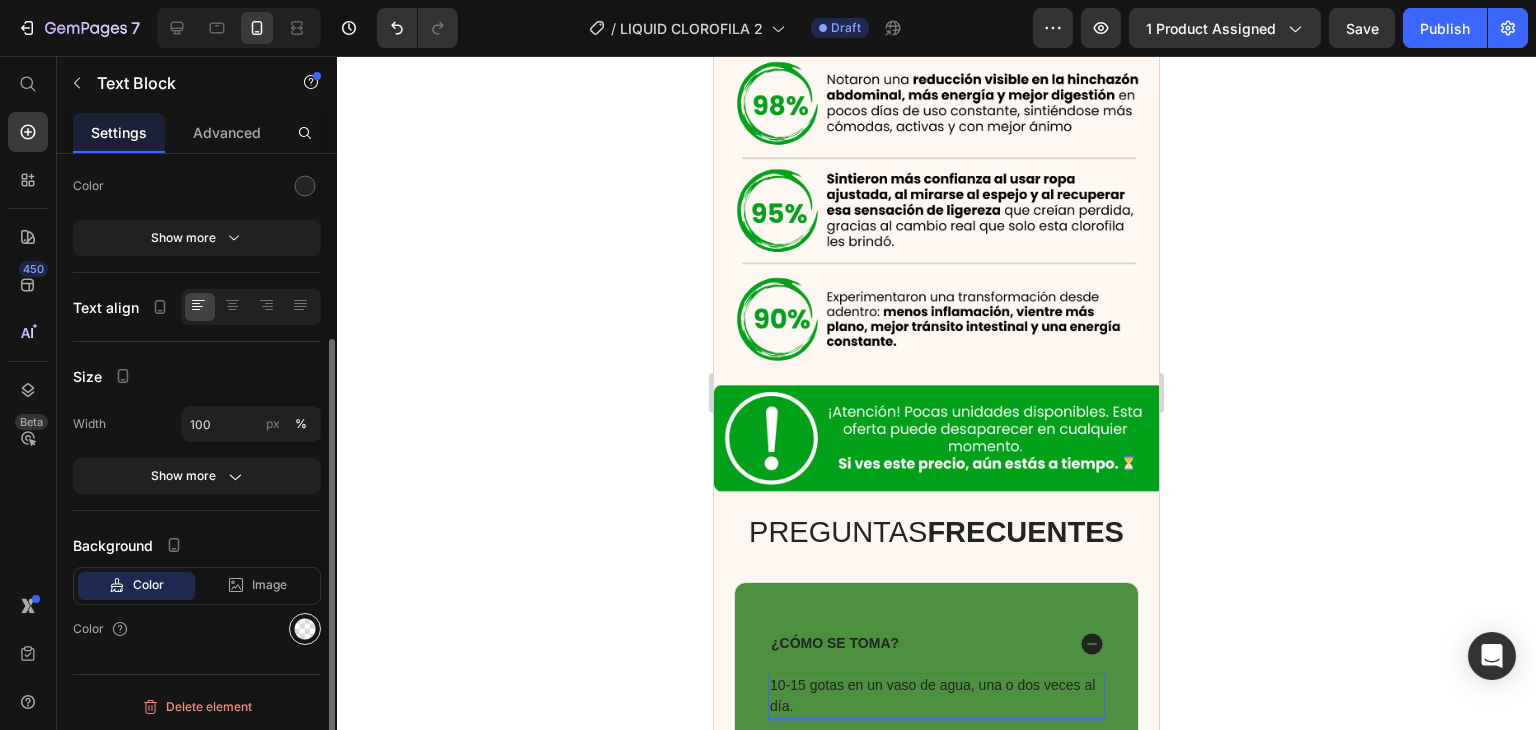 click at bounding box center (305, 629) 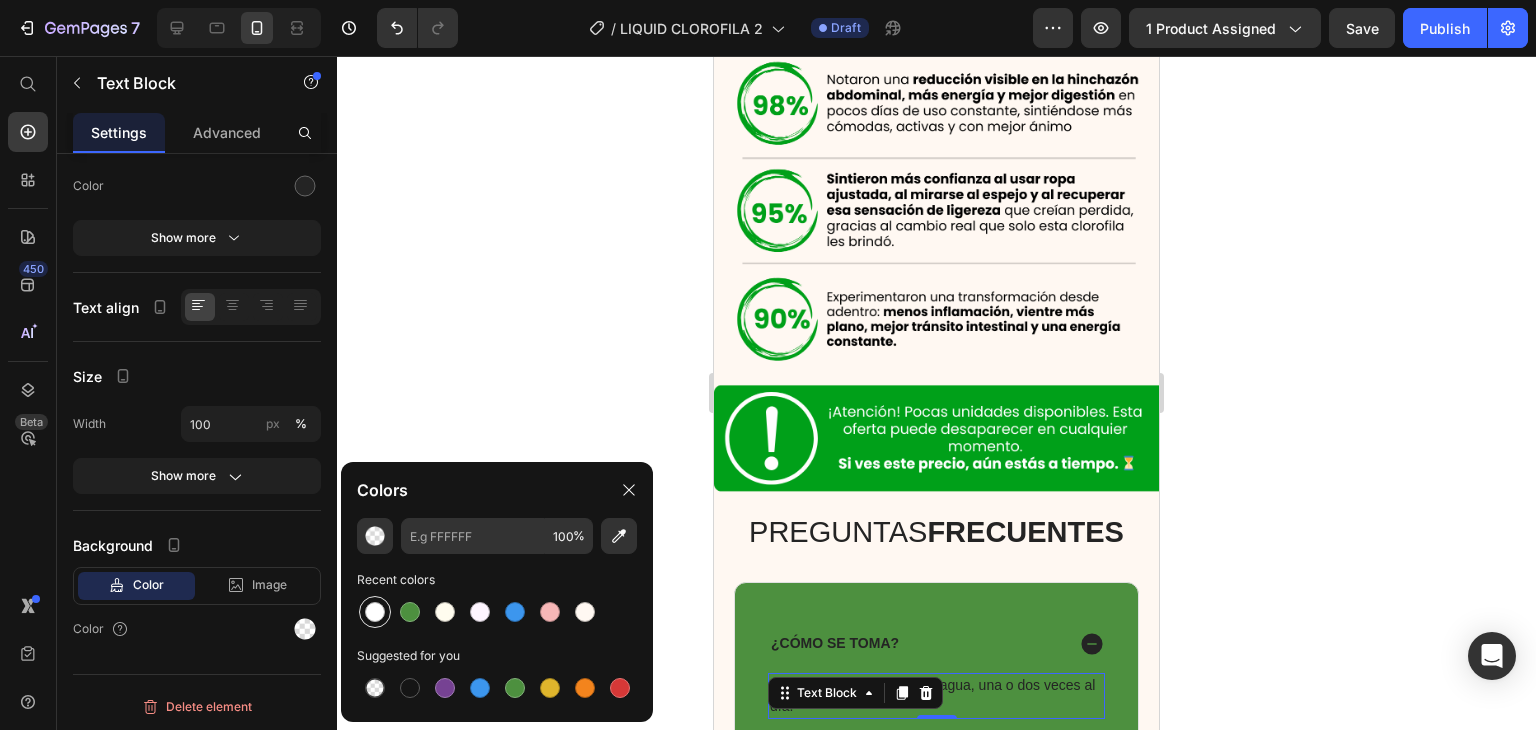 click at bounding box center (375, 612) 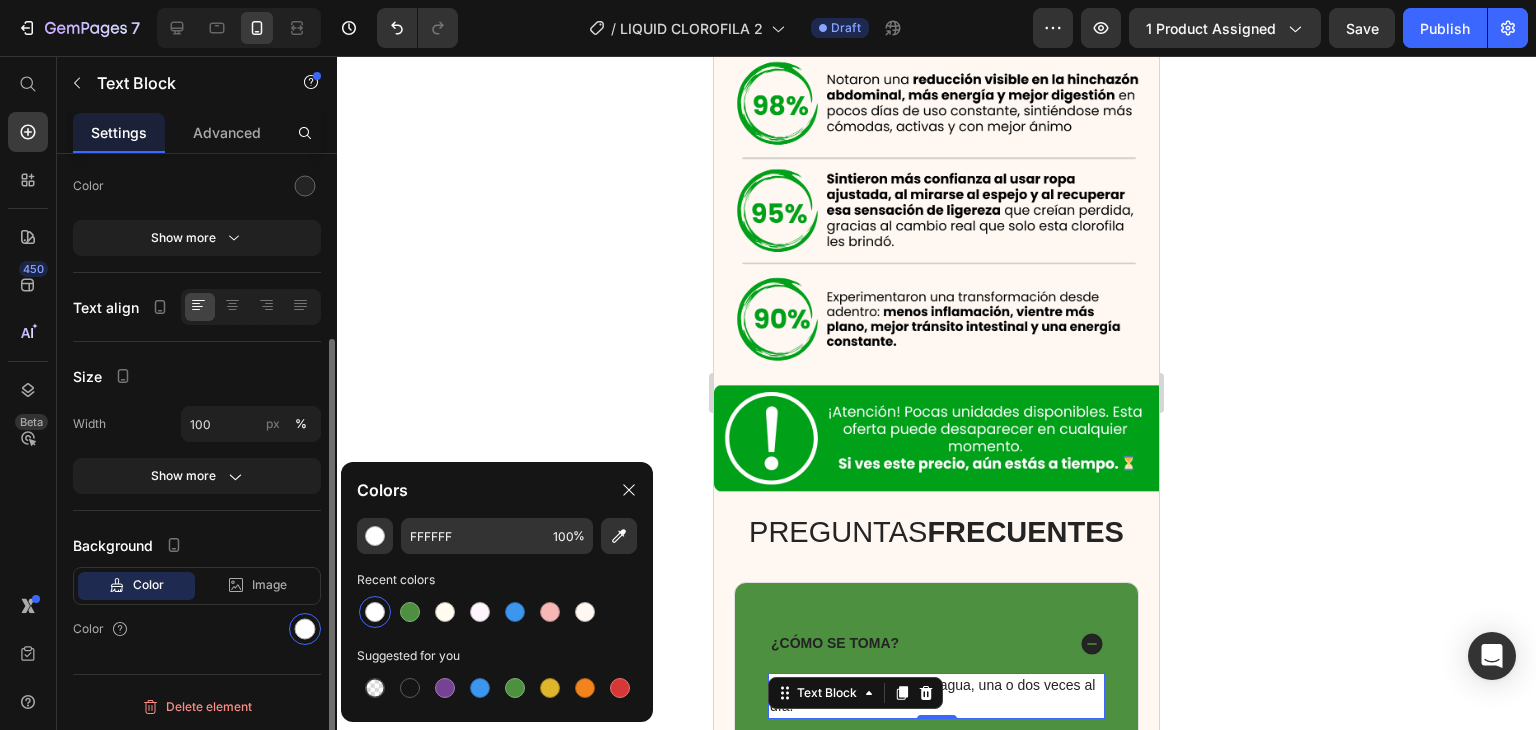 type on "000000" 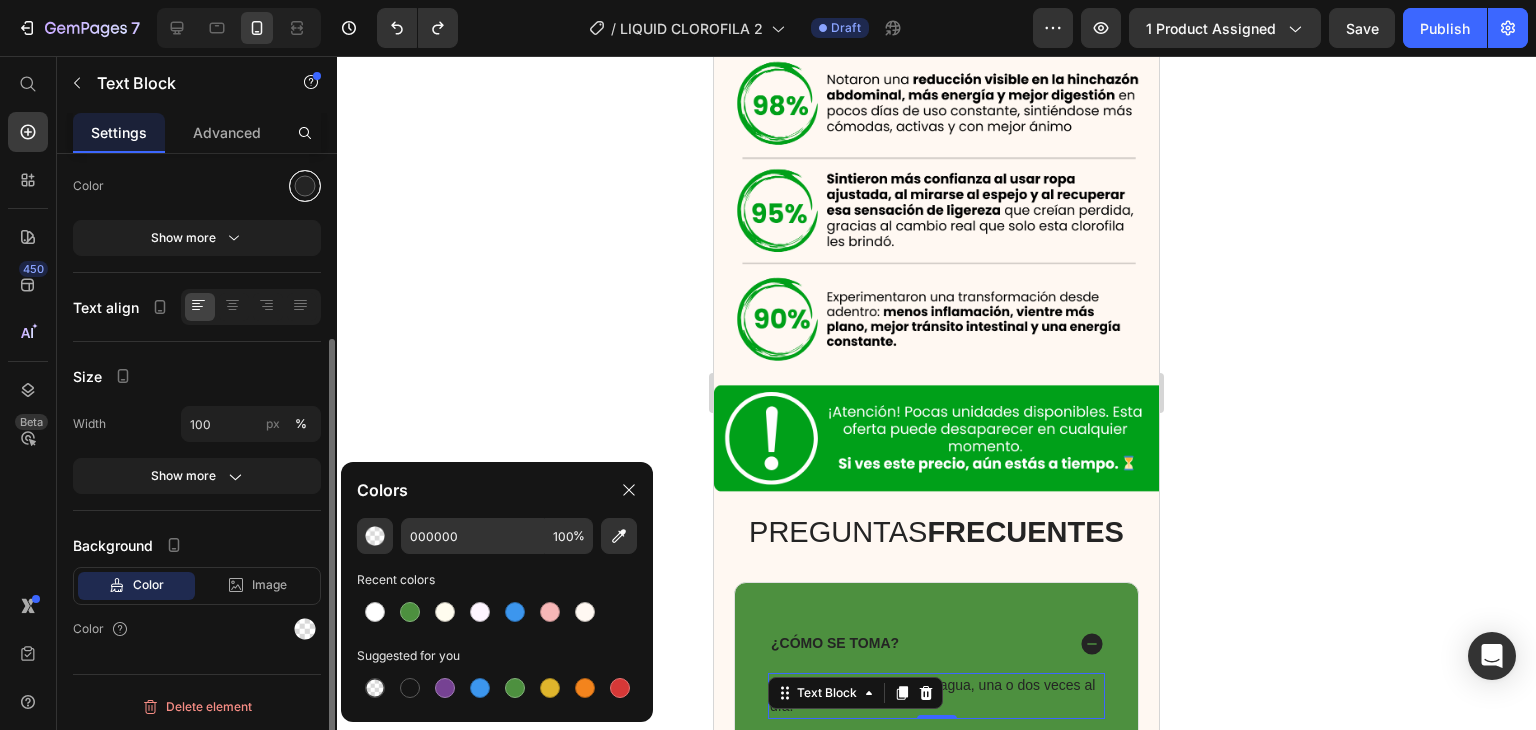 click at bounding box center [305, 186] 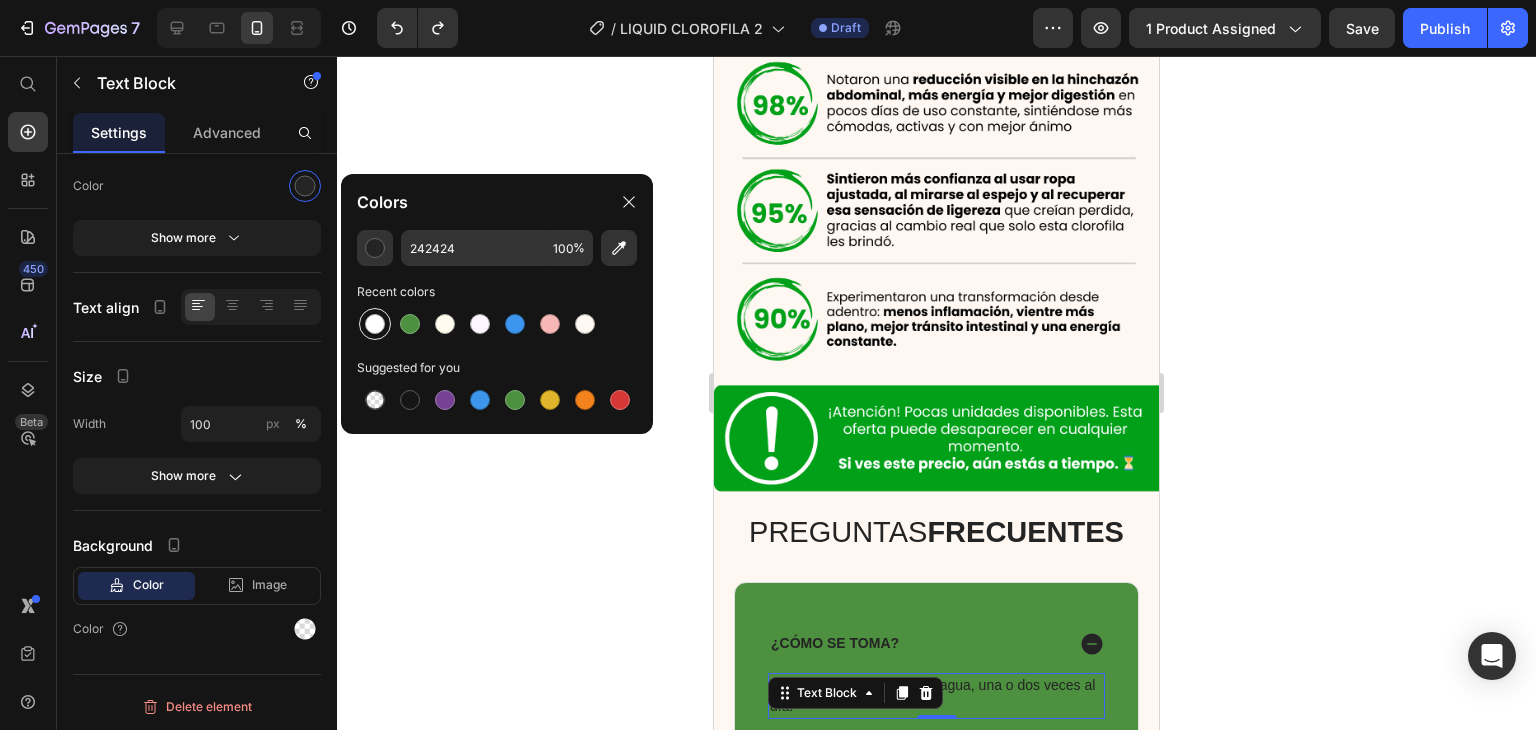 click at bounding box center (375, 324) 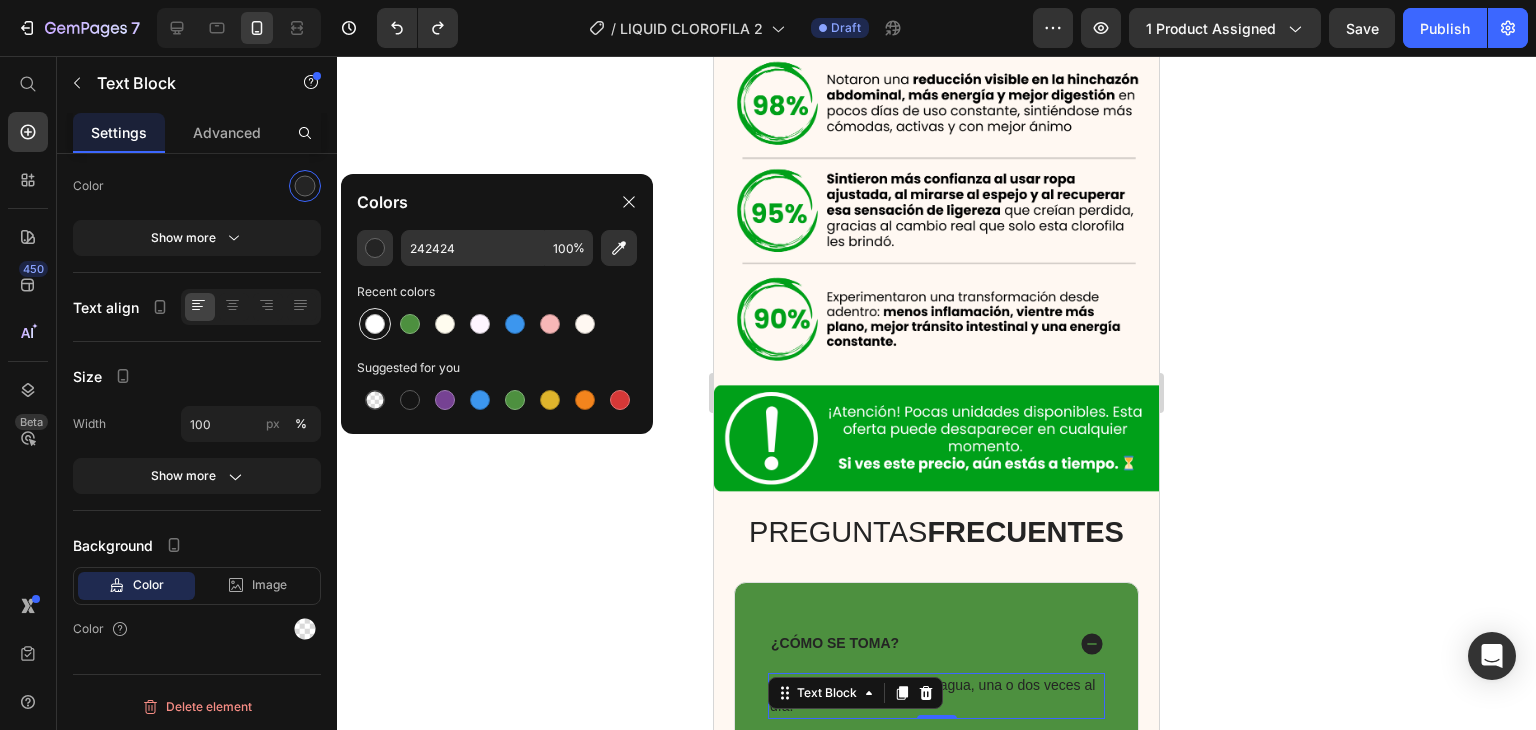 type on "FFFFFF" 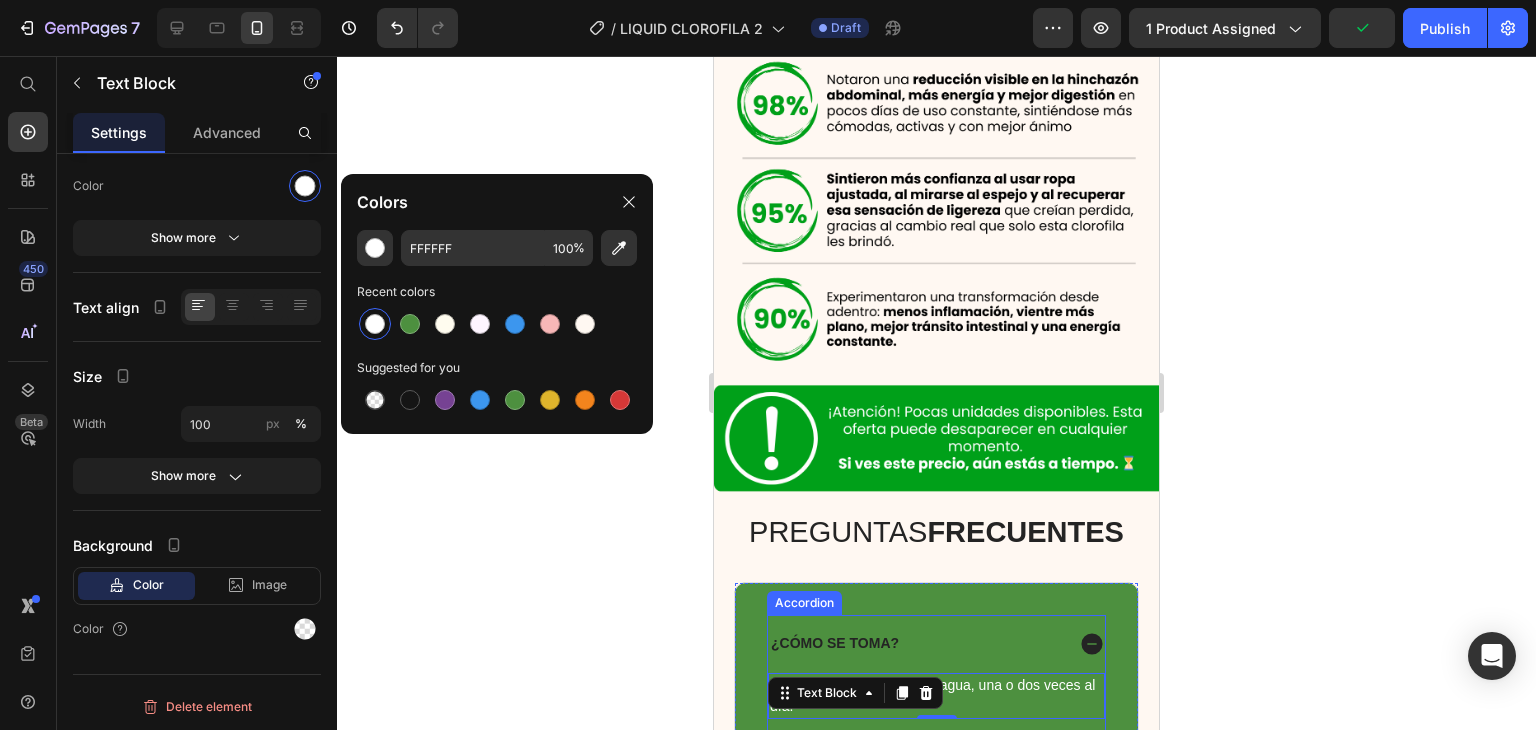 click on "¿Cómo se toma?" at bounding box center [835, 643] 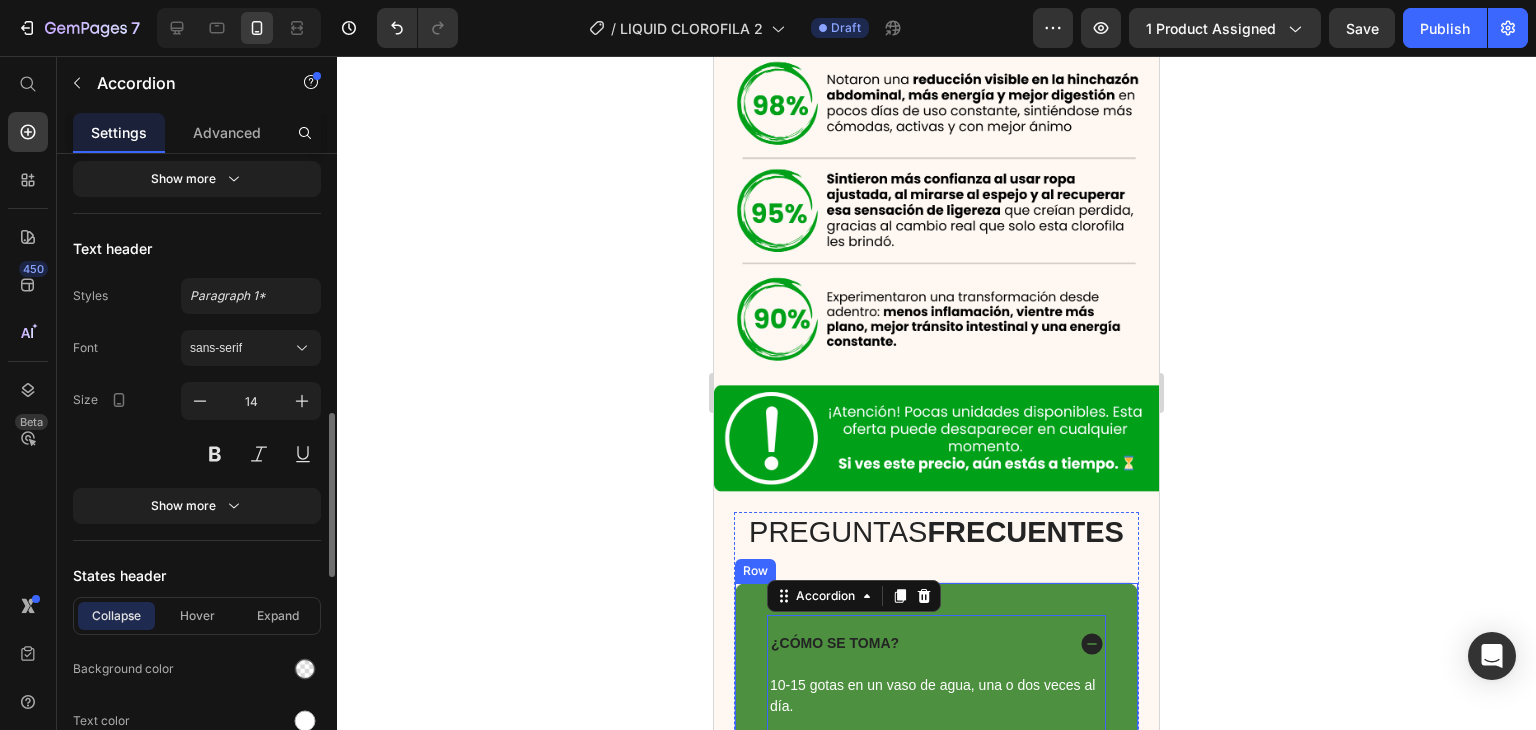 scroll, scrollTop: 1300, scrollLeft: 0, axis: vertical 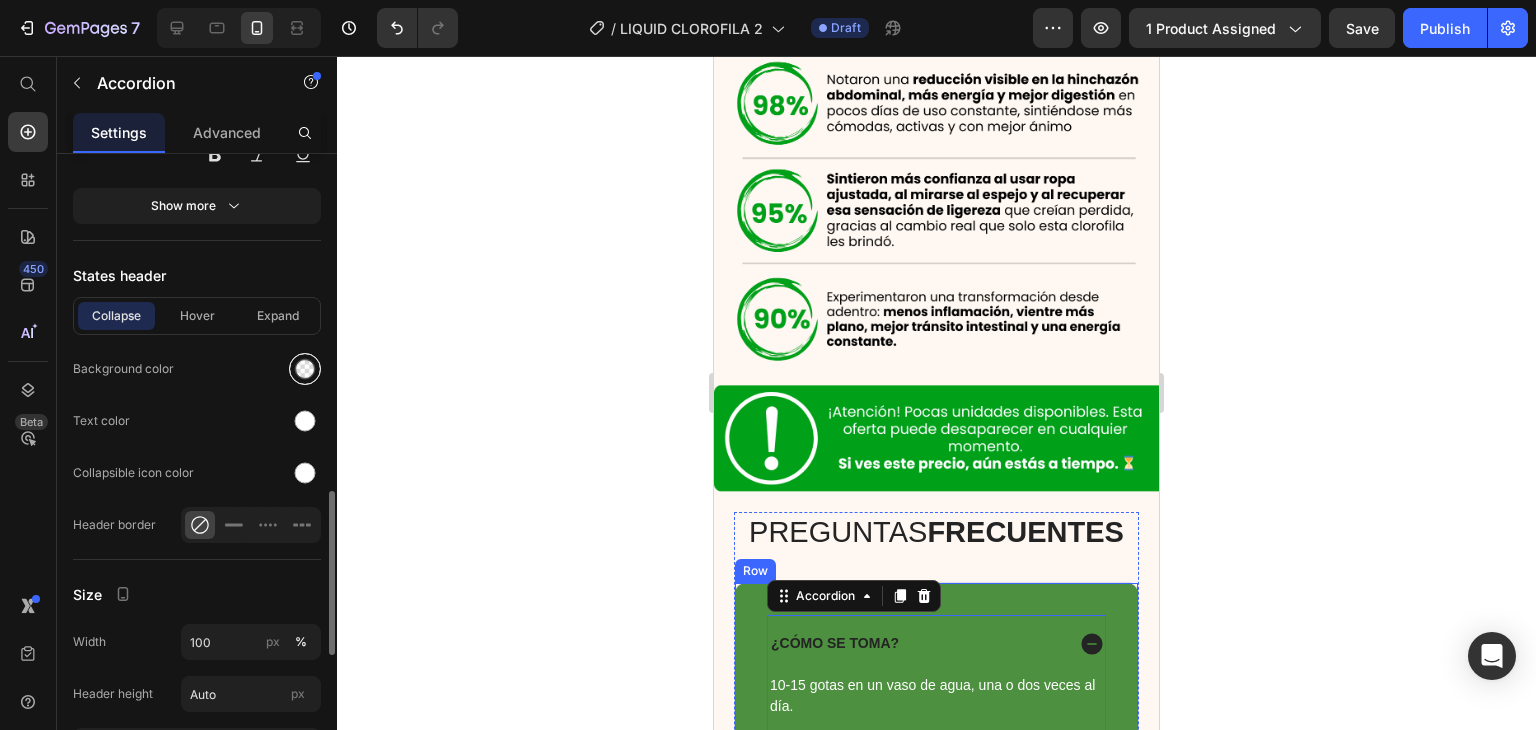 click at bounding box center (305, 369) 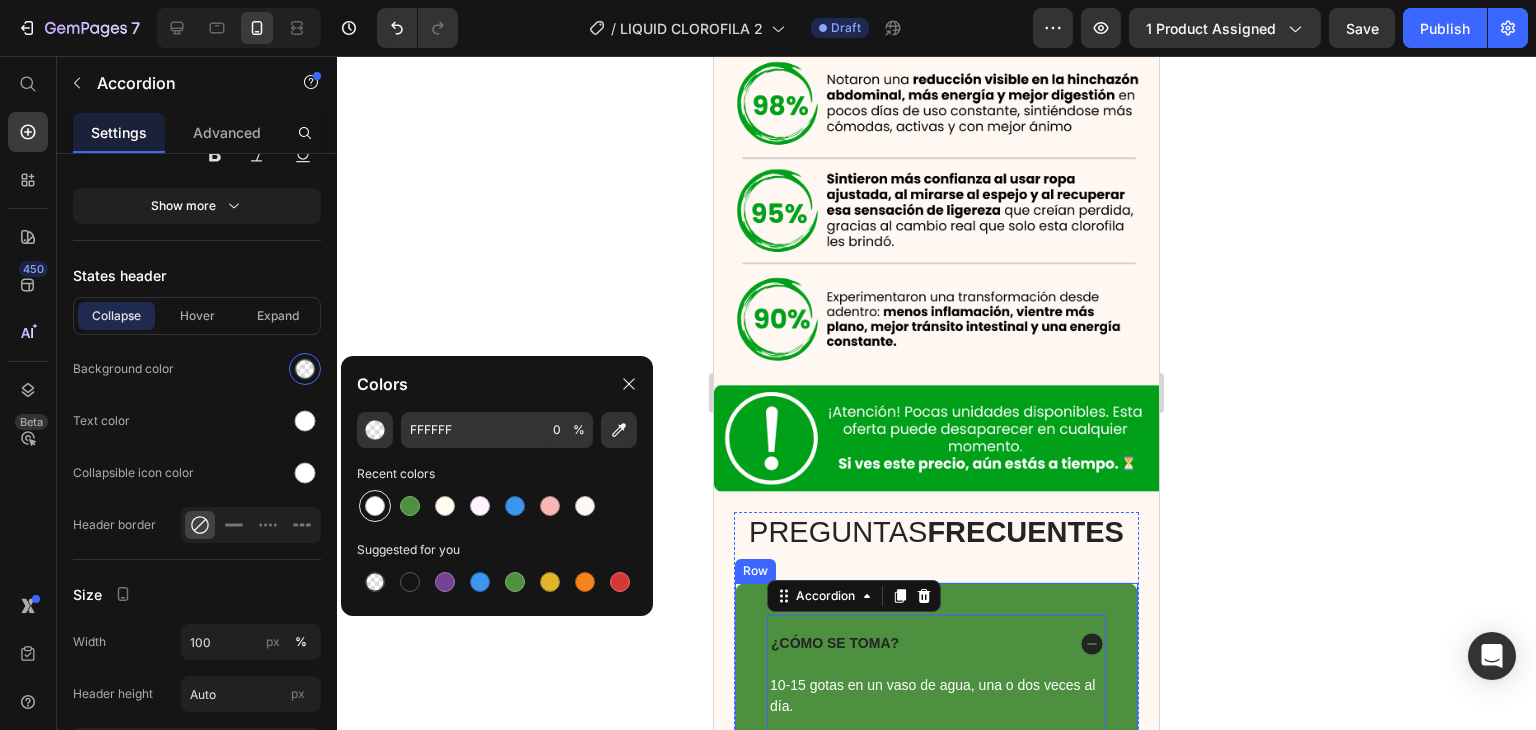 click at bounding box center [375, 506] 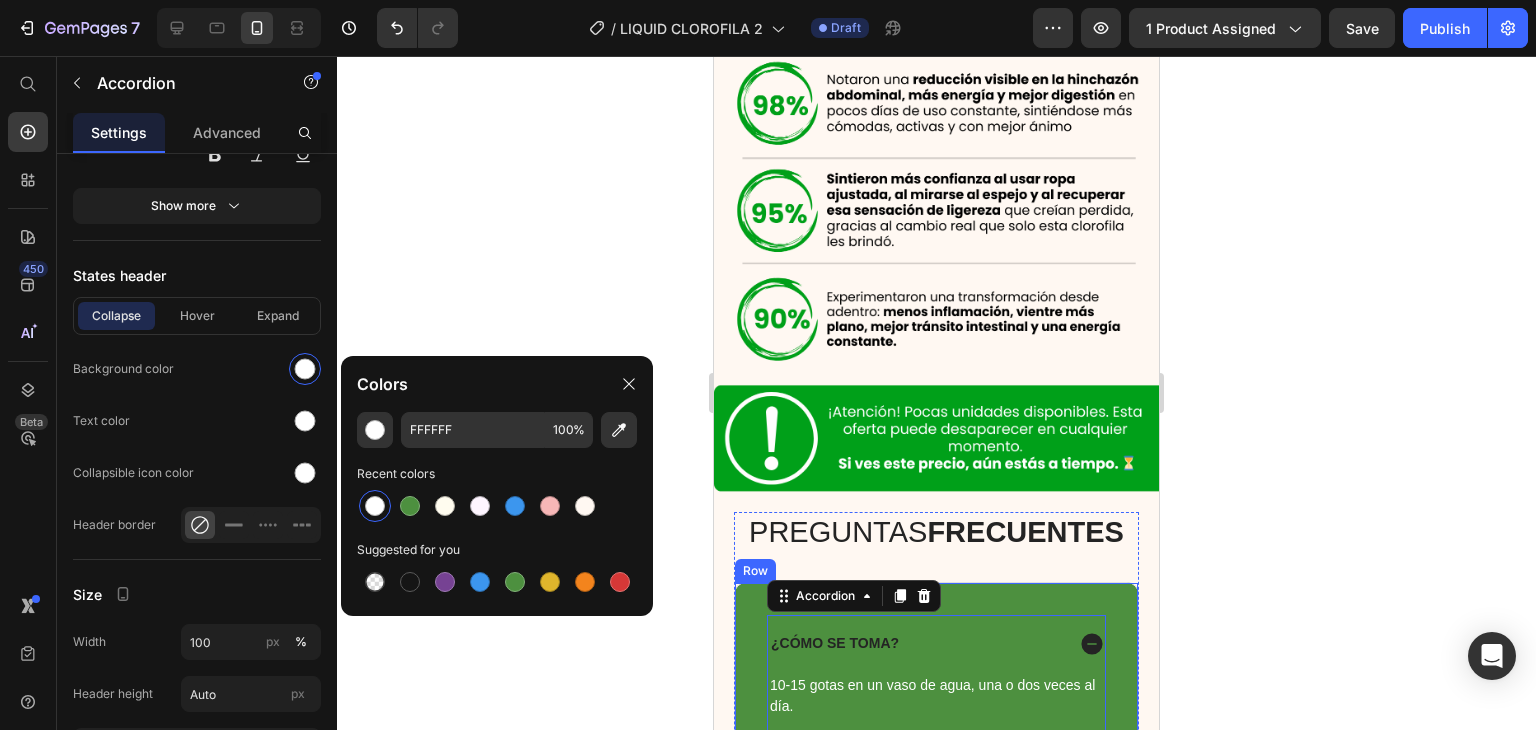 click at bounding box center [375, 506] 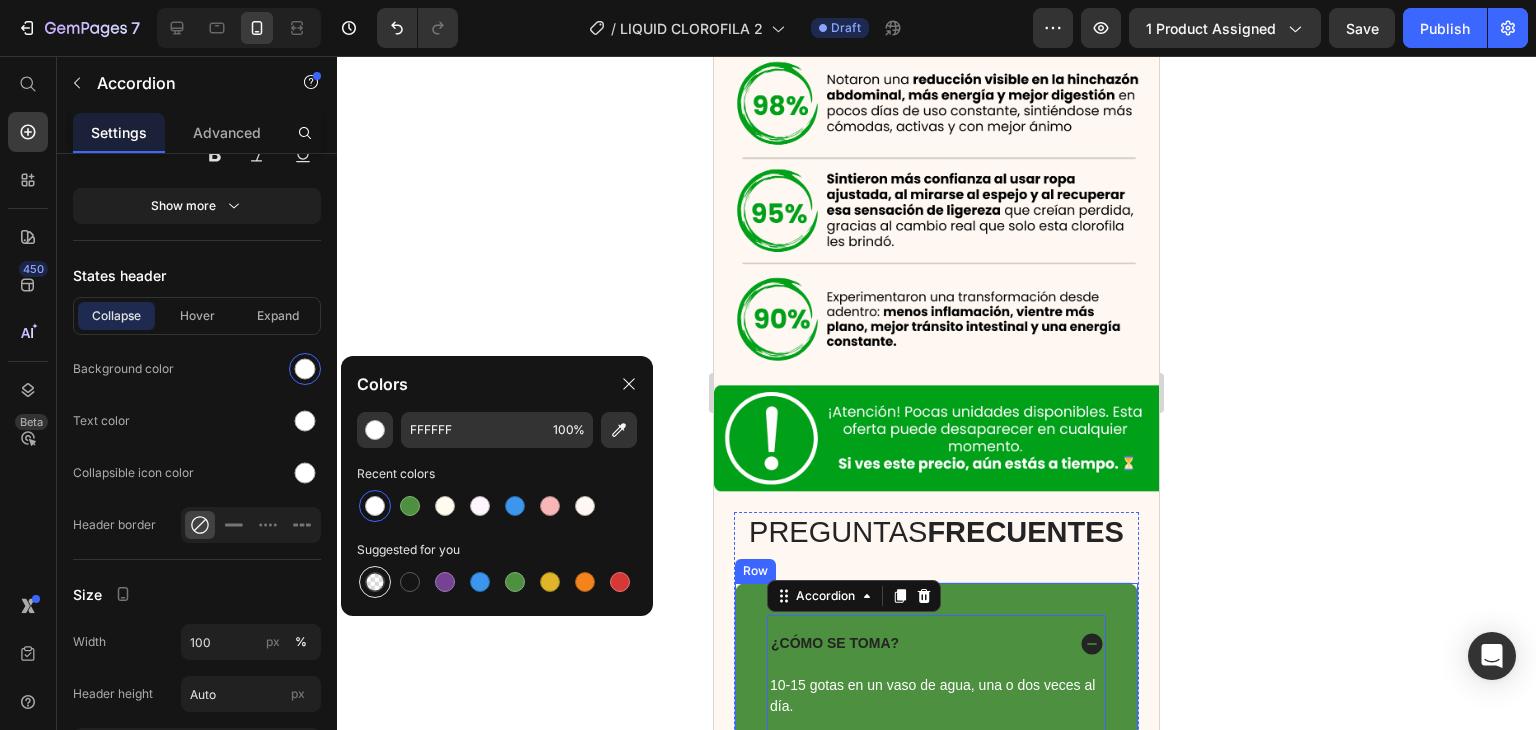 click at bounding box center [375, 582] 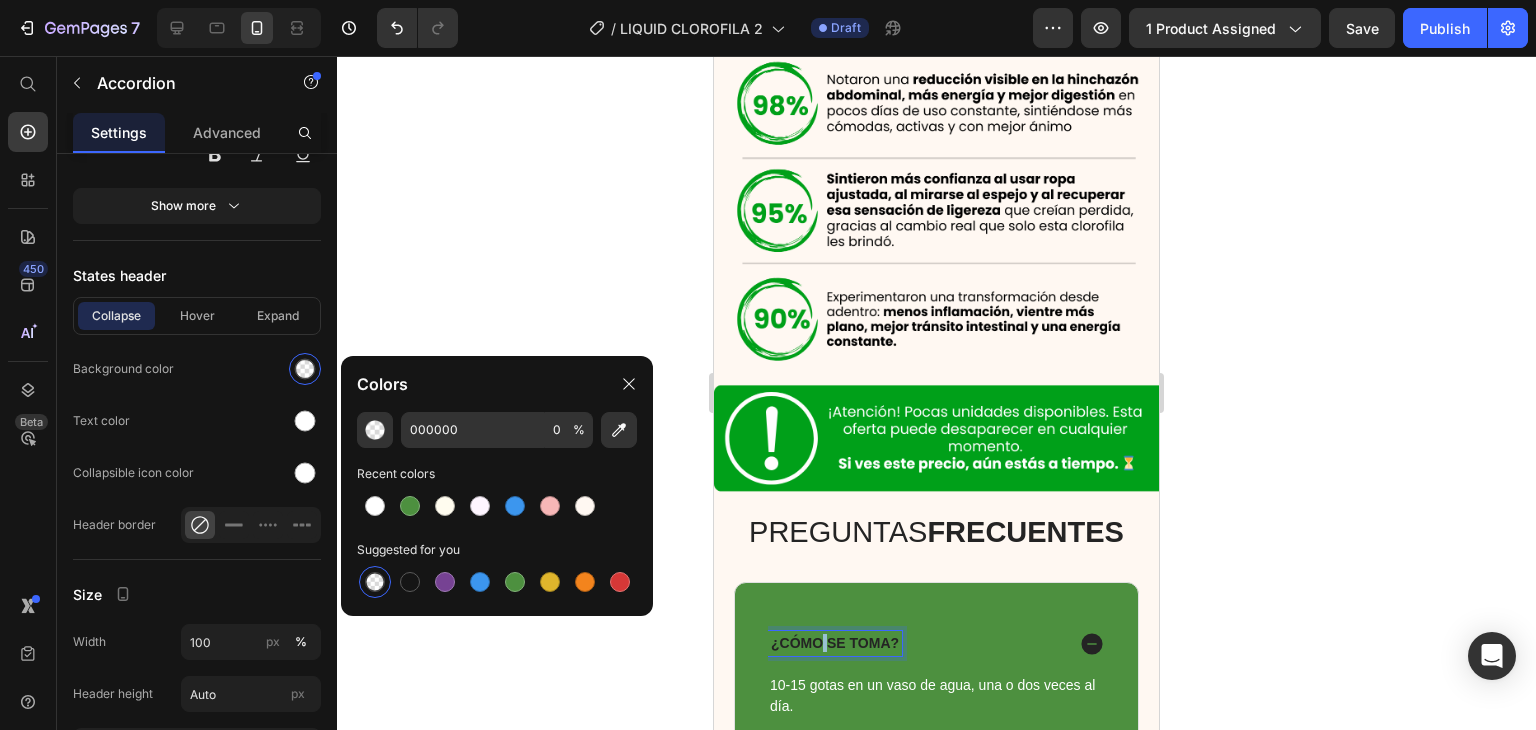 click on "¿Cómo se toma?" at bounding box center [835, 643] 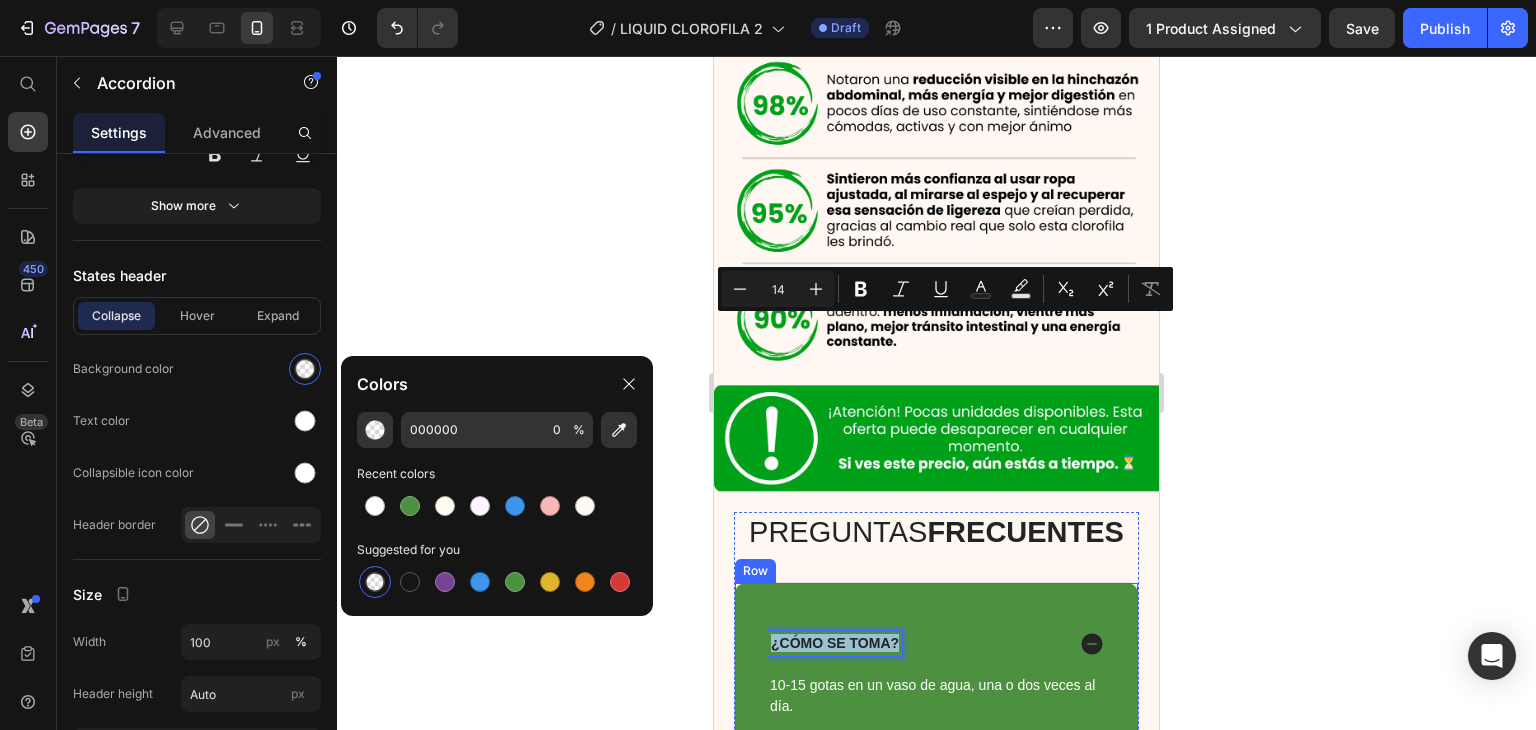 drag, startPoint x: 899, startPoint y: 329, endPoint x: 744, endPoint y: 323, distance: 155.11609 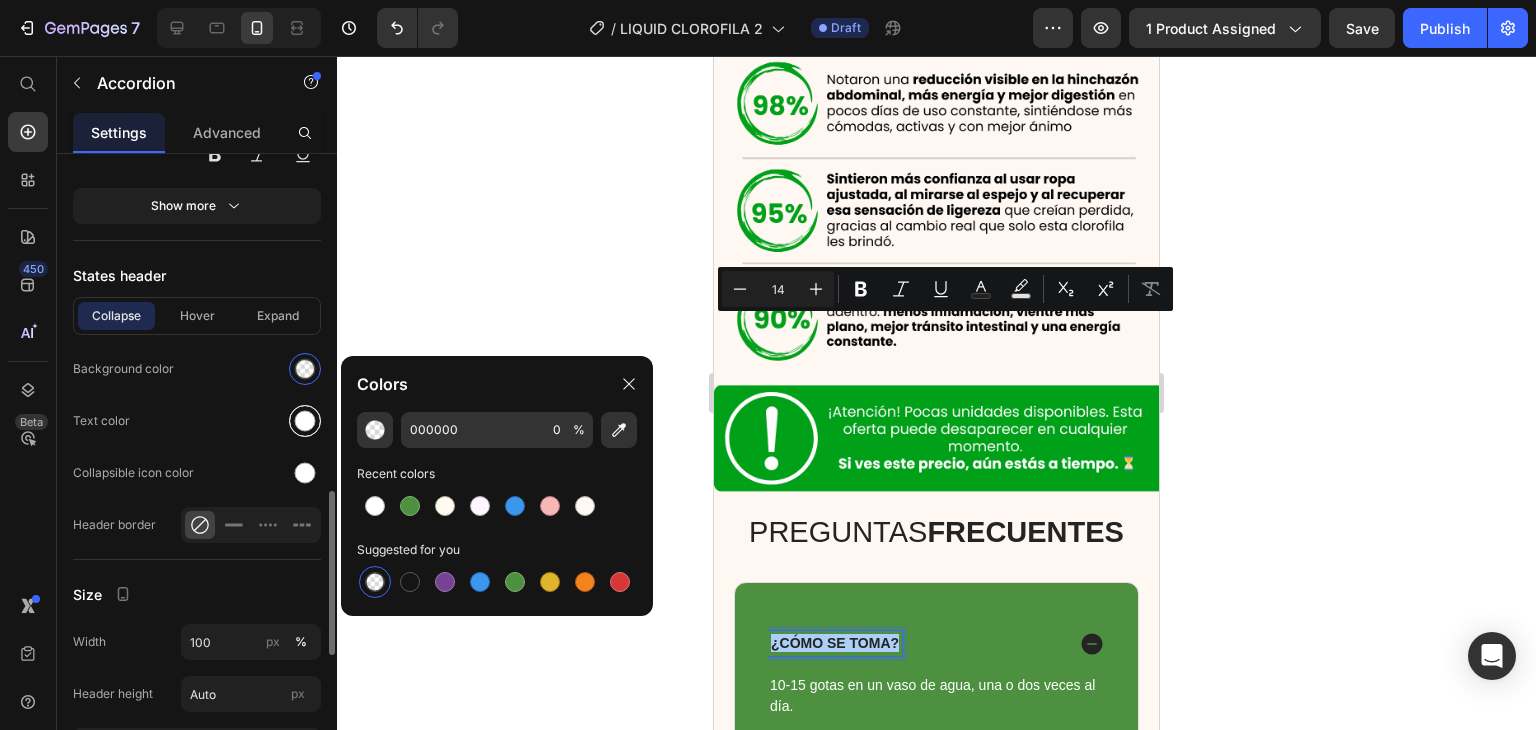 click at bounding box center (305, 421) 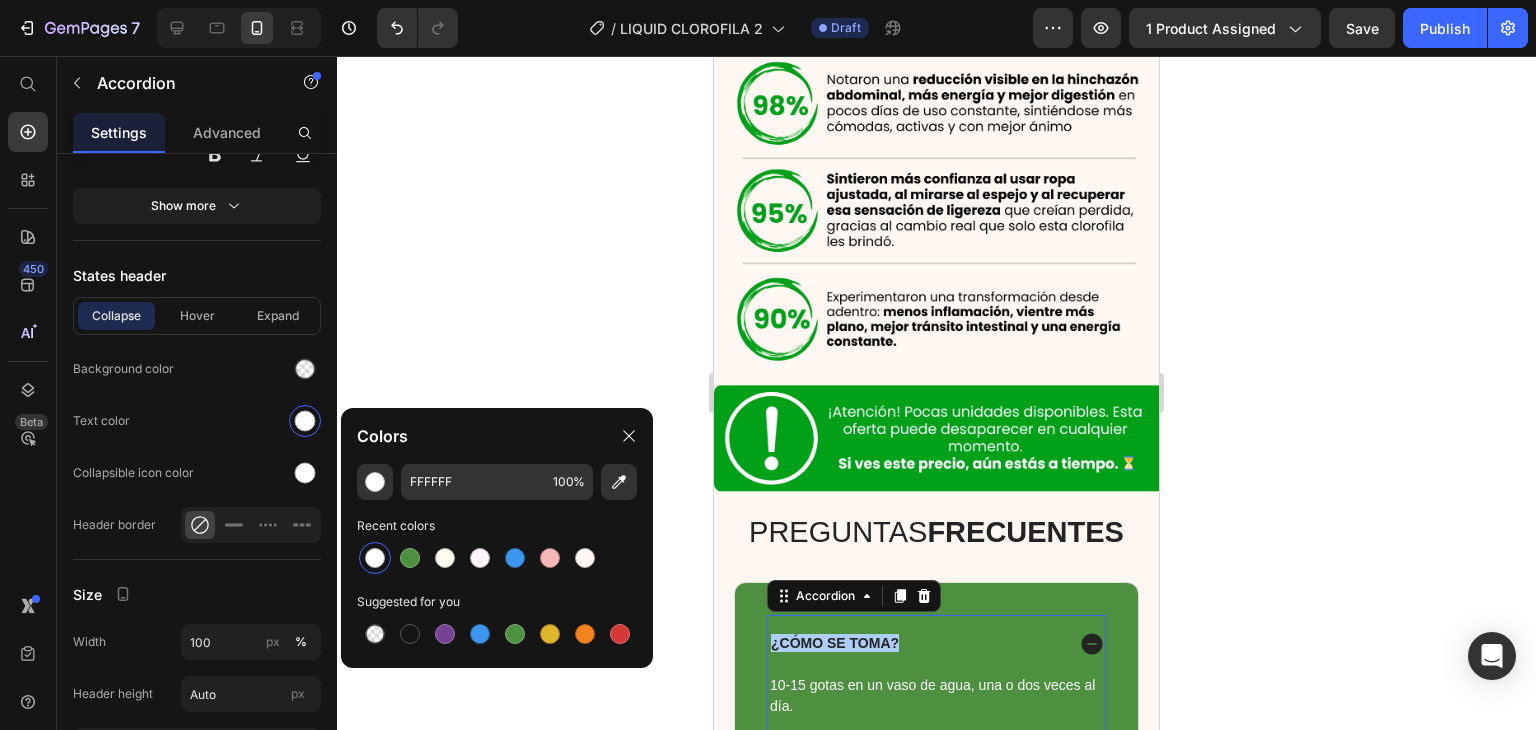 click 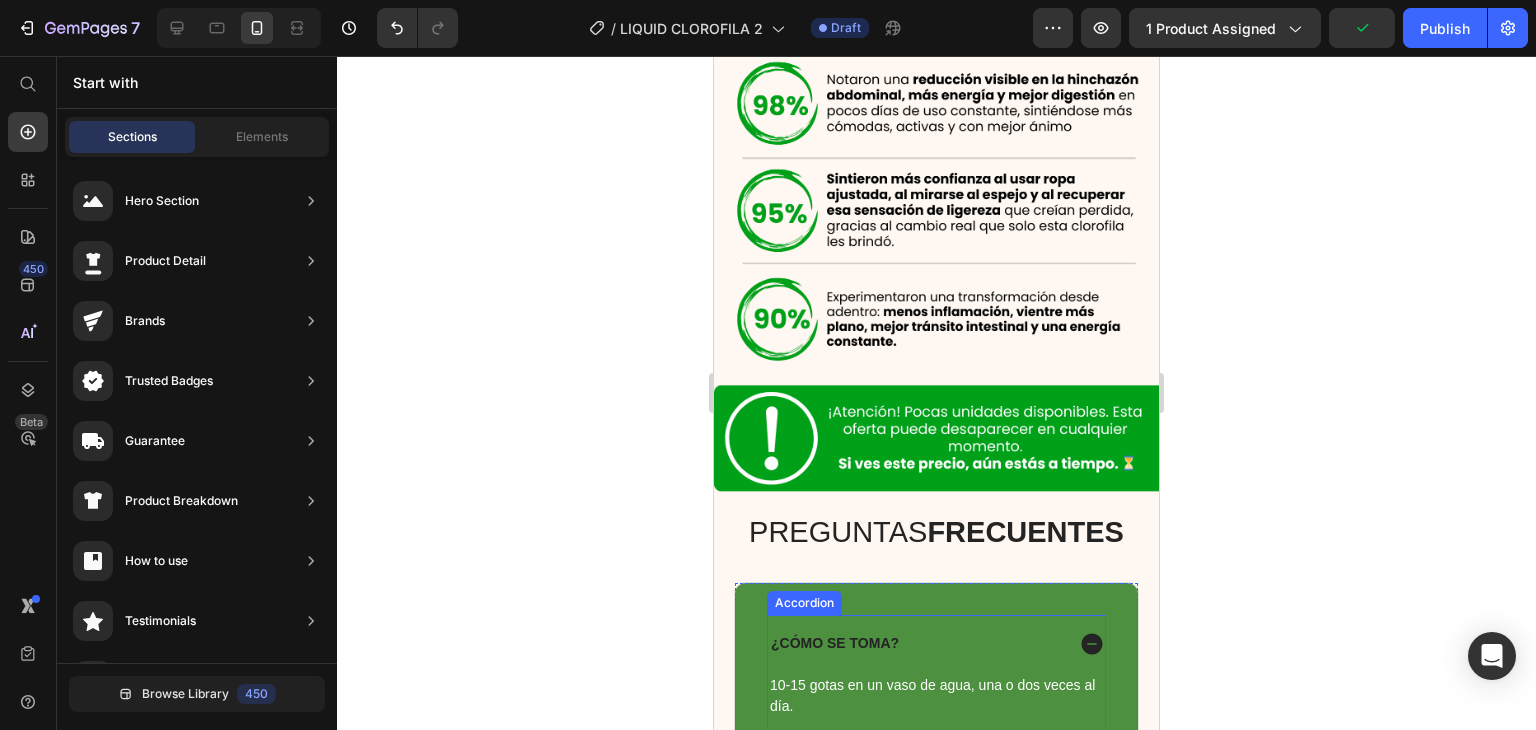 click 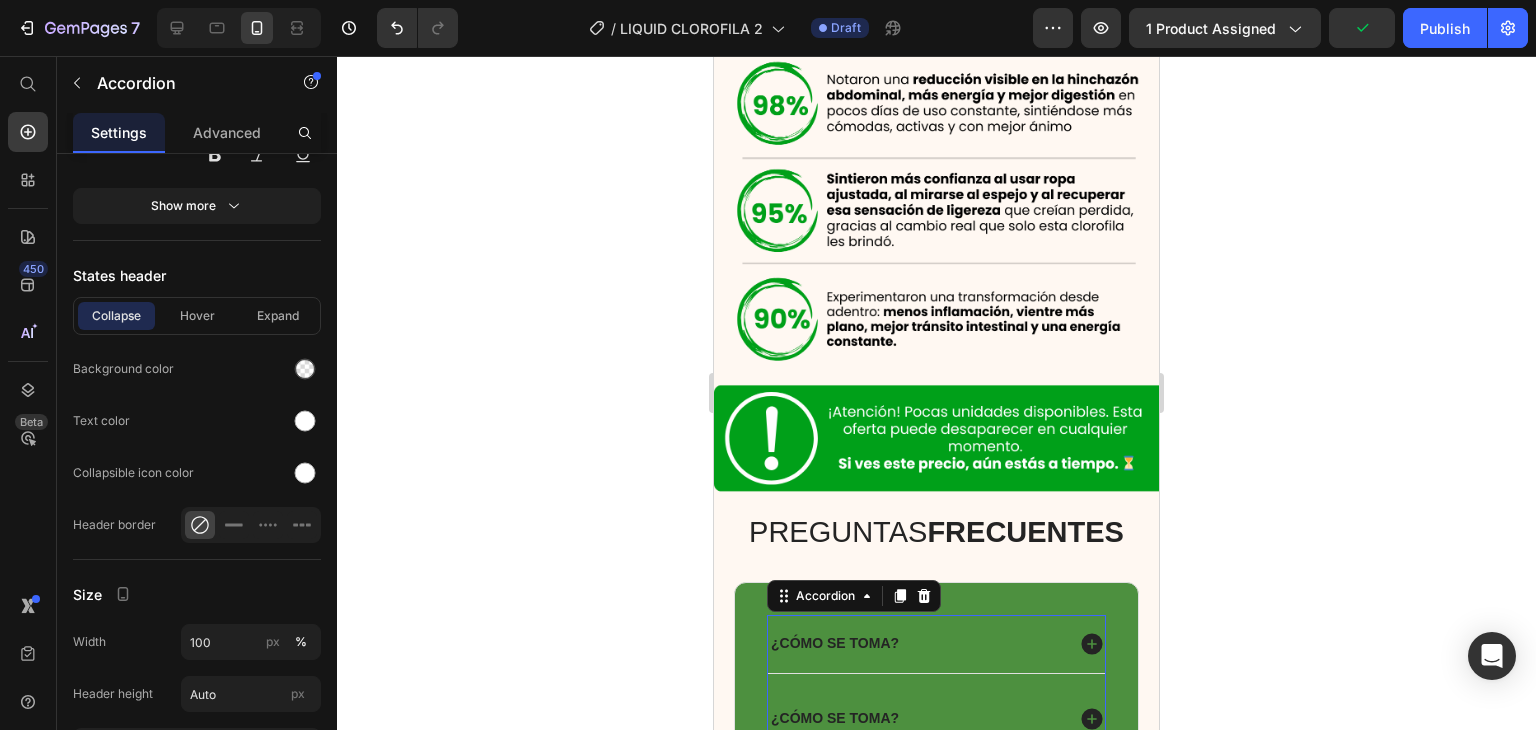click on "¿Cómo se toma?" at bounding box center (936, 719) 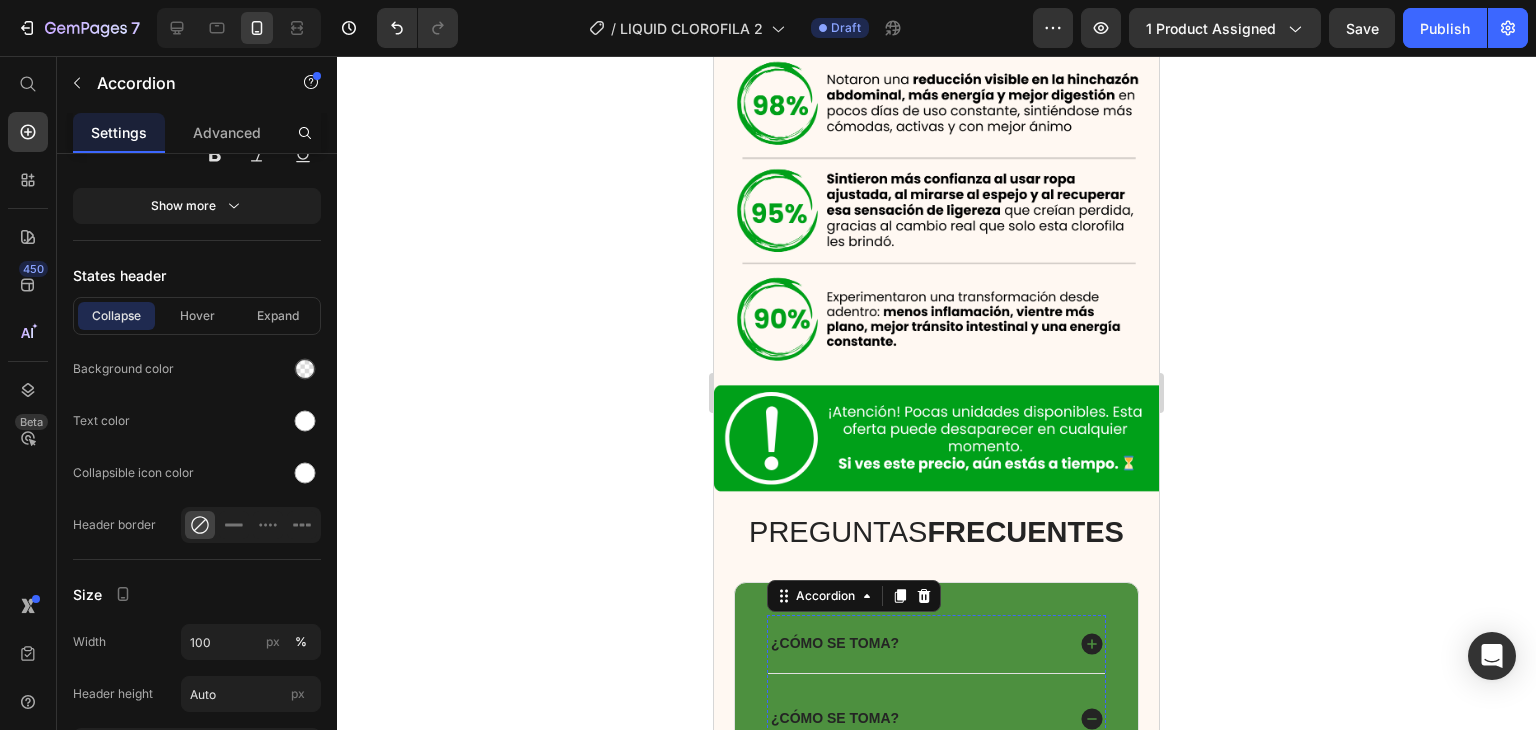 click on "Una medida diaria, mezclada con agua o tu bebida favorita." at bounding box center [936, 771] 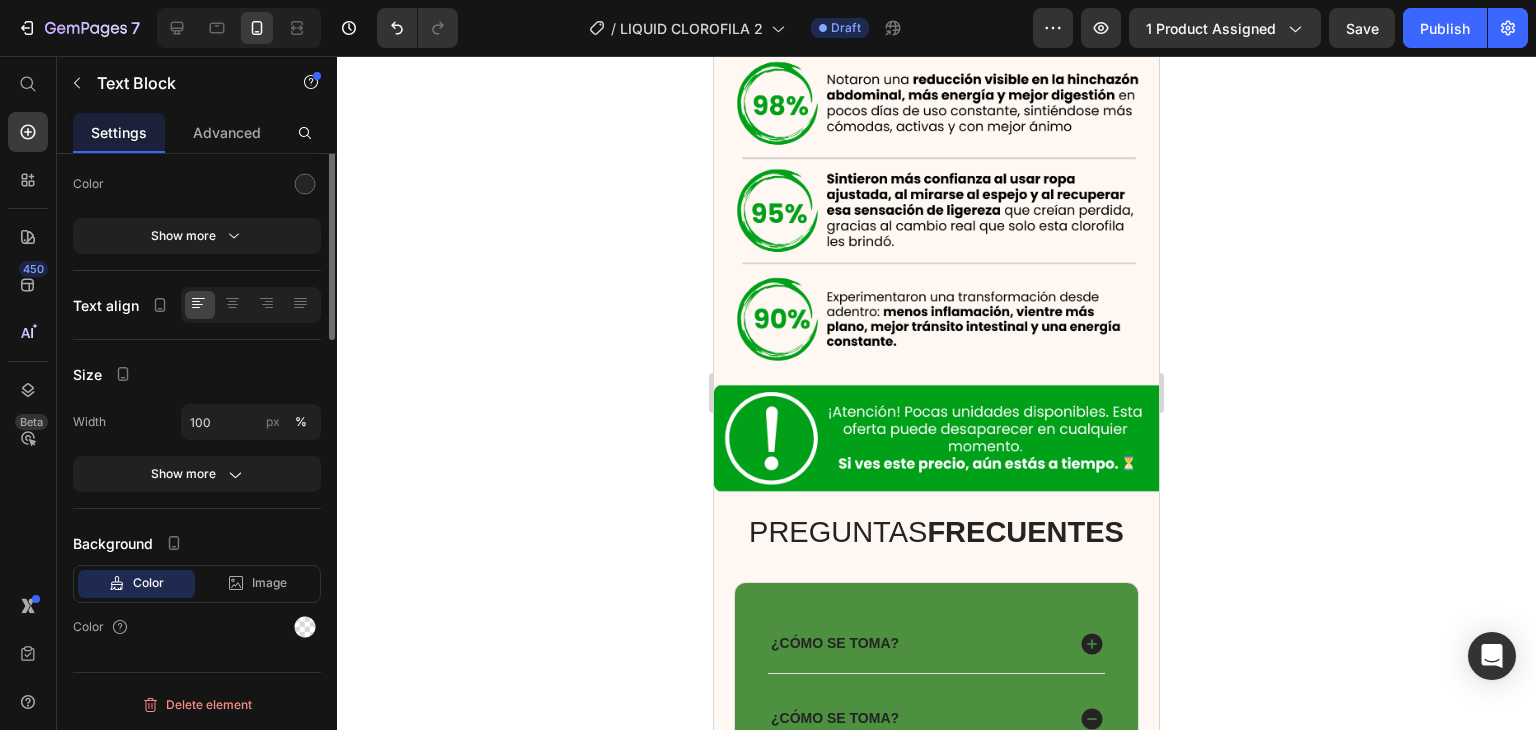 scroll, scrollTop: 0, scrollLeft: 0, axis: both 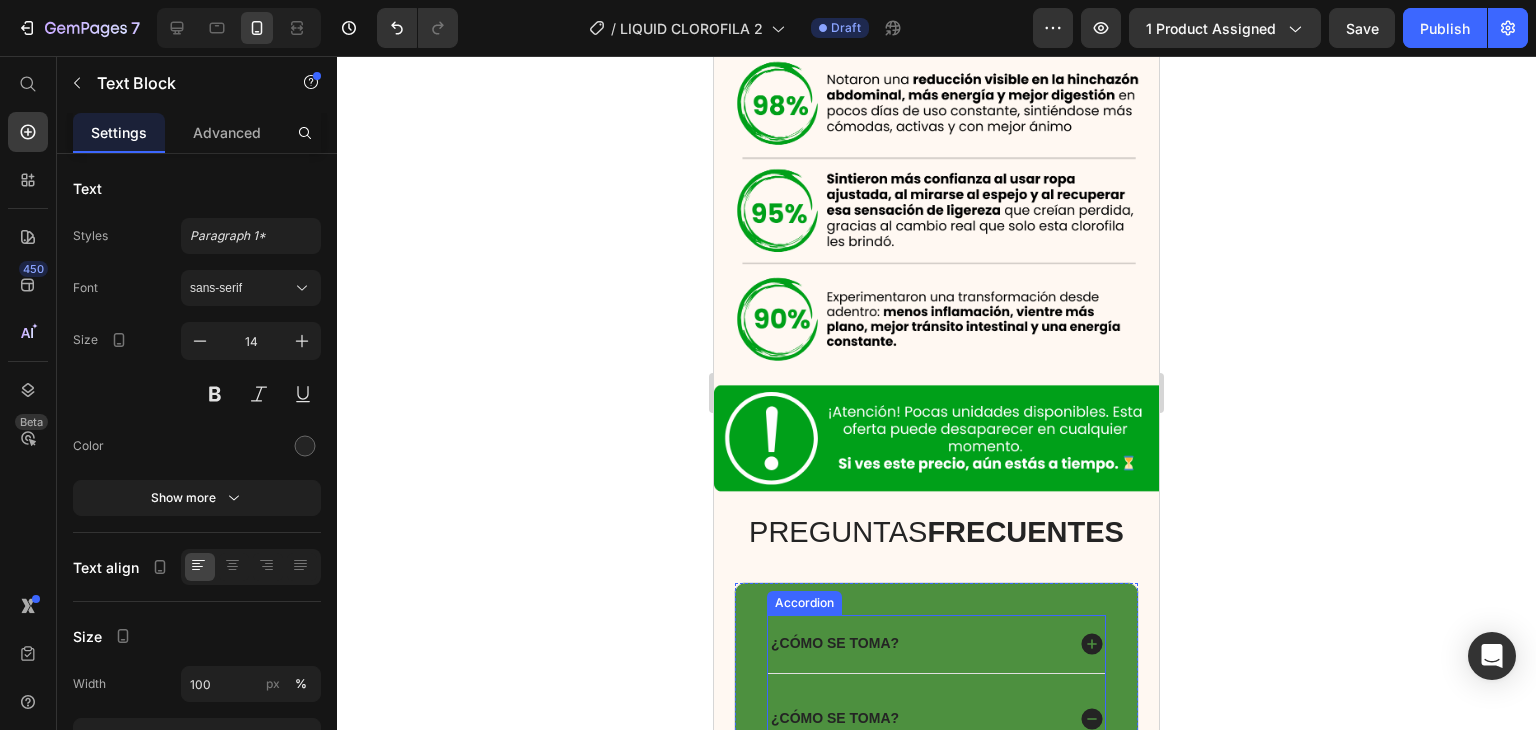 click on "¿Cómo se toma?" at bounding box center [915, 718] 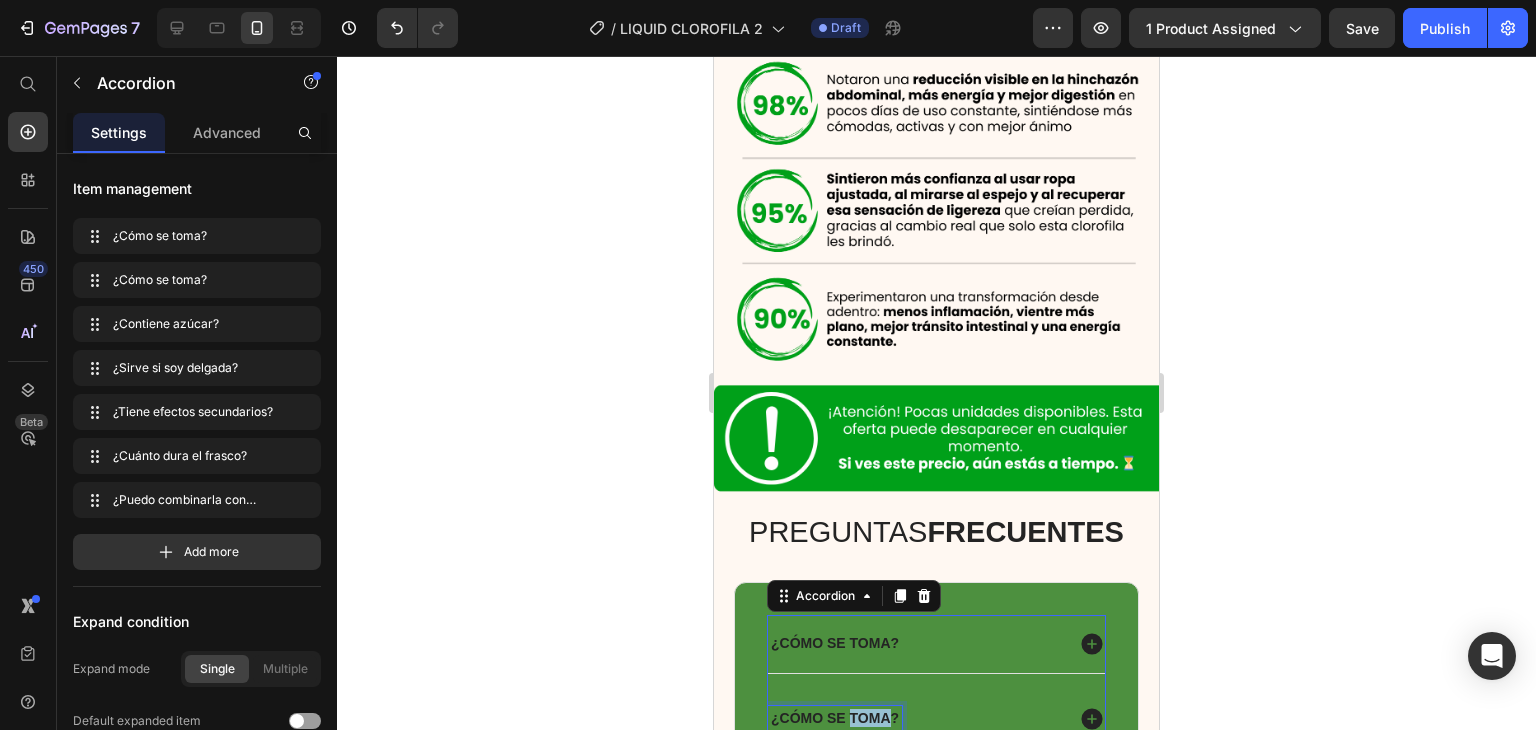 click on "¿Cómo se toma?" at bounding box center [835, 718] 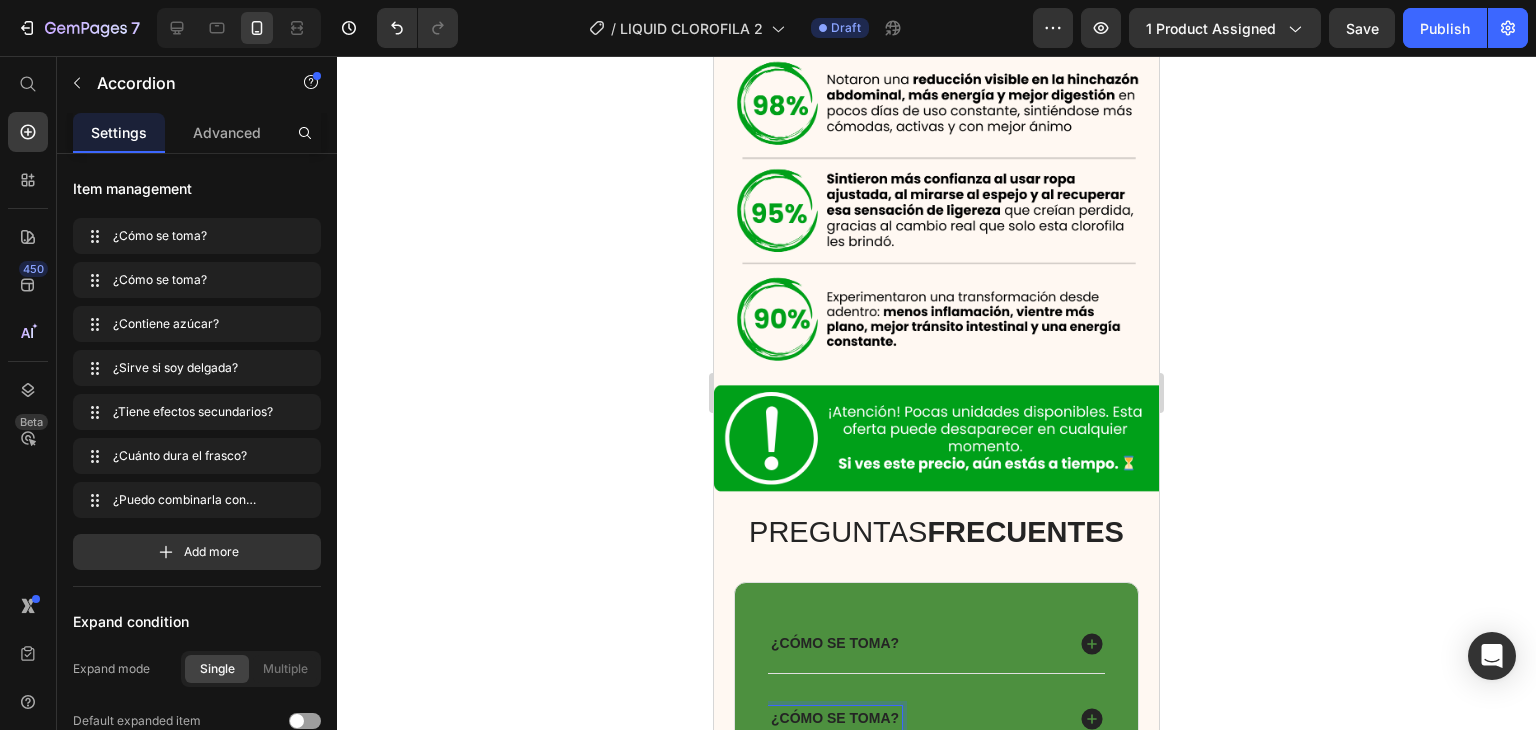 click on "¿Cómo se toma?" at bounding box center [835, 718] 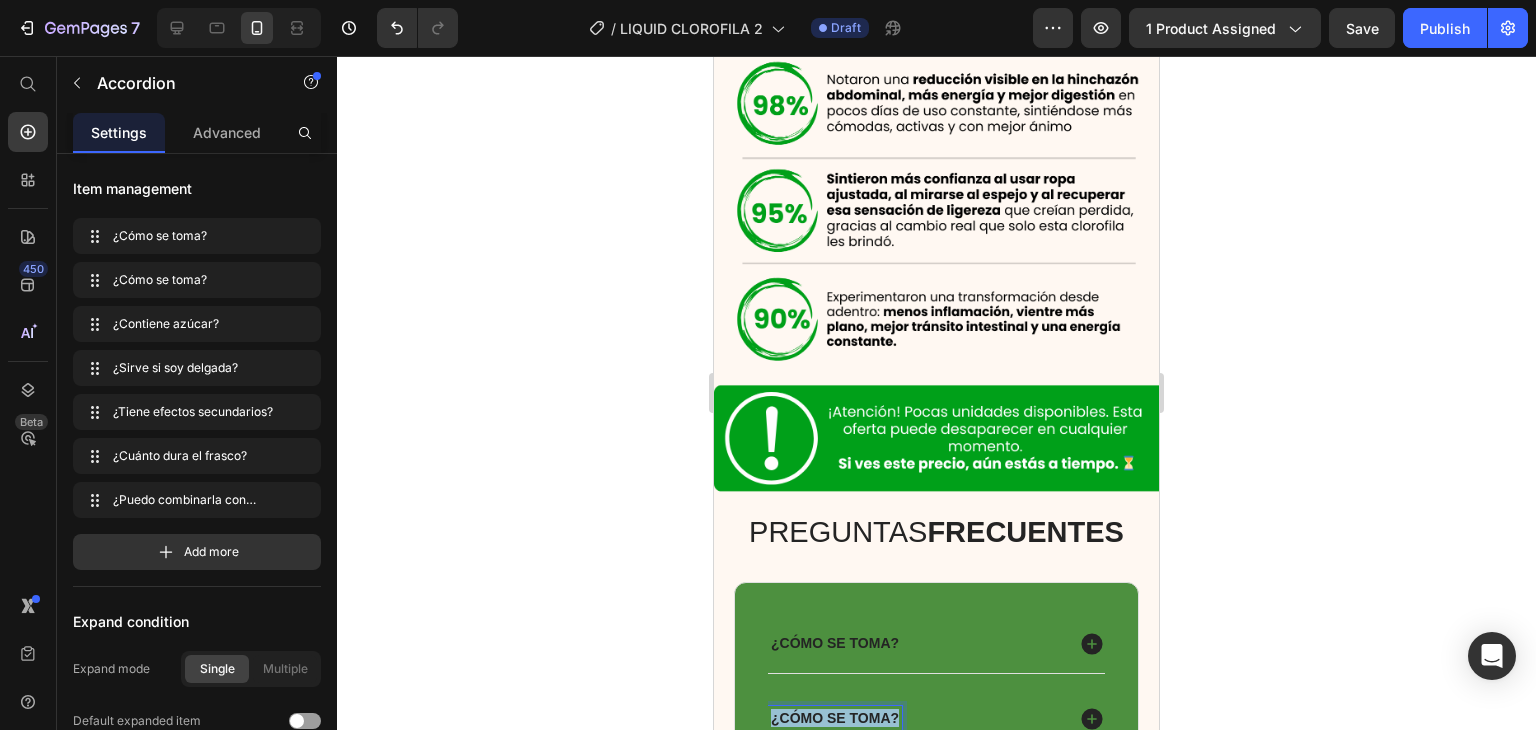 drag, startPoint x: 899, startPoint y: 404, endPoint x: 768, endPoint y: 385, distance: 132.3707 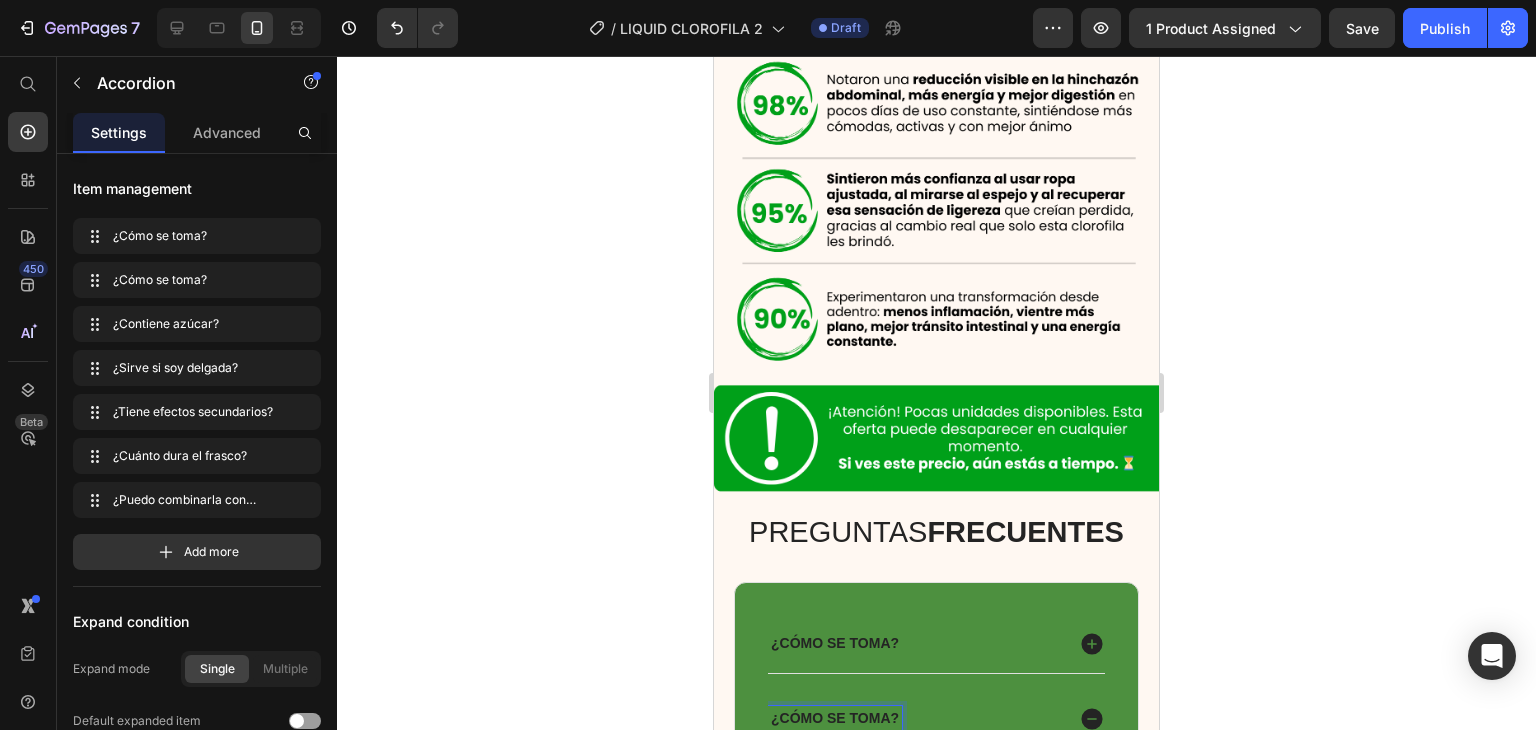 click on "Una medida diaria, mezclada con agua o tu bebida favorita." at bounding box center [936, 771] 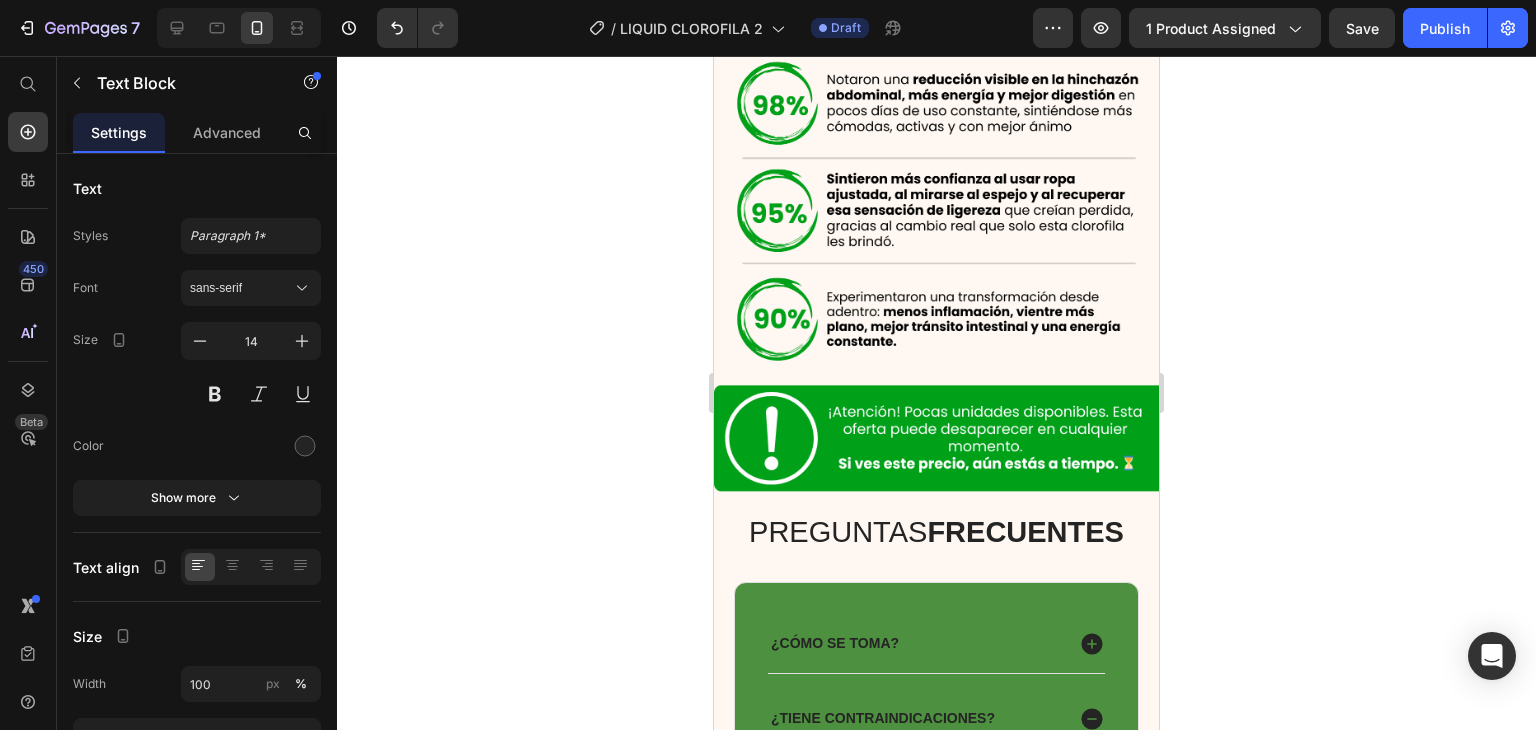 click on "Ideal después de entrenar." at bounding box center (936, 802) 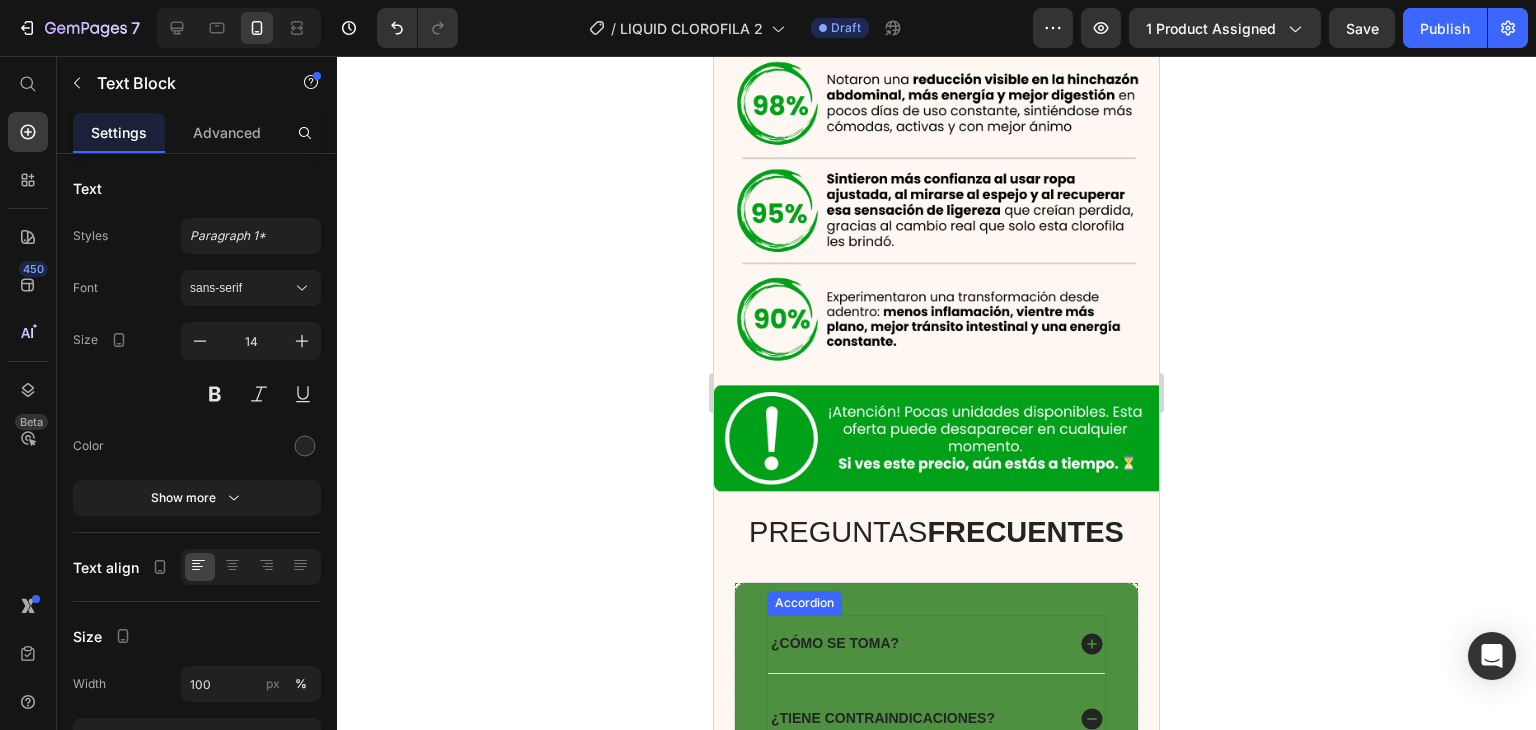 drag, startPoint x: 952, startPoint y: 485, endPoint x: 764, endPoint y: 428, distance: 196.45102 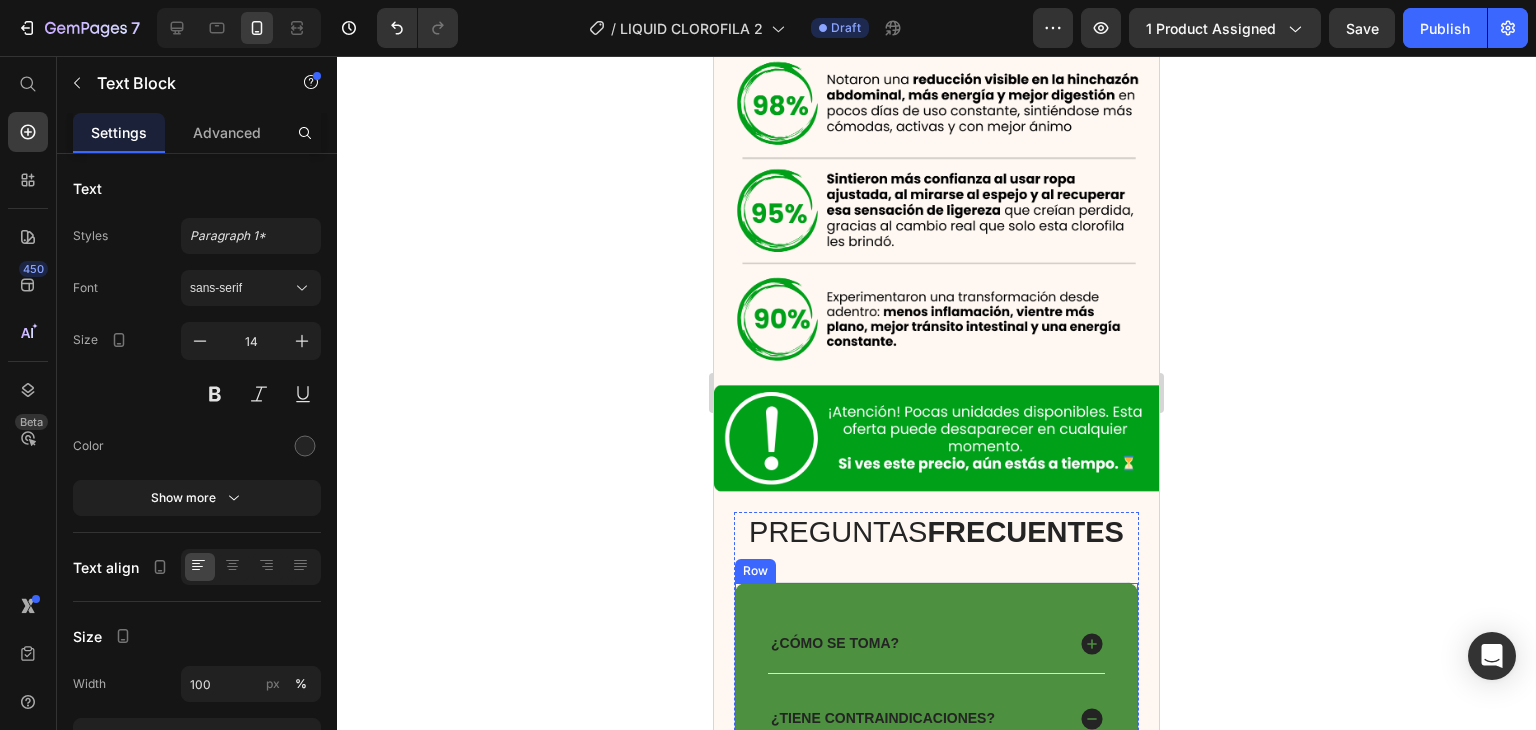 drag, startPoint x: 1063, startPoint y: 446, endPoint x: 714, endPoint y: 427, distance: 349.5168 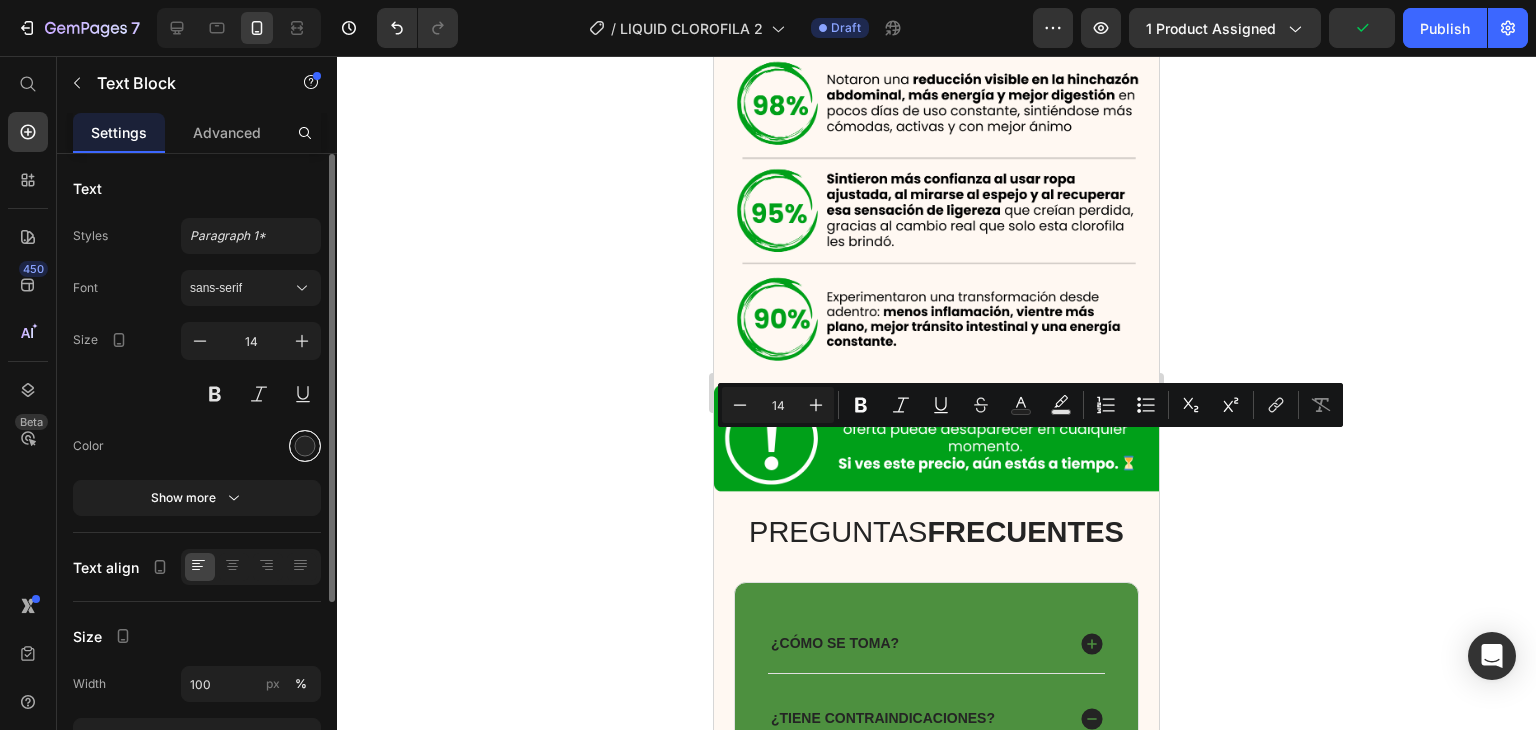 click at bounding box center (305, 446) 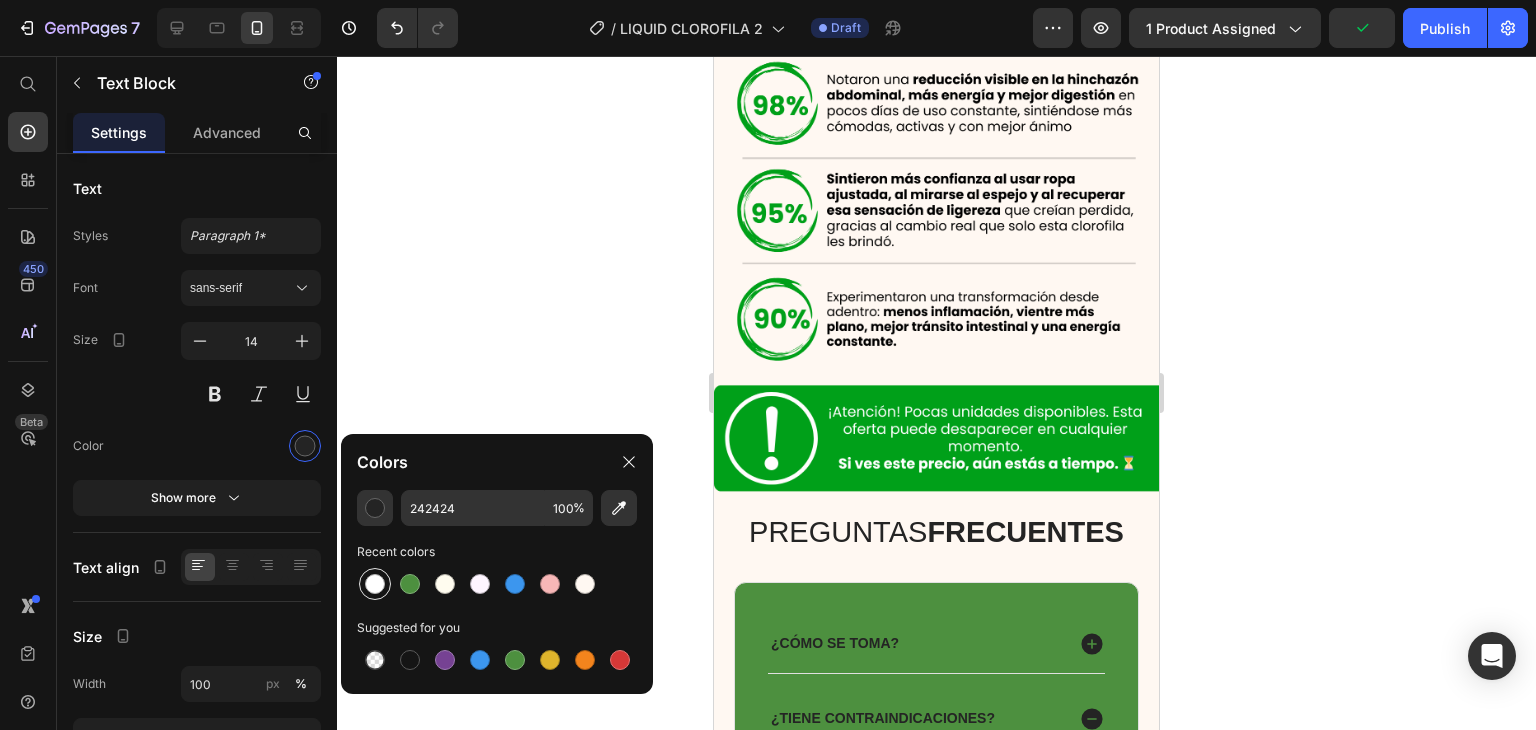 click at bounding box center [375, 584] 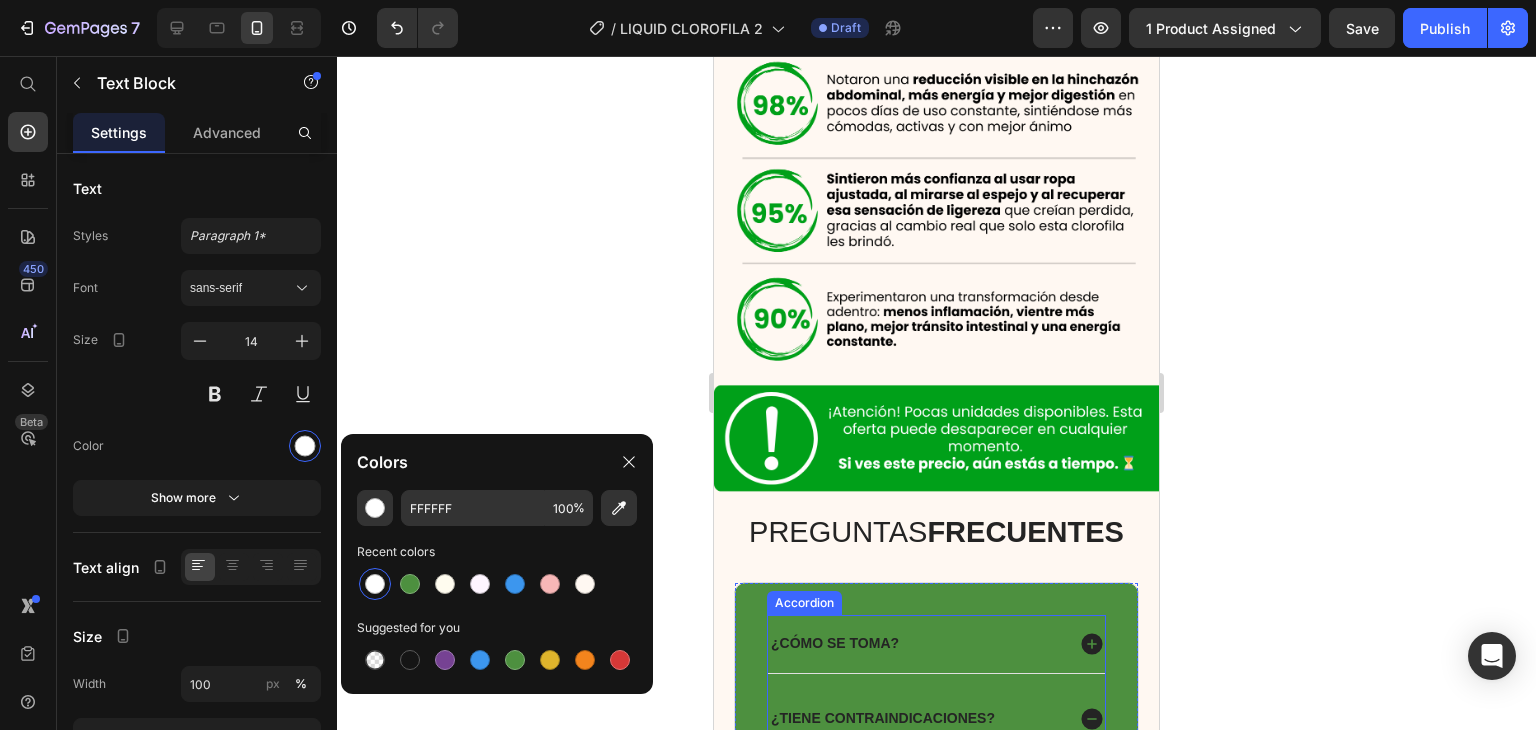 click on "¿Contiene azúcar?" at bounding box center [915, 834] 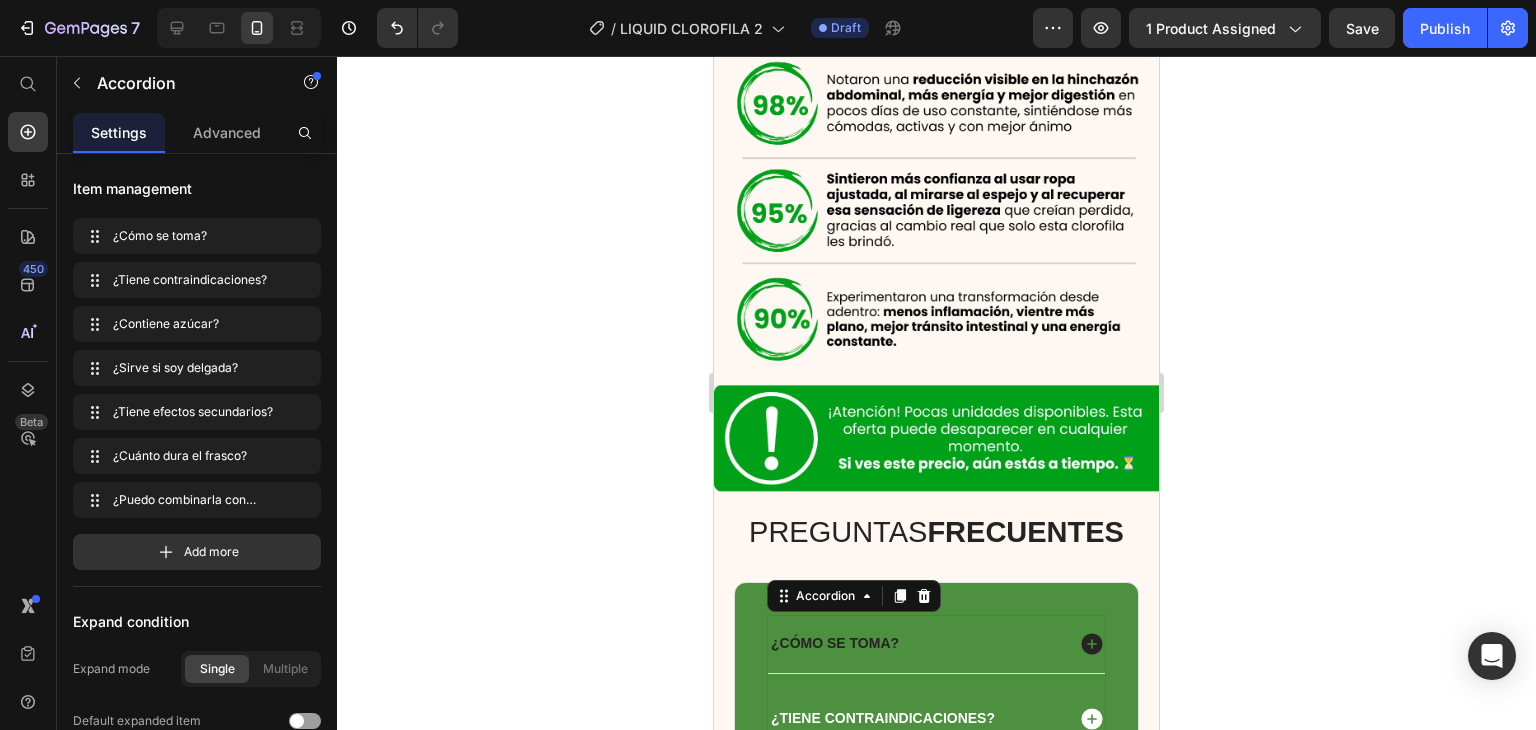 click on "¿Contiene azúcar?" at bounding box center (847, 793) 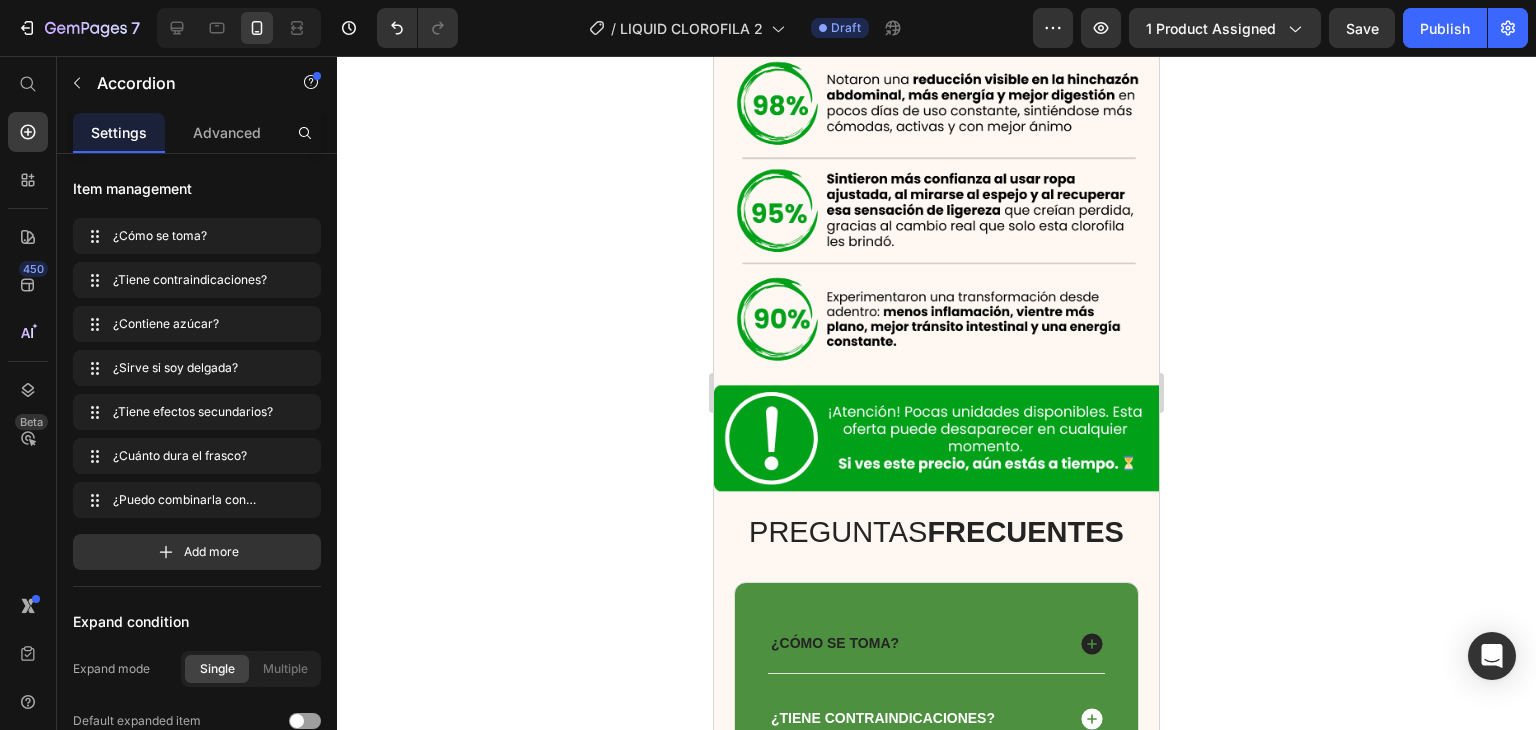 click on "¿Contiene azúcar?" at bounding box center (847, 793) 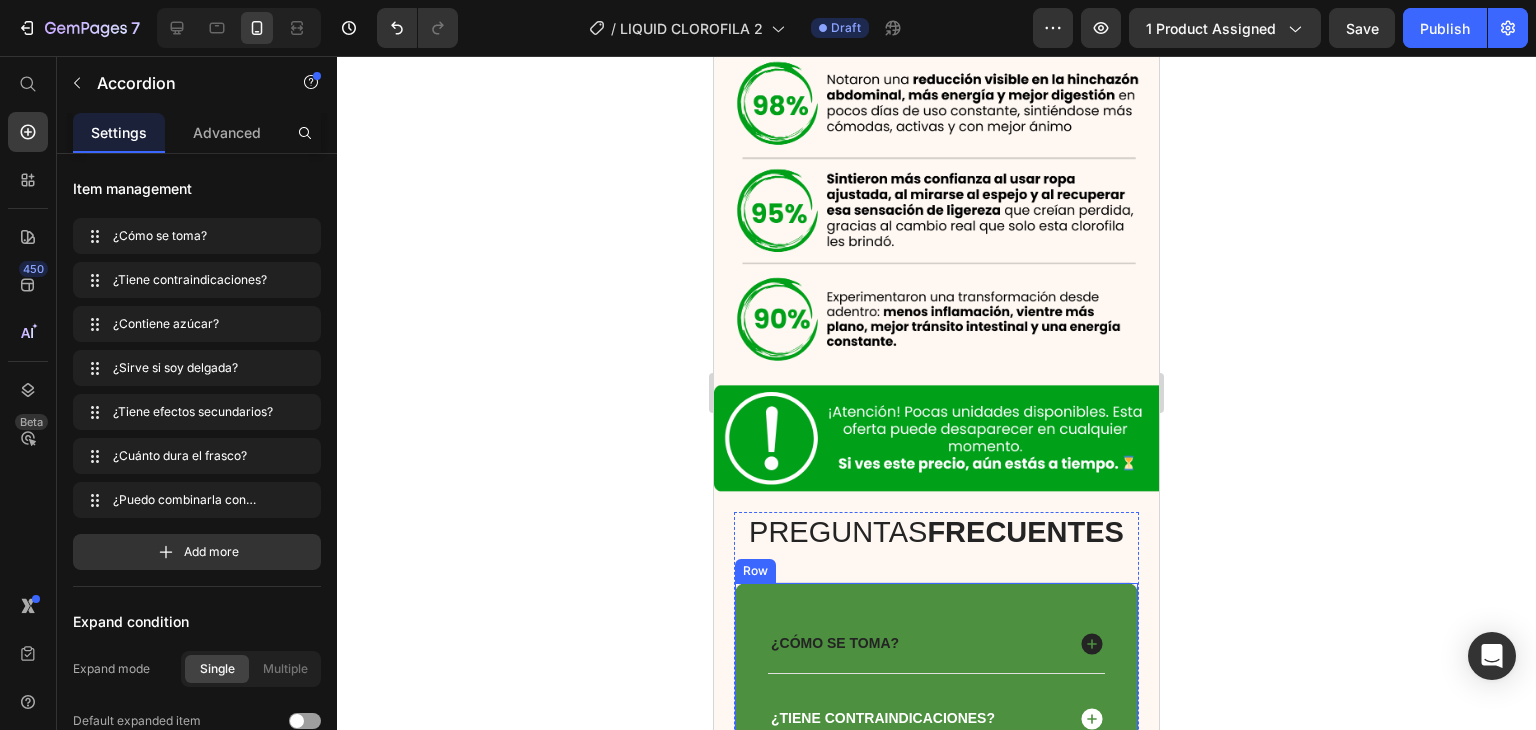 drag, startPoint x: 924, startPoint y: 476, endPoint x: 759, endPoint y: 467, distance: 165.24527 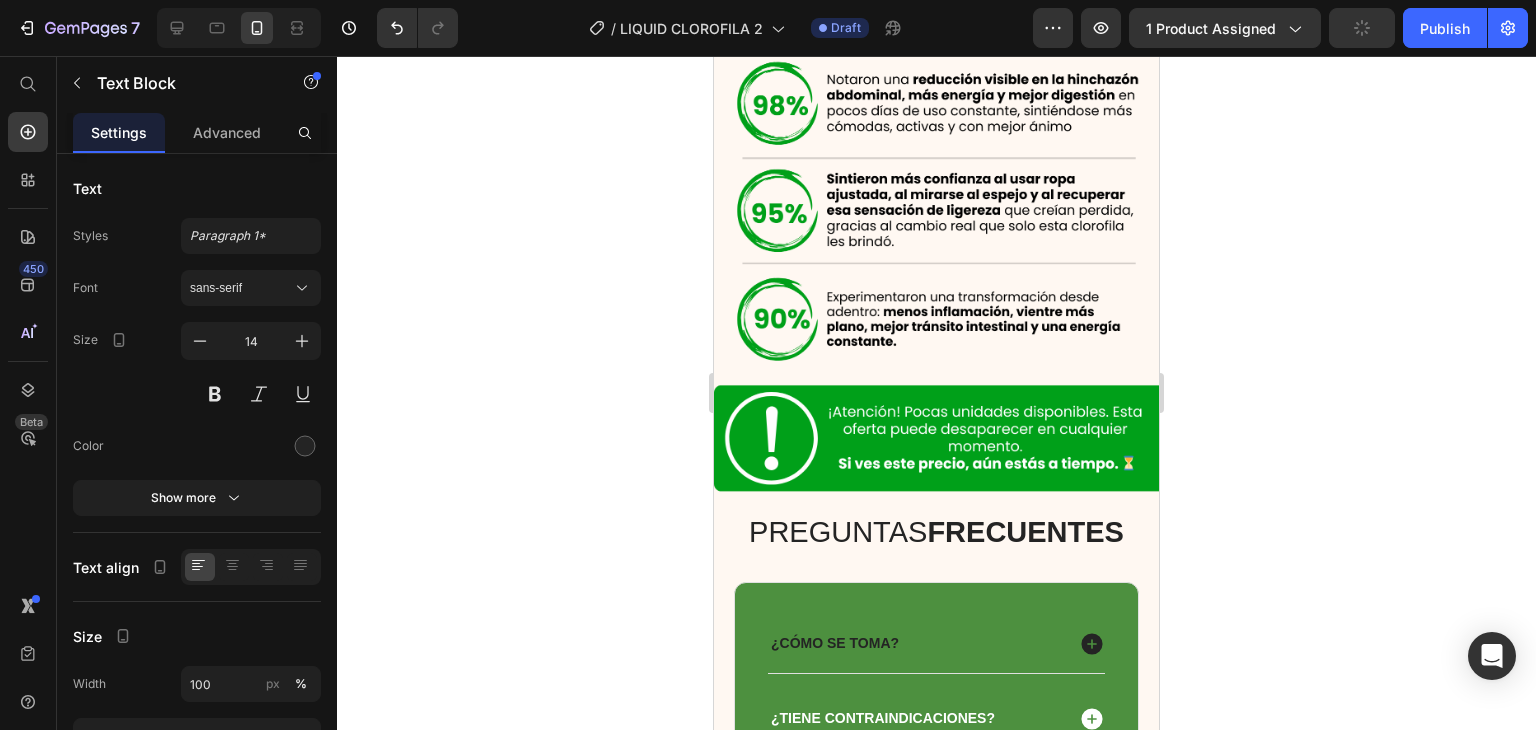 click on "No. Sin azúcar añadida ni ingredientes artificiales." at bounding box center (936, 835) 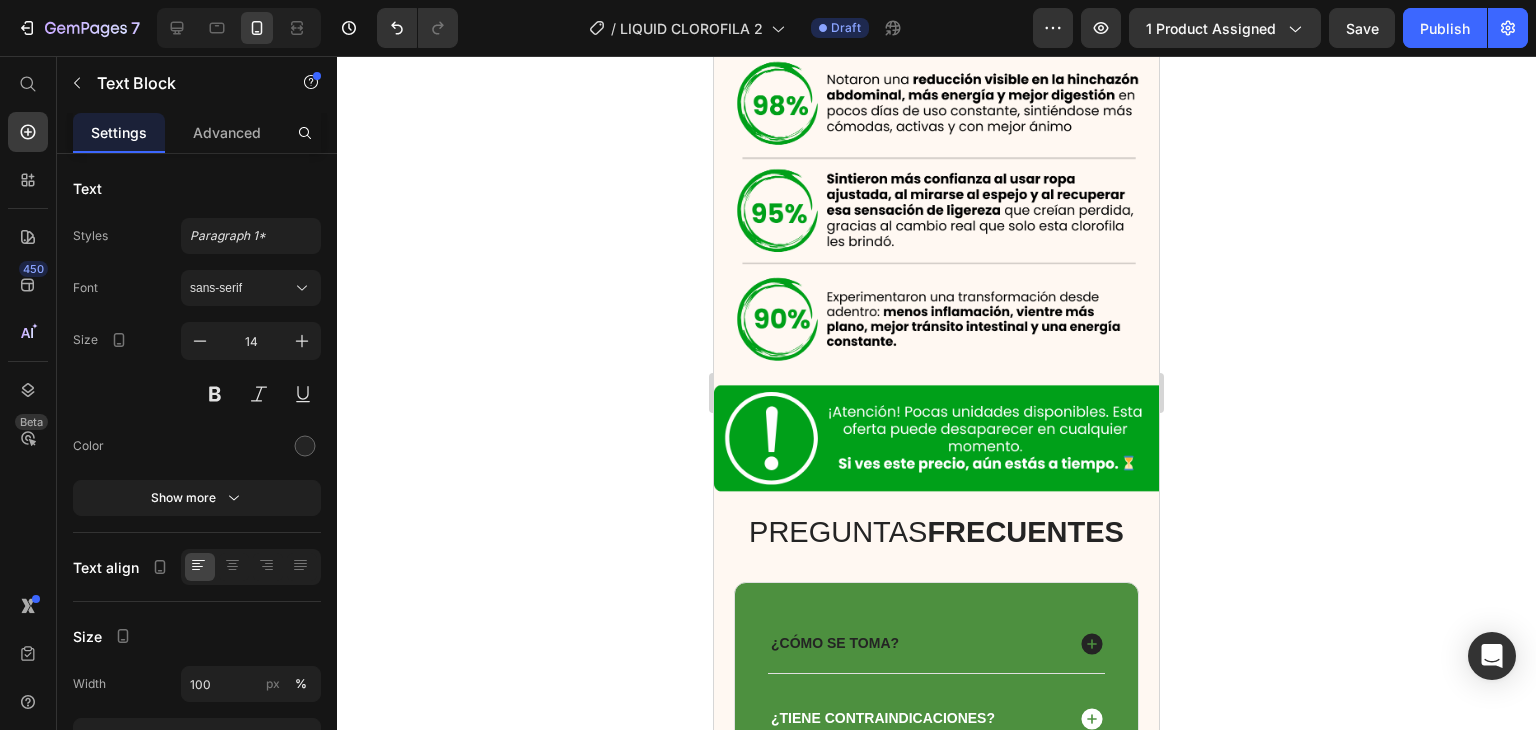 click on "Solo lo que tu cuerpo necesita." at bounding box center (936, 856) 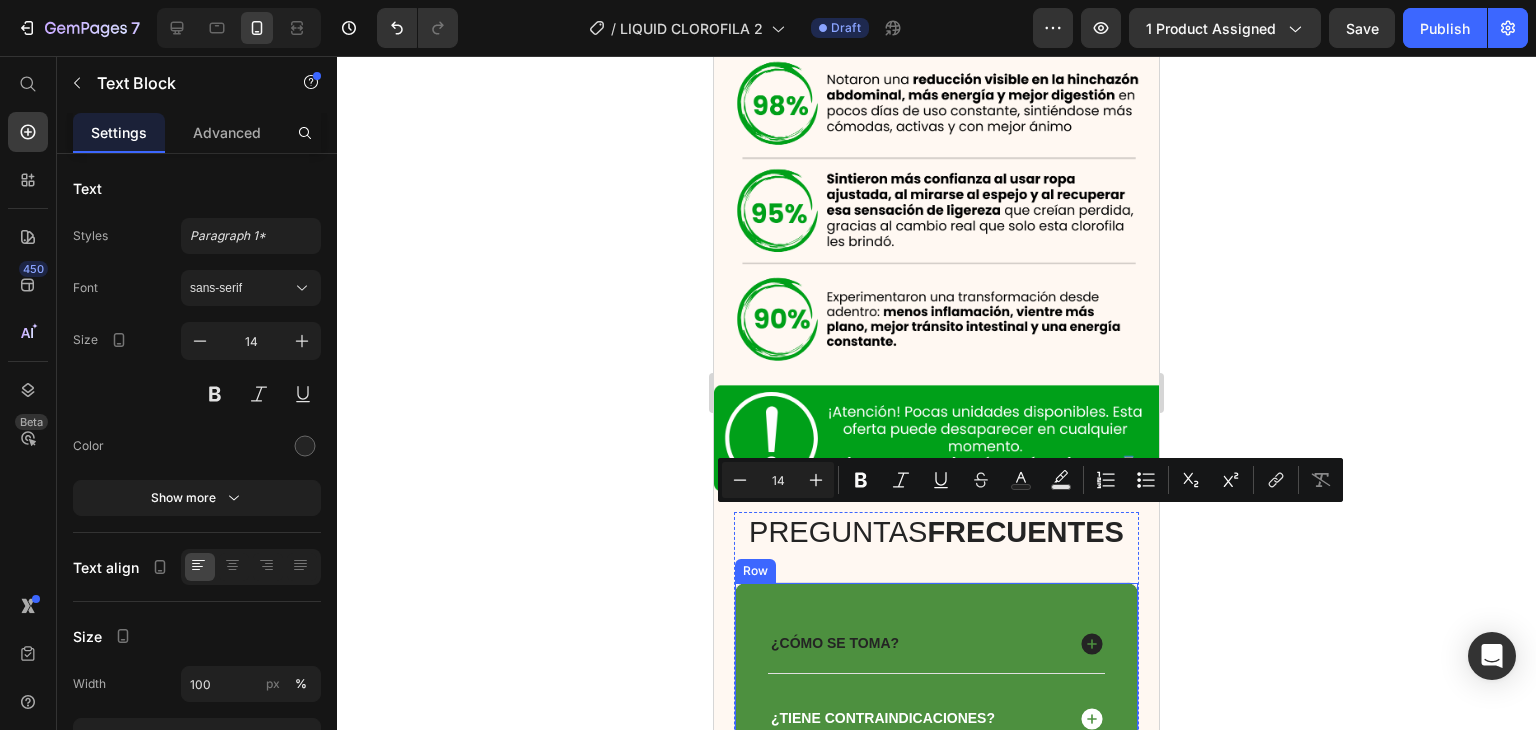 drag, startPoint x: 973, startPoint y: 541, endPoint x: 760, endPoint y: 501, distance: 216.72333 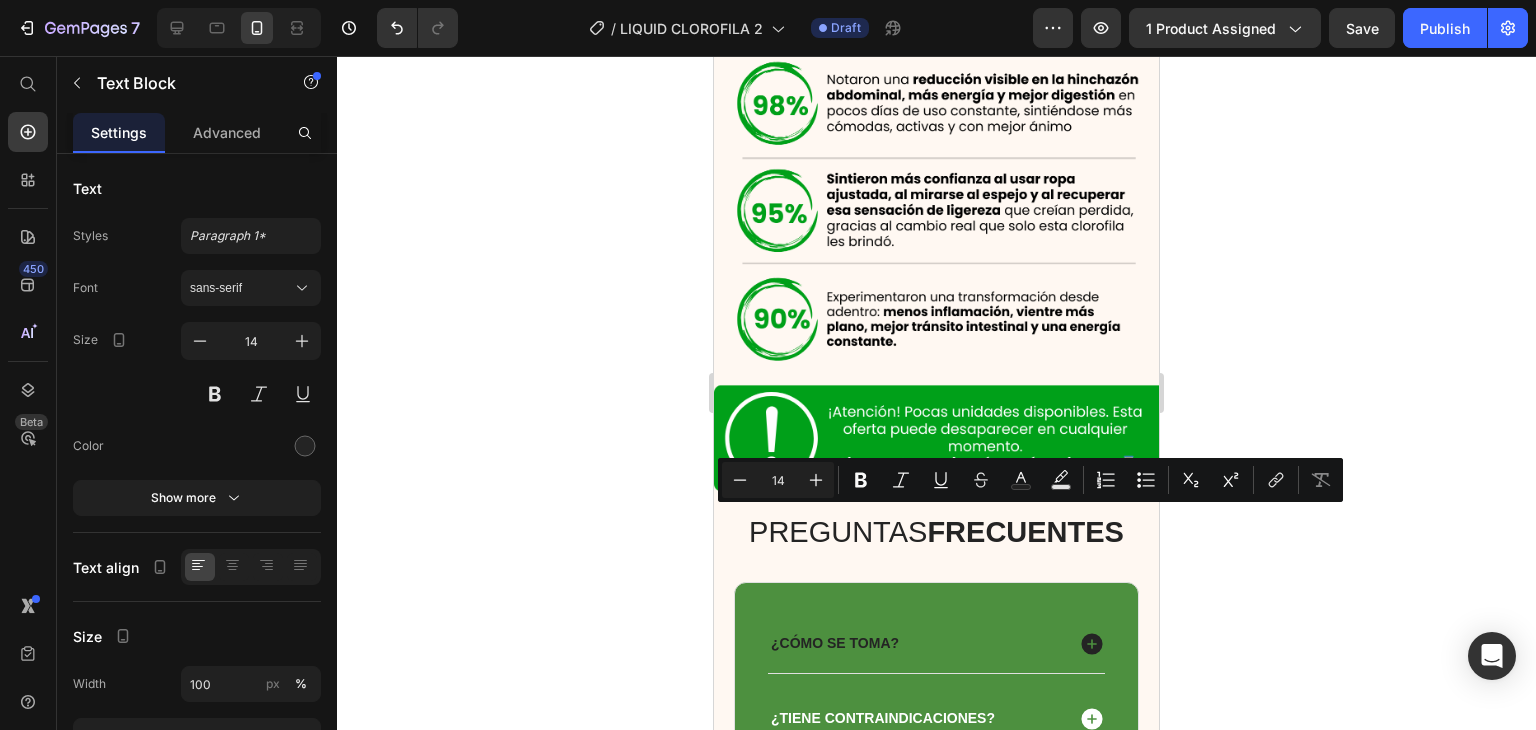 drag, startPoint x: 971, startPoint y: 536, endPoint x: 701, endPoint y: 494, distance: 273.24713 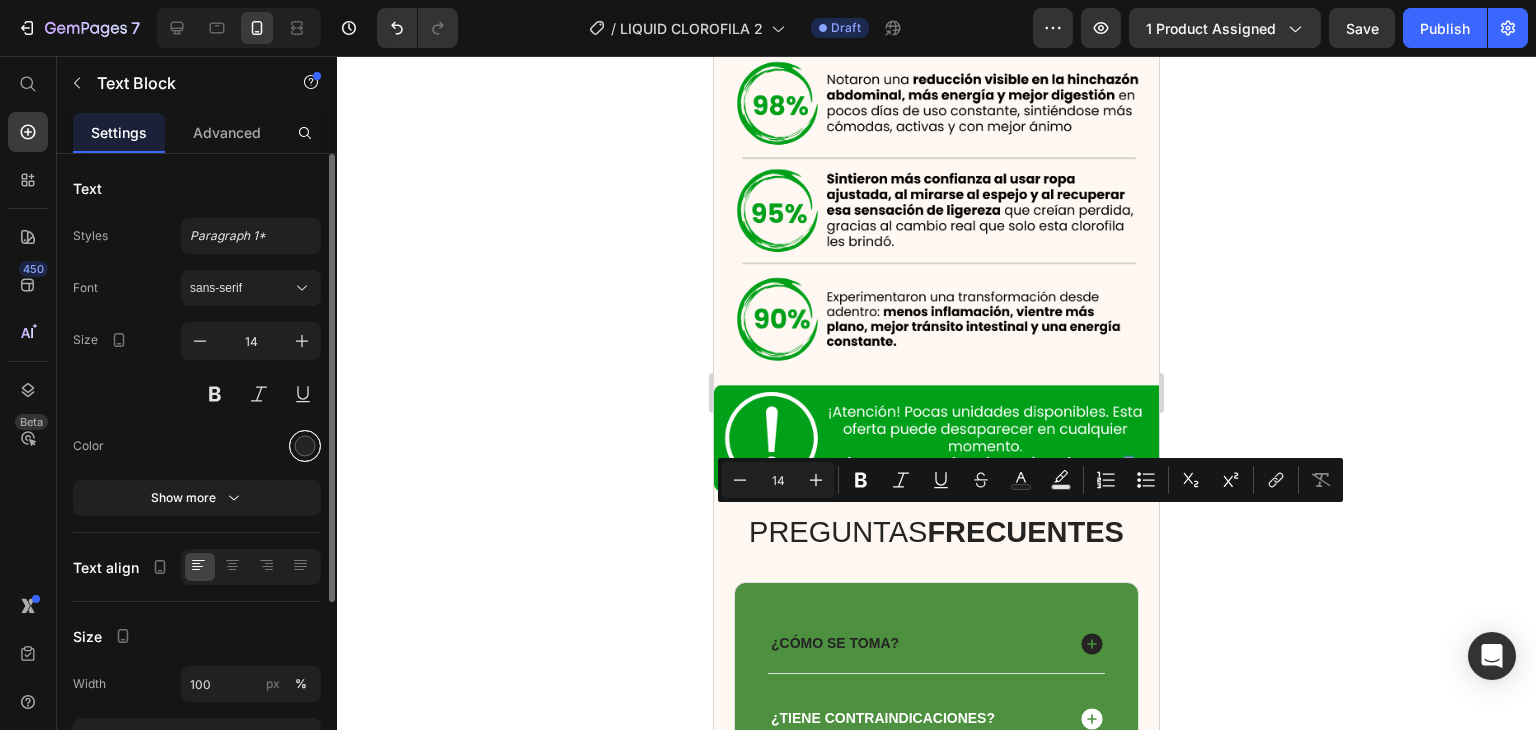 click at bounding box center (305, 446) 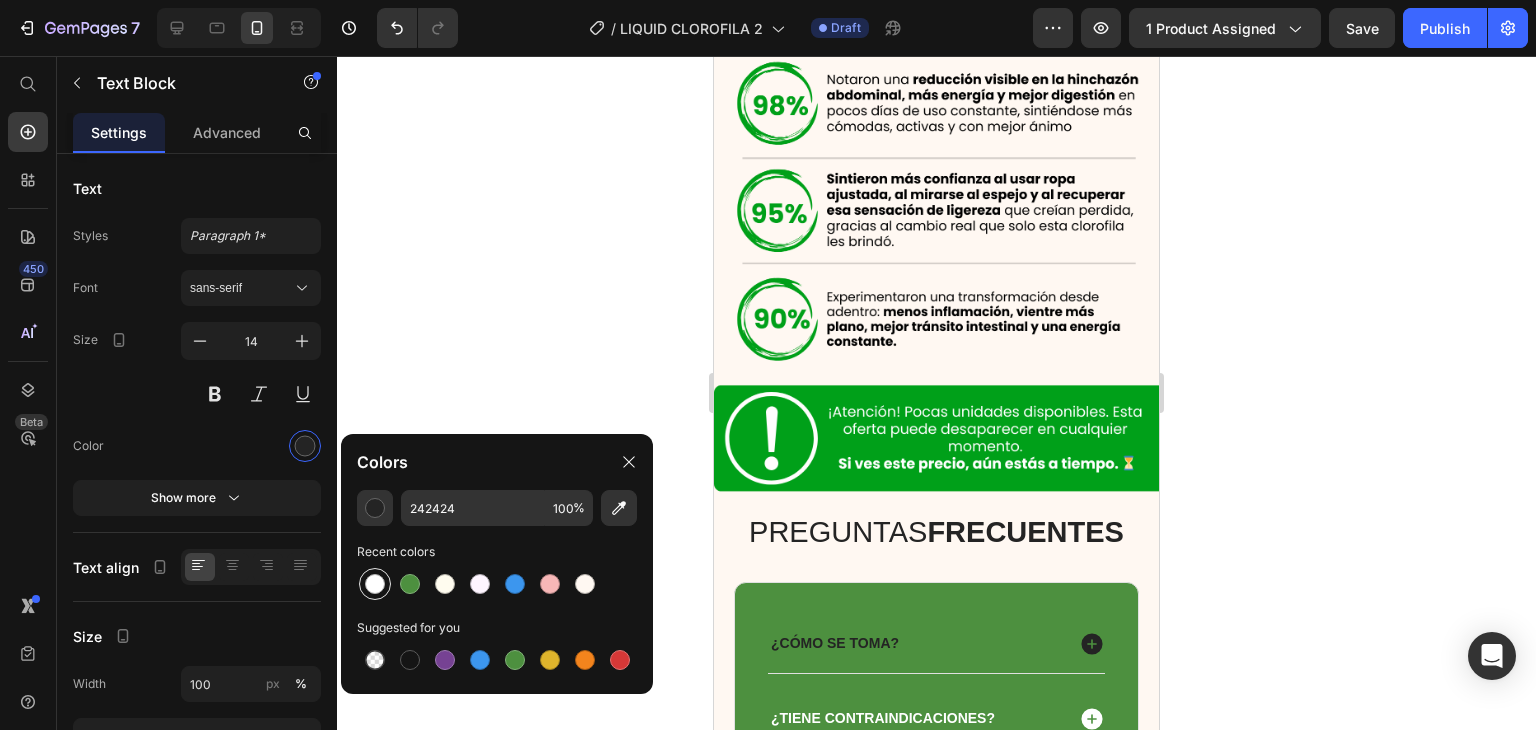 click at bounding box center (375, 584) 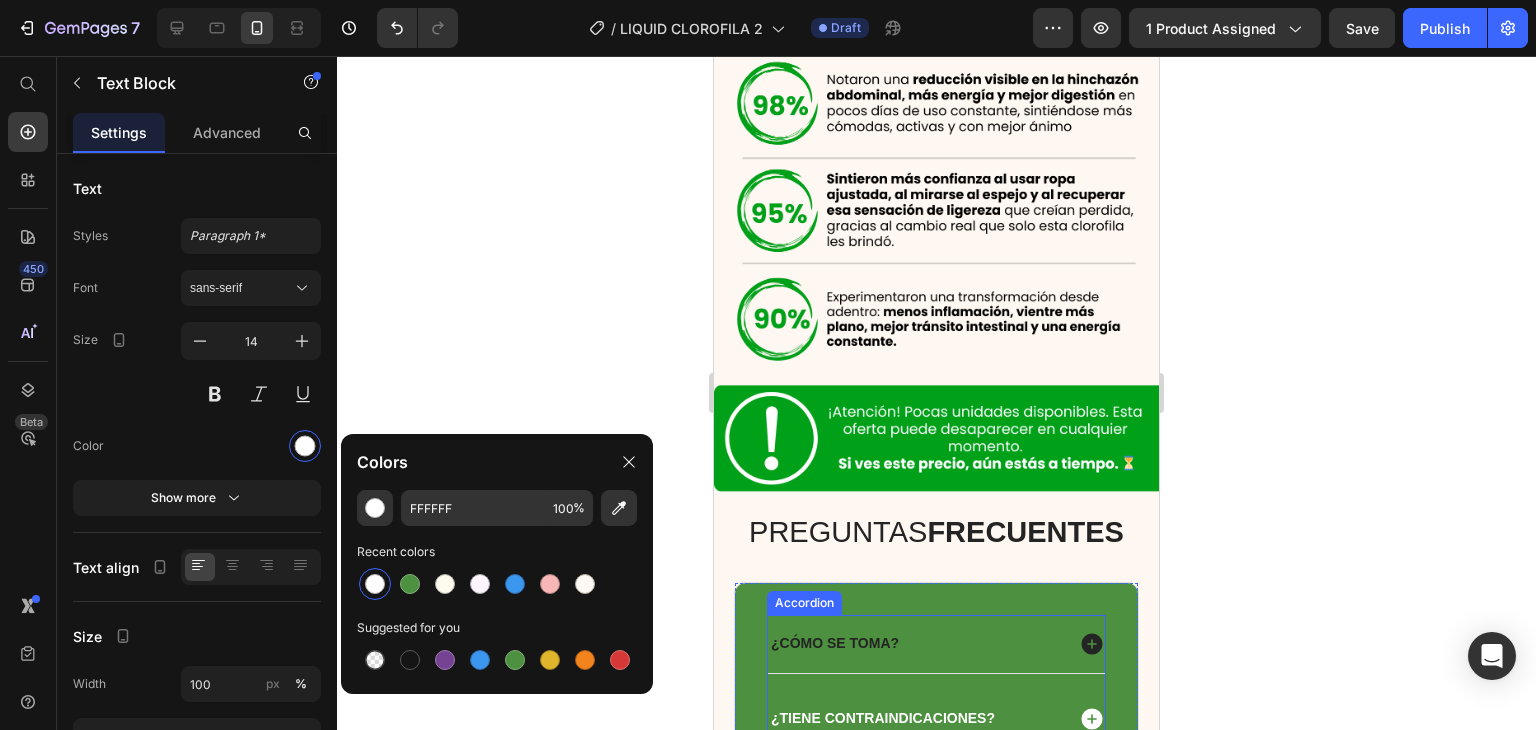 click on "¿Sirve si soy delgada?" at bounding box center [862, 930] 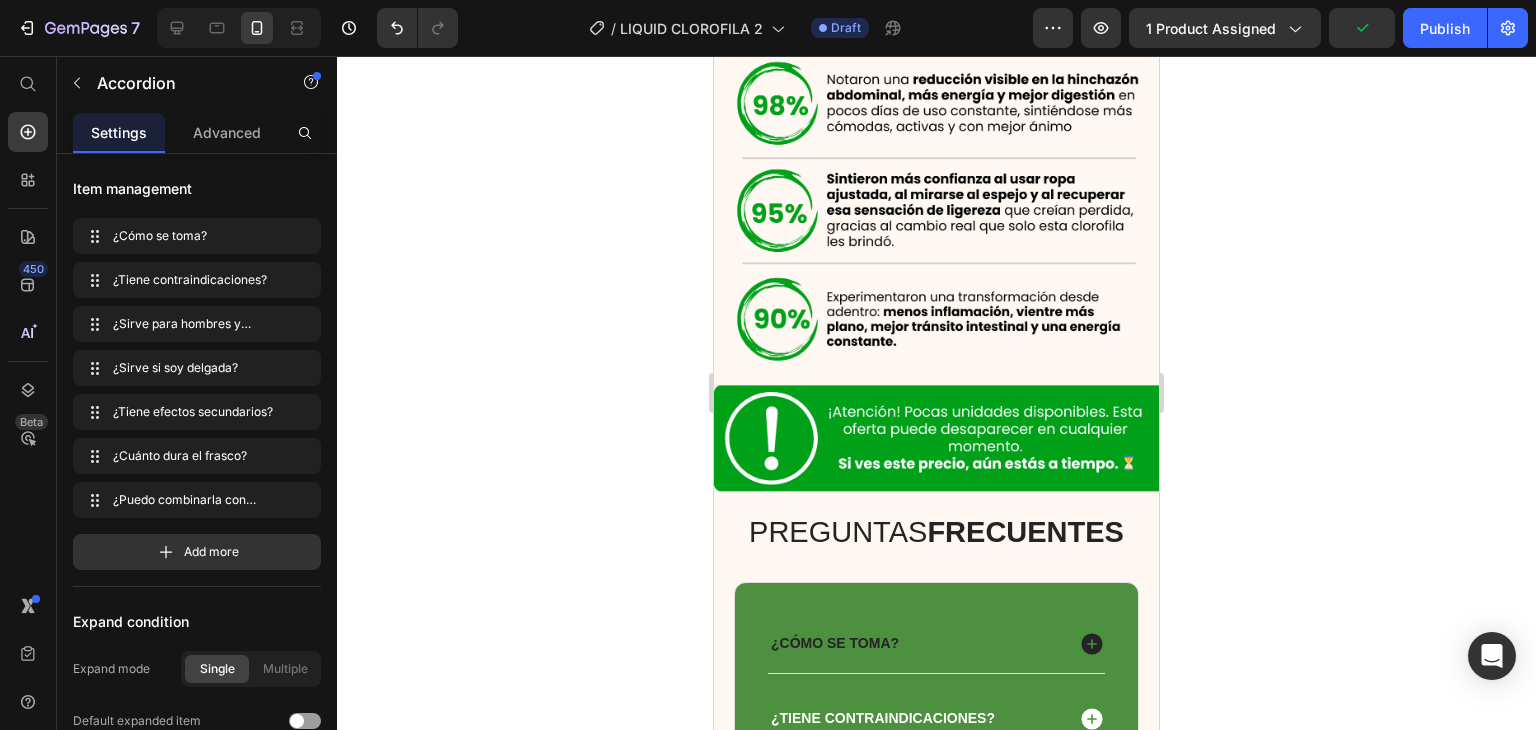 click on "¿Sirve si soy delgada?" at bounding box center [862, 930] 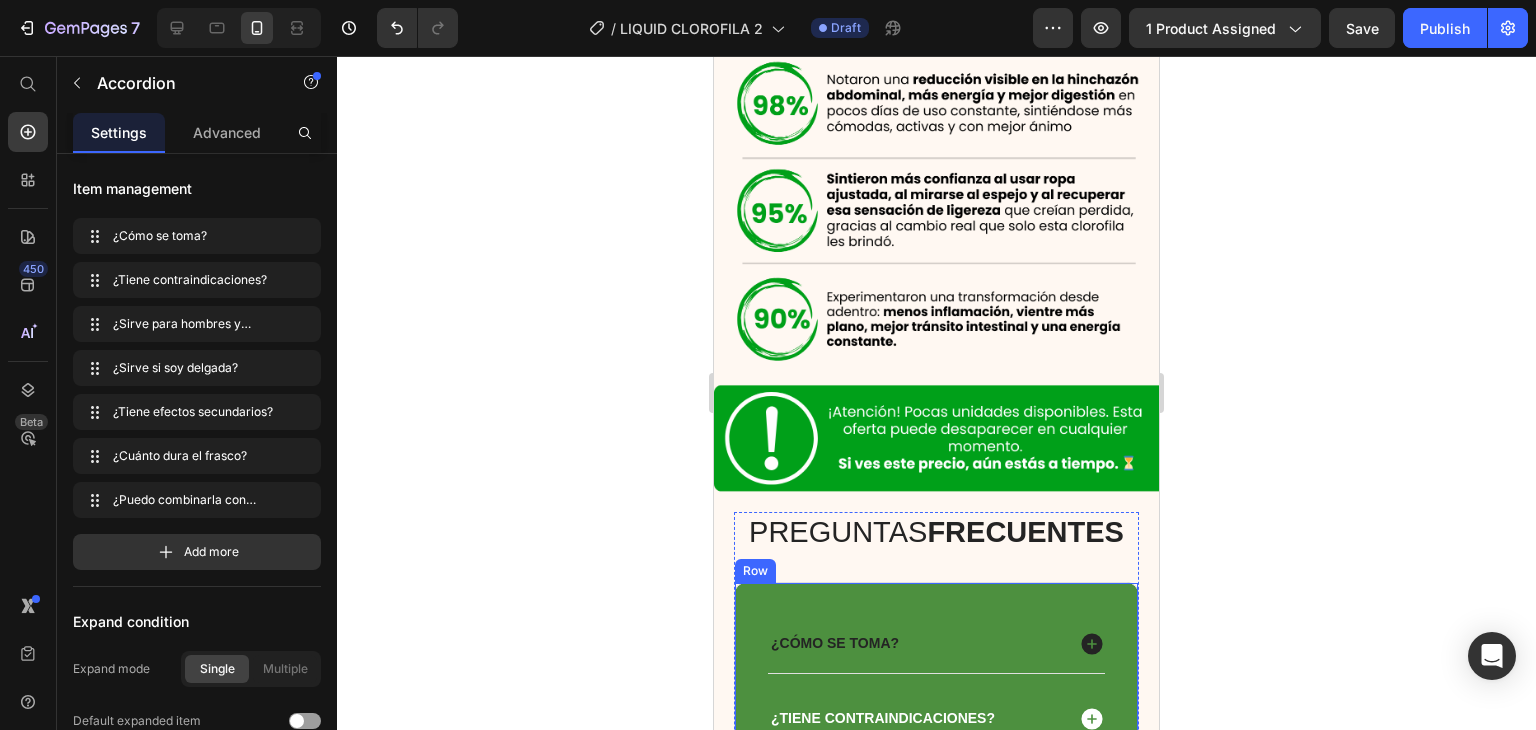 drag, startPoint x: 952, startPoint y: 616, endPoint x: 752, endPoint y: 605, distance: 200.30228 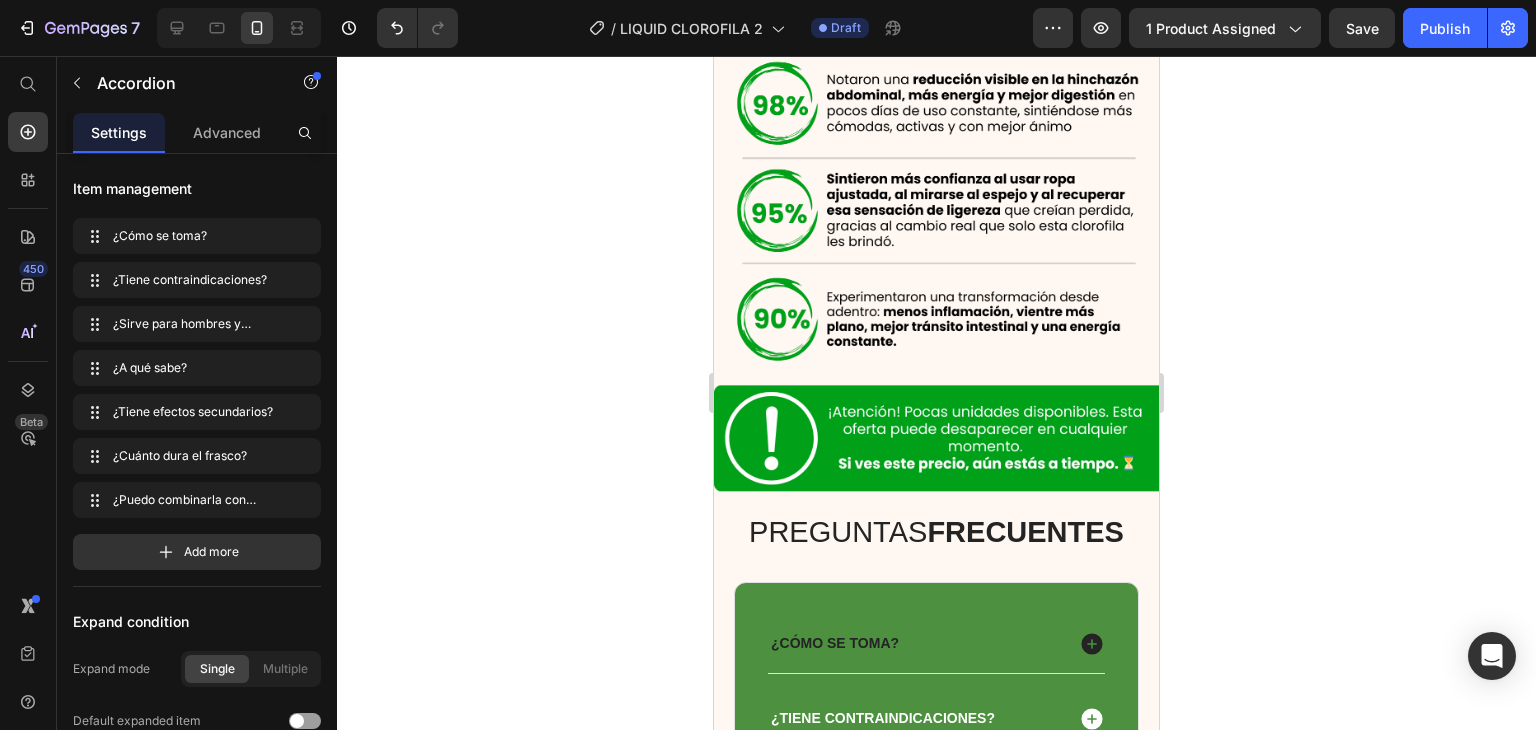 click 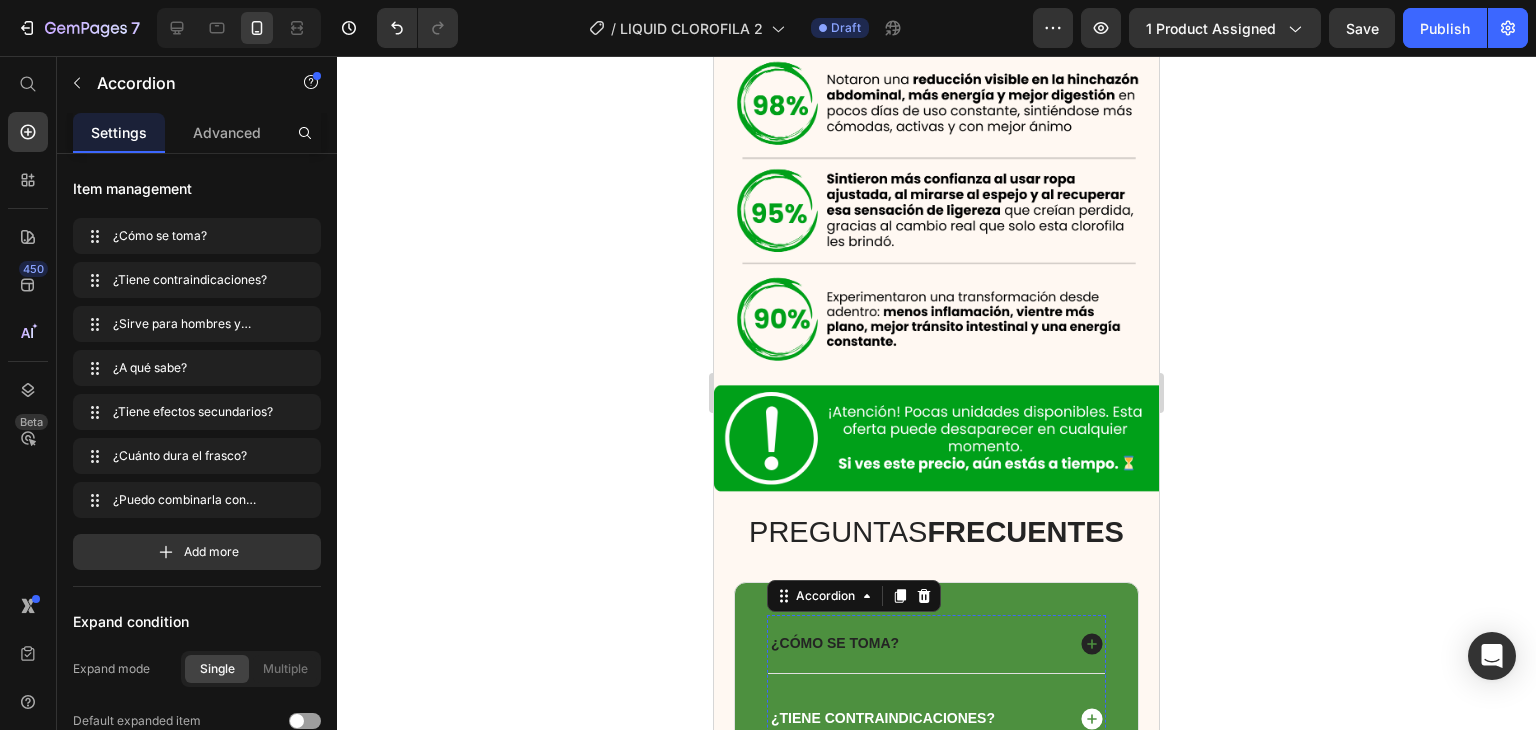 click on "Sí. Está especialmente recomendada para mujeres que les cuesta ganar masa o no ven cambios en su cuerpo" at bounding box center (936, 938) 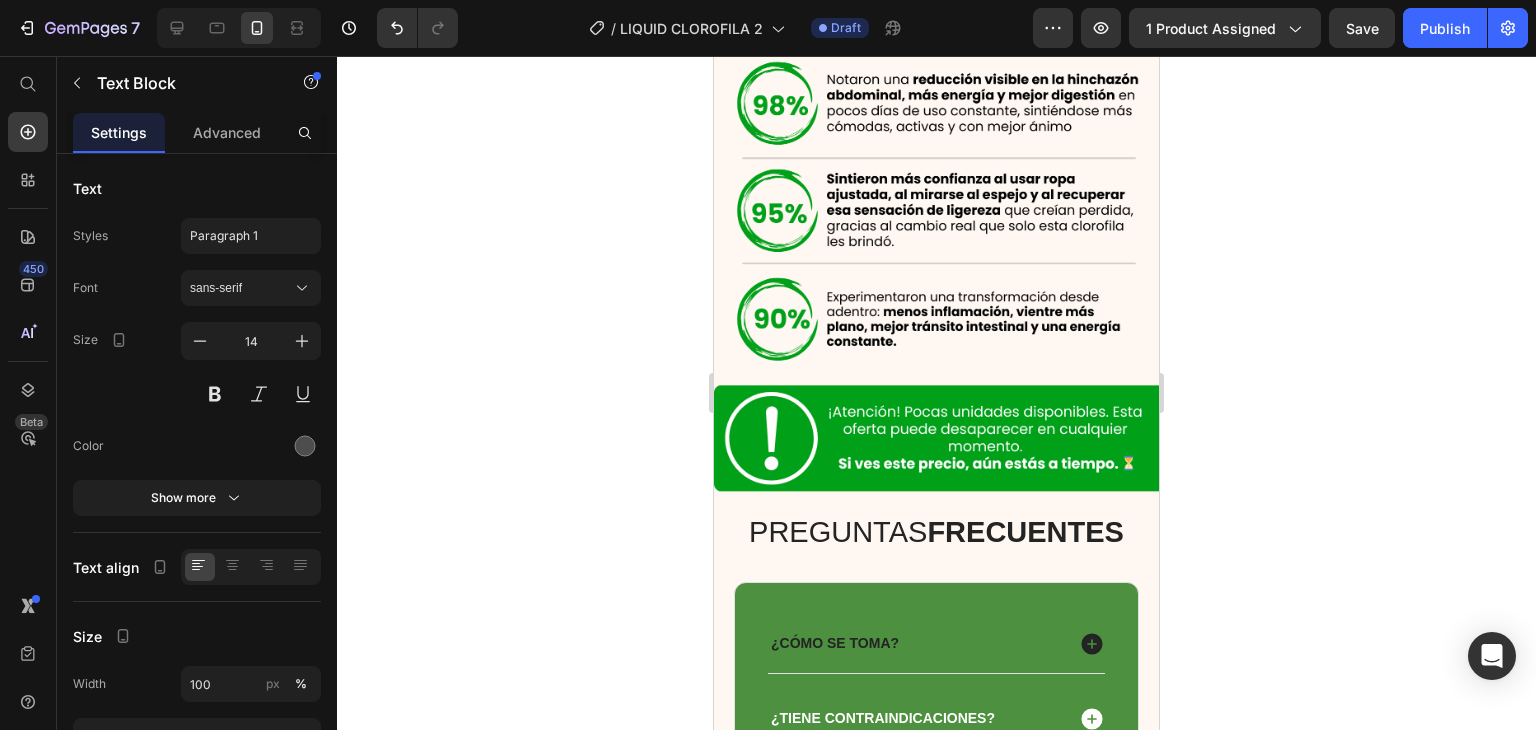 click on "Sí. Está especialmente recomendada para mujeres que les cuesta ganar masa o no ven cambios en su cuerpo" at bounding box center [936, 938] 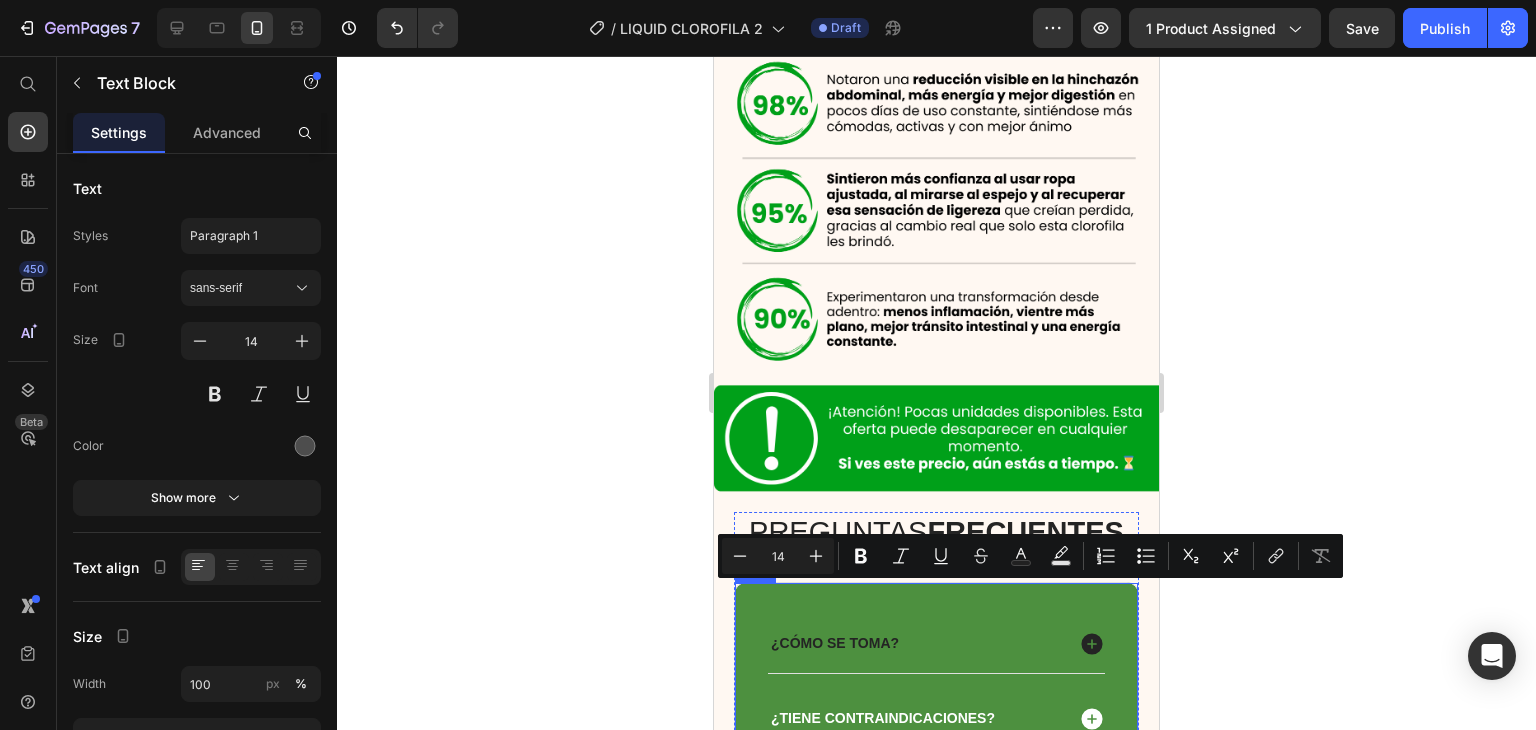 drag, startPoint x: 942, startPoint y: 642, endPoint x: 755, endPoint y: 582, distance: 196.38992 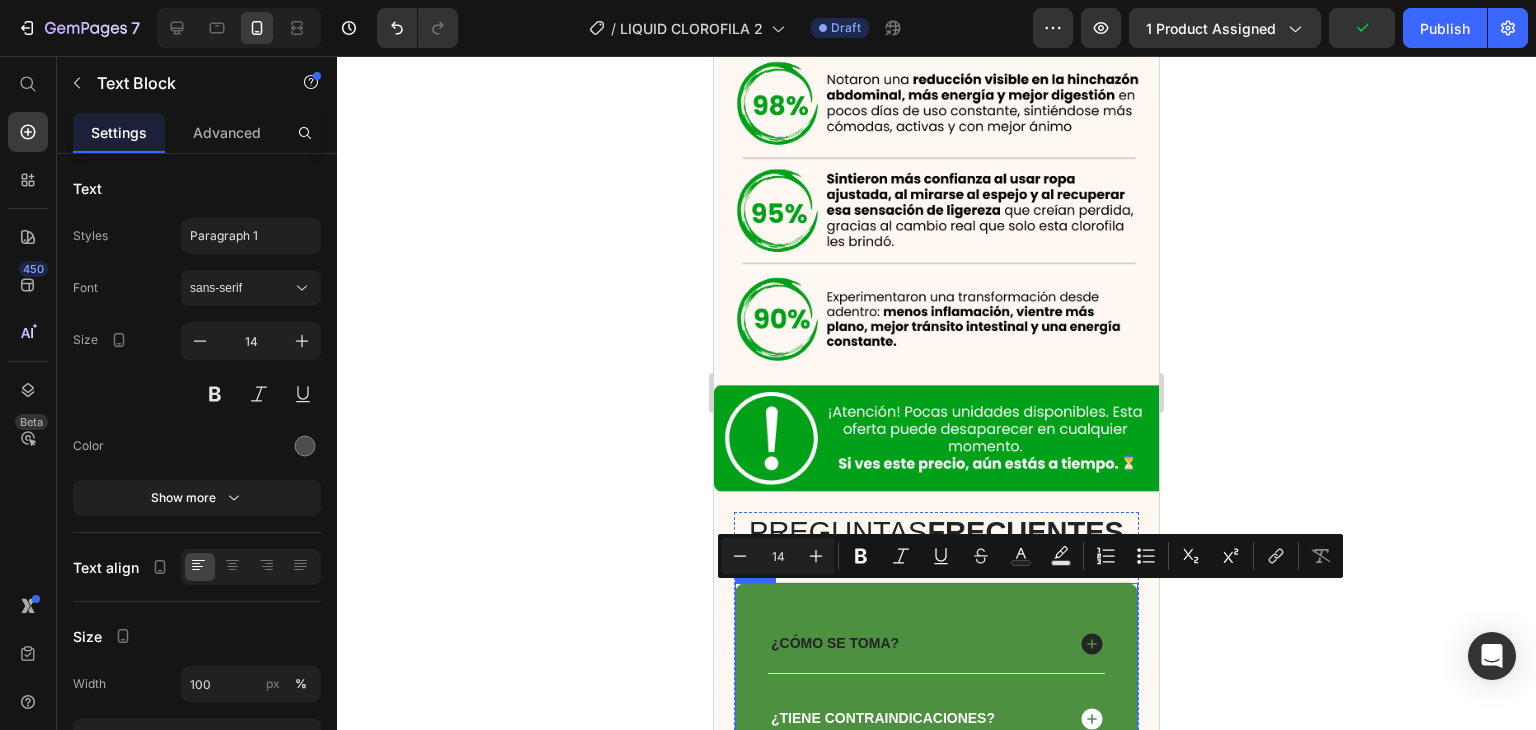 drag, startPoint x: 1081, startPoint y: 594, endPoint x: 714, endPoint y: 573, distance: 367.6003 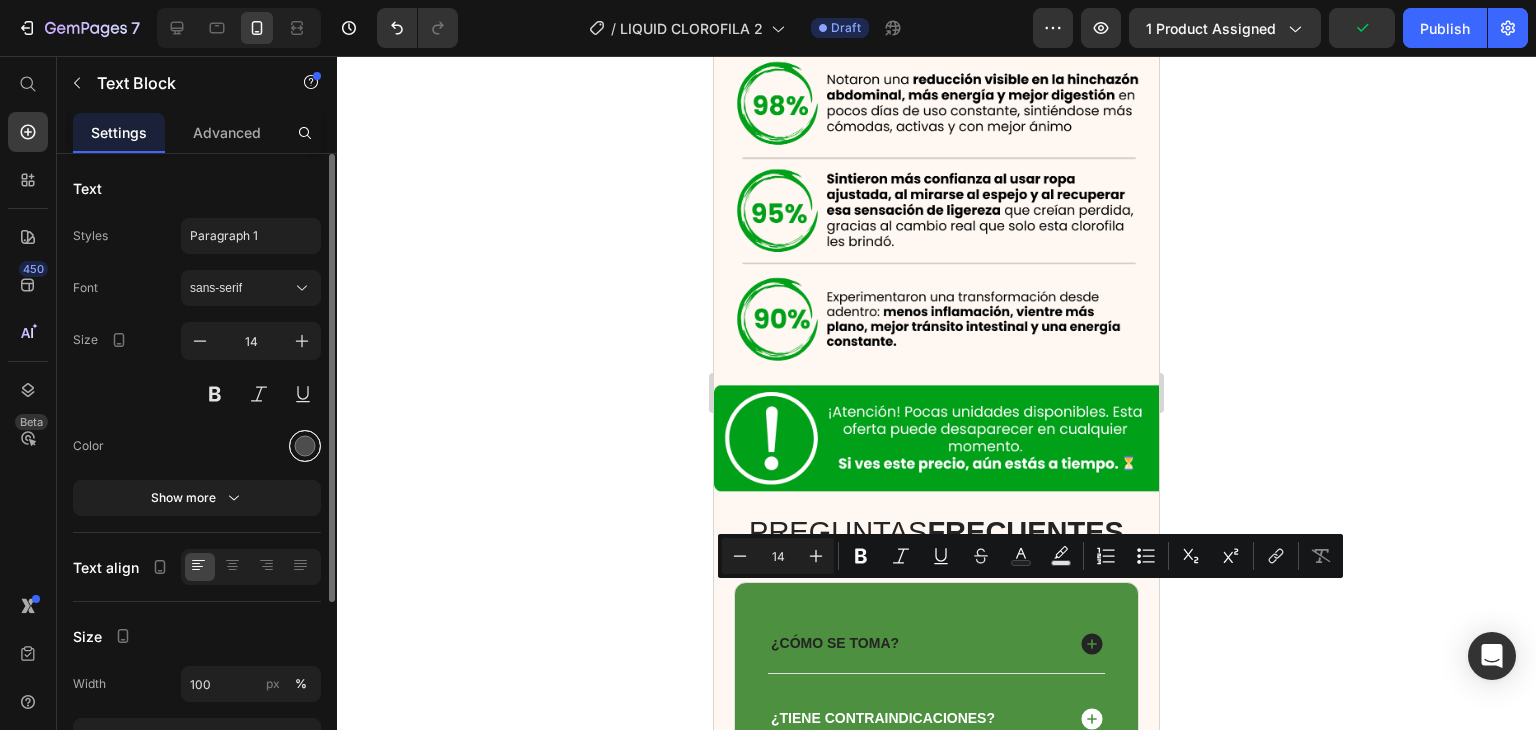 click at bounding box center [305, 446] 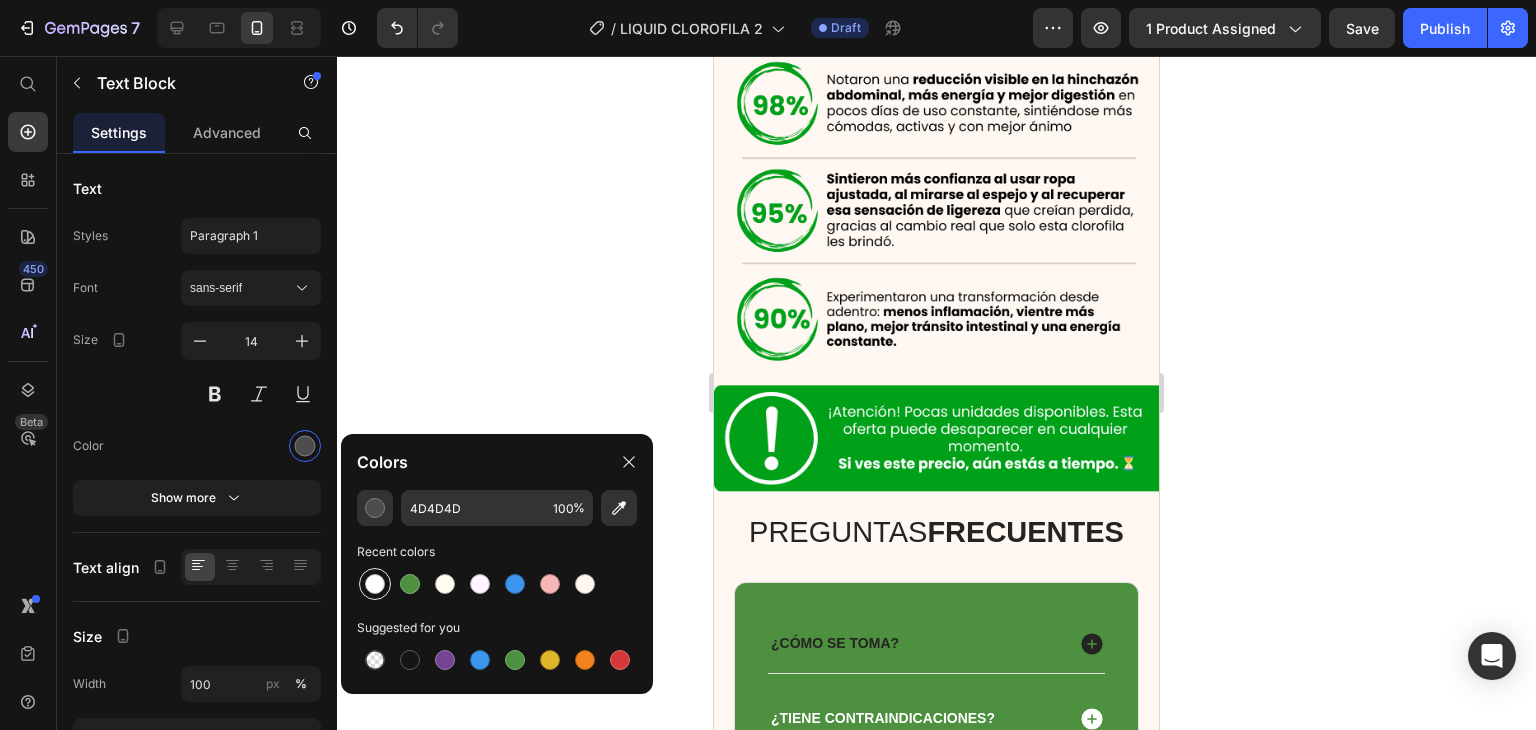 click at bounding box center (375, 584) 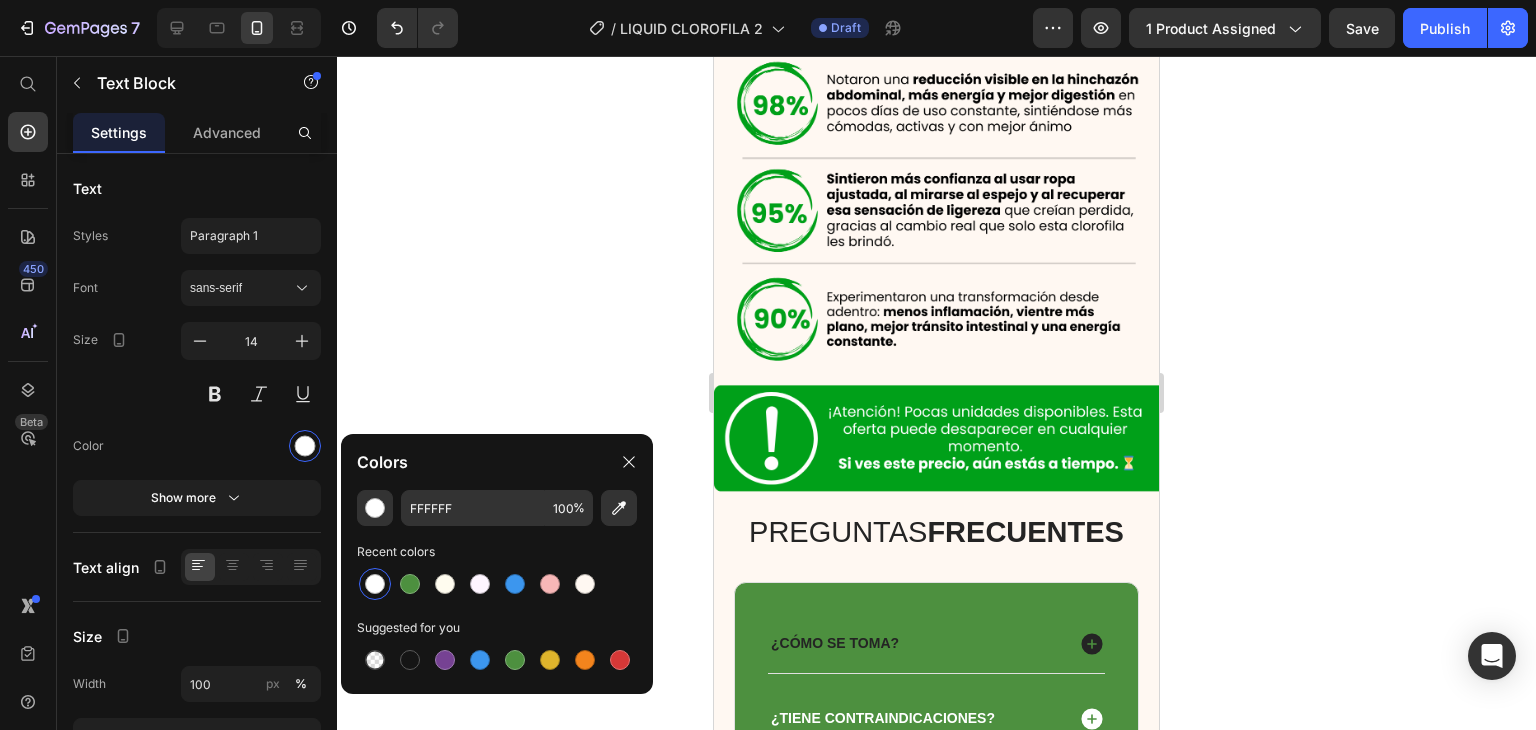 click 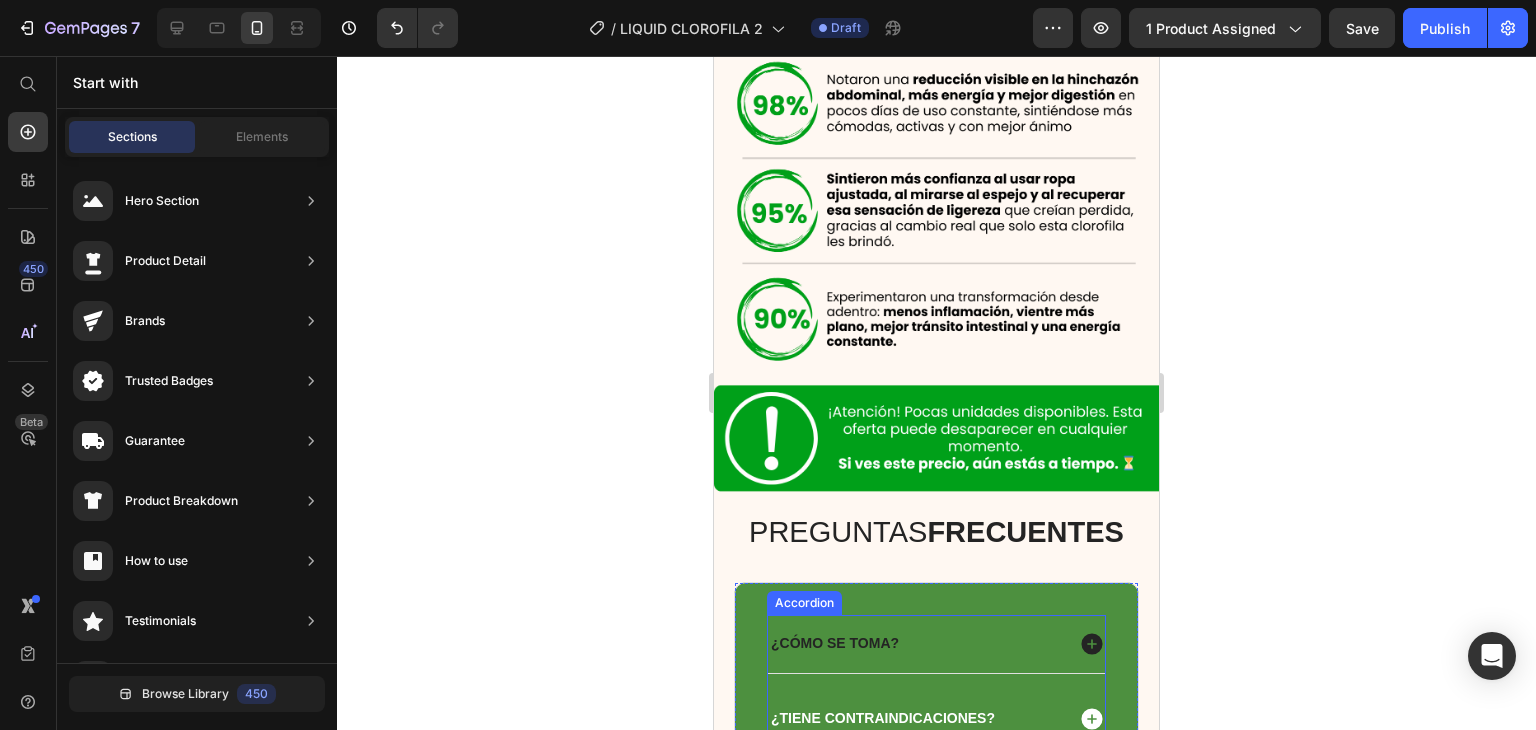 click on "¿A qué sabe?" at bounding box center (936, 869) 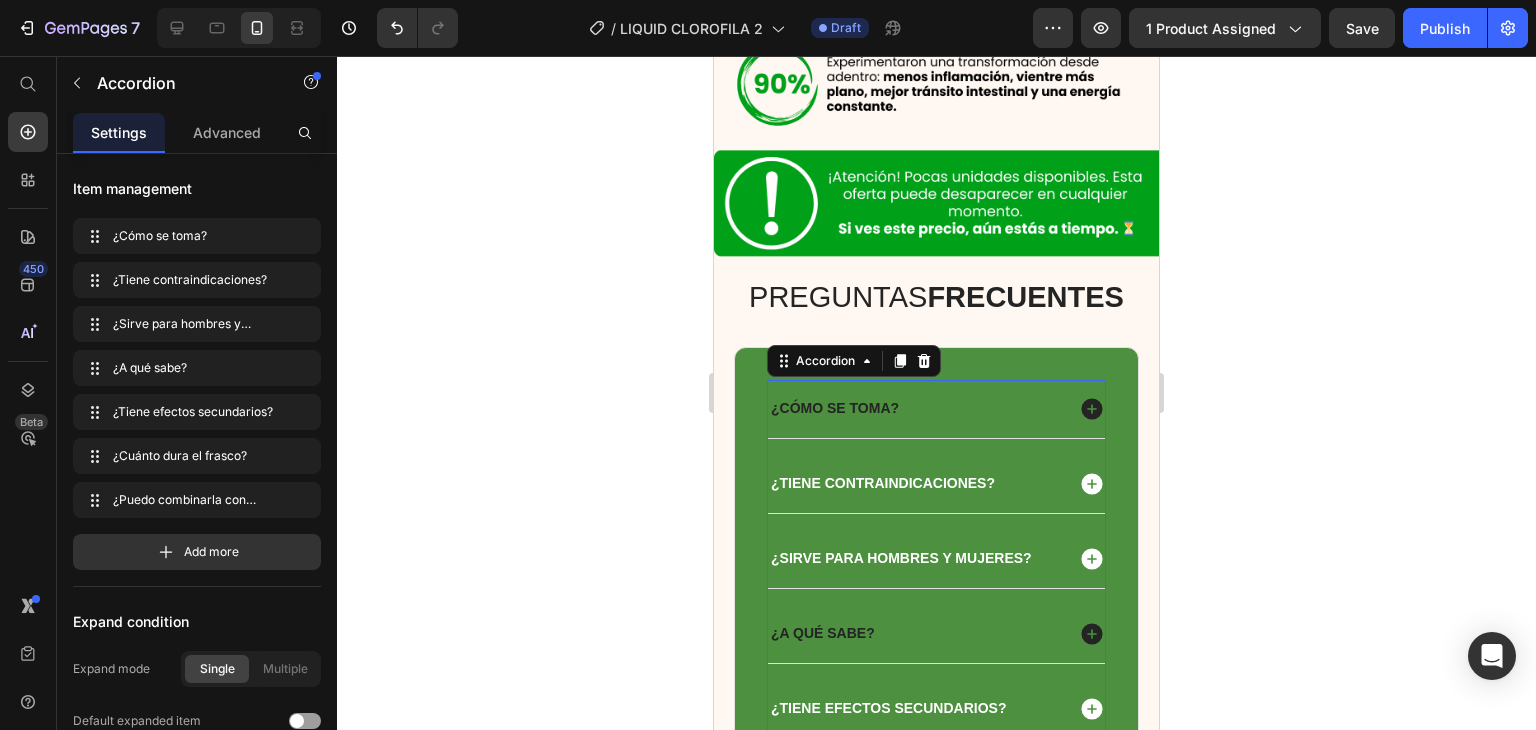 scroll, scrollTop: 9435, scrollLeft: 0, axis: vertical 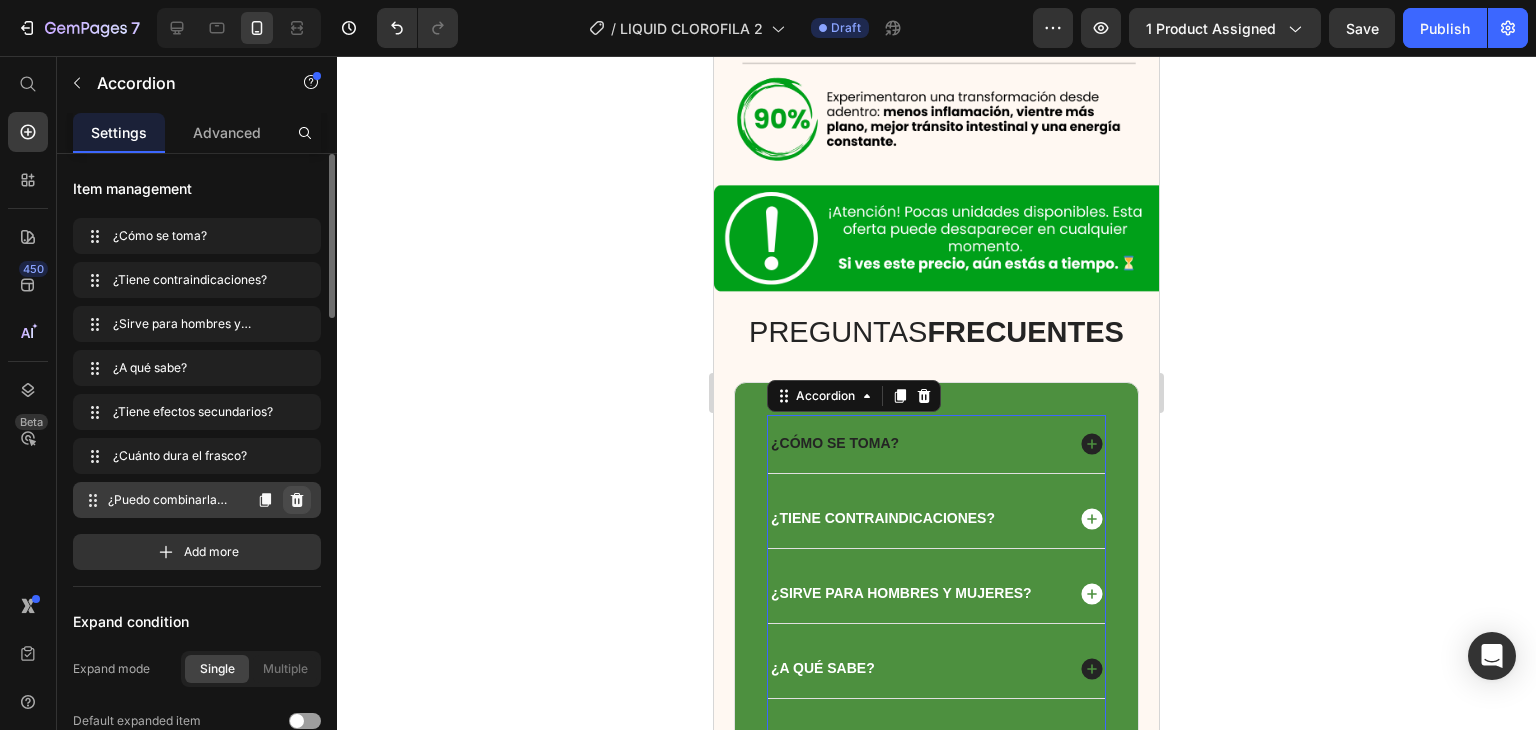 click 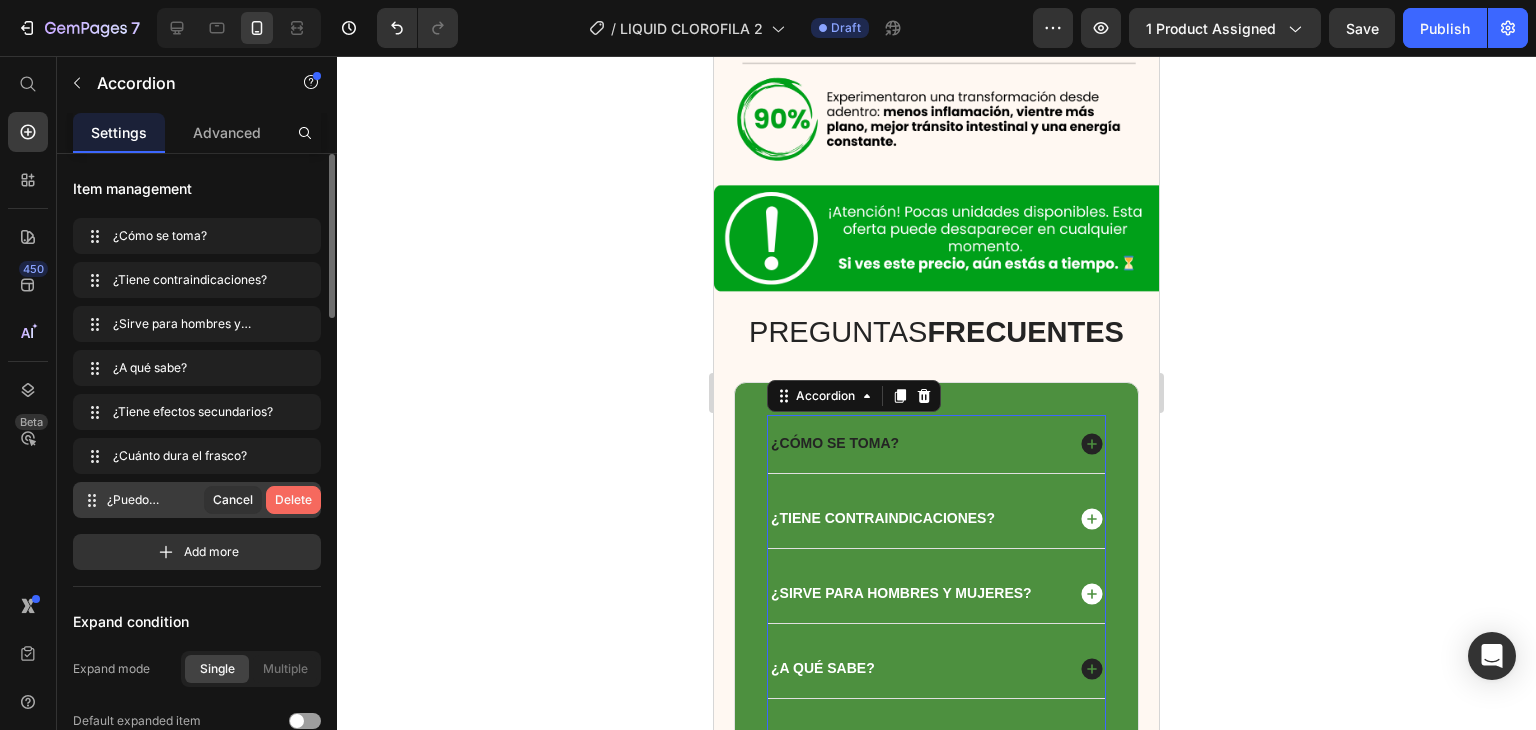 click on "Delete" at bounding box center (293, 500) 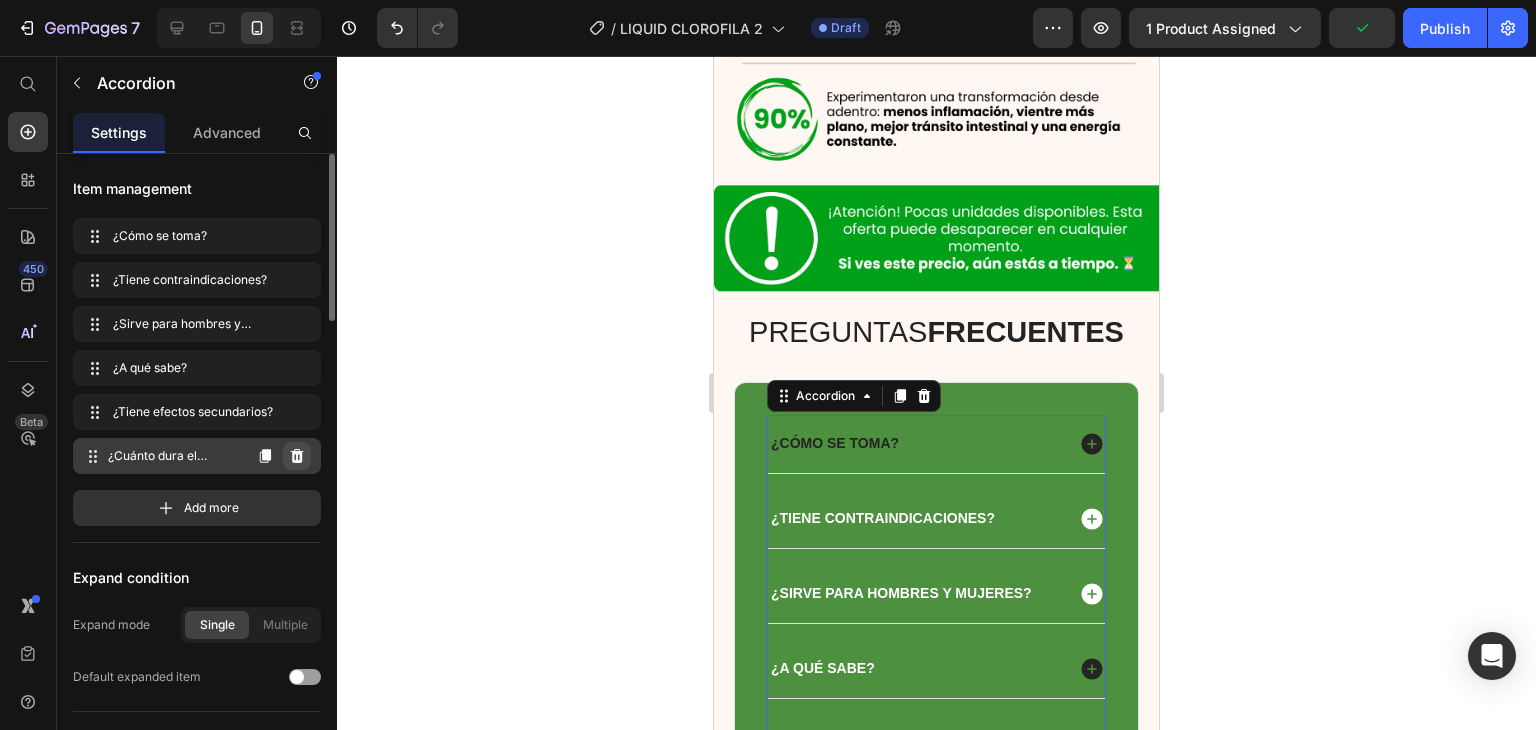 click 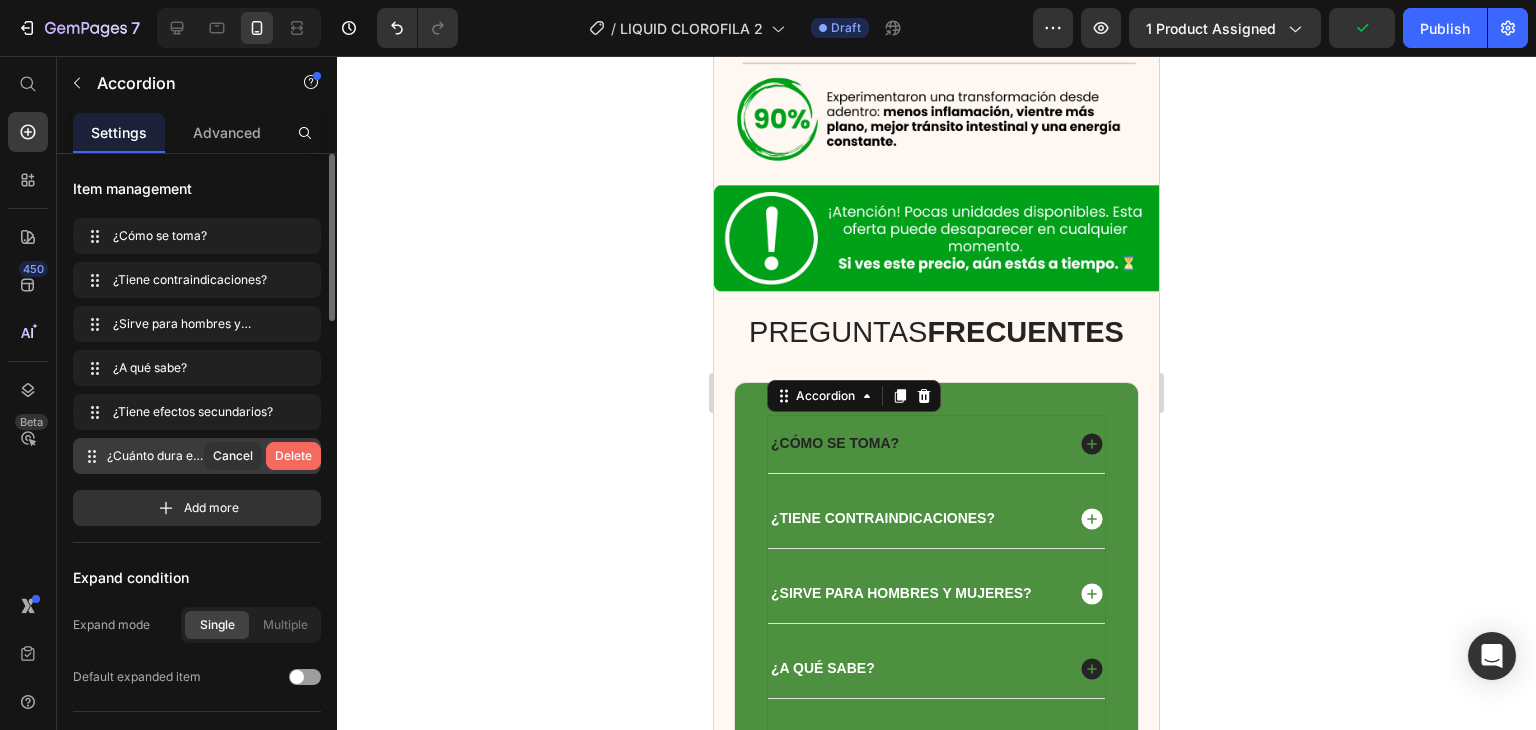 click on "Delete" at bounding box center [293, 456] 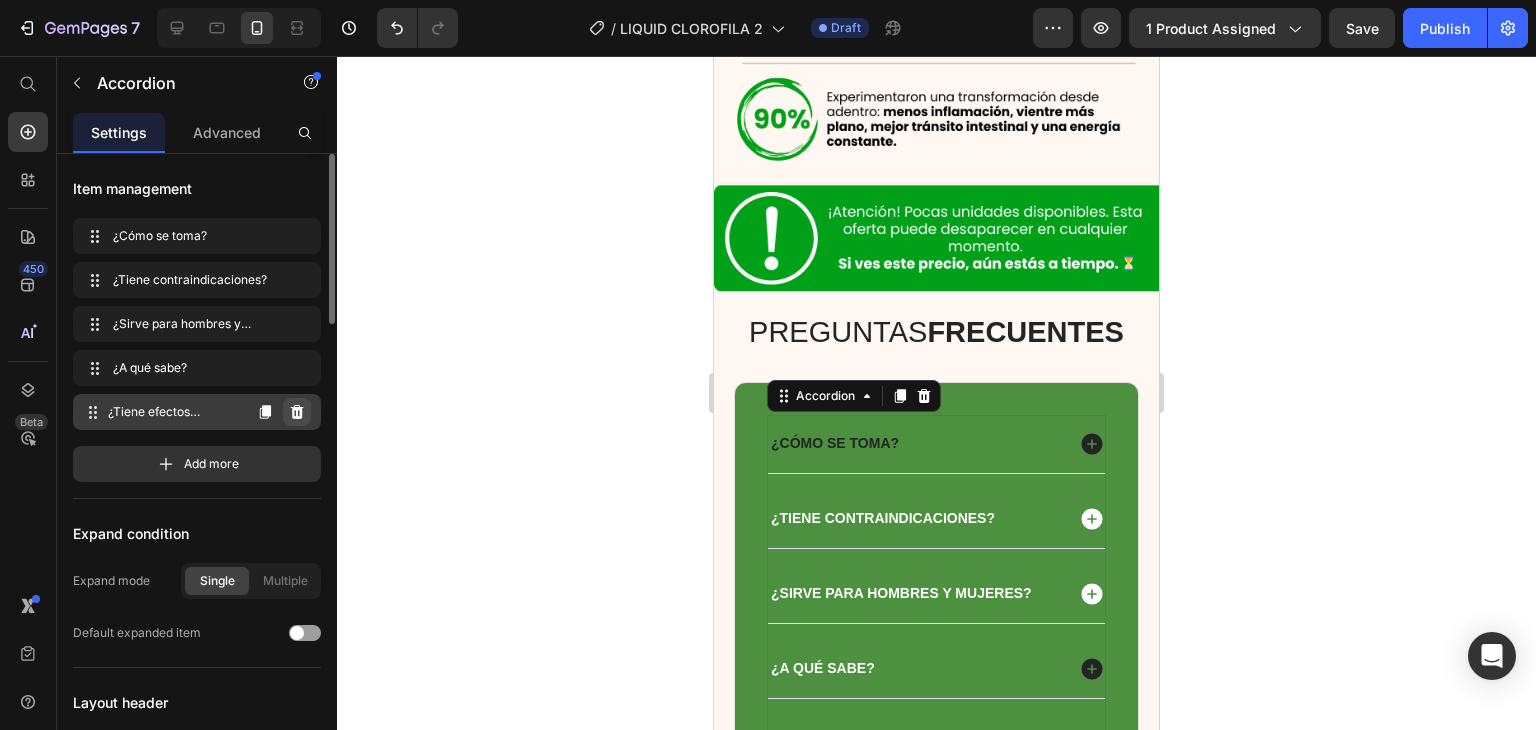 click 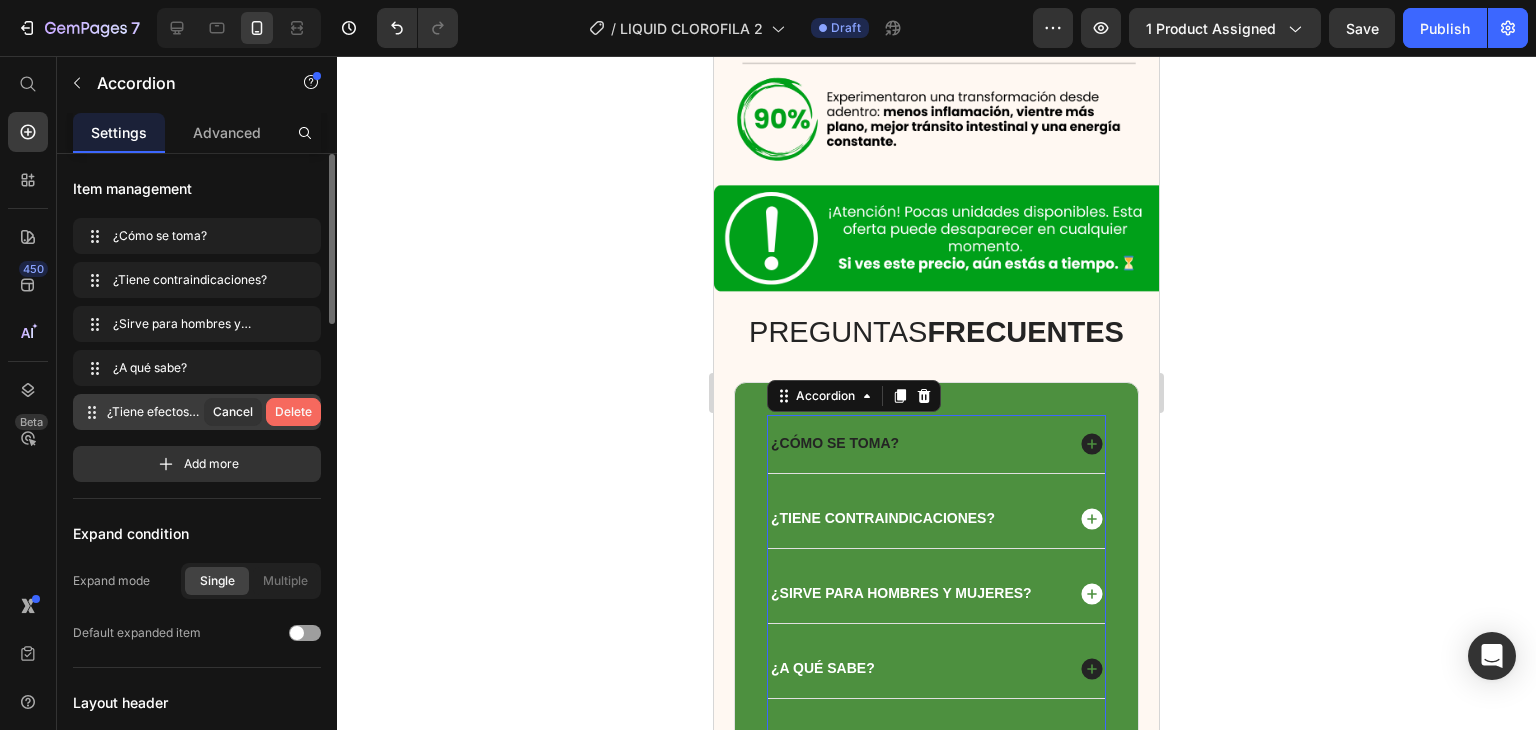 click on "Delete" at bounding box center [293, 412] 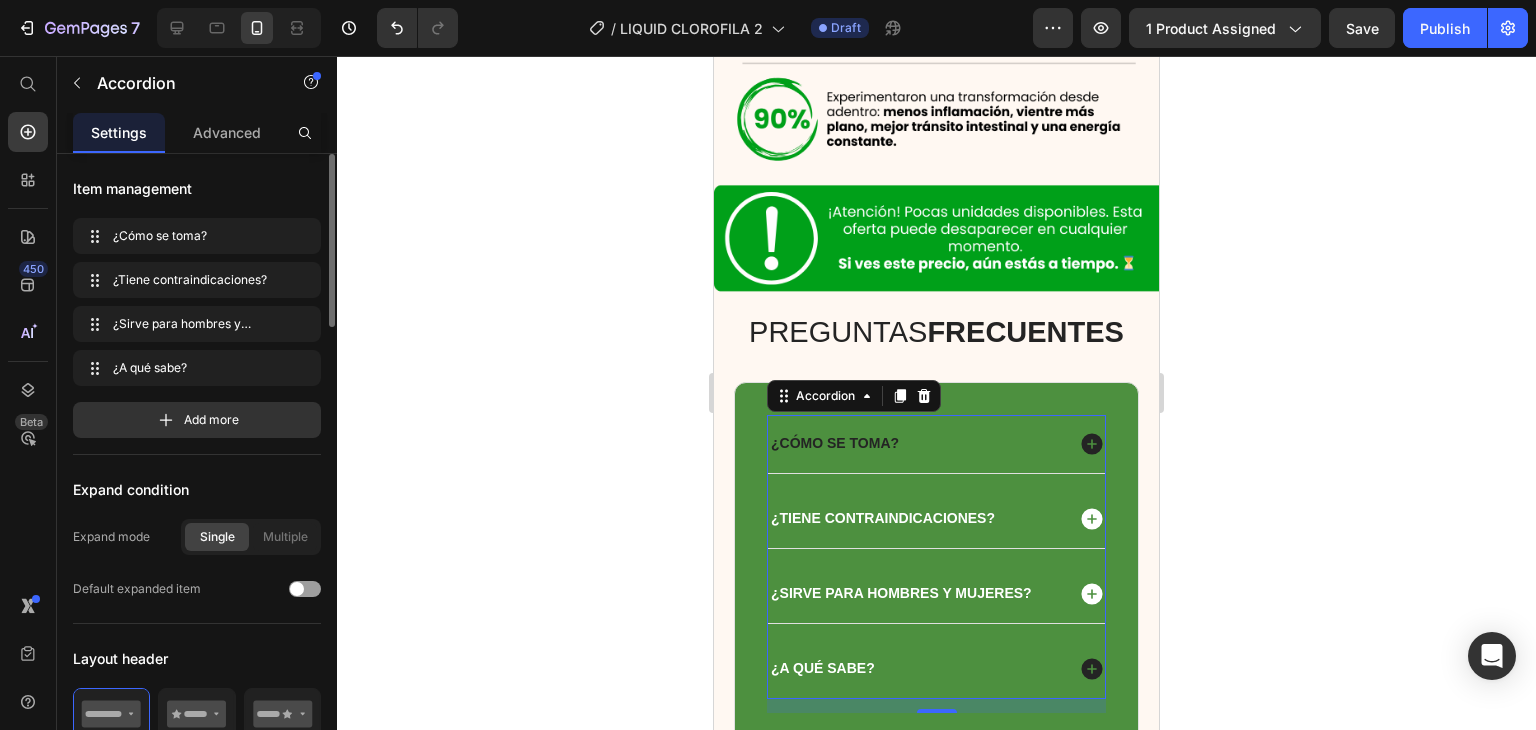 click 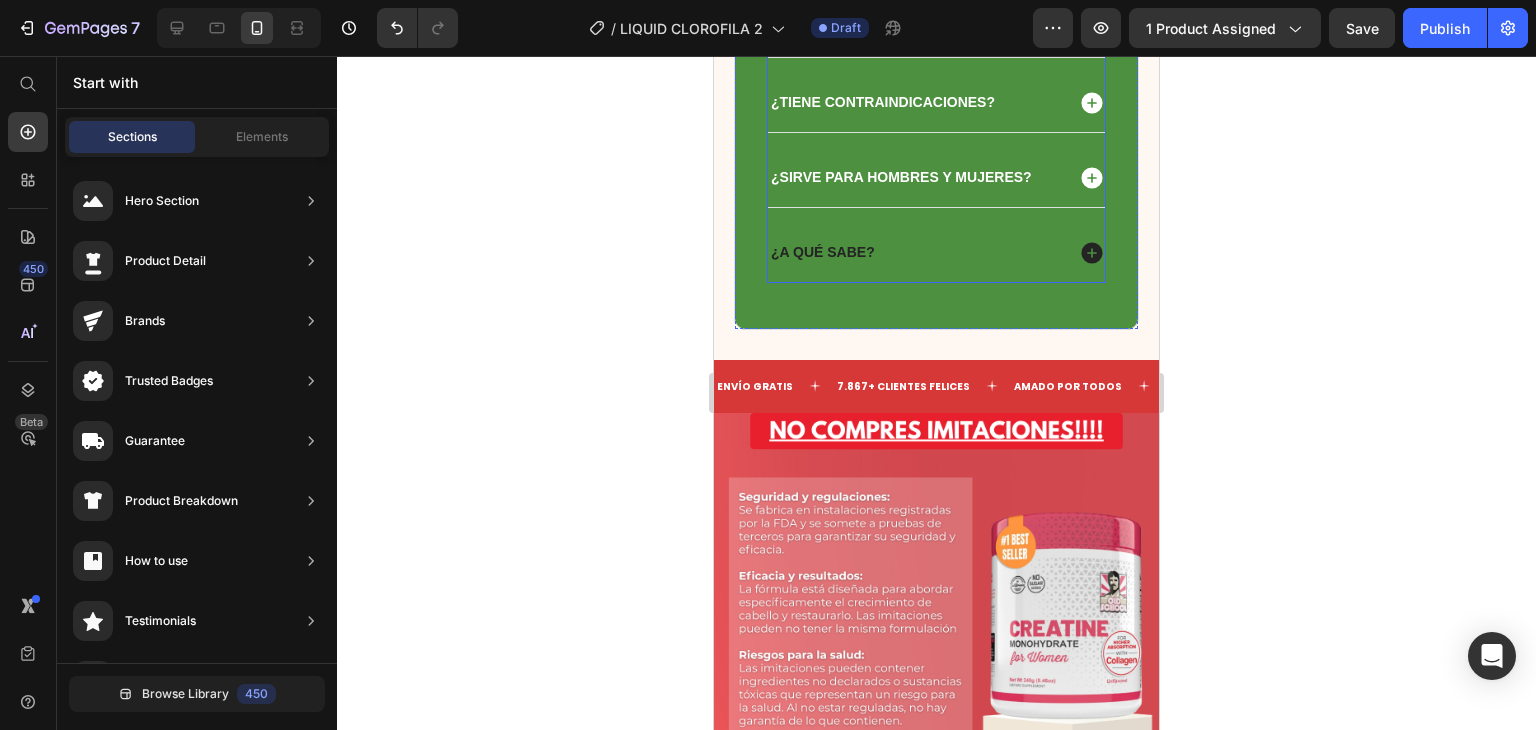 scroll, scrollTop: 9635, scrollLeft: 0, axis: vertical 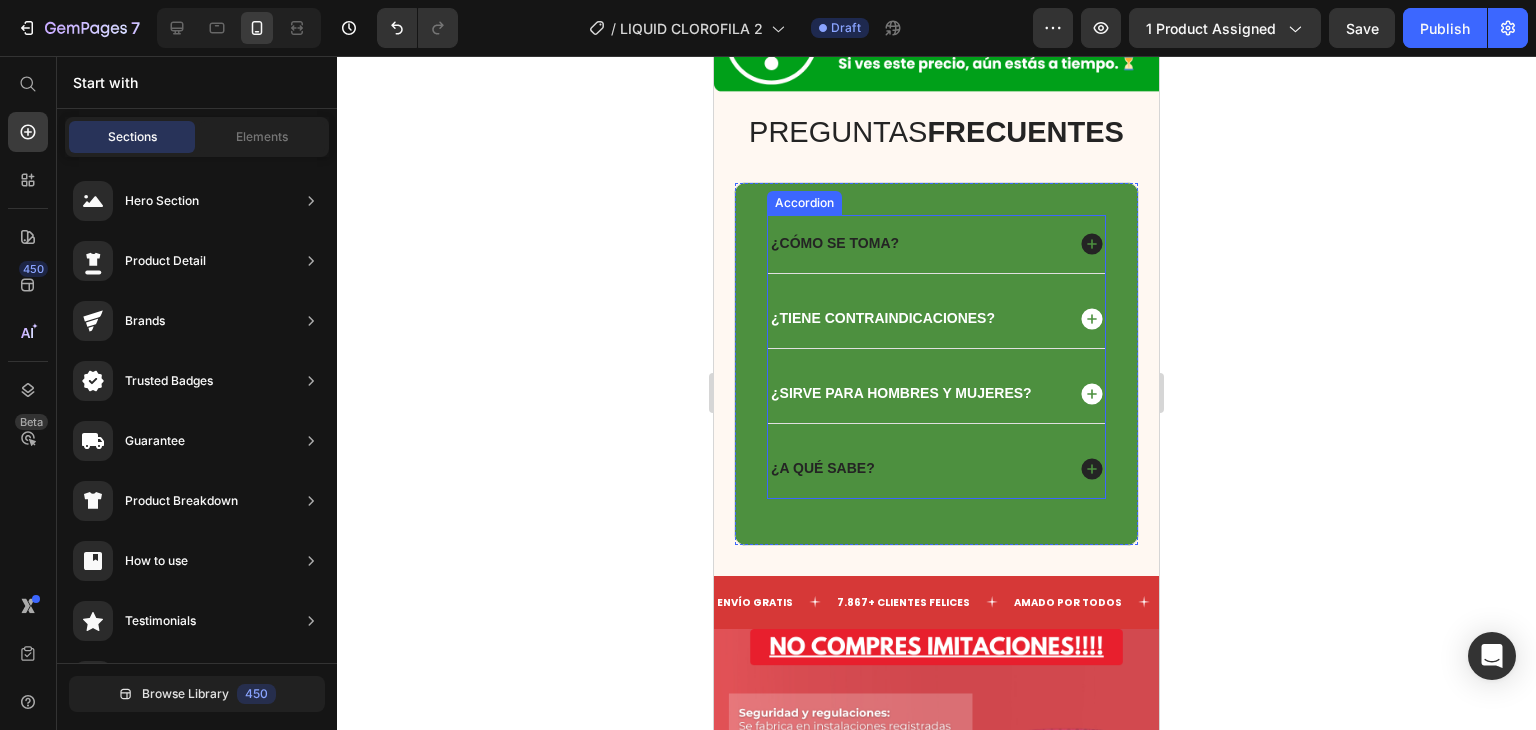 click at bounding box center (936, 852) 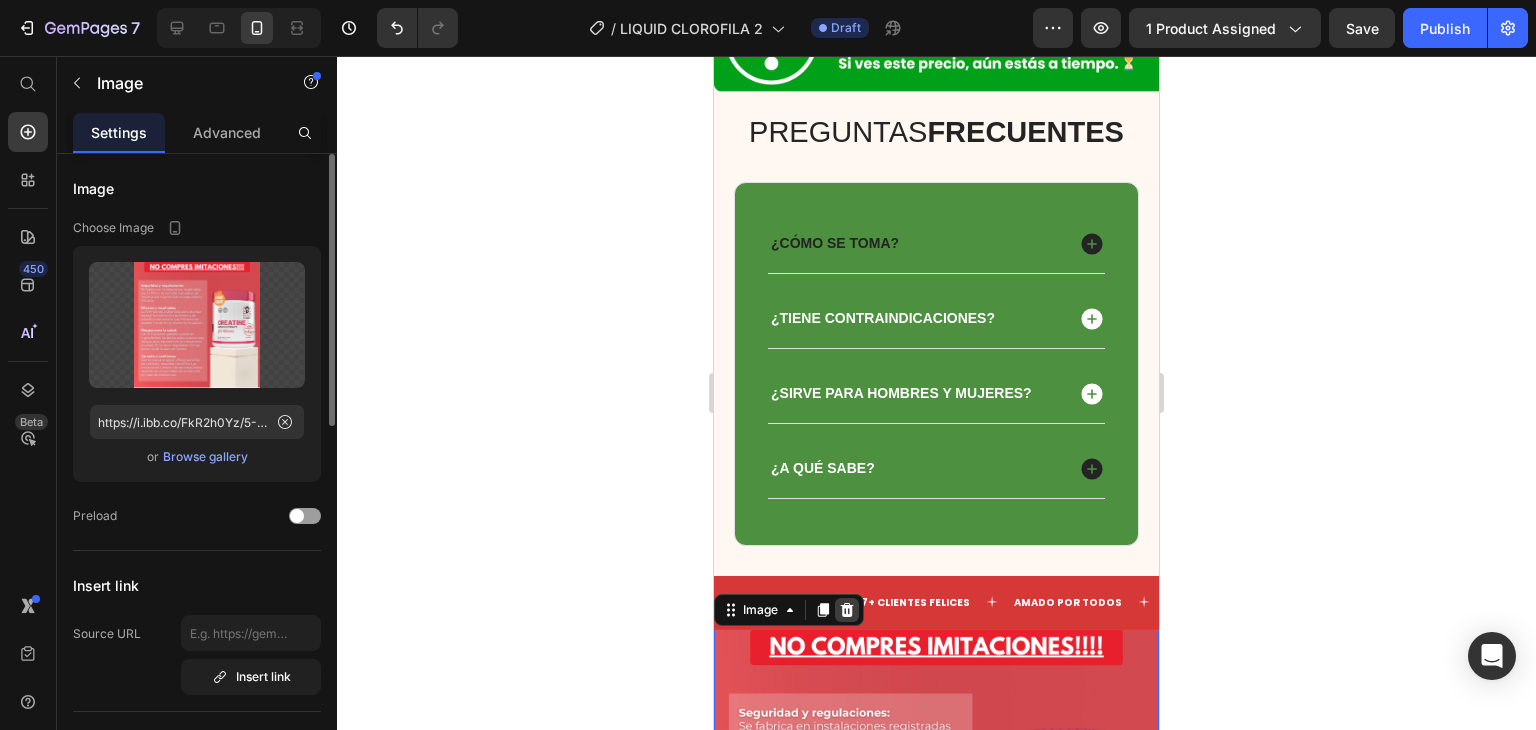 click 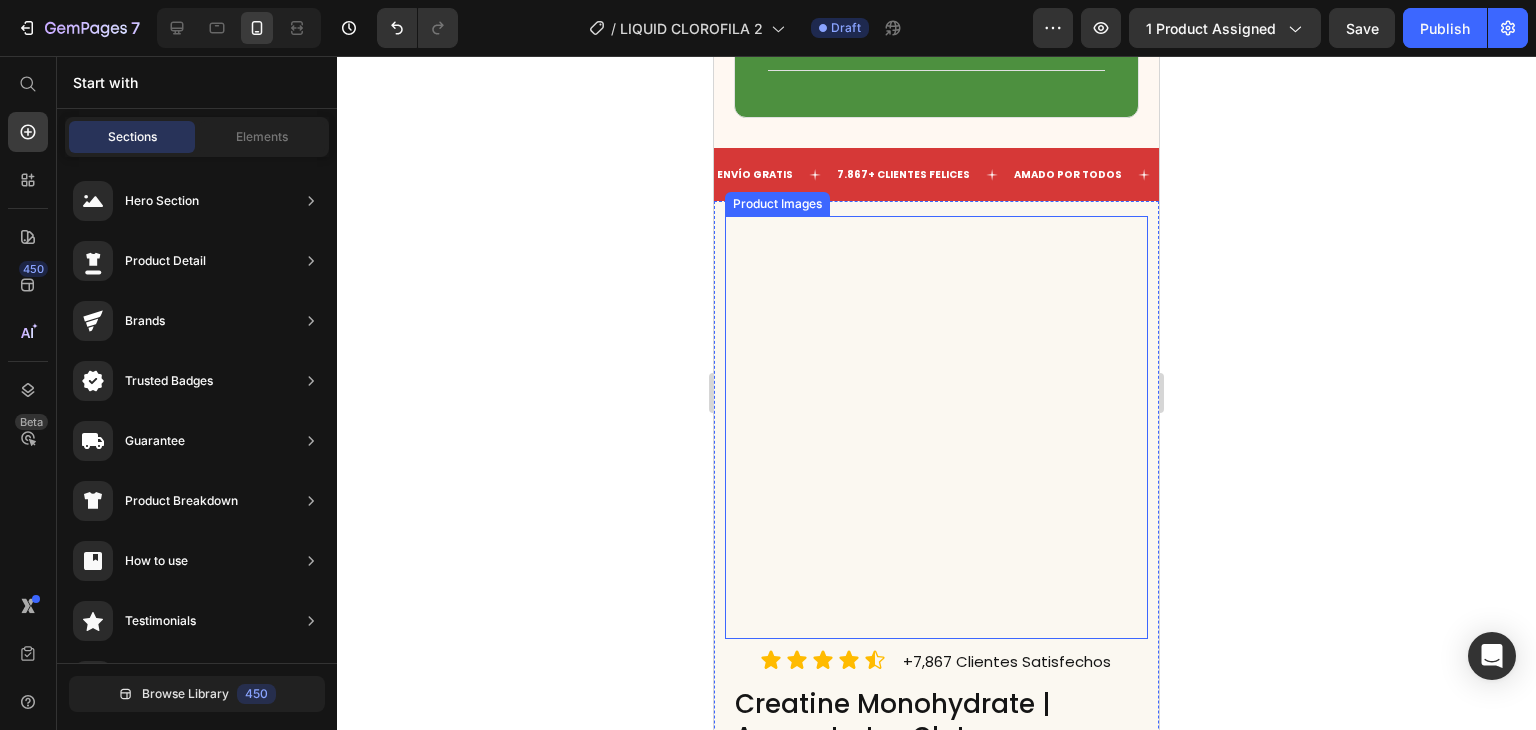 scroll, scrollTop: 9935, scrollLeft: 0, axis: vertical 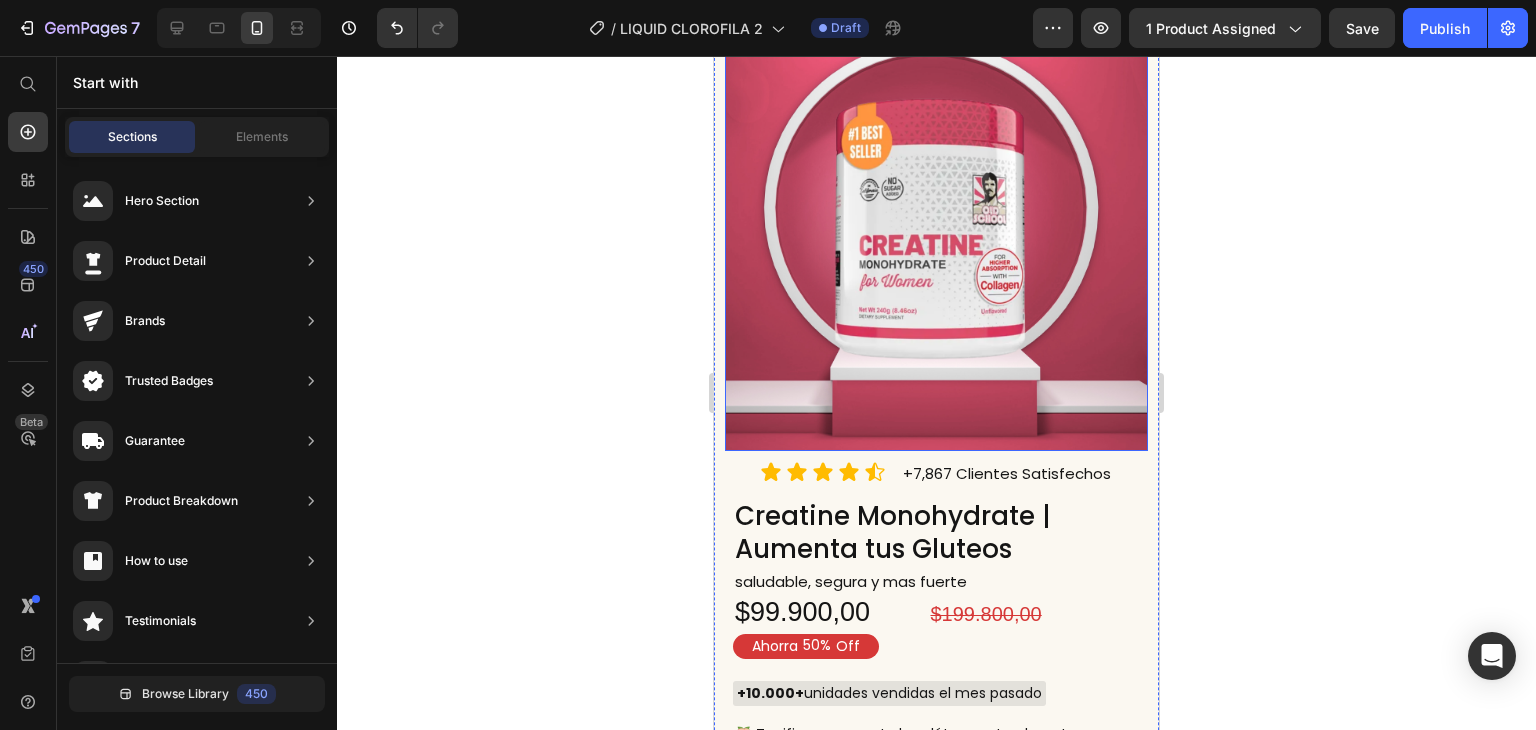 click at bounding box center [936, 239] 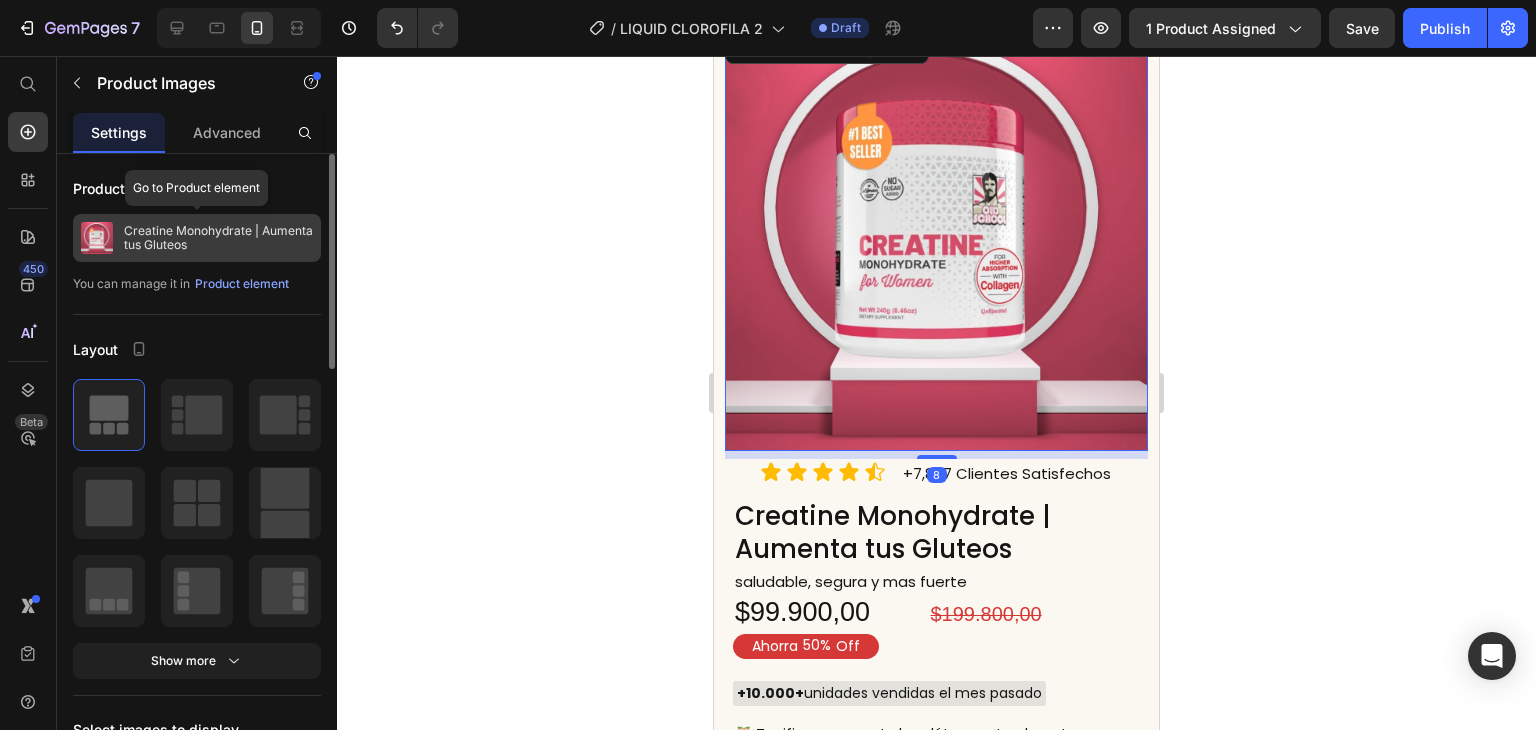 click on "Creatine Monohydrate | Aumenta tus Gluteos" at bounding box center [218, 238] 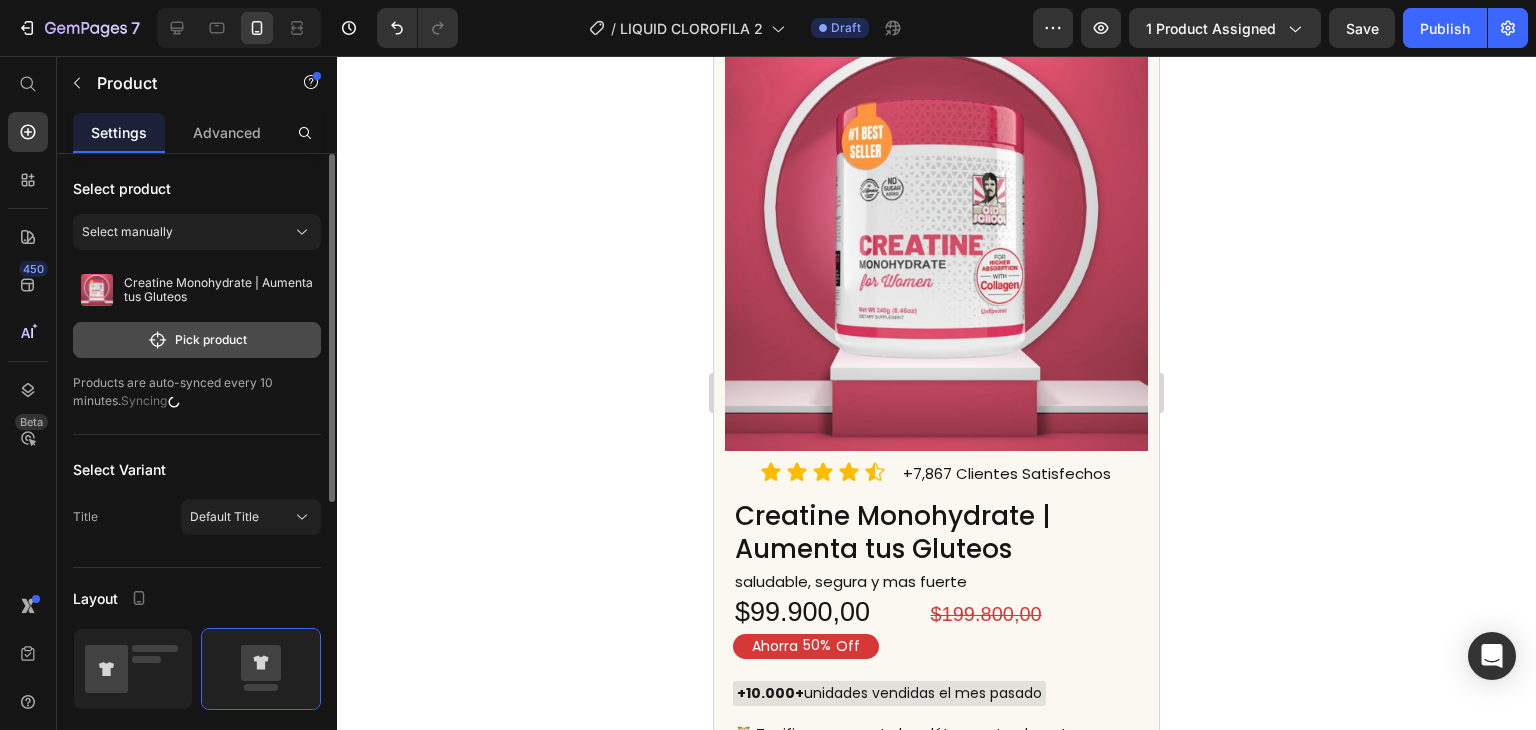 click on "Pick product" at bounding box center (197, 340) 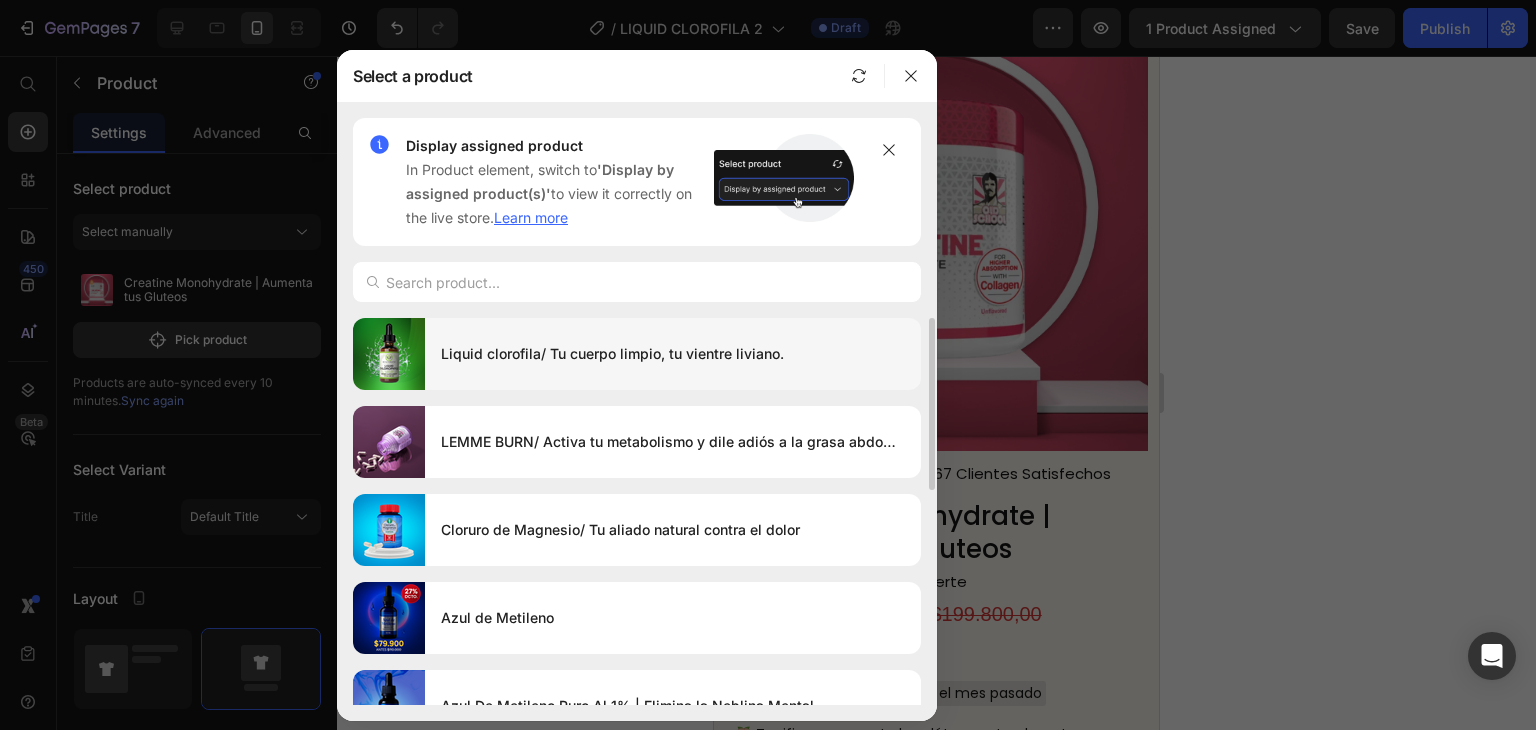 click on "Liquid clorofila/ Tu cuerpo limpio, tu vientre liviano." at bounding box center [673, 354] 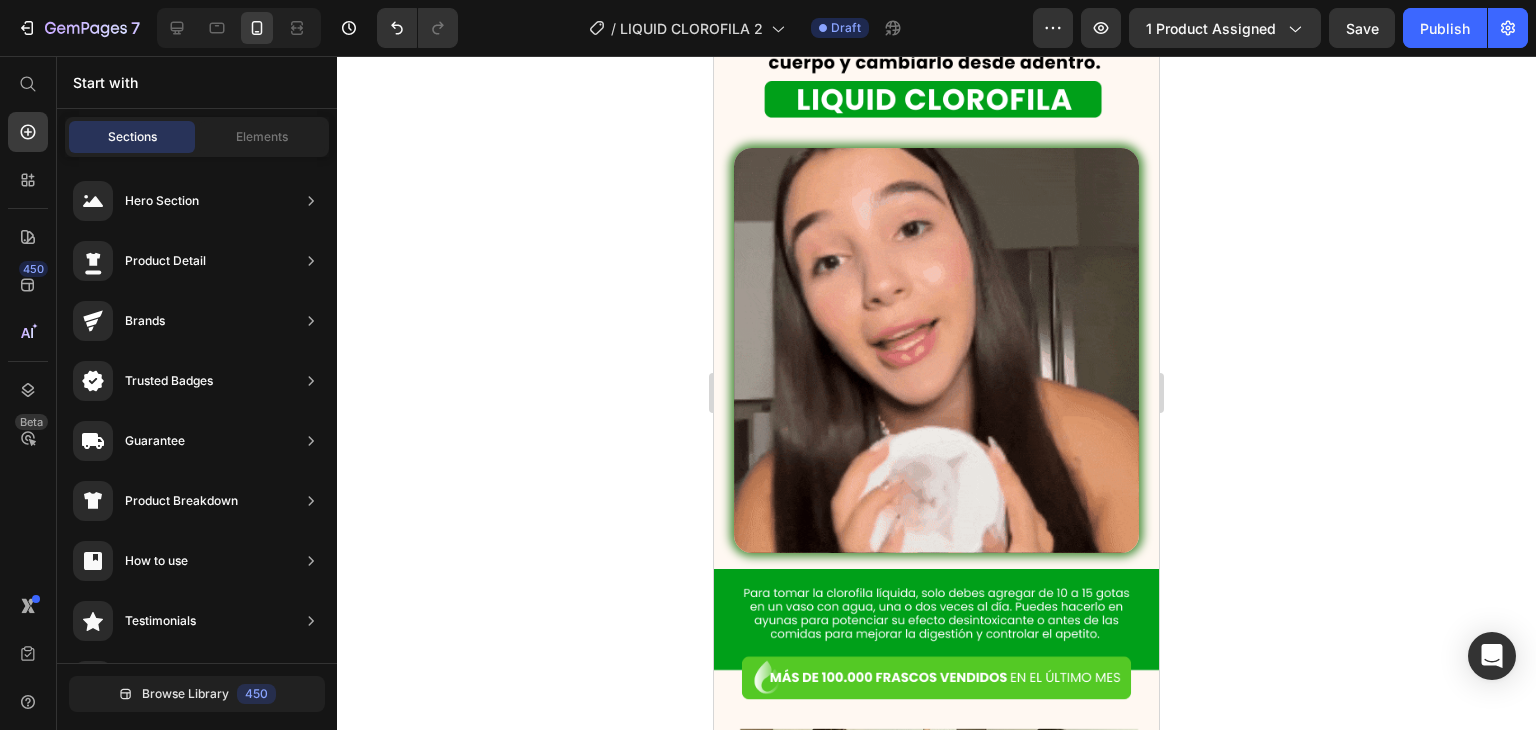 scroll, scrollTop: 4258, scrollLeft: 0, axis: vertical 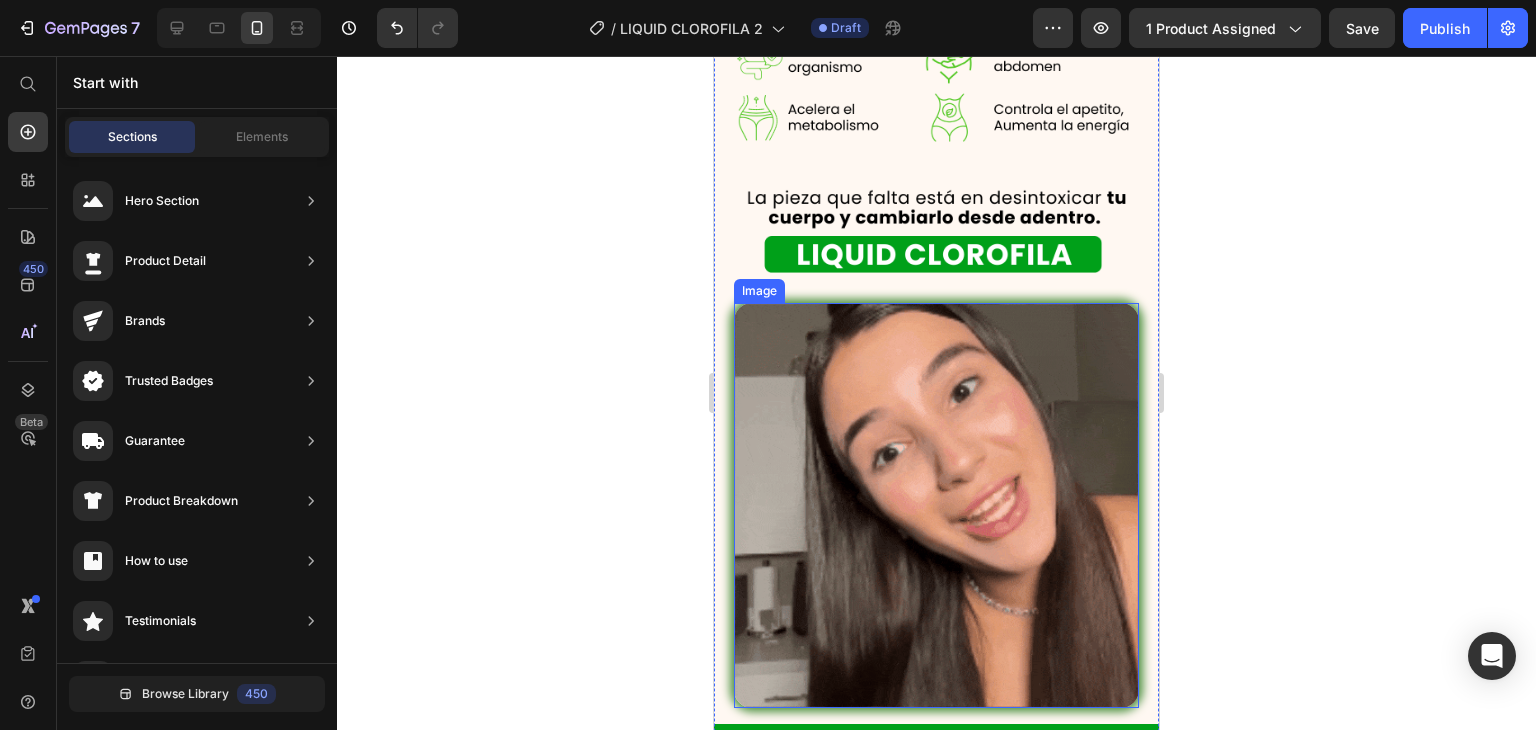 click at bounding box center [936, 505] 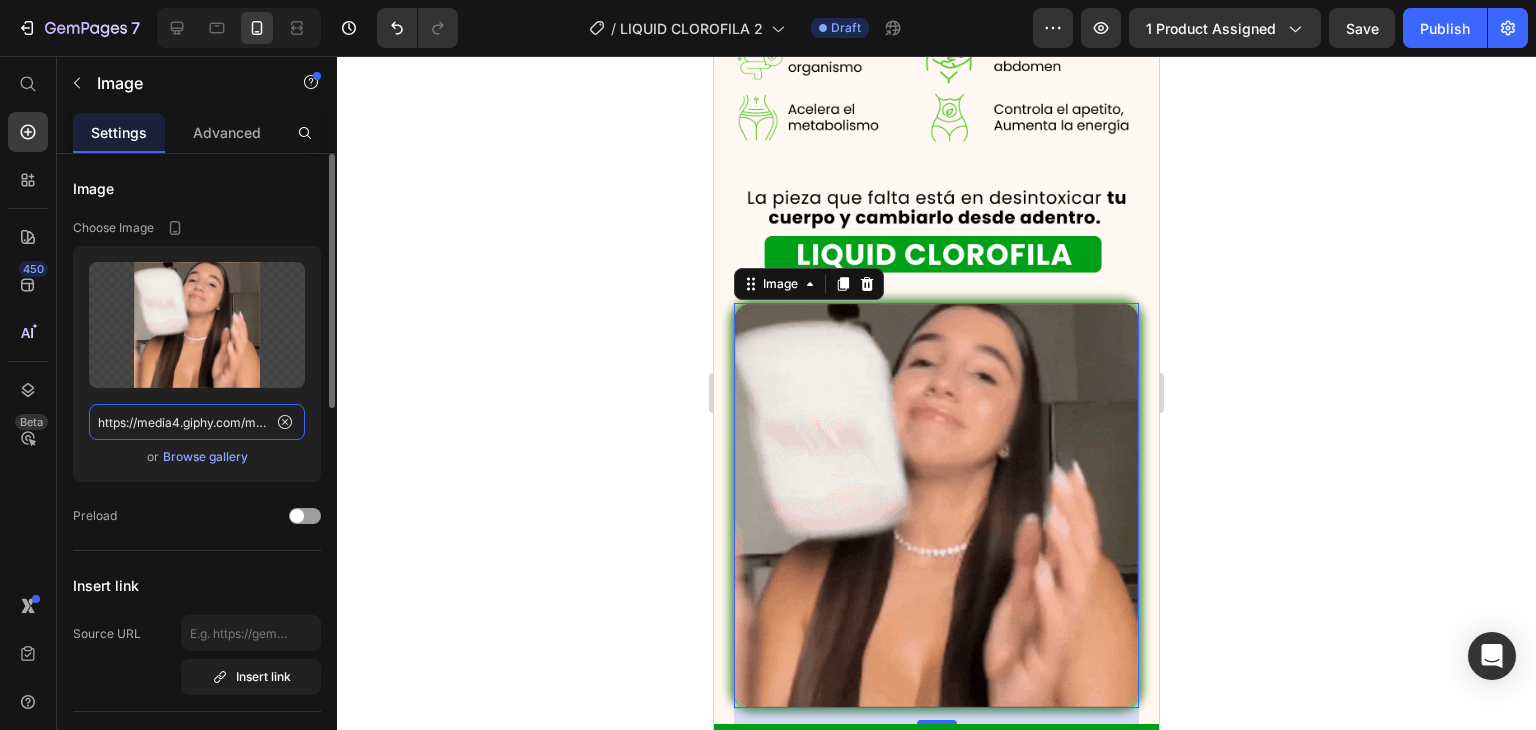 click on "https://media4.giphy.com/media/v1.Y2lkPTc5MGI3NjExZTdqbWhjdm5iMTkya2ppZGk3YnAxNzc2OGZscDFpeXRidjgzOXc0NyZlcD12MV9pbnRlcm5hbF9naWZfYnlfaWQmY3Q9Zw/dbfjiqIBdf6N4TXmex/giphy.gif" 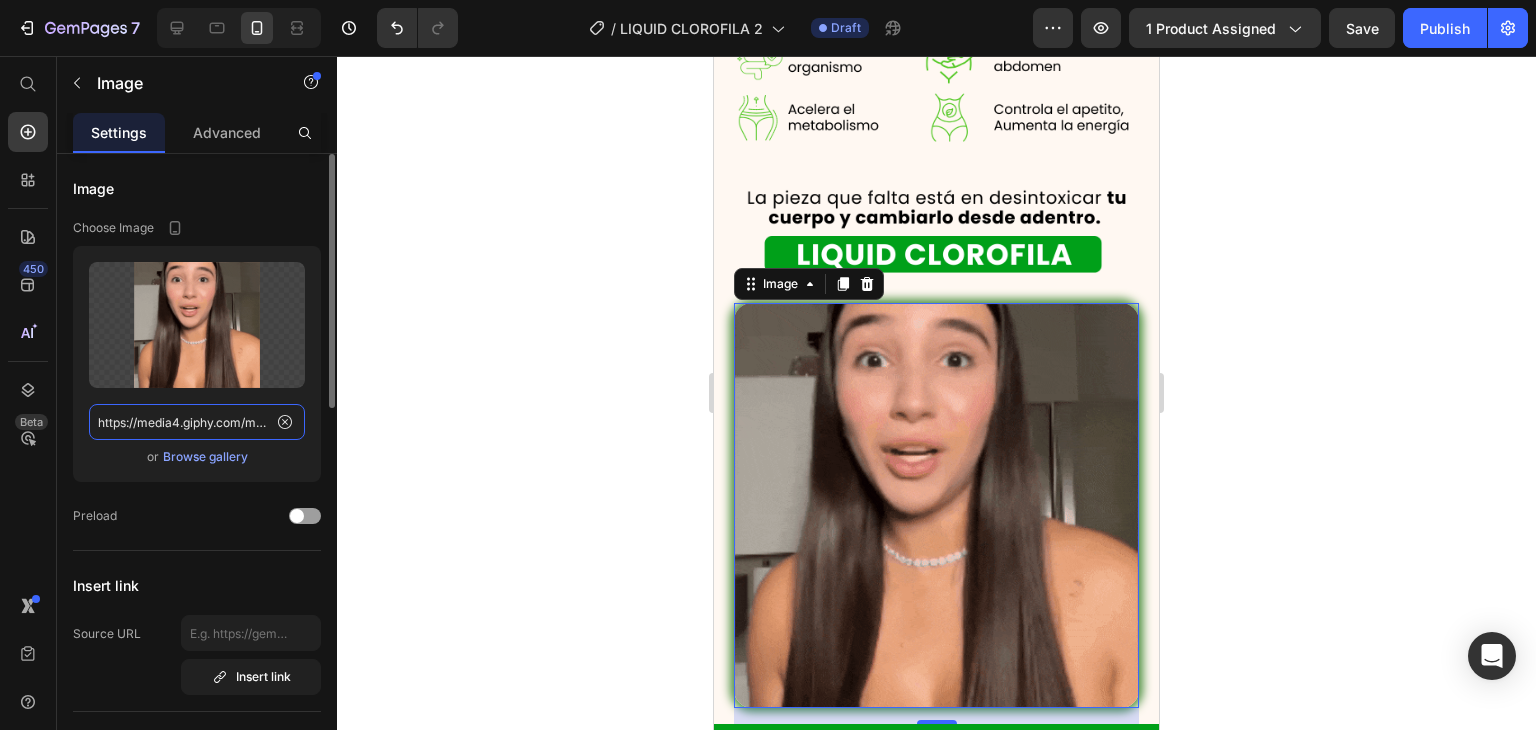 paste on ".giphy.com/media/UV6SGsRxQG7FFs7XfC" 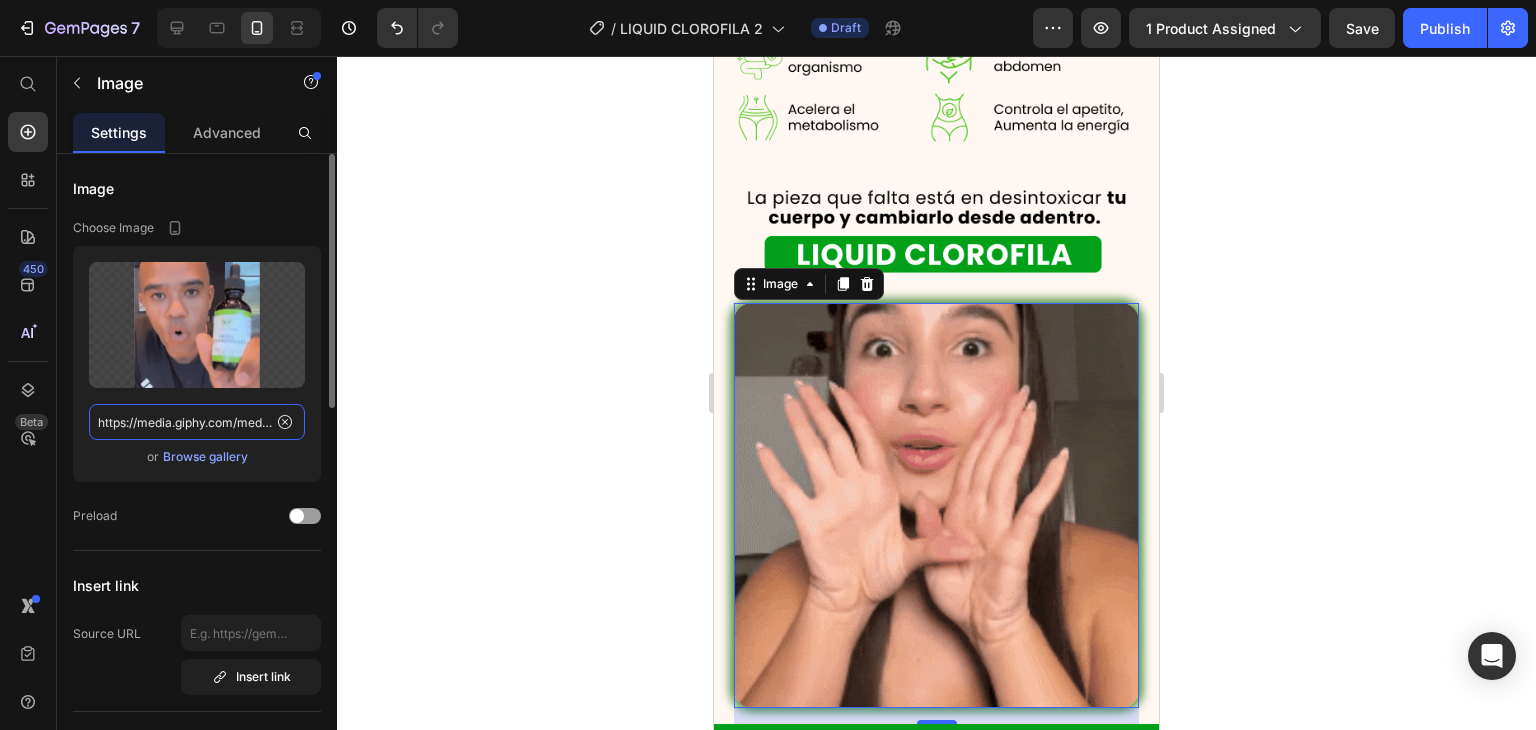 scroll, scrollTop: 0, scrollLeft: 195, axis: horizontal 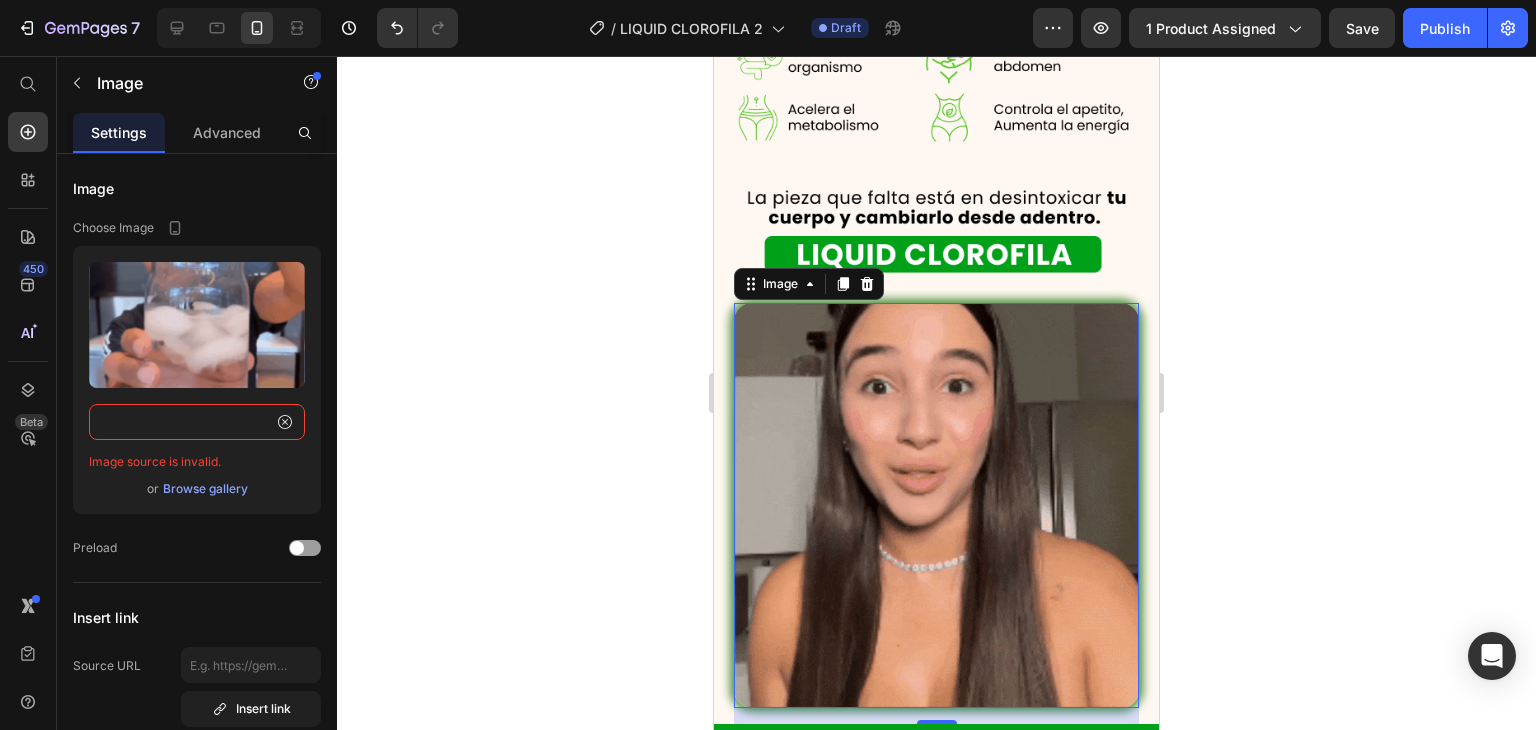 type on "https://media.giphy.com/media/UV6SGsRxQG7FFs7XfC/giphy.gif" 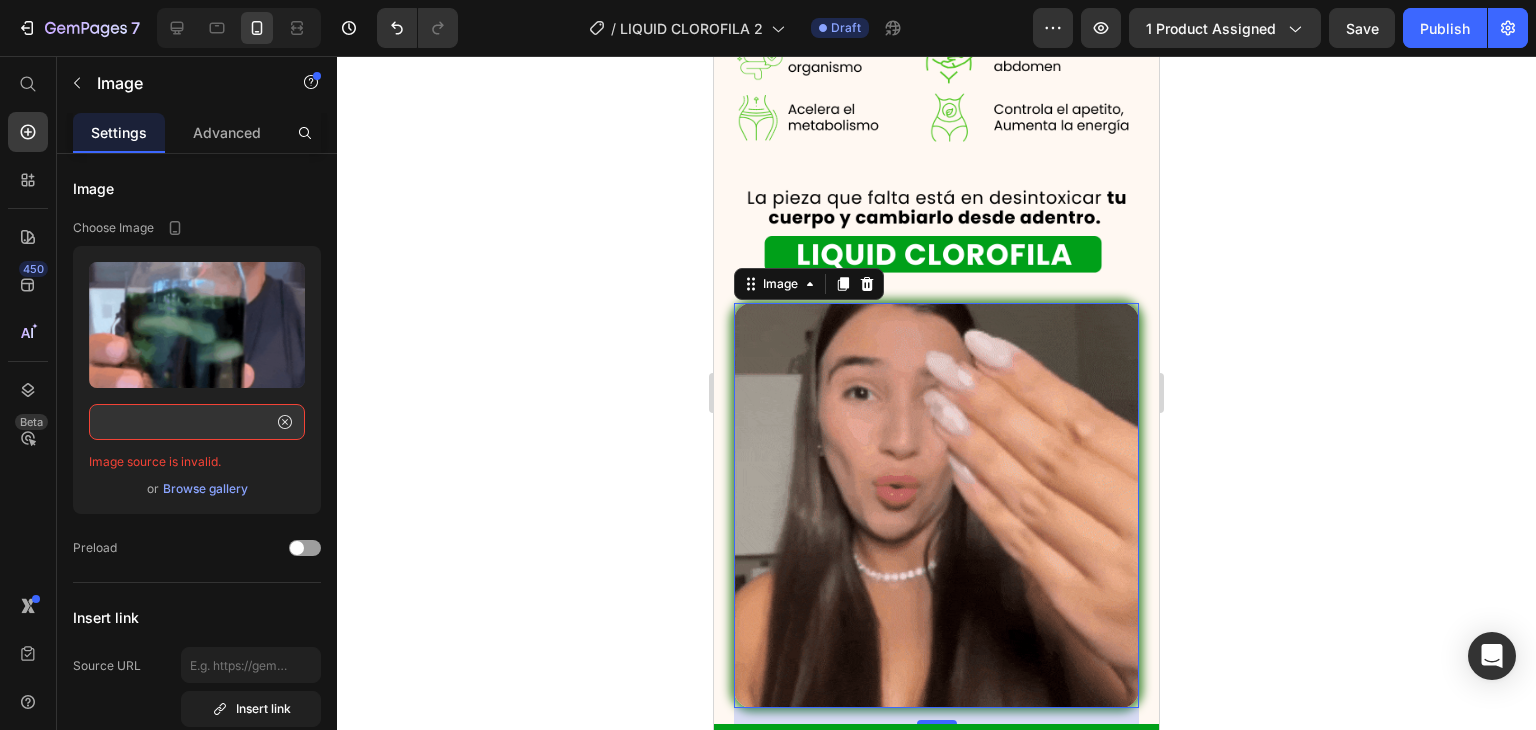 click 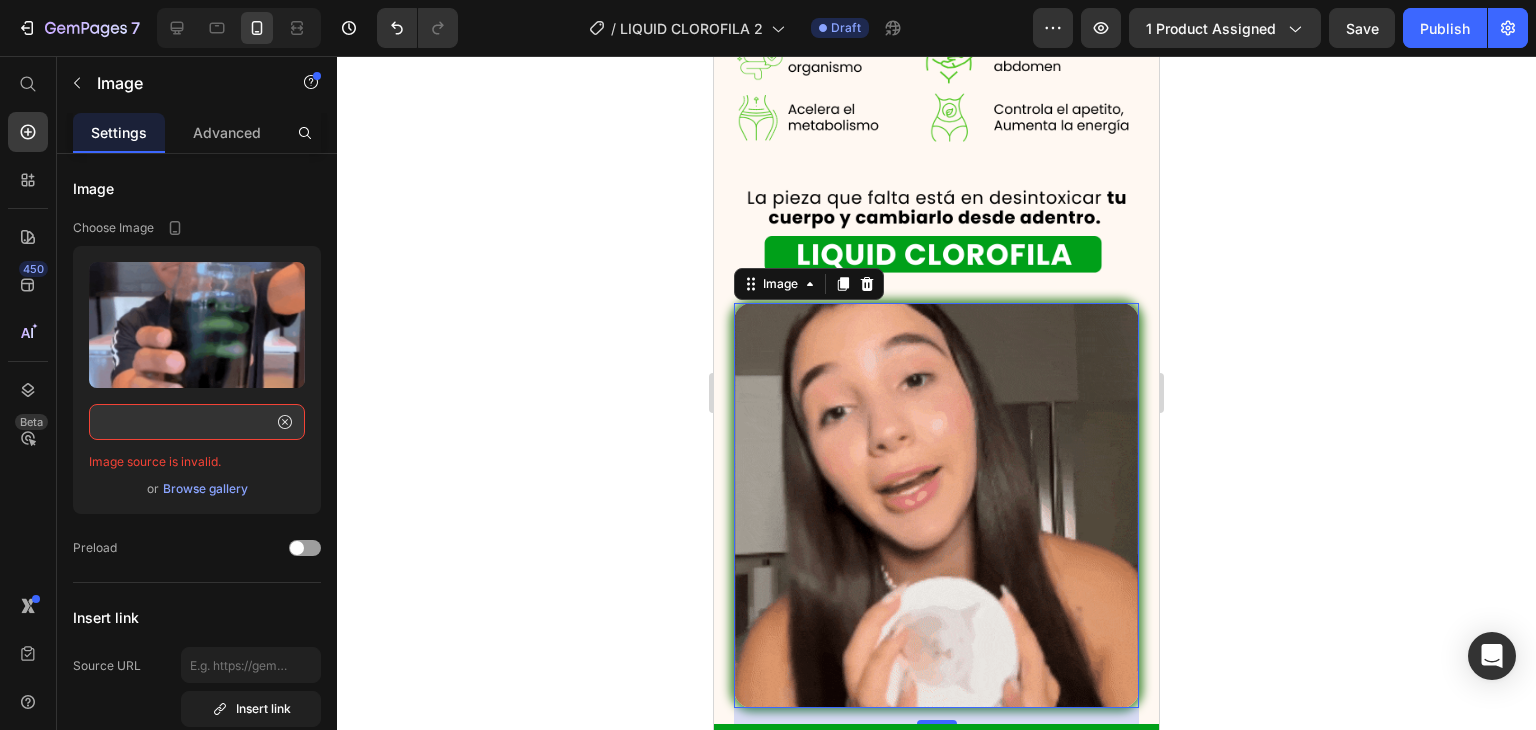 scroll, scrollTop: 0, scrollLeft: 0, axis: both 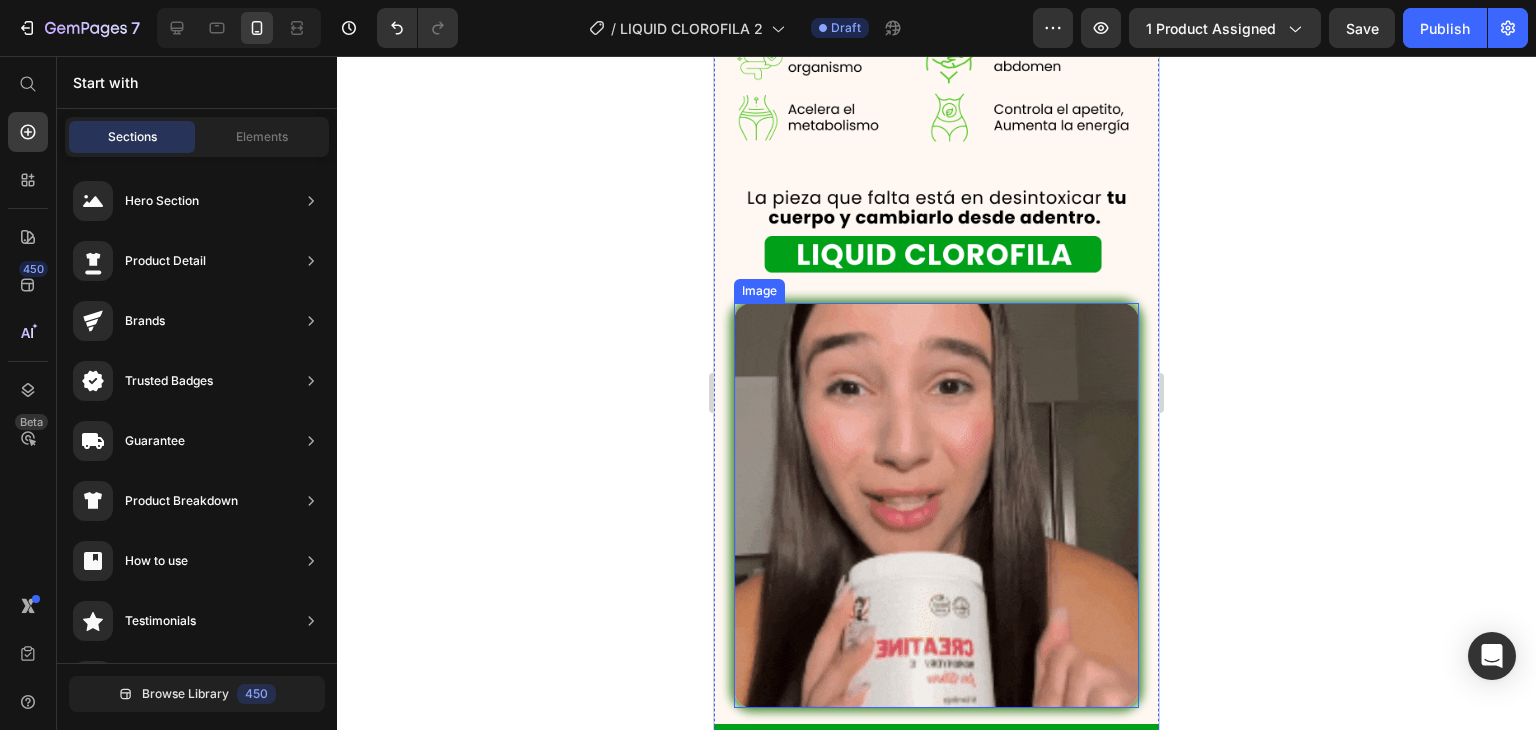 click at bounding box center [936, 505] 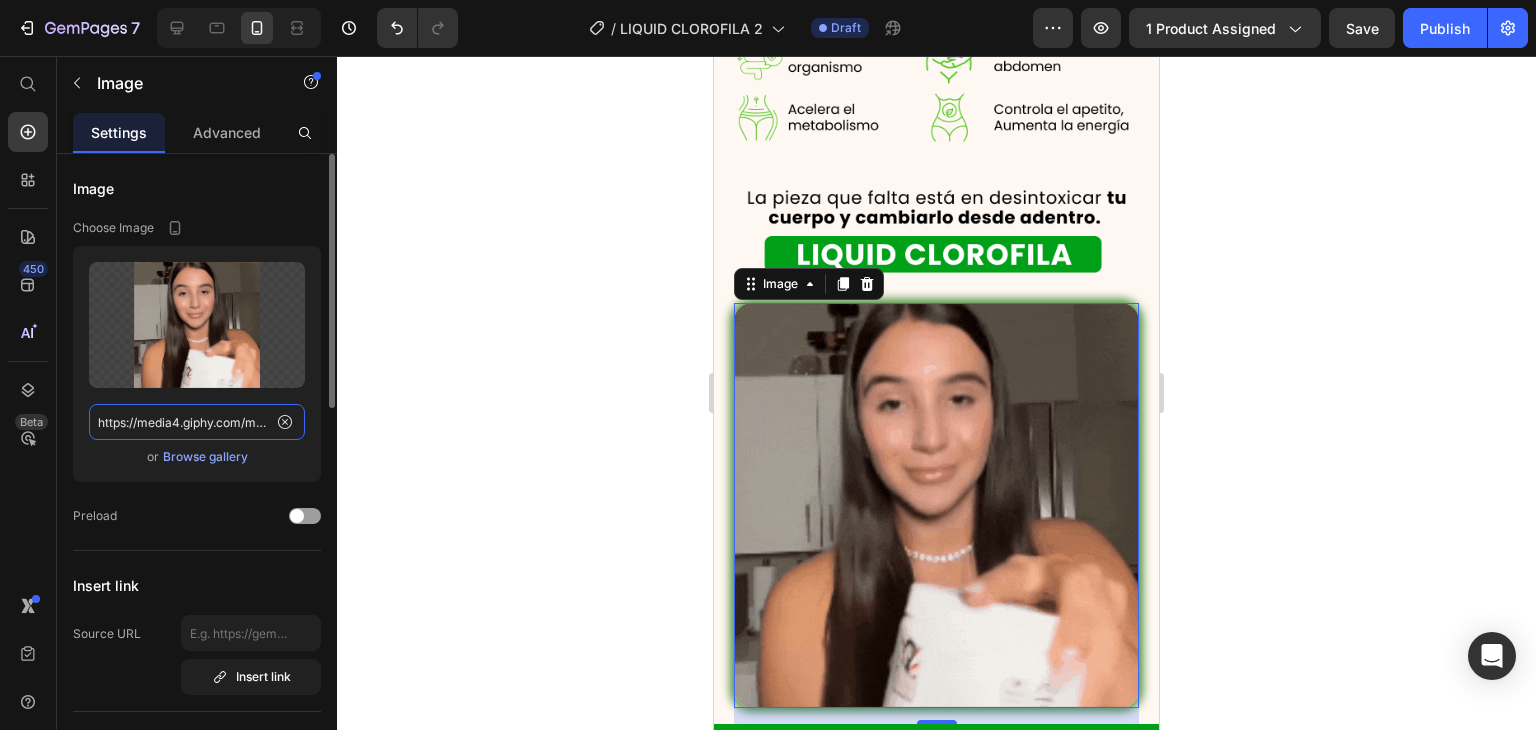 click on "https://media4.giphy.com/media/v1.Y2lkPTc5MGI3NjExZTdqbWhjdm5iMTkya2ppZGk3YnAxNzc2OGZscDFpeXRidjgzOXc0NyZlcD12MV9pbnRlcm5hbF9naWZfYnlfaWQmY3Q9Zw/dbfjiqIBdf6N4TXmex/giphy.gif" 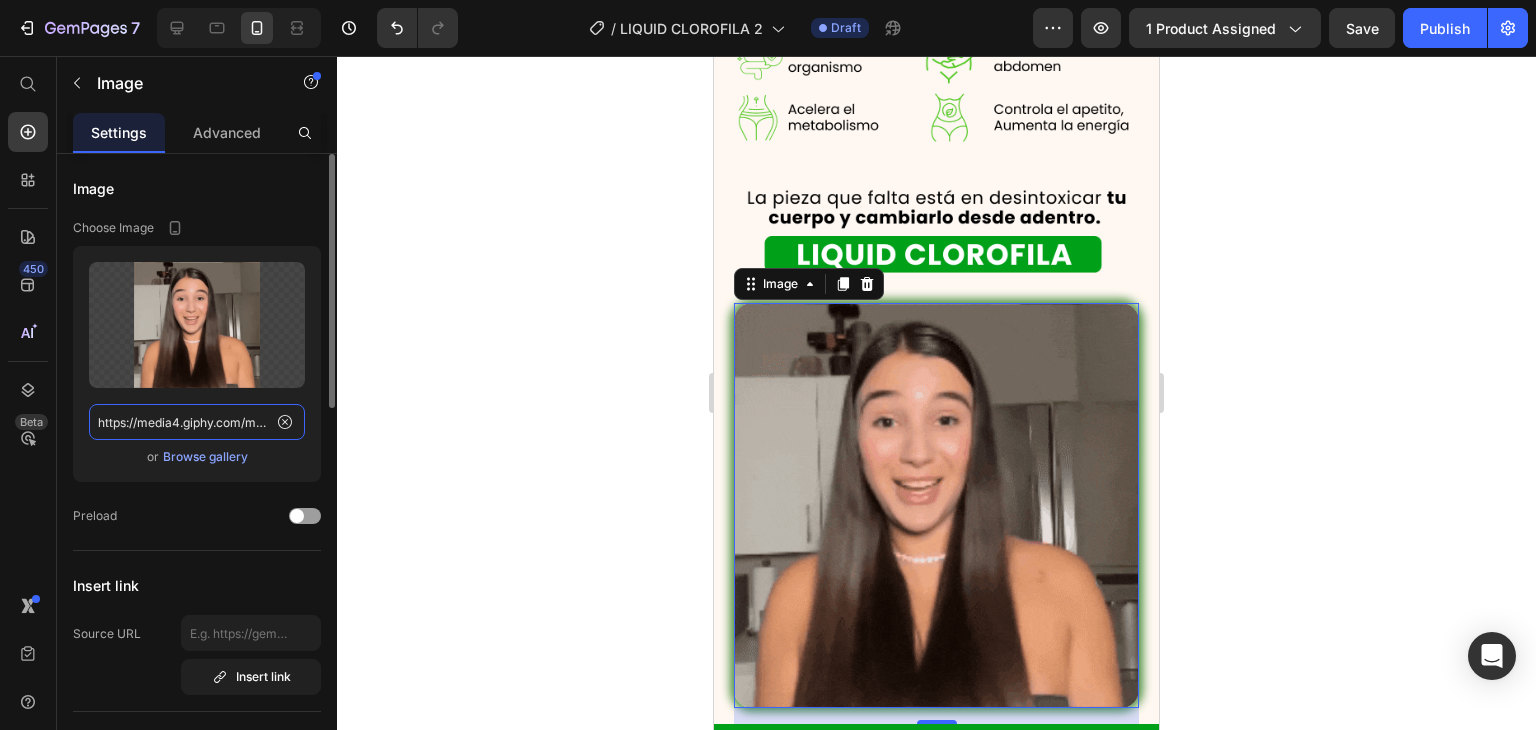 paste on ".giphy.com/media/UV6SGsRxQG7FFs7XfC" 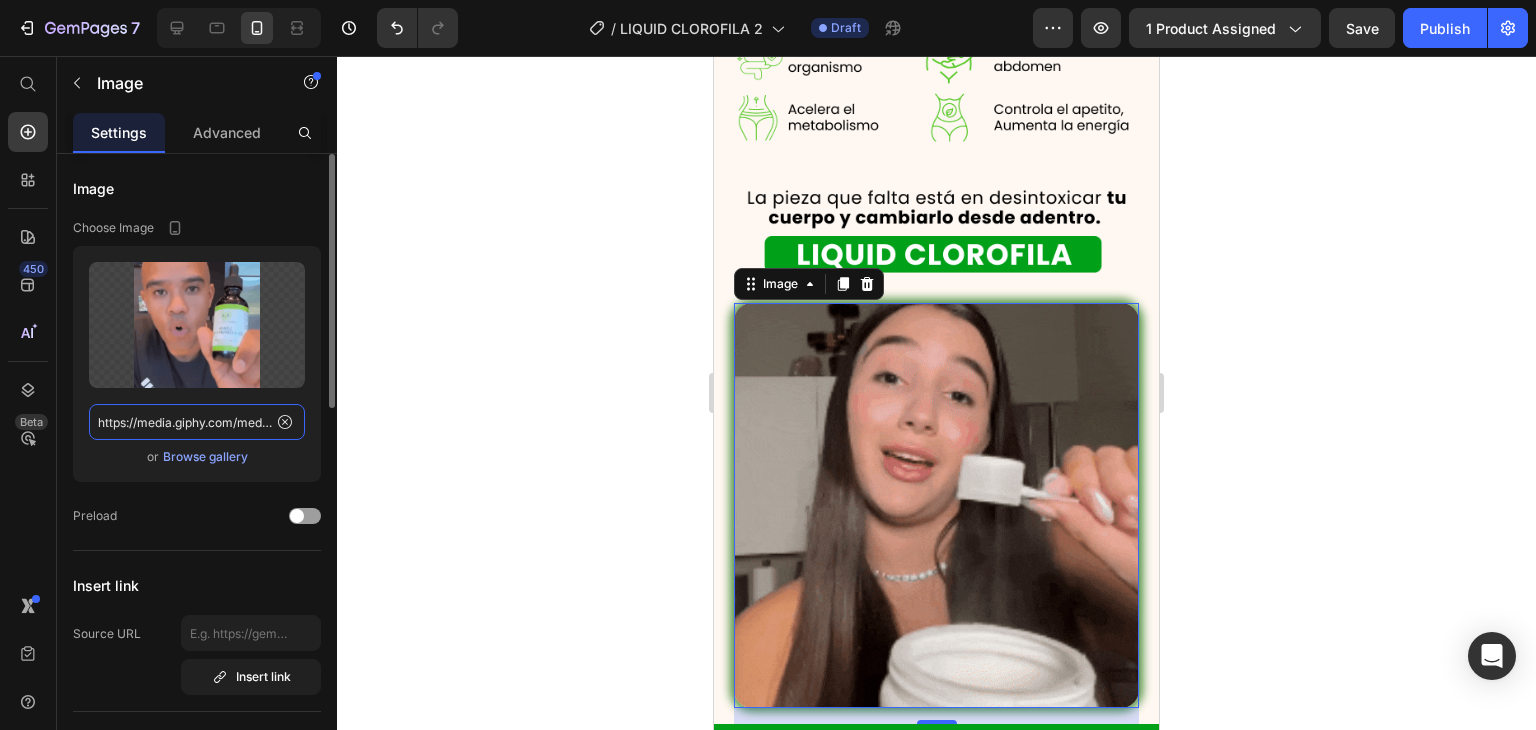 scroll, scrollTop: 0, scrollLeft: 195, axis: horizontal 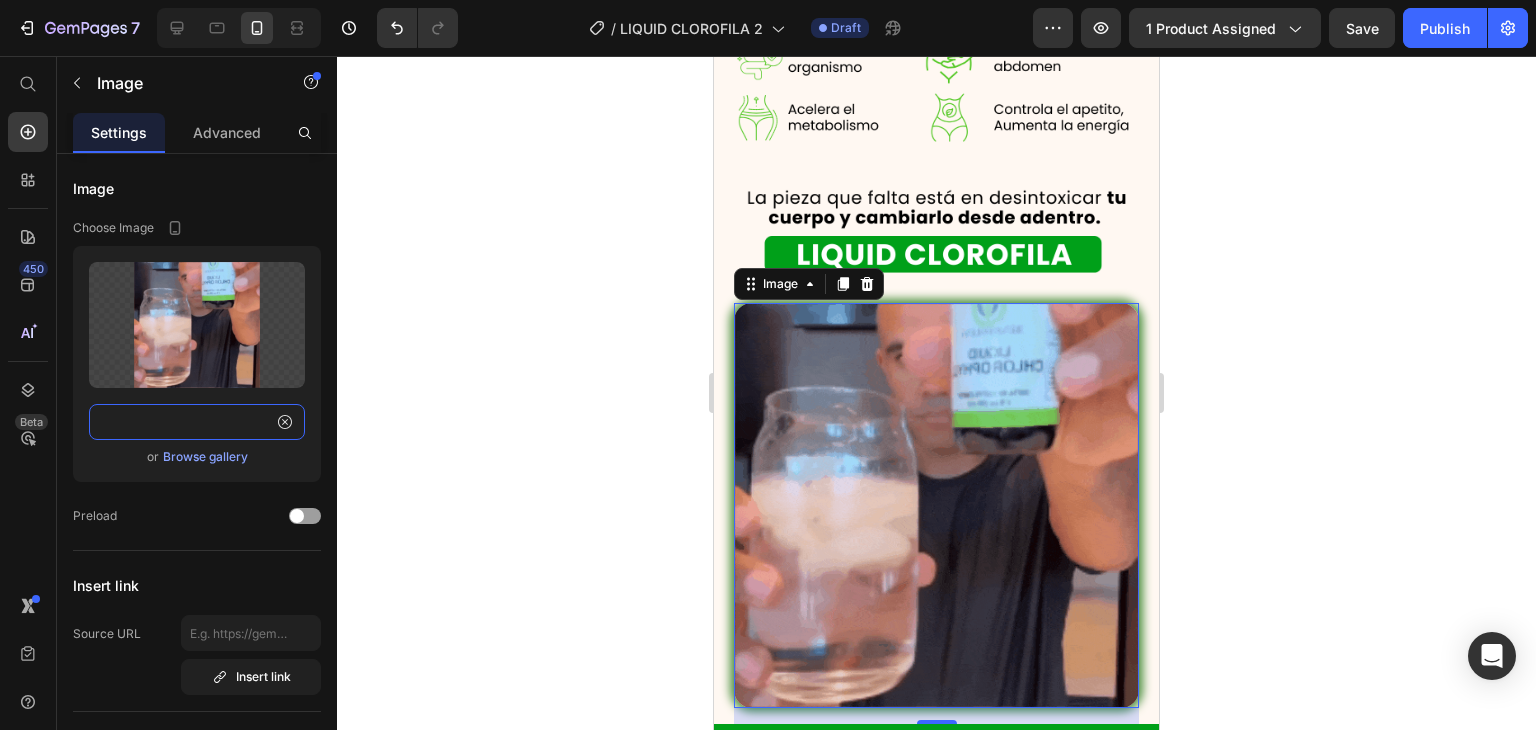 type on "https://media.giphy.com/media/UV6SGsRxQG7FFs7XfC/giphy.gif" 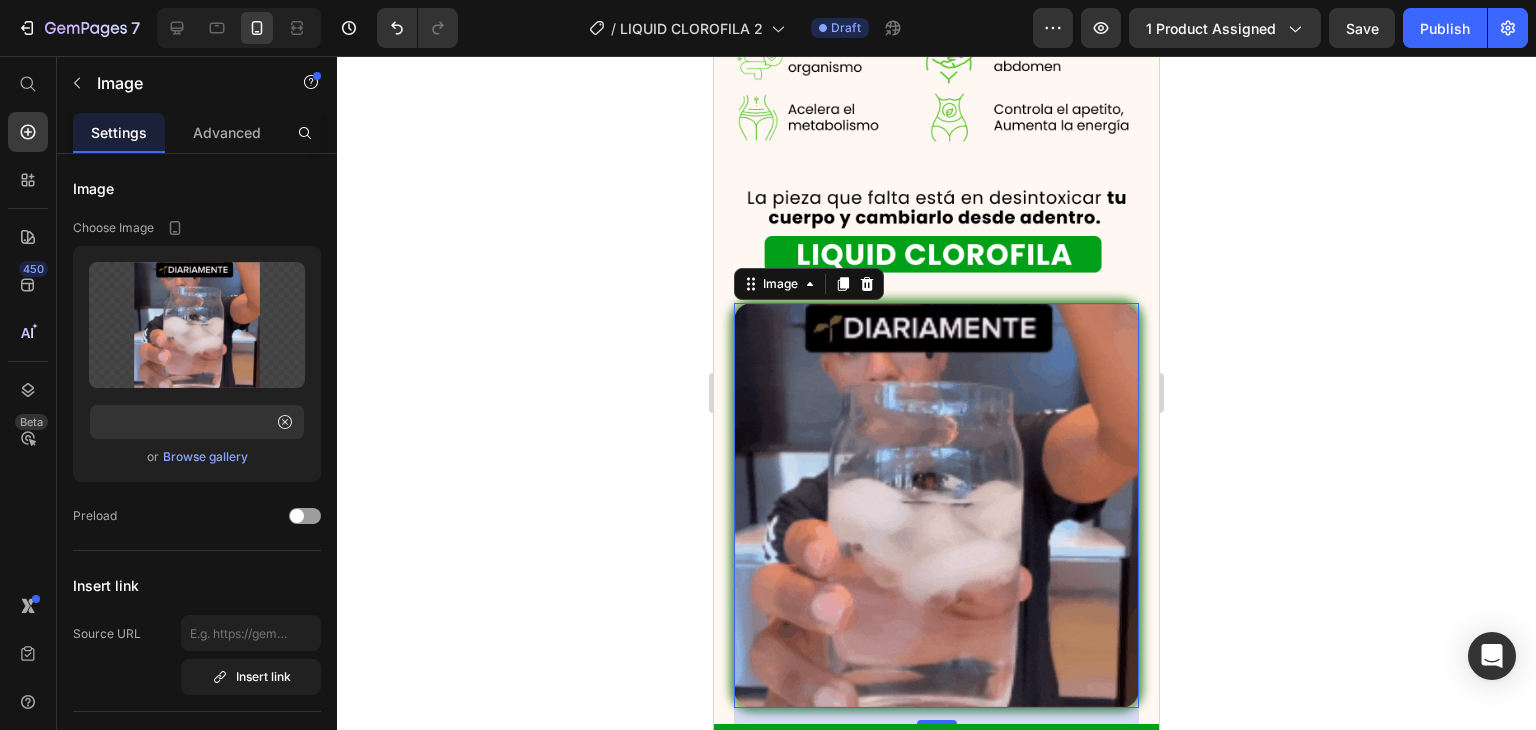 click 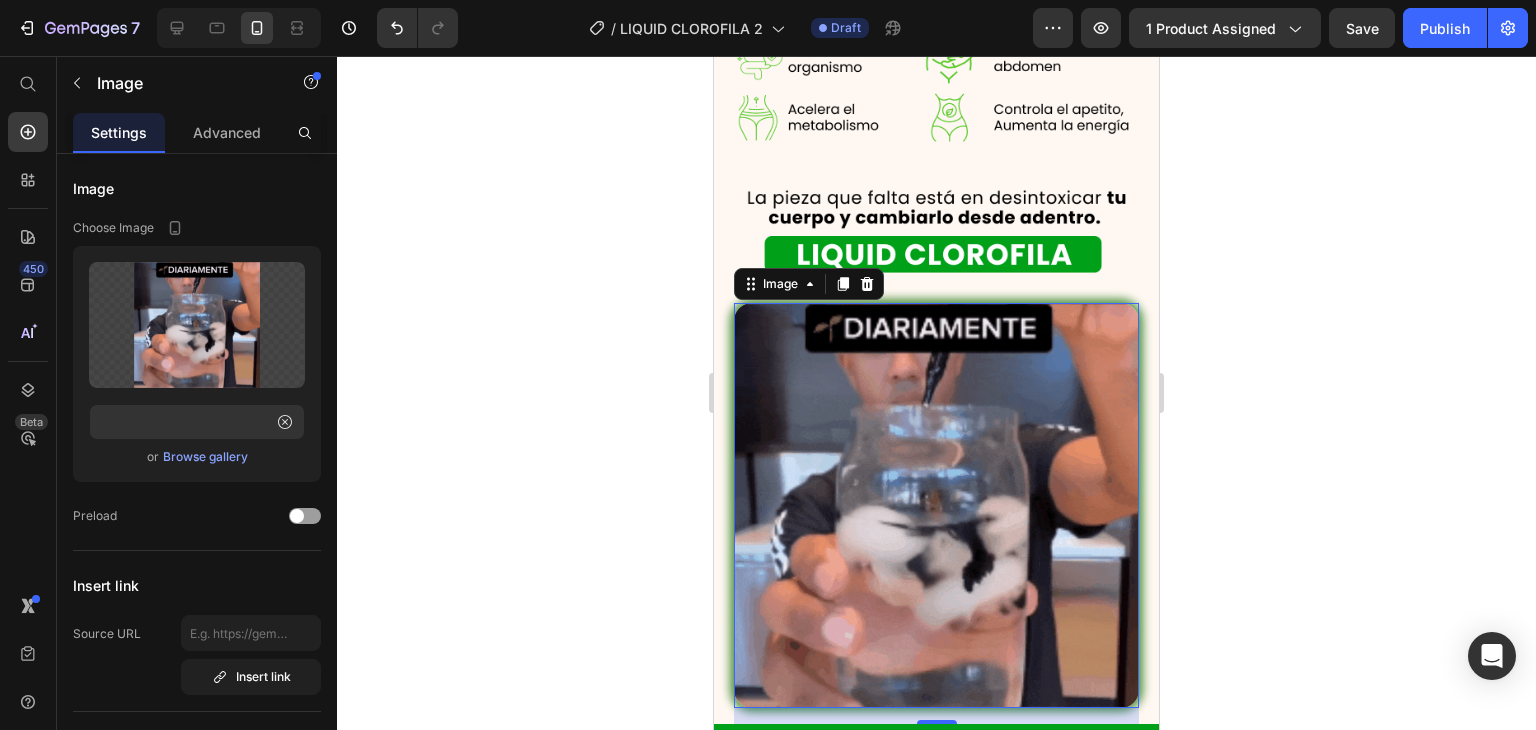scroll, scrollTop: 0, scrollLeft: 0, axis: both 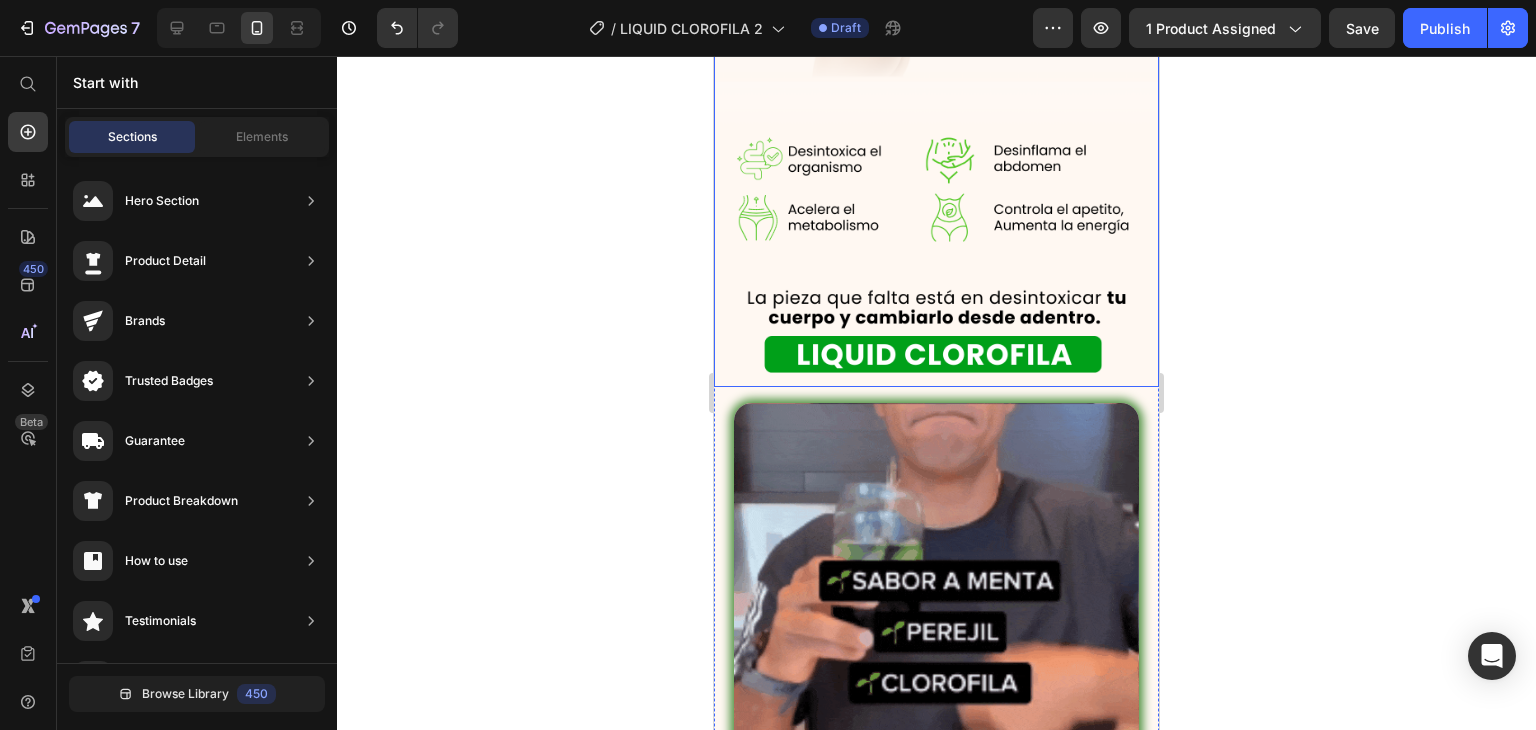 click at bounding box center [936, 605] 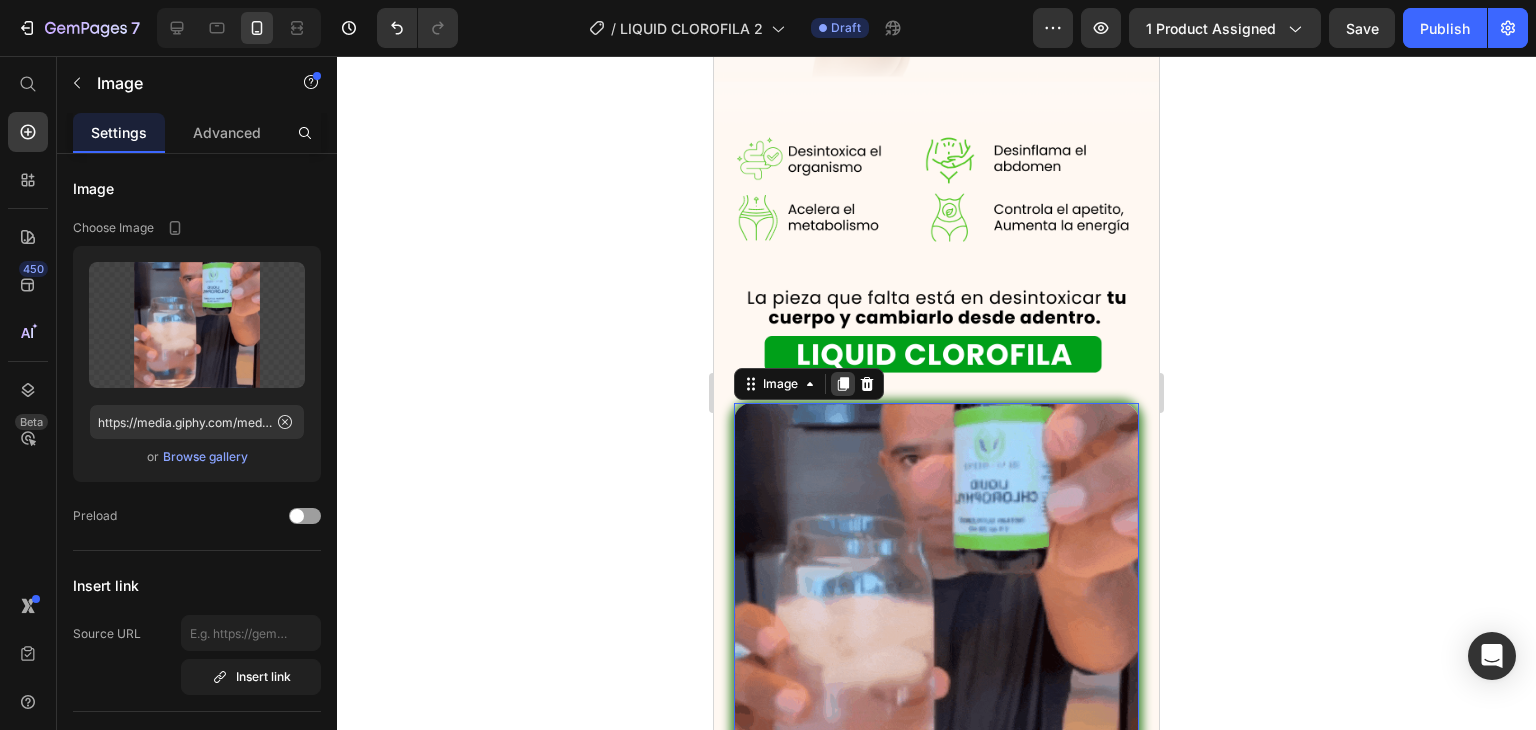 click 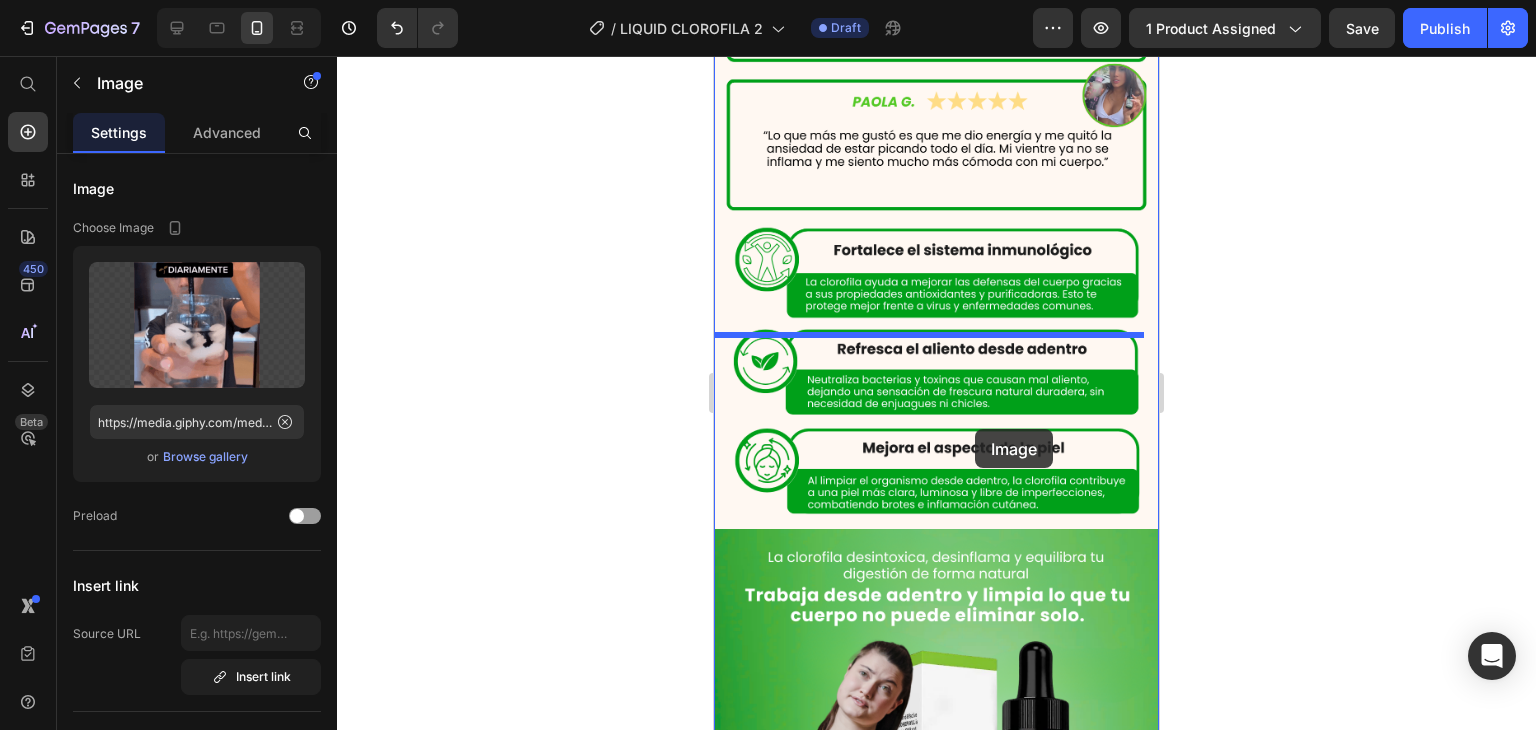 drag, startPoint x: 989, startPoint y: 425, endPoint x: 970, endPoint y: 416, distance: 21.023796 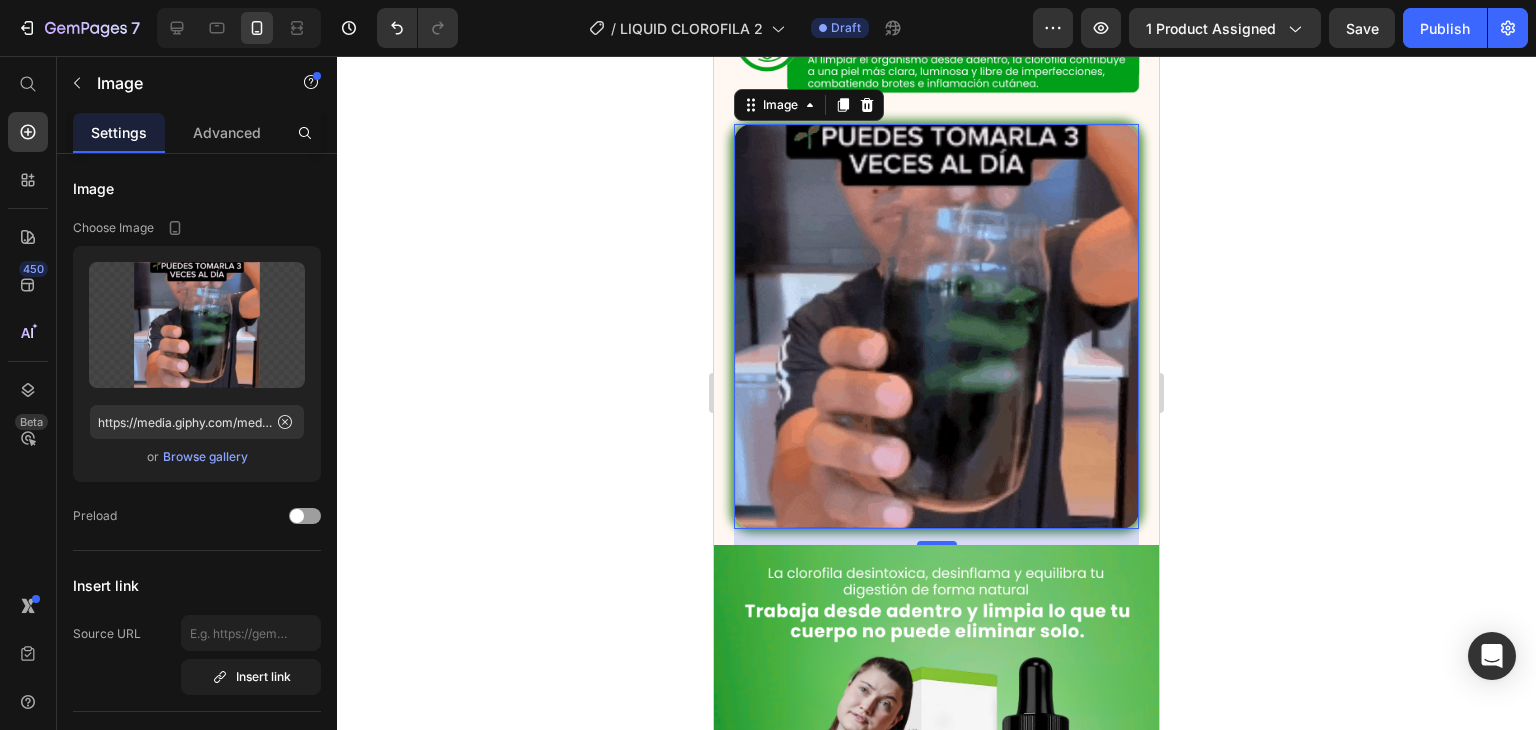 scroll, scrollTop: 5699, scrollLeft: 0, axis: vertical 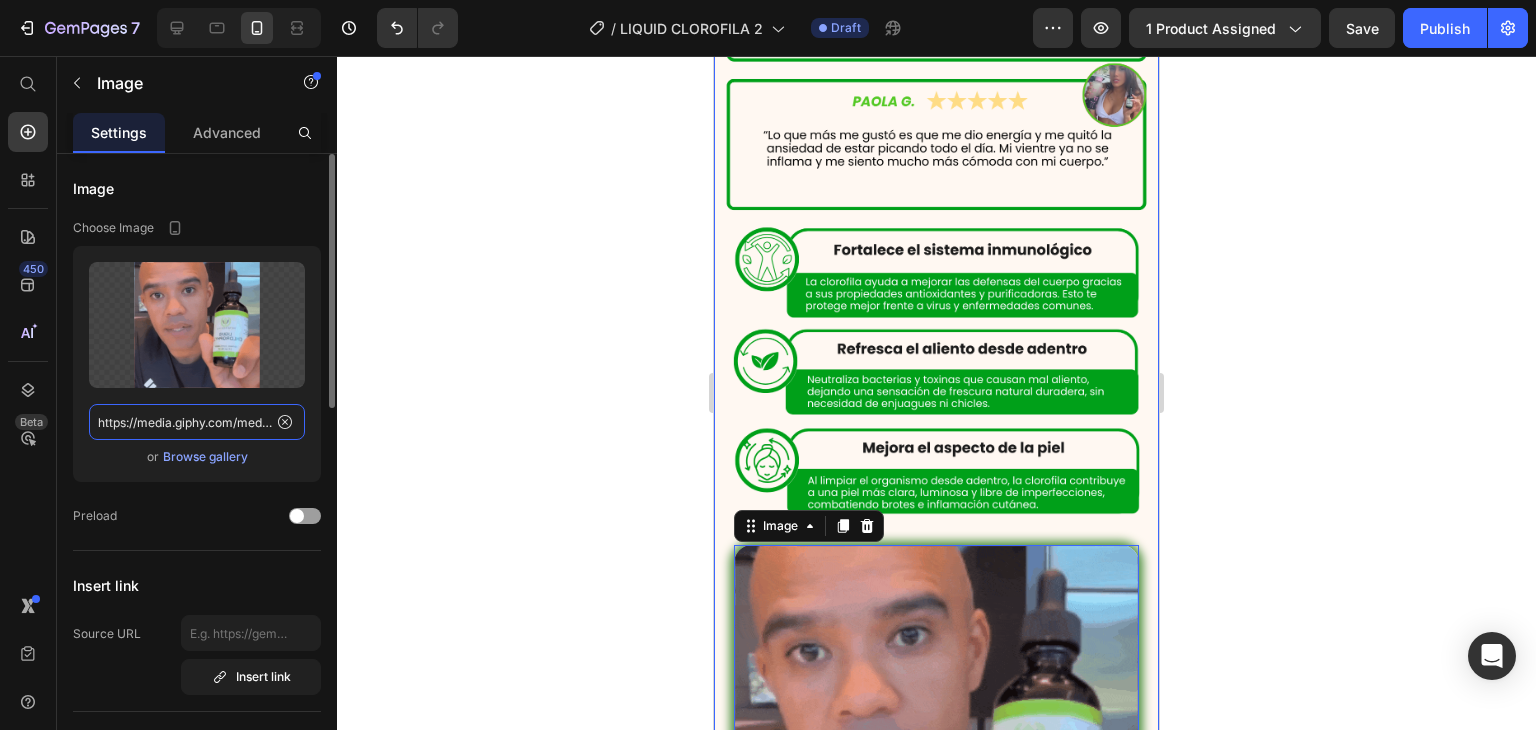 click on "https://media.giphy.com/media/UV6SGsRxQG7FFs7XfC/giphy.gif" 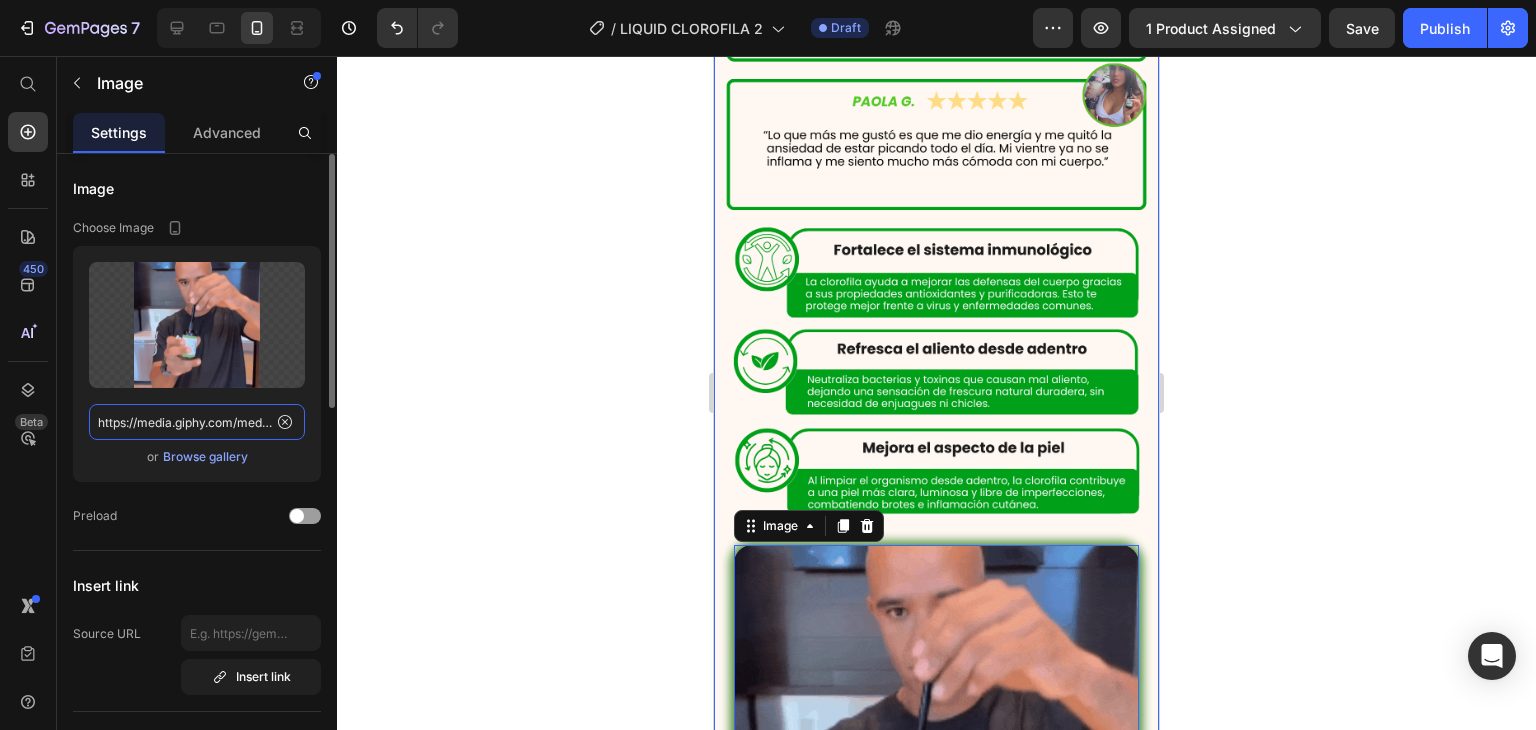 paste on "l2jDCNUdwWJPdY7paU" 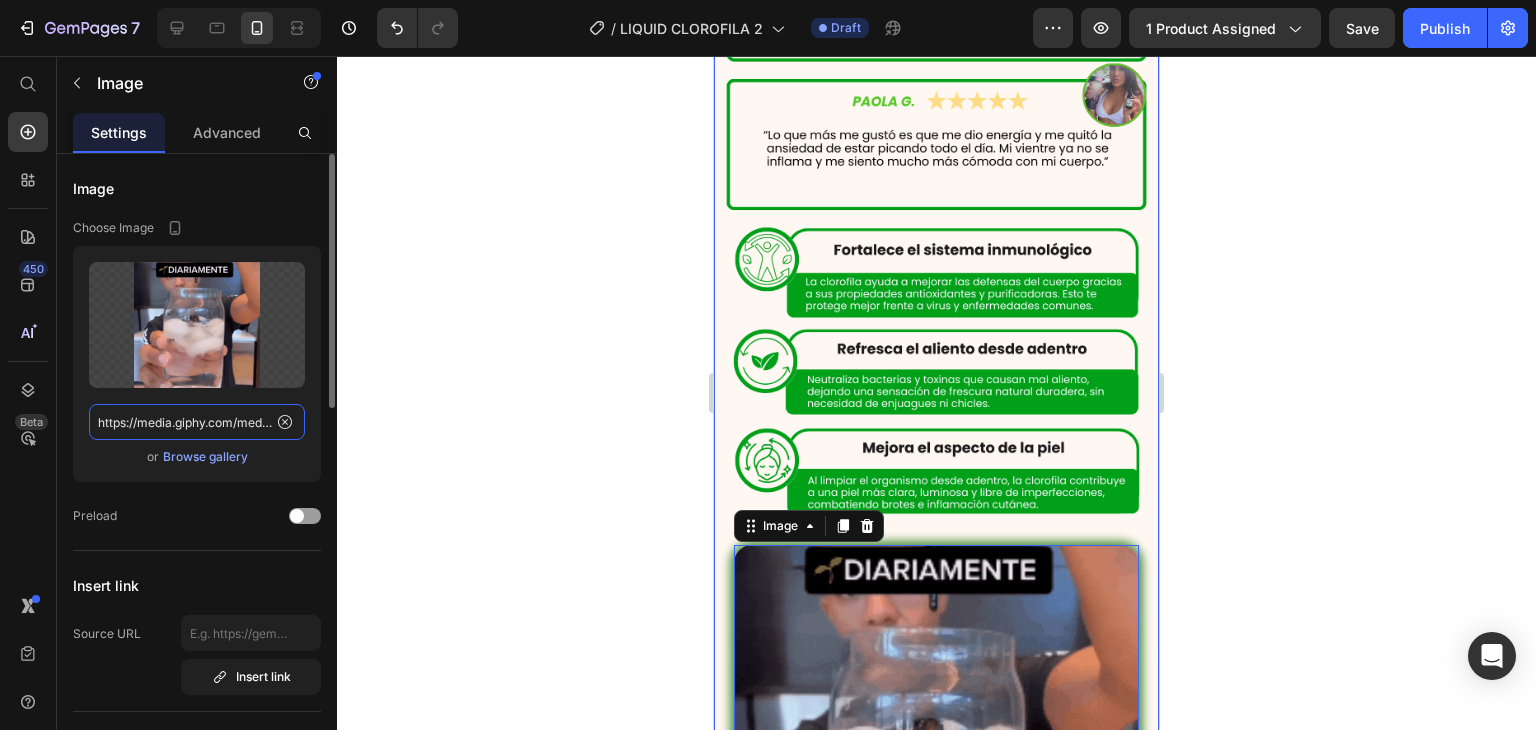 scroll, scrollTop: 0, scrollLeft: 195, axis: horizontal 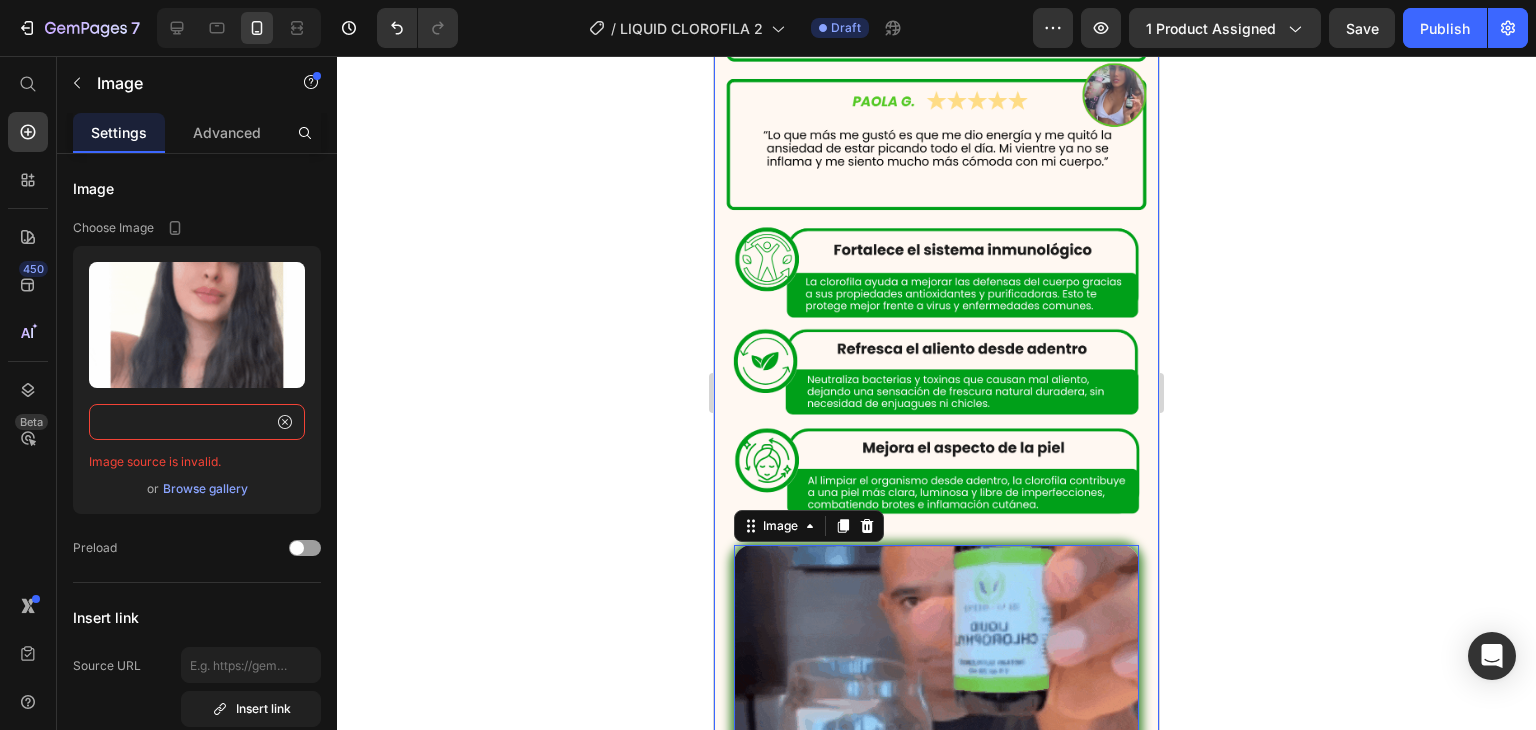 type on "https://media.giphy.com/media/l2jDCNUdwWJPdY7paU/giphy.gif" 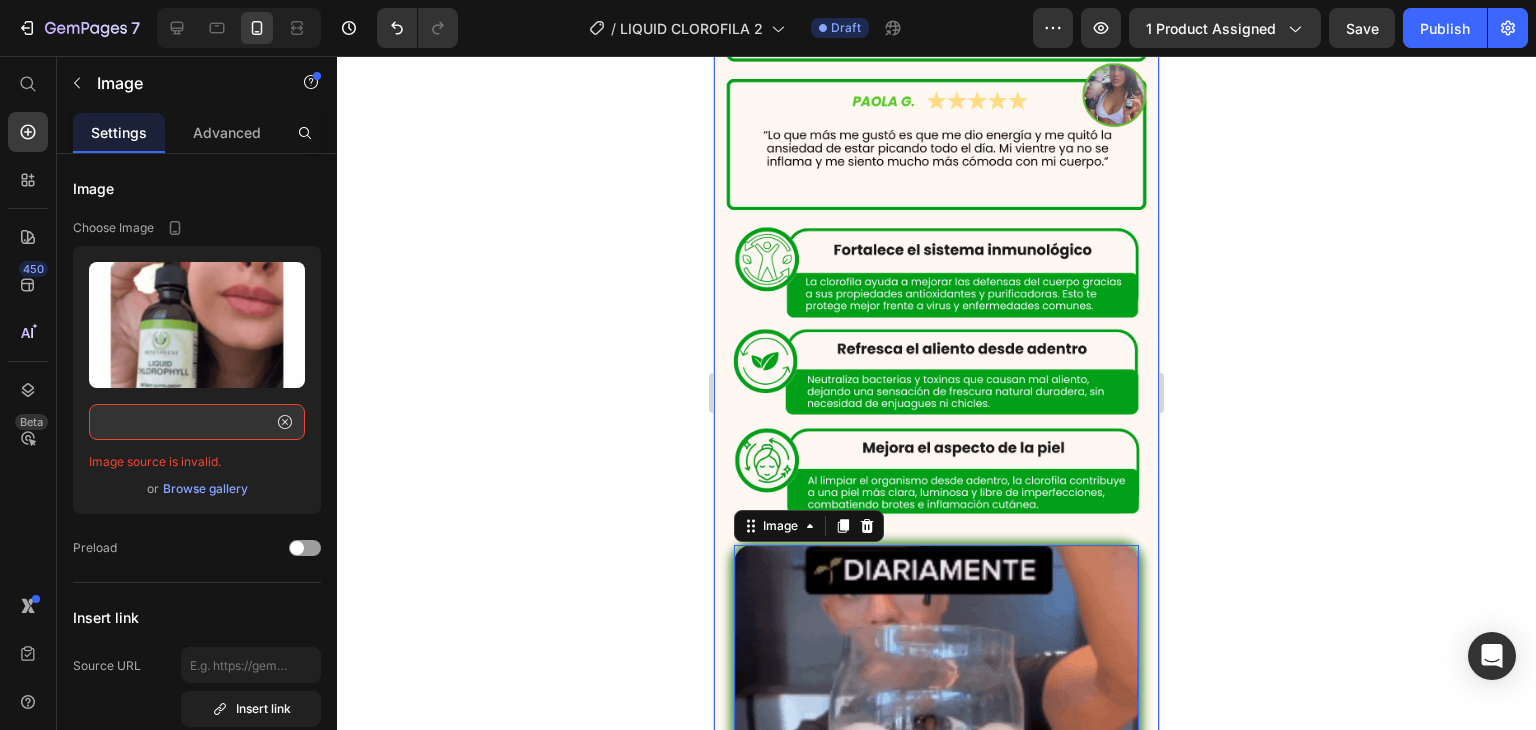 click 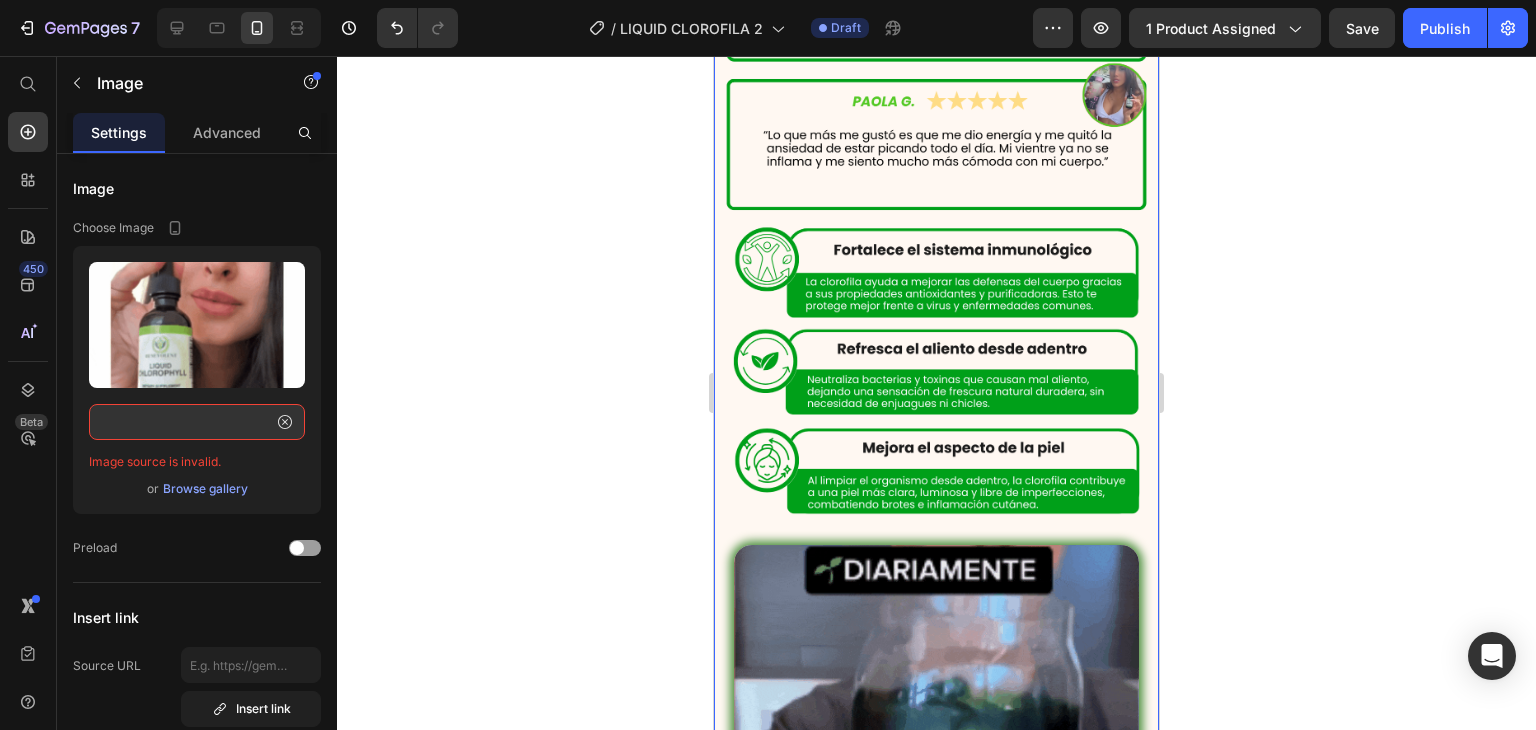 scroll, scrollTop: 0, scrollLeft: 0, axis: both 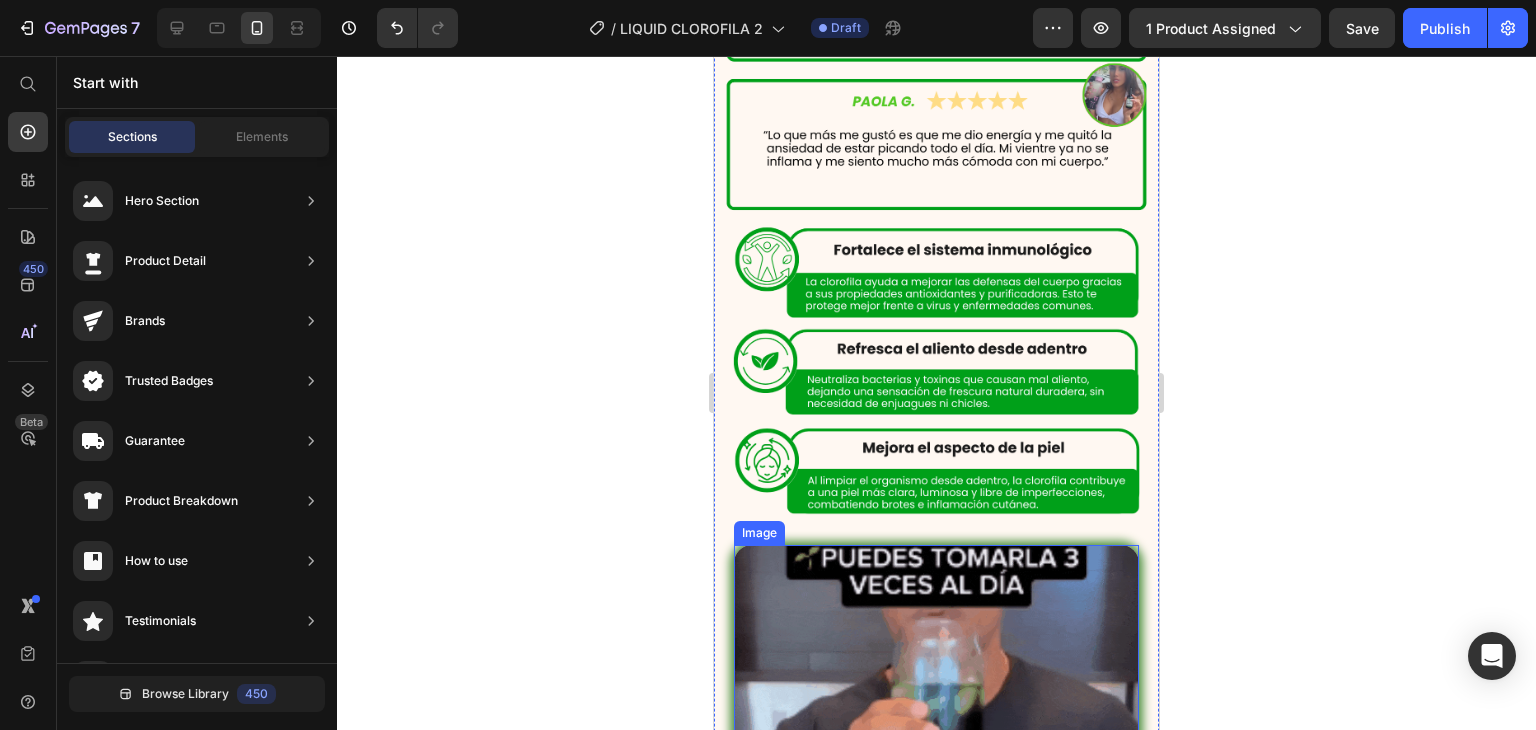 click at bounding box center (936, 747) 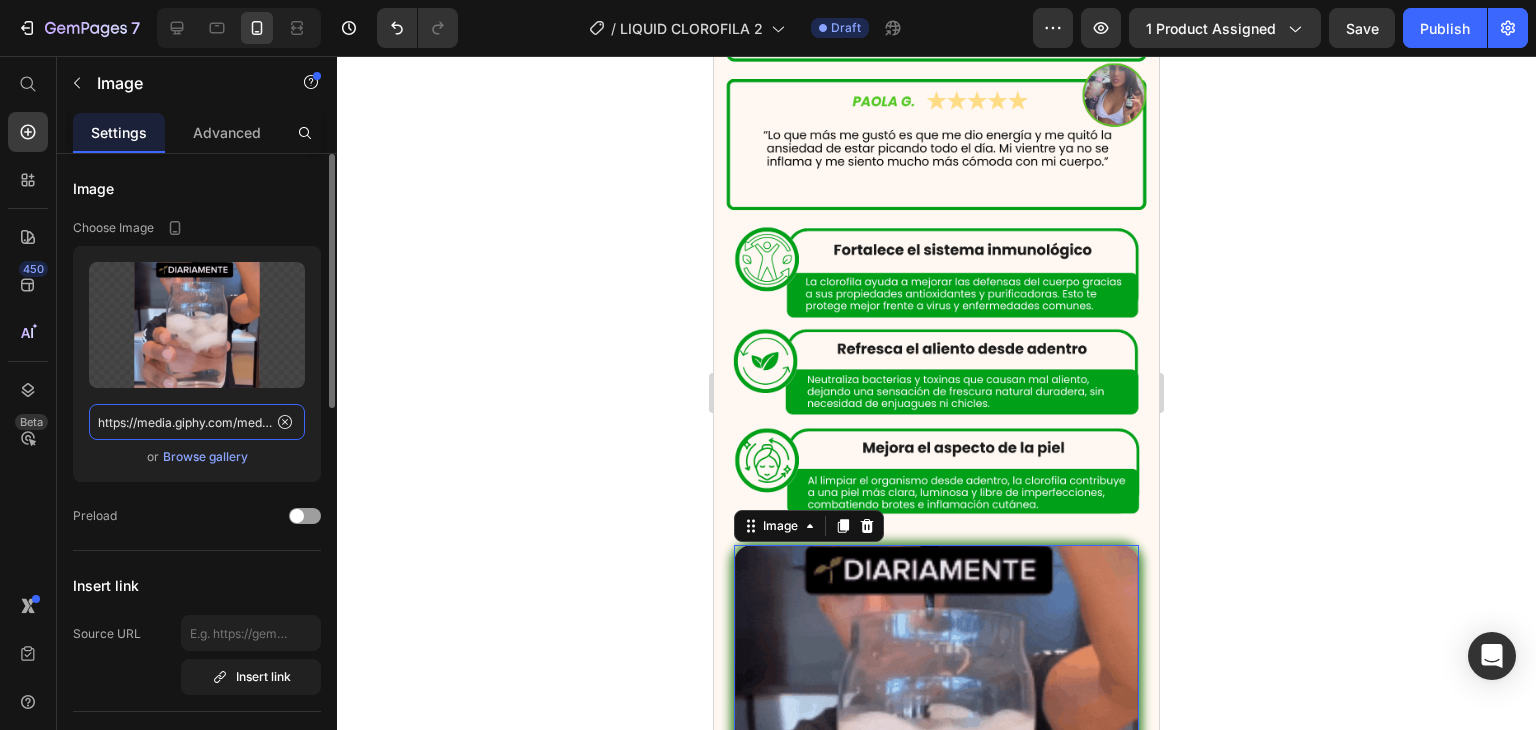 click on "https://media.giphy.com/media/UV6SGsRxQG7FFs7XfC/giphy.gif" 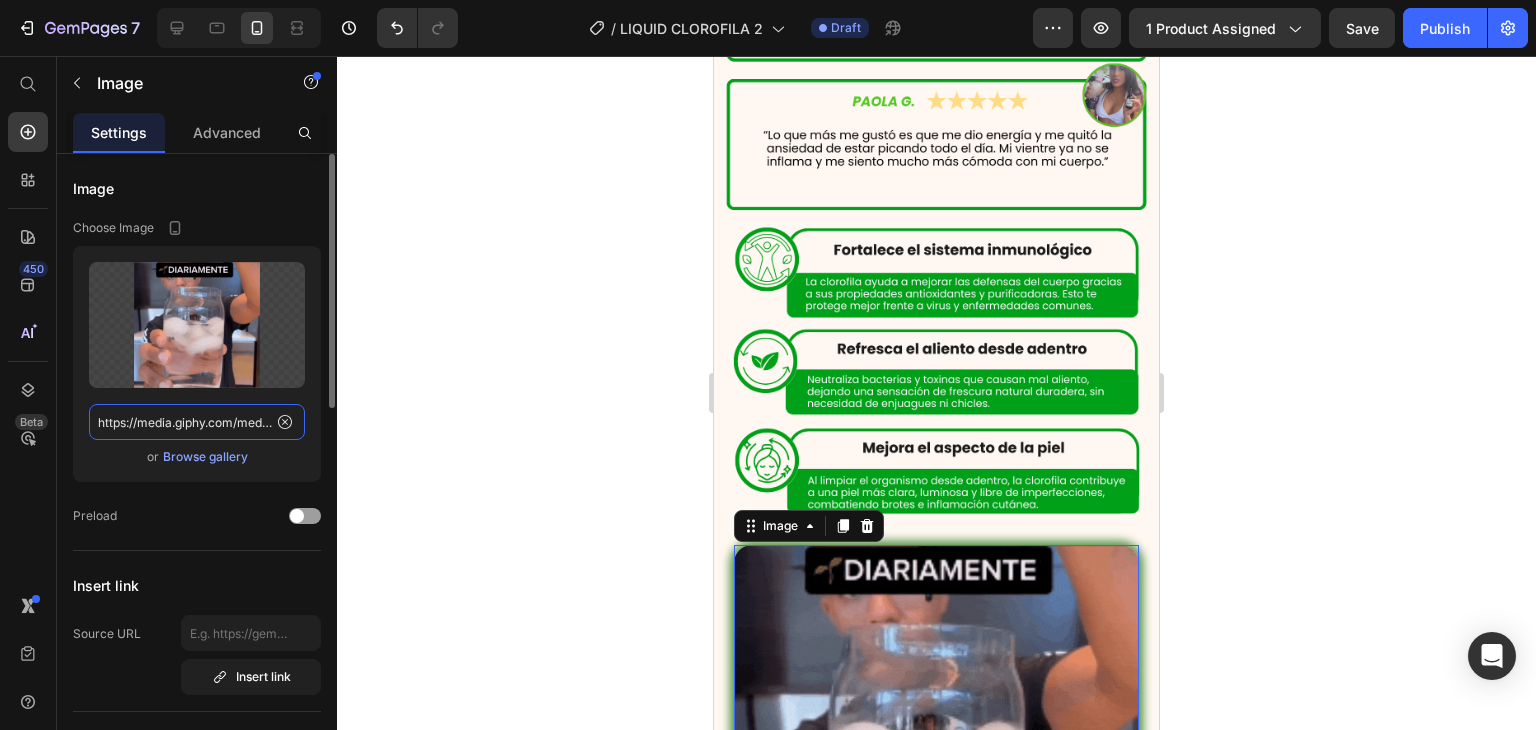 paste on "l2jDCNUdwWJPdY7paU" 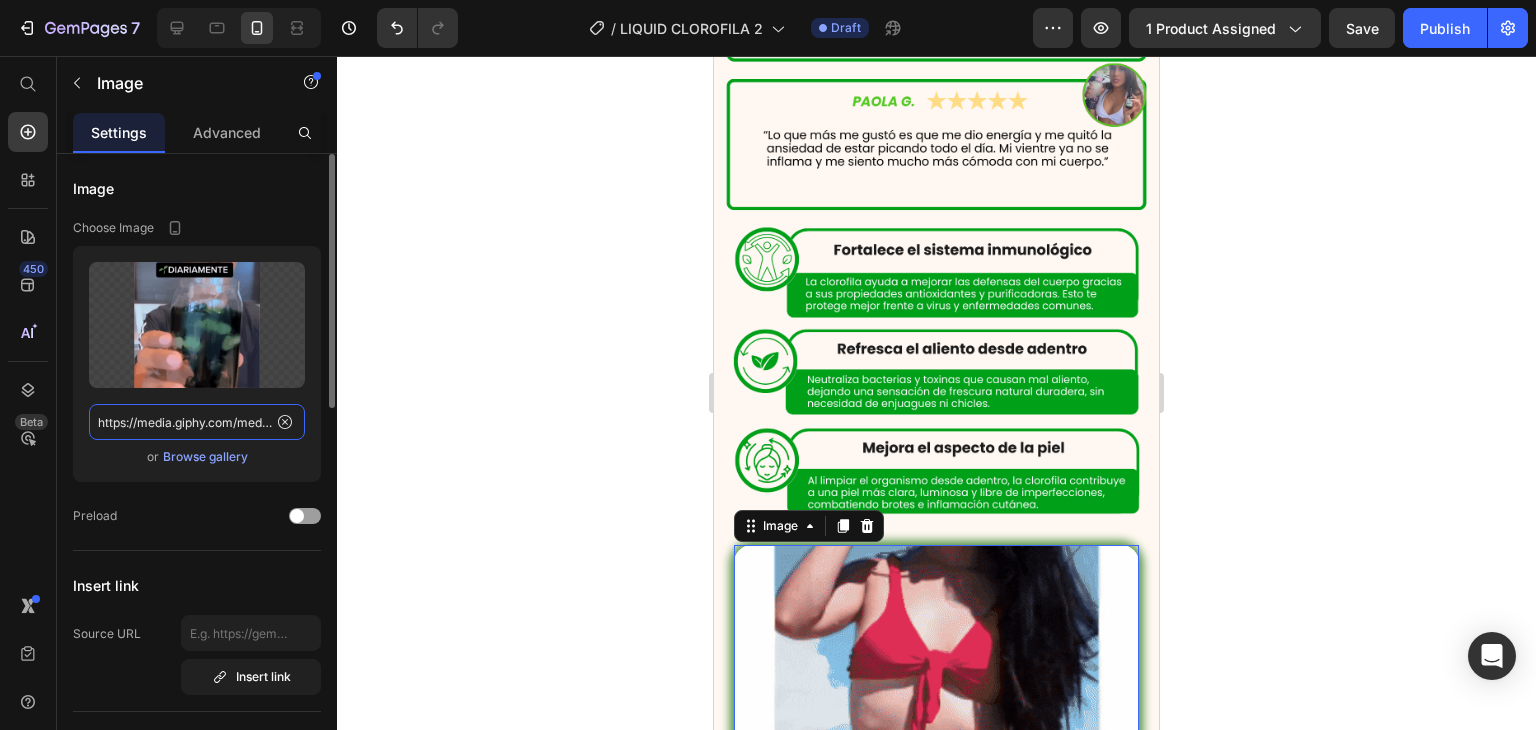 scroll, scrollTop: 0, scrollLeft: 195, axis: horizontal 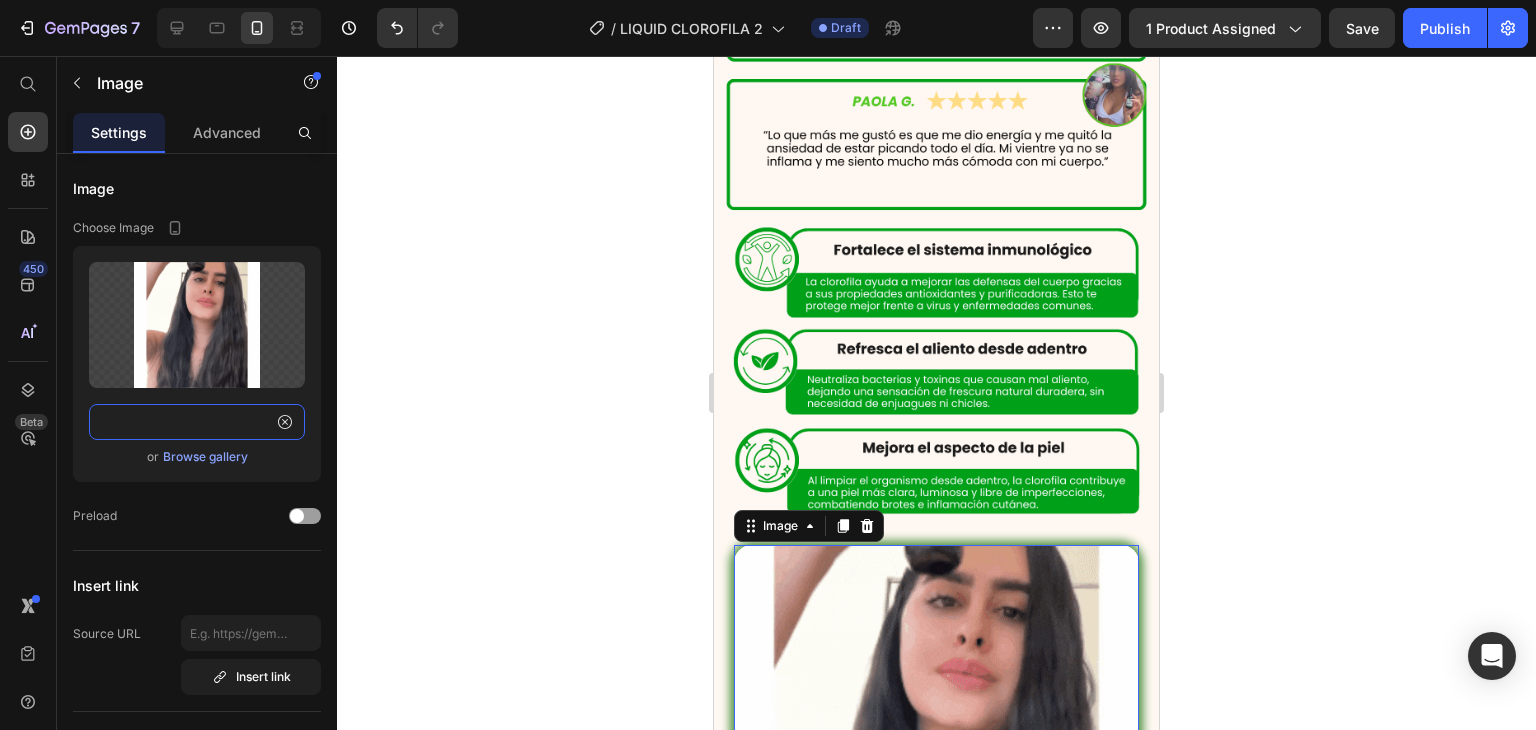 type on "https://media.giphy.com/media/l2jDCNUdwWJPdY7paU/giphy.gif" 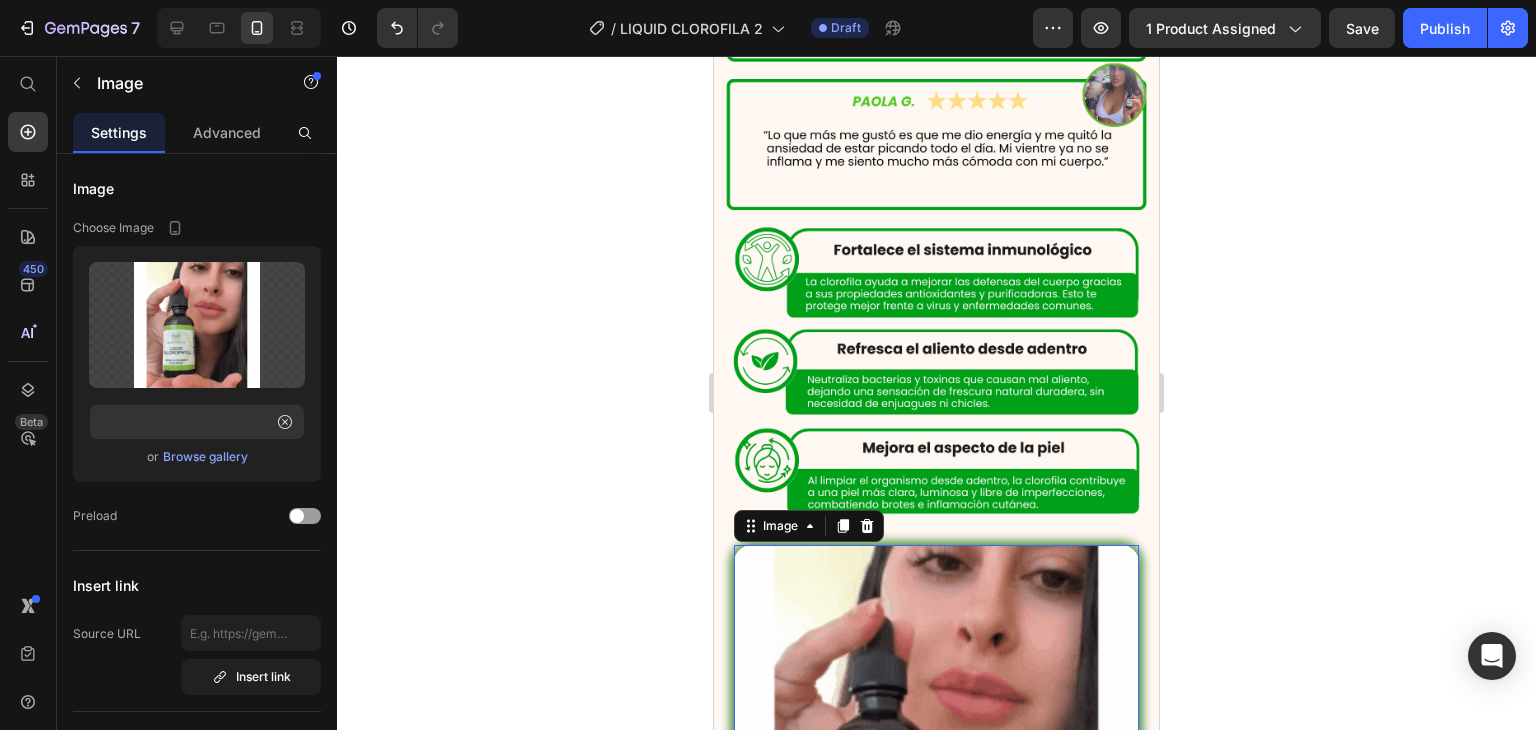click 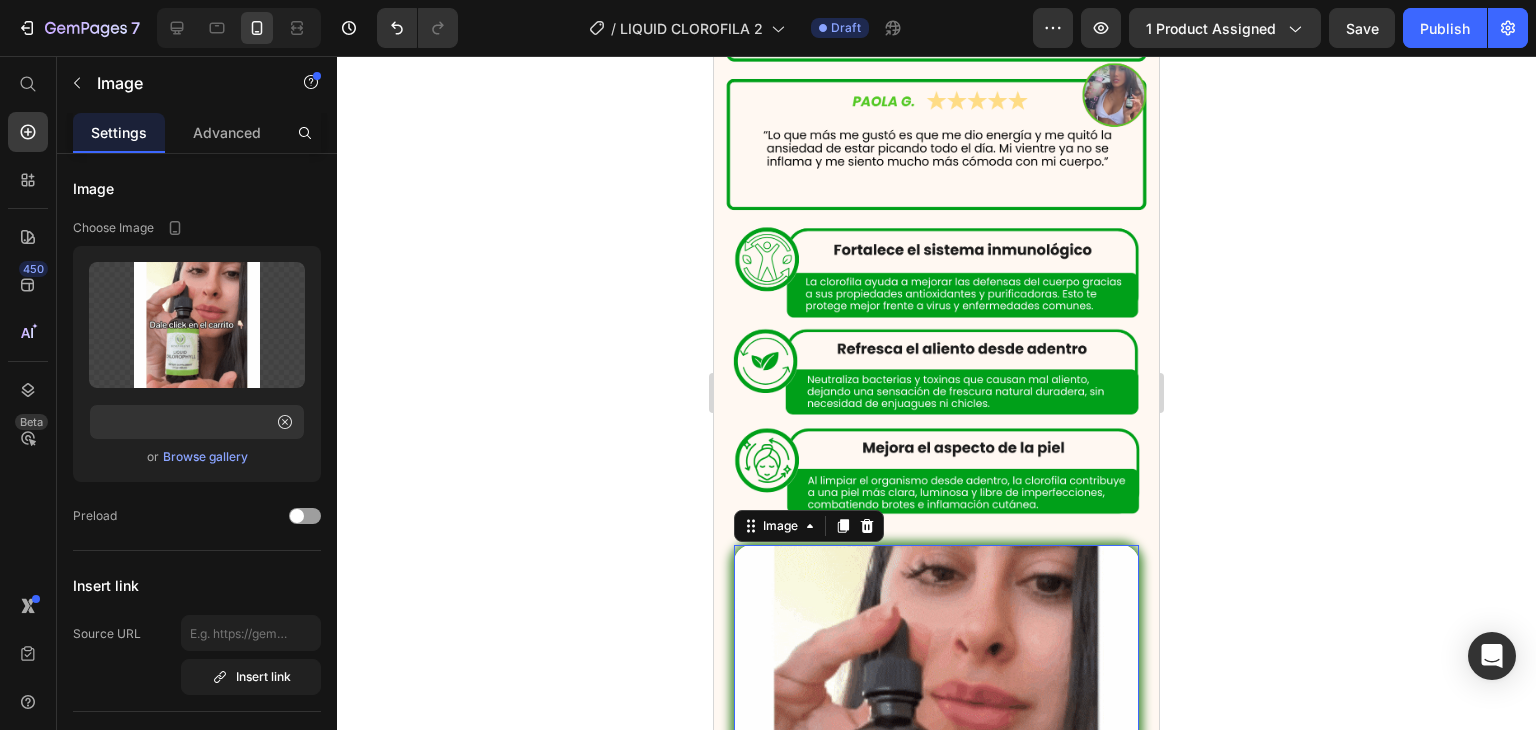 scroll, scrollTop: 0, scrollLeft: 0, axis: both 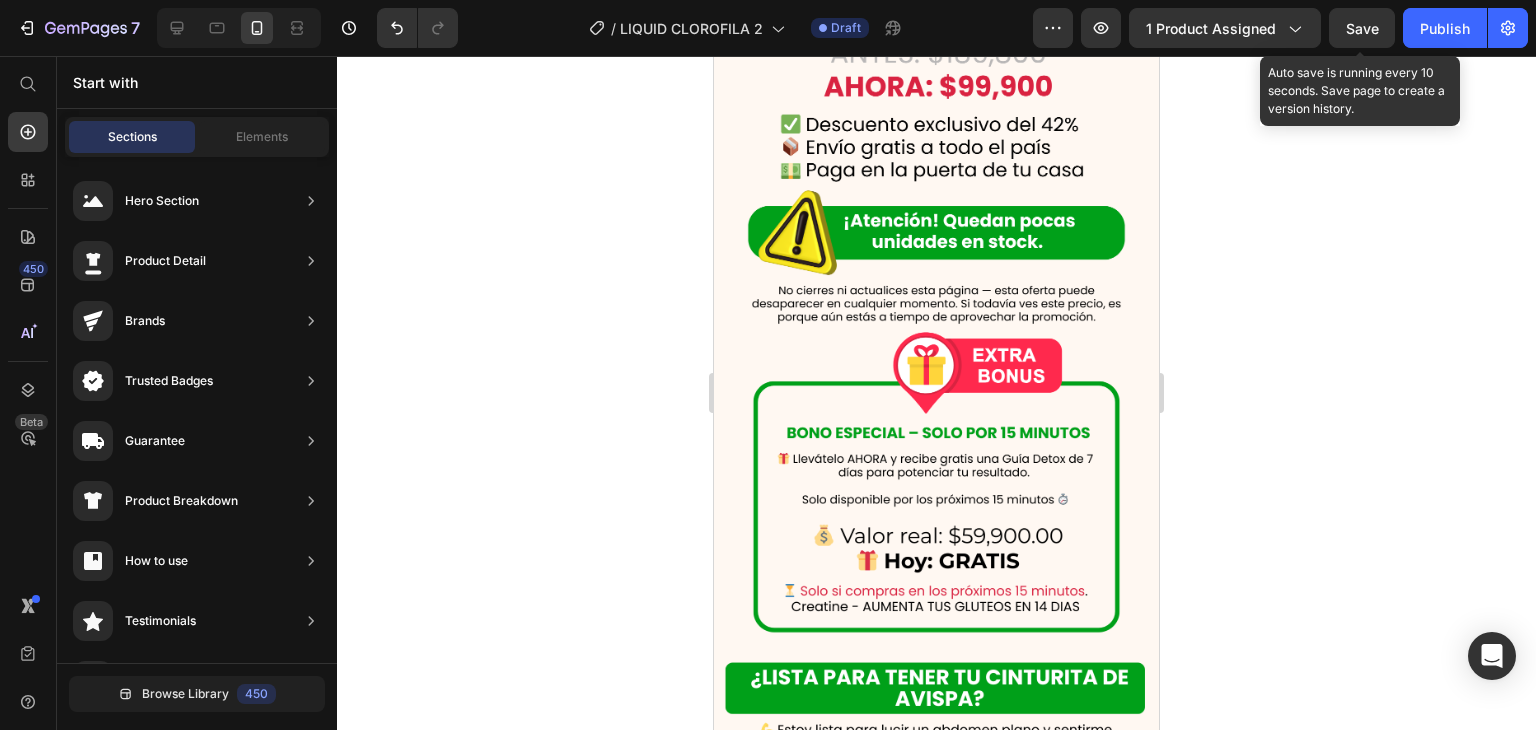 click on "Save" at bounding box center (1362, 28) 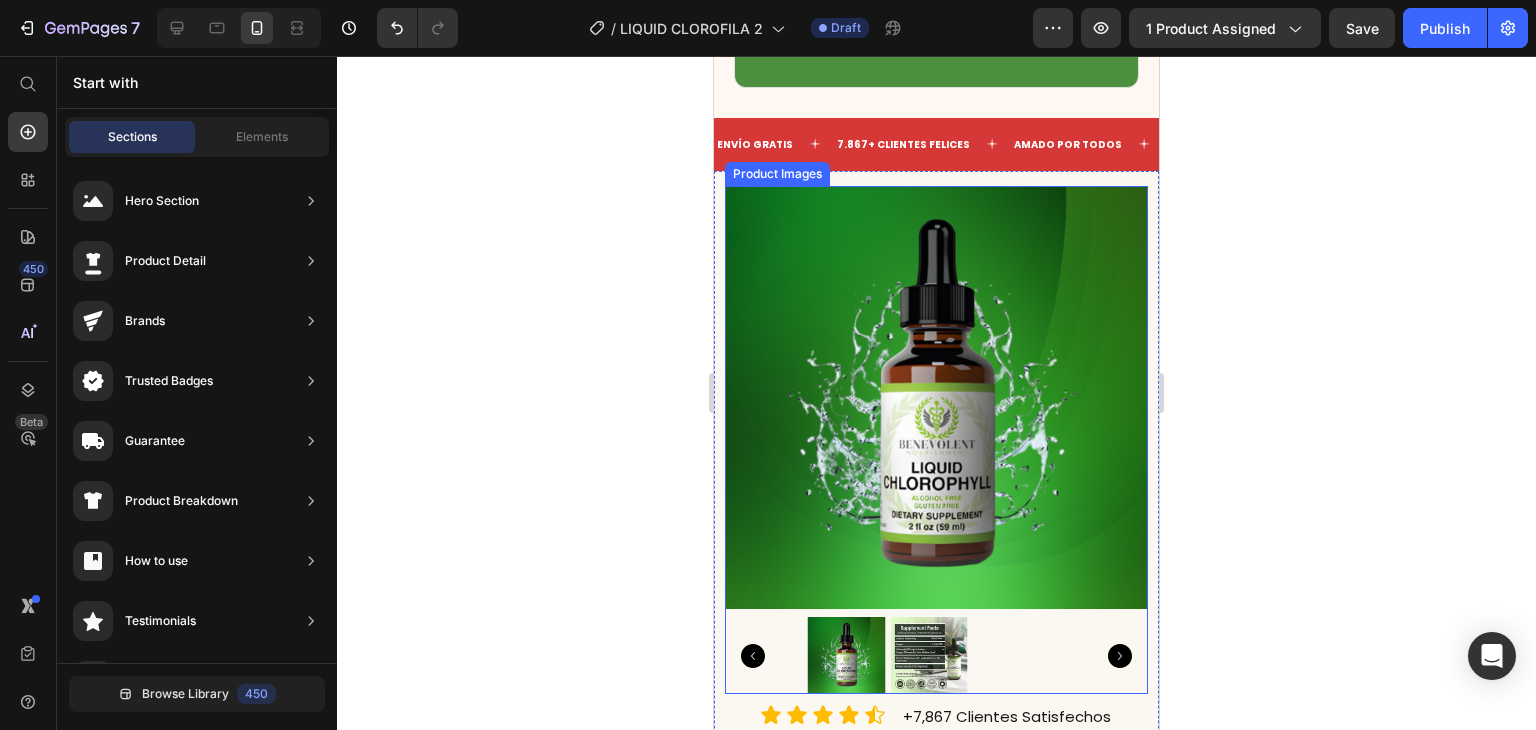 scroll, scrollTop: 10599, scrollLeft: 0, axis: vertical 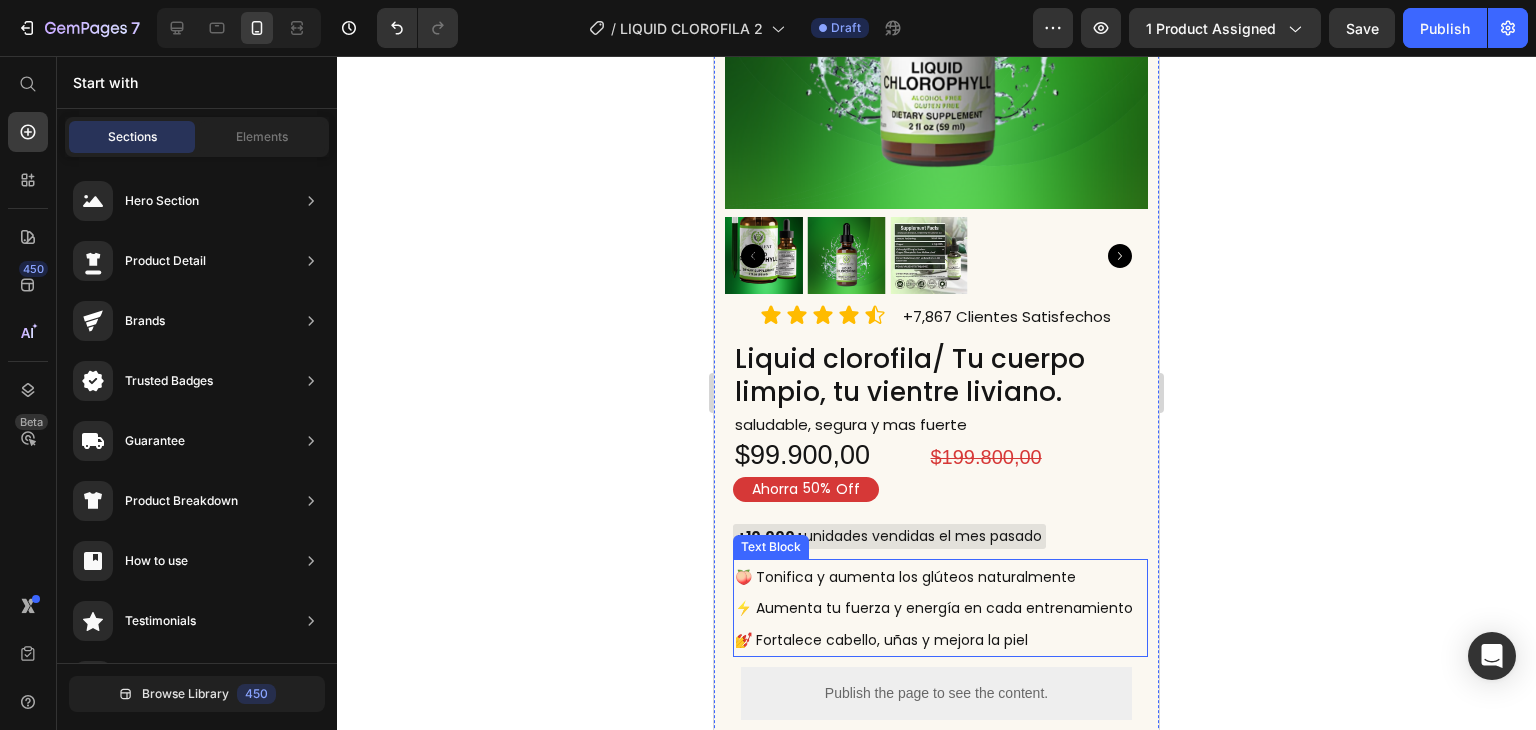 click on "💅 Fortalece cabello, uñas y mejora la piel" at bounding box center (940, 640) 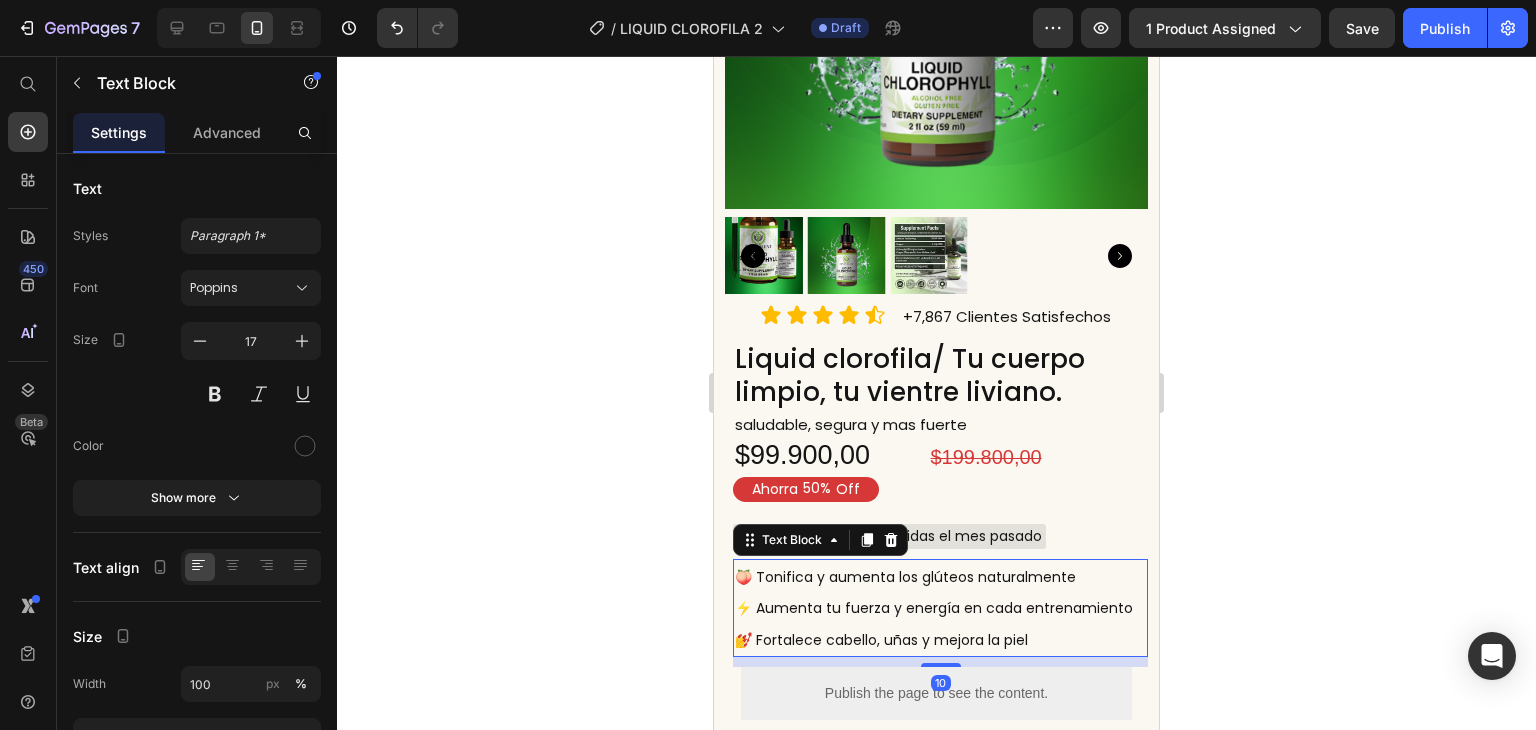 click on "💅 Fortalece cabello, uñas y mejora la piel" at bounding box center (940, 640) 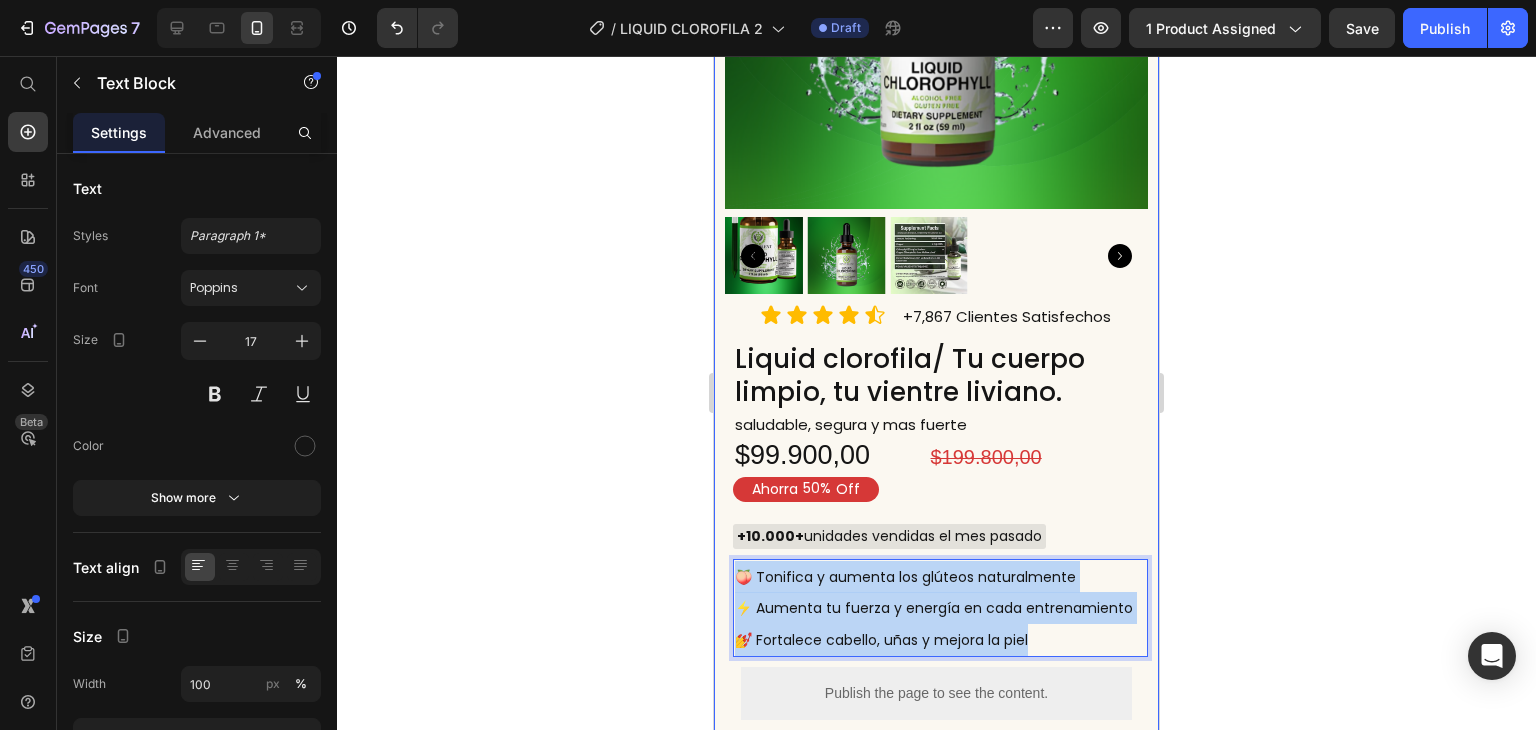 drag, startPoint x: 1046, startPoint y: 625, endPoint x: 726, endPoint y: 548, distance: 329.1337 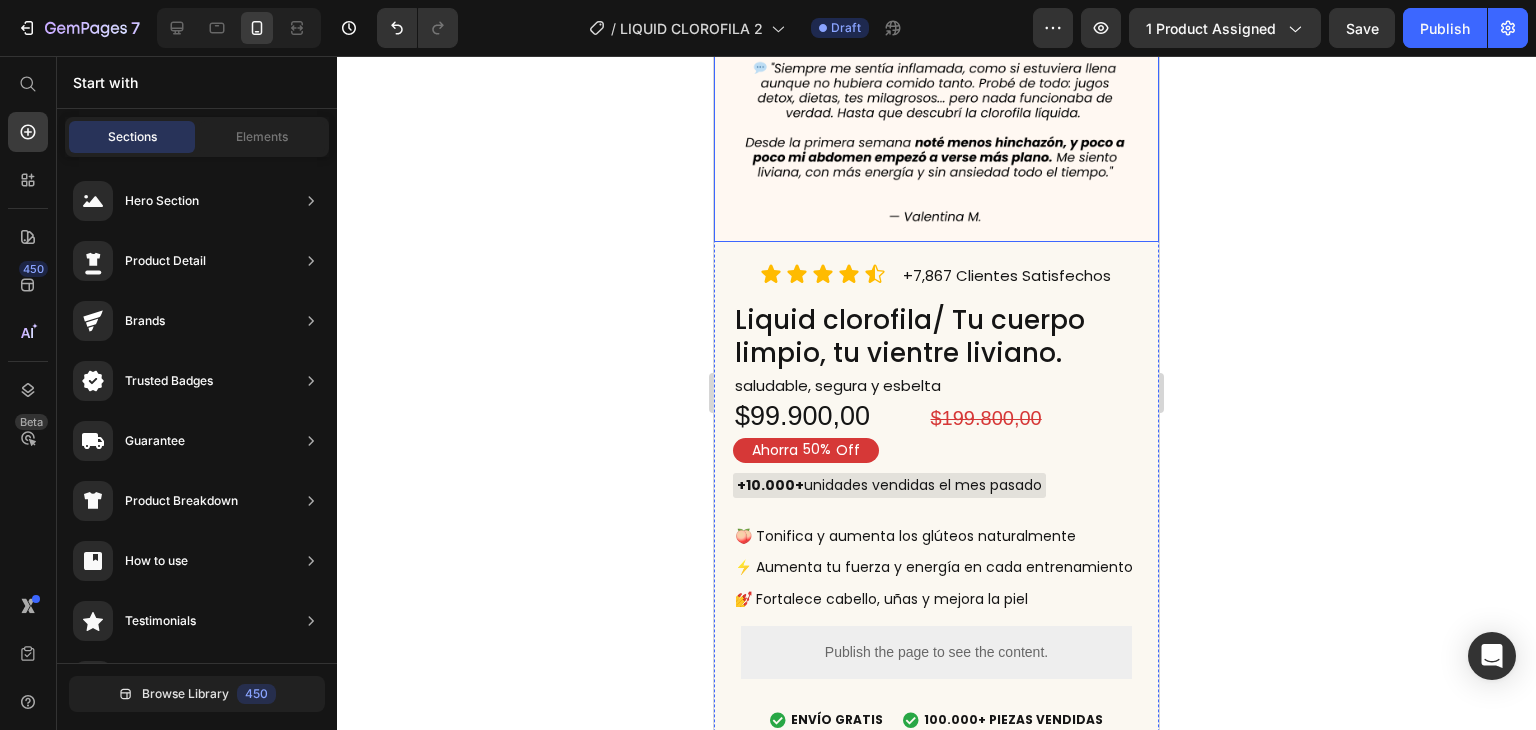 scroll, scrollTop: 1100, scrollLeft: 0, axis: vertical 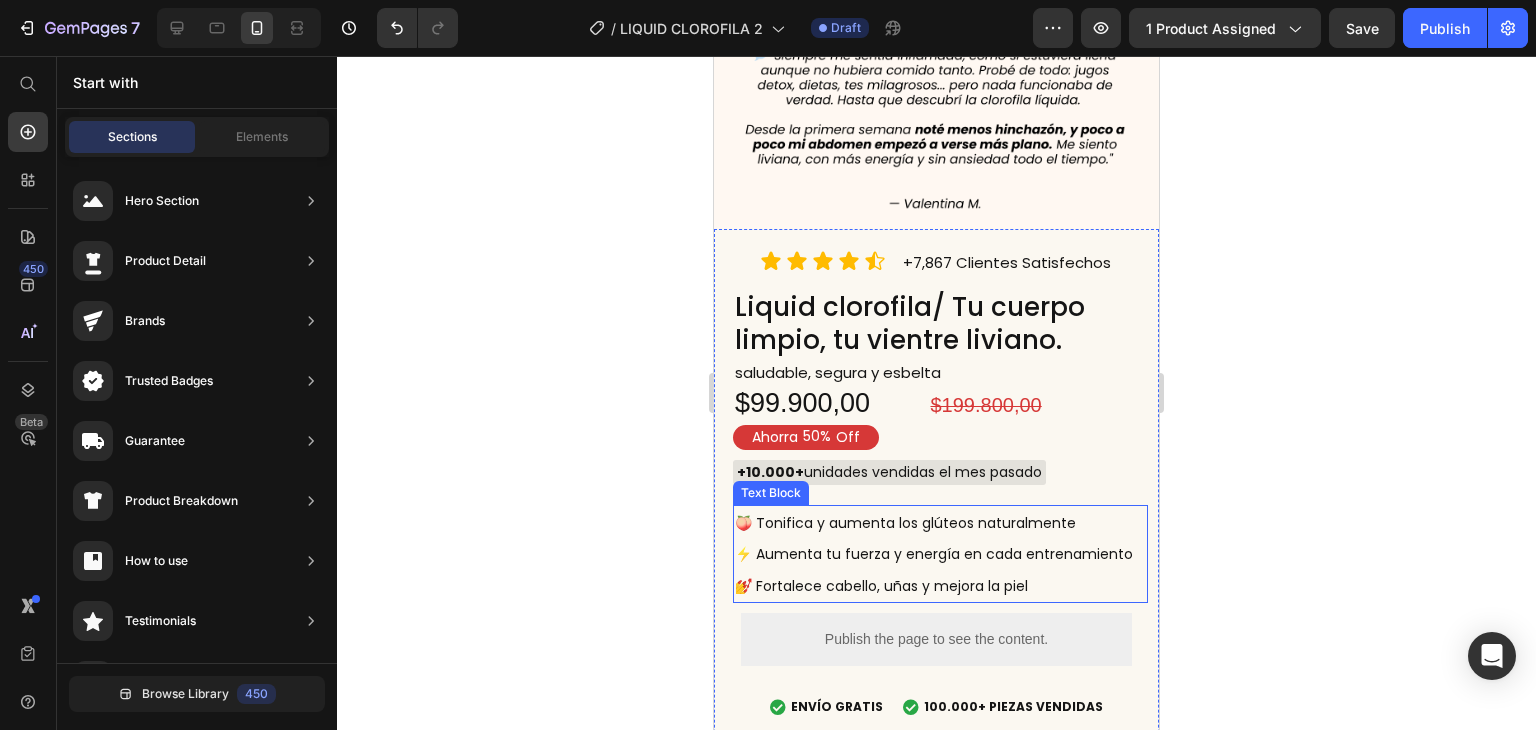 click on "💅 Fortalece cabello, uñas y mejora la piel" at bounding box center (881, 586) 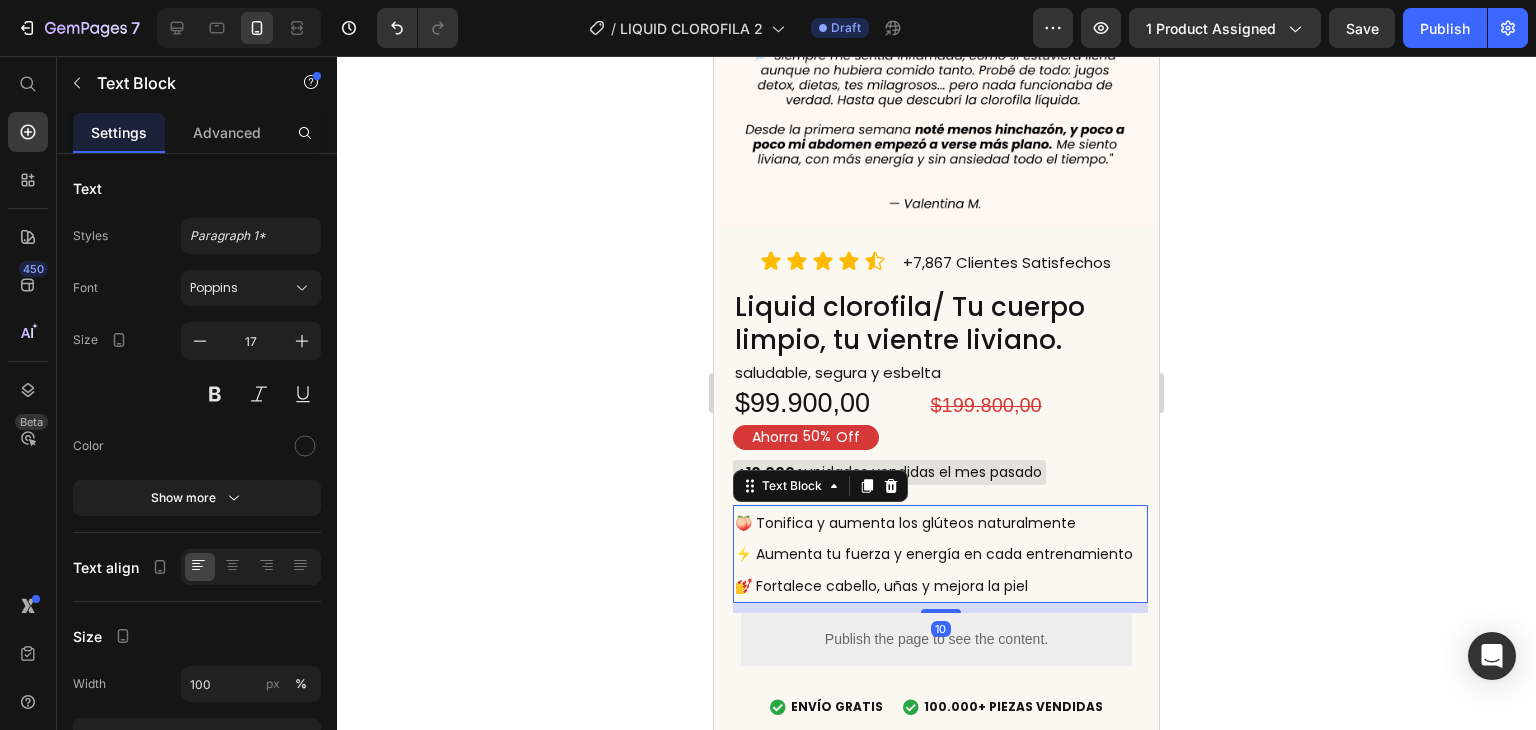 click on "💅 Fortalece cabello, uñas y mejora la piel" at bounding box center [940, 586] 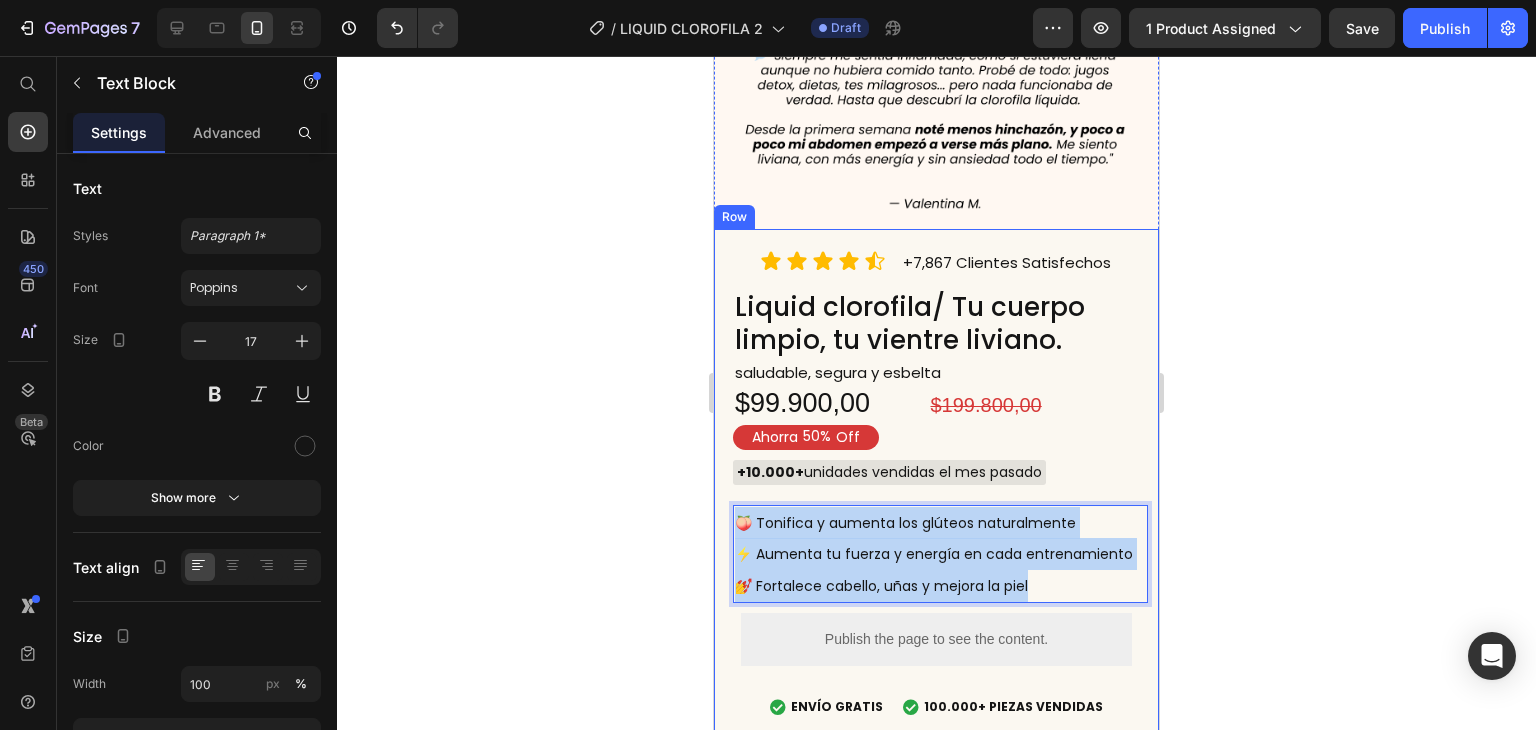 drag, startPoint x: 1060, startPoint y: 546, endPoint x: 728, endPoint y: 475, distance: 339.507 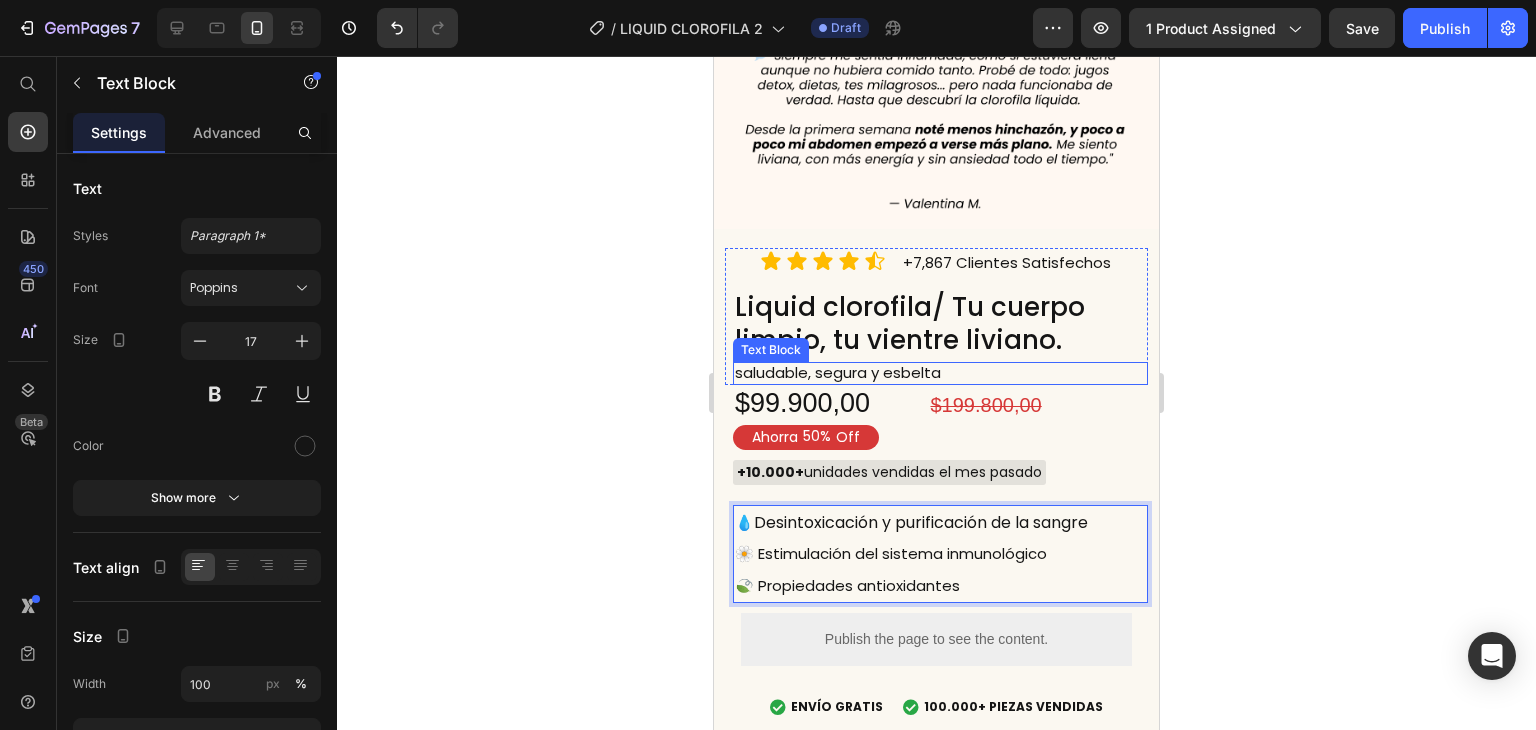 click on "saludable, segura y esbelta" at bounding box center (886, 373) 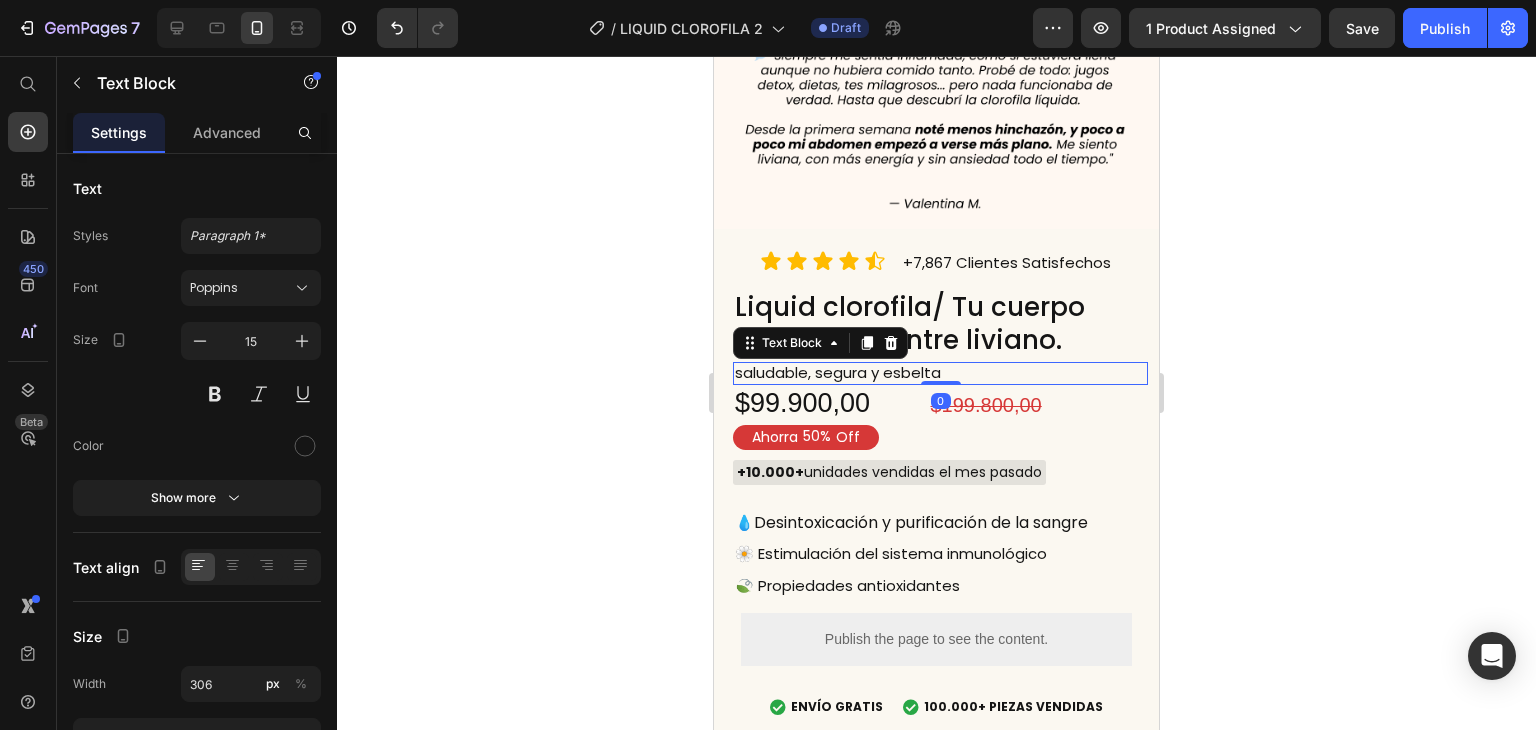 click on "saludable, segura y esbelta" at bounding box center [886, 373] 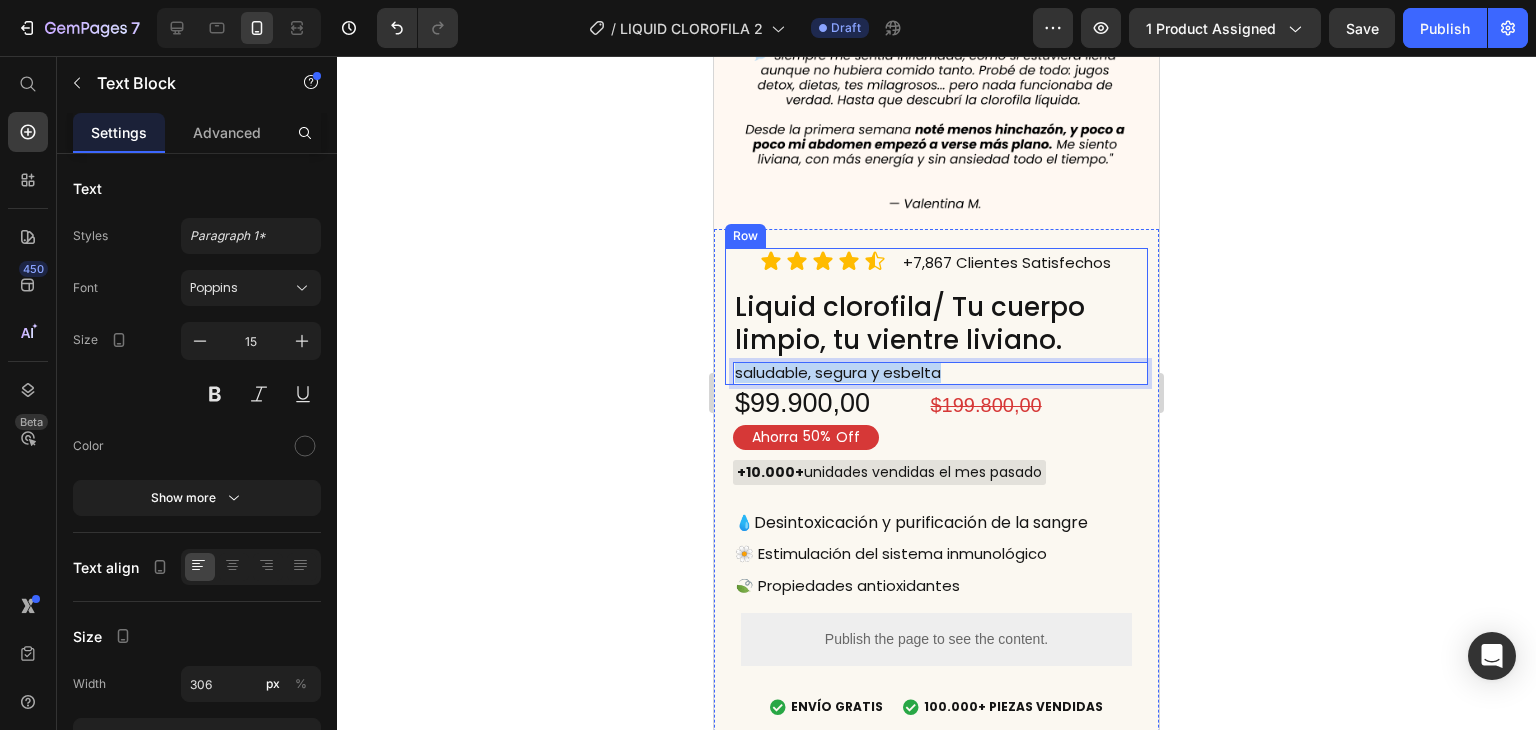 drag, startPoint x: 971, startPoint y: 326, endPoint x: 729, endPoint y: 314, distance: 242.29733 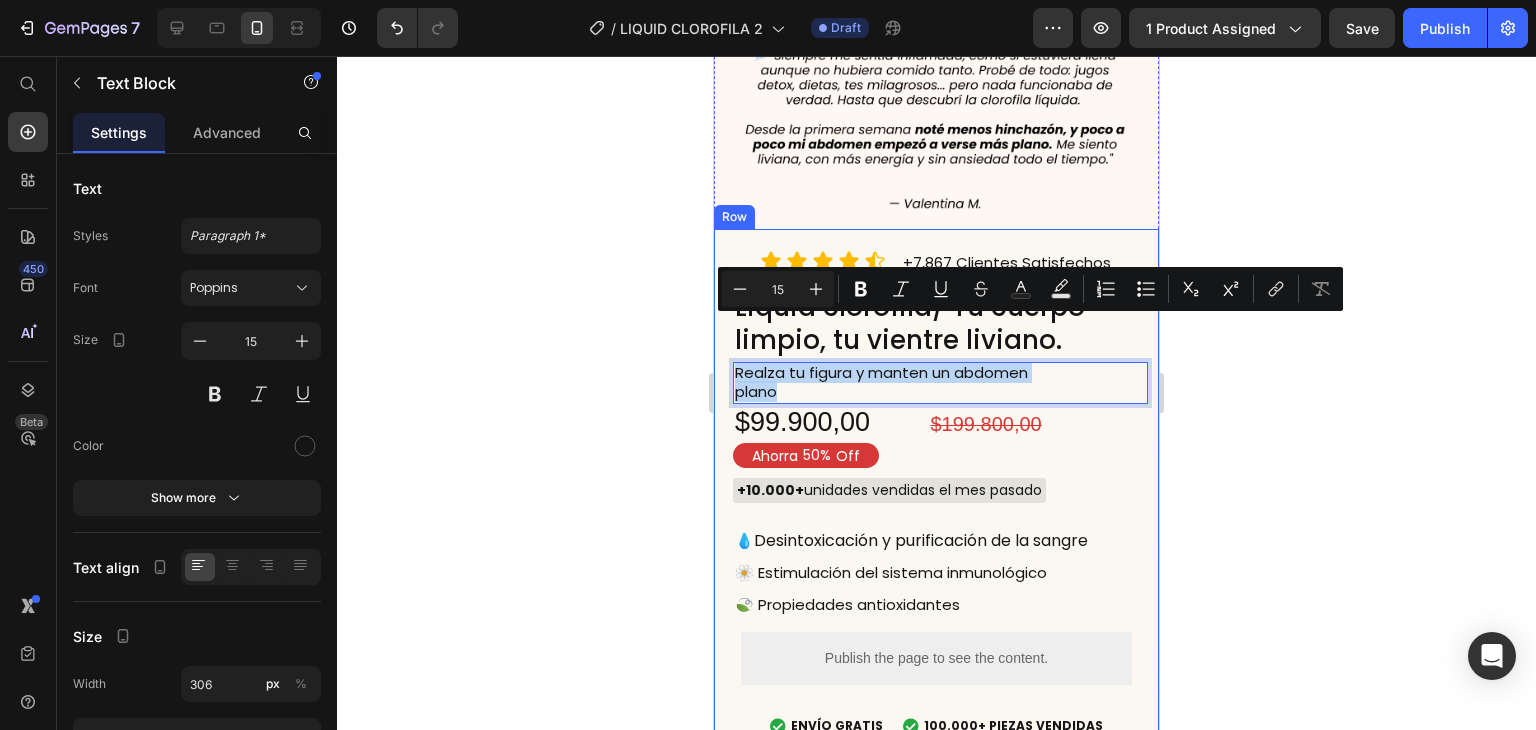 drag, startPoint x: 846, startPoint y: 345, endPoint x: 716, endPoint y: 317, distance: 132.9812 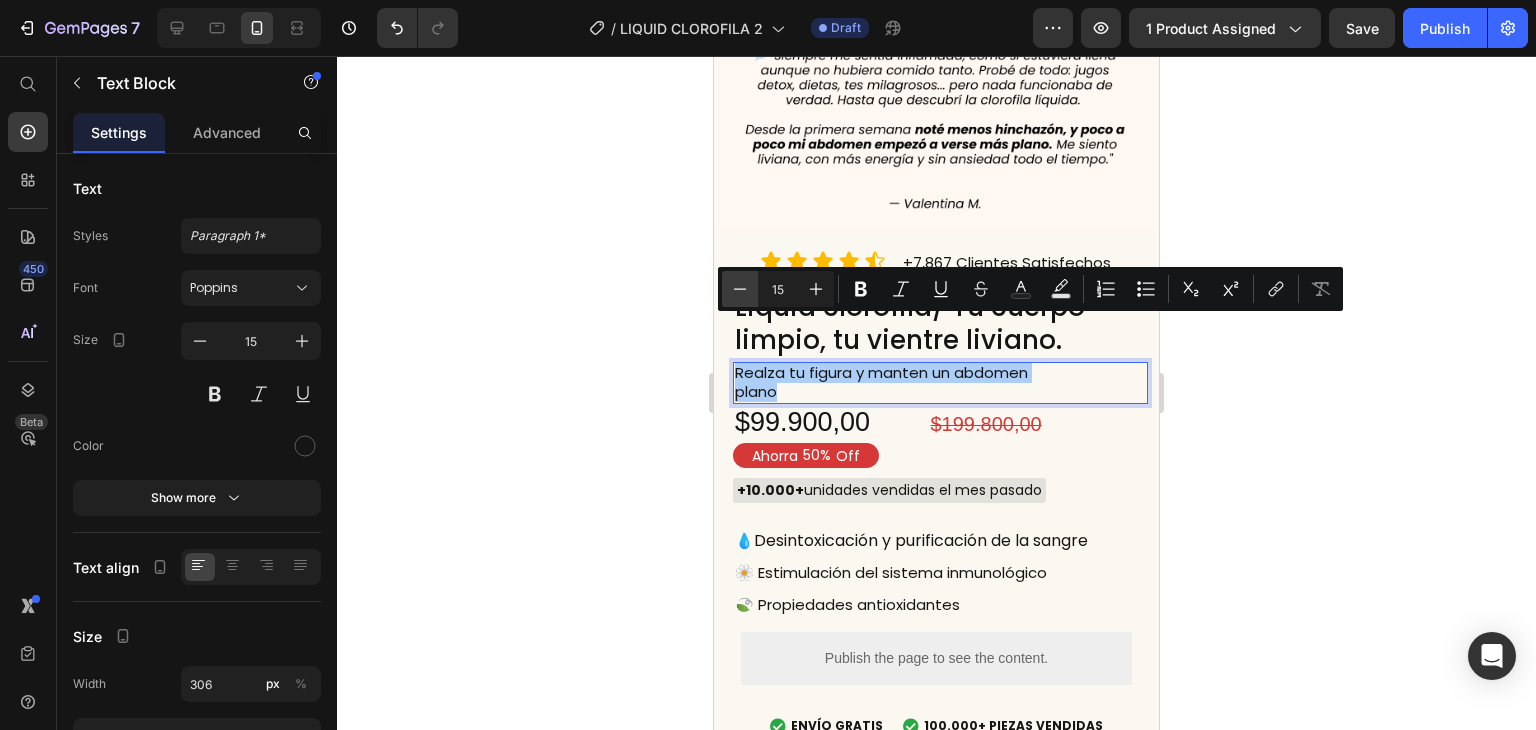 click 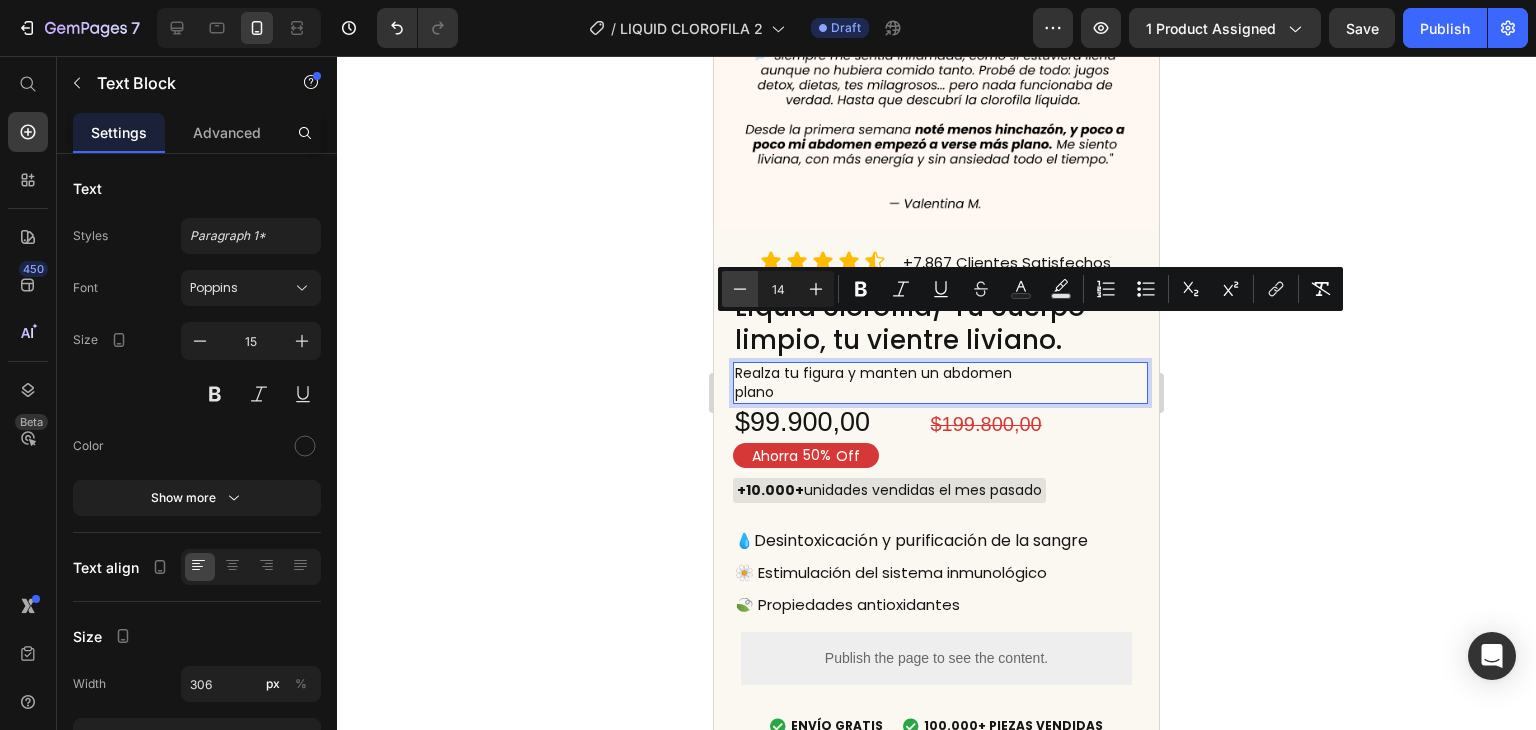 click 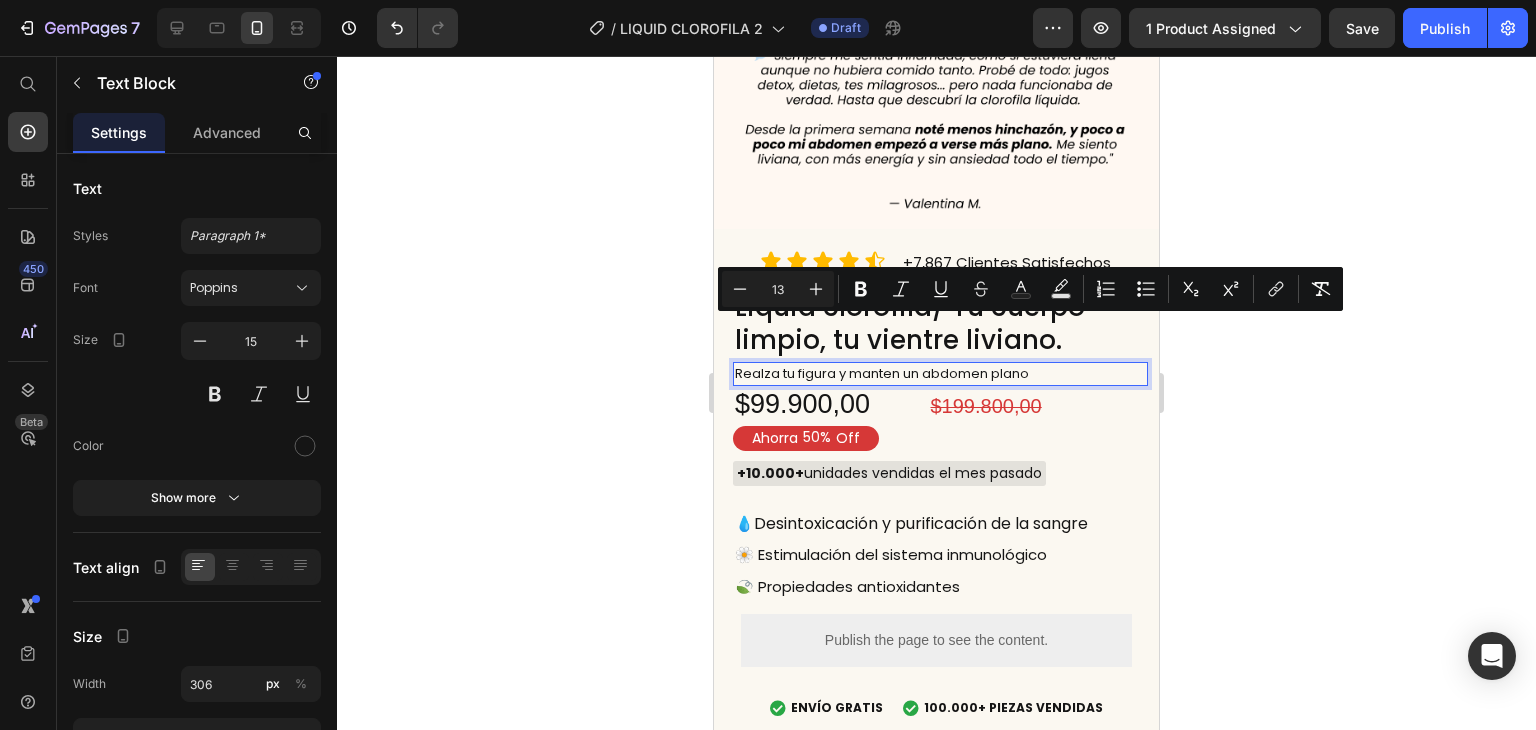 click on "Realza tu figura y manten un abdomen plano" at bounding box center [882, 373] 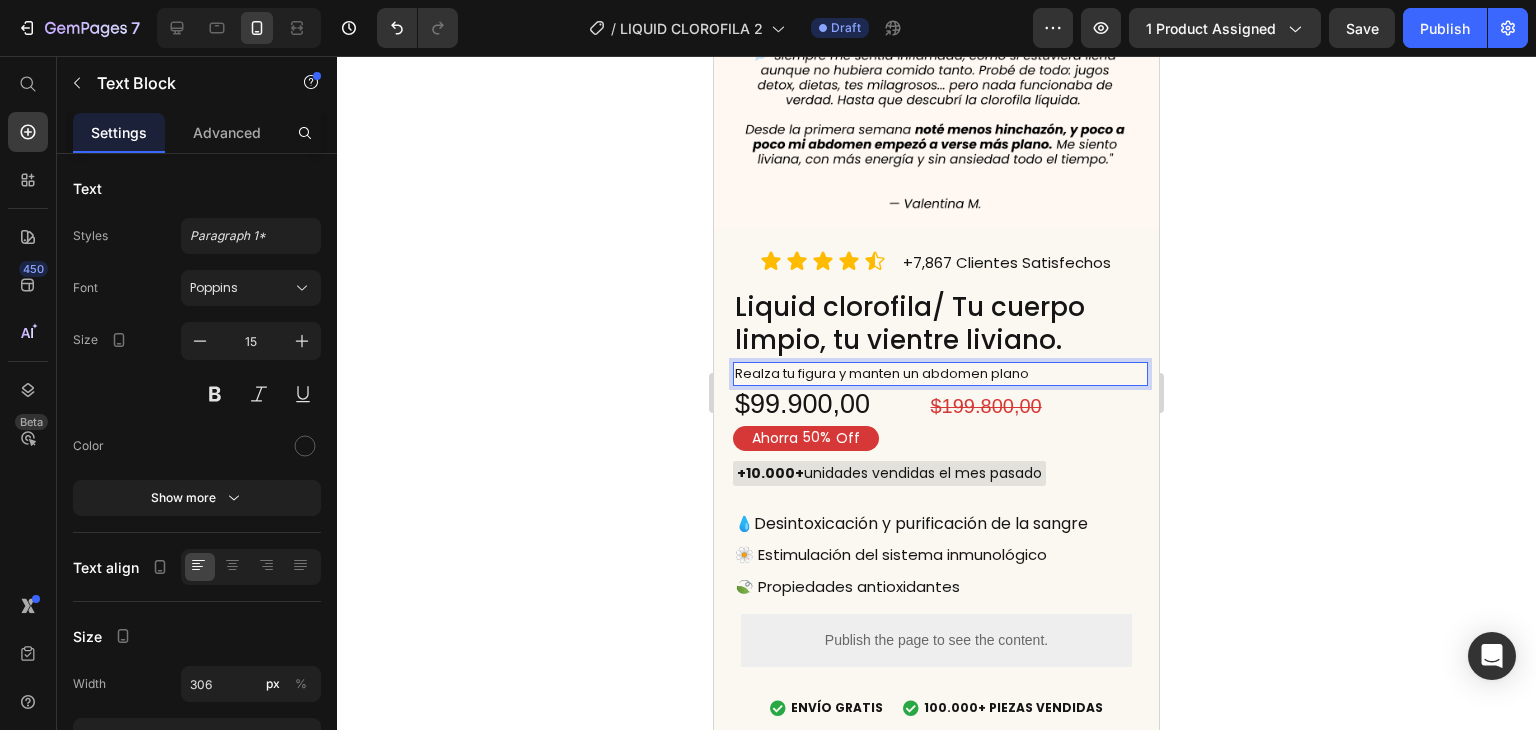 click on "Realza tu figura y manten un abdomen plano" at bounding box center [882, 373] 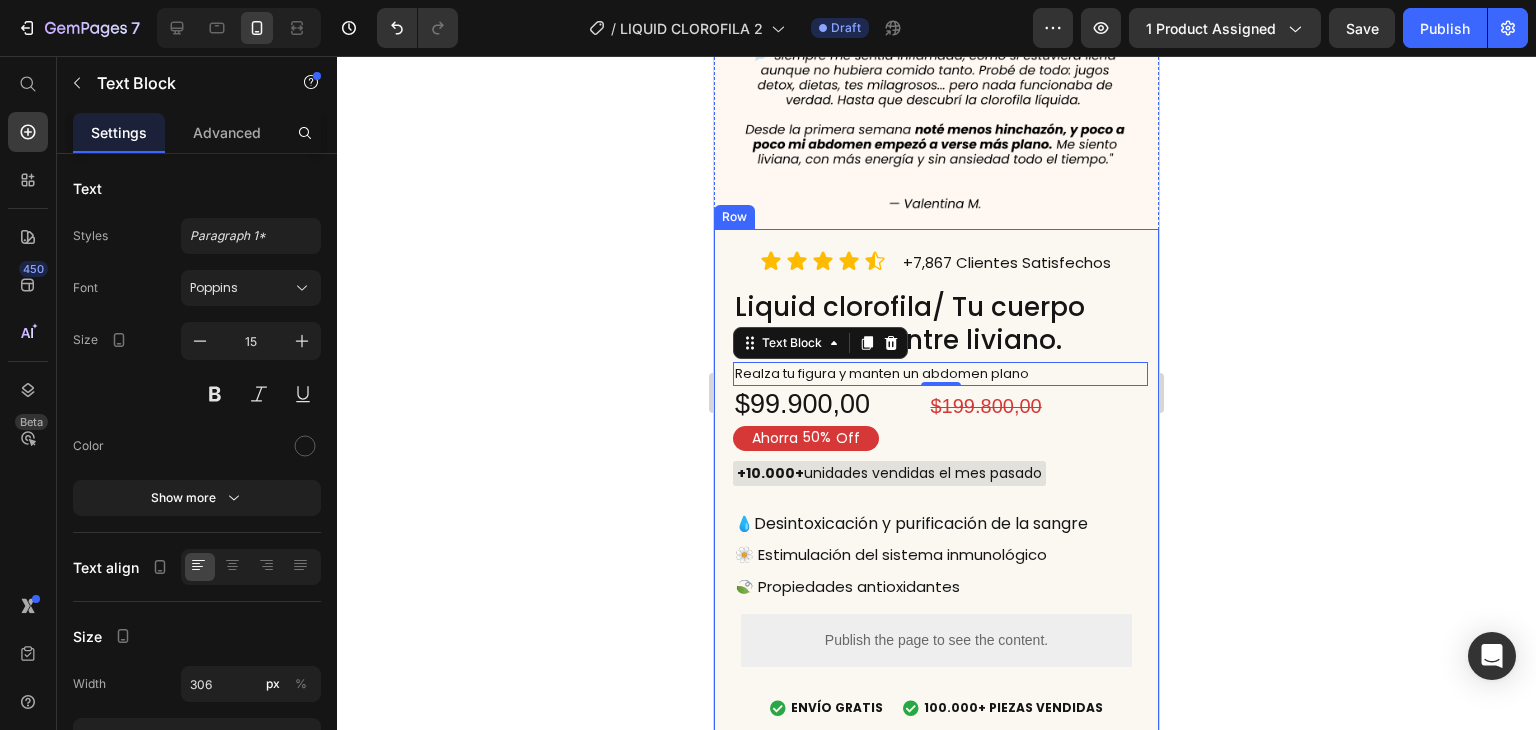 drag, startPoint x: 1054, startPoint y: 333, endPoint x: 720, endPoint y: 314, distance: 334.53998 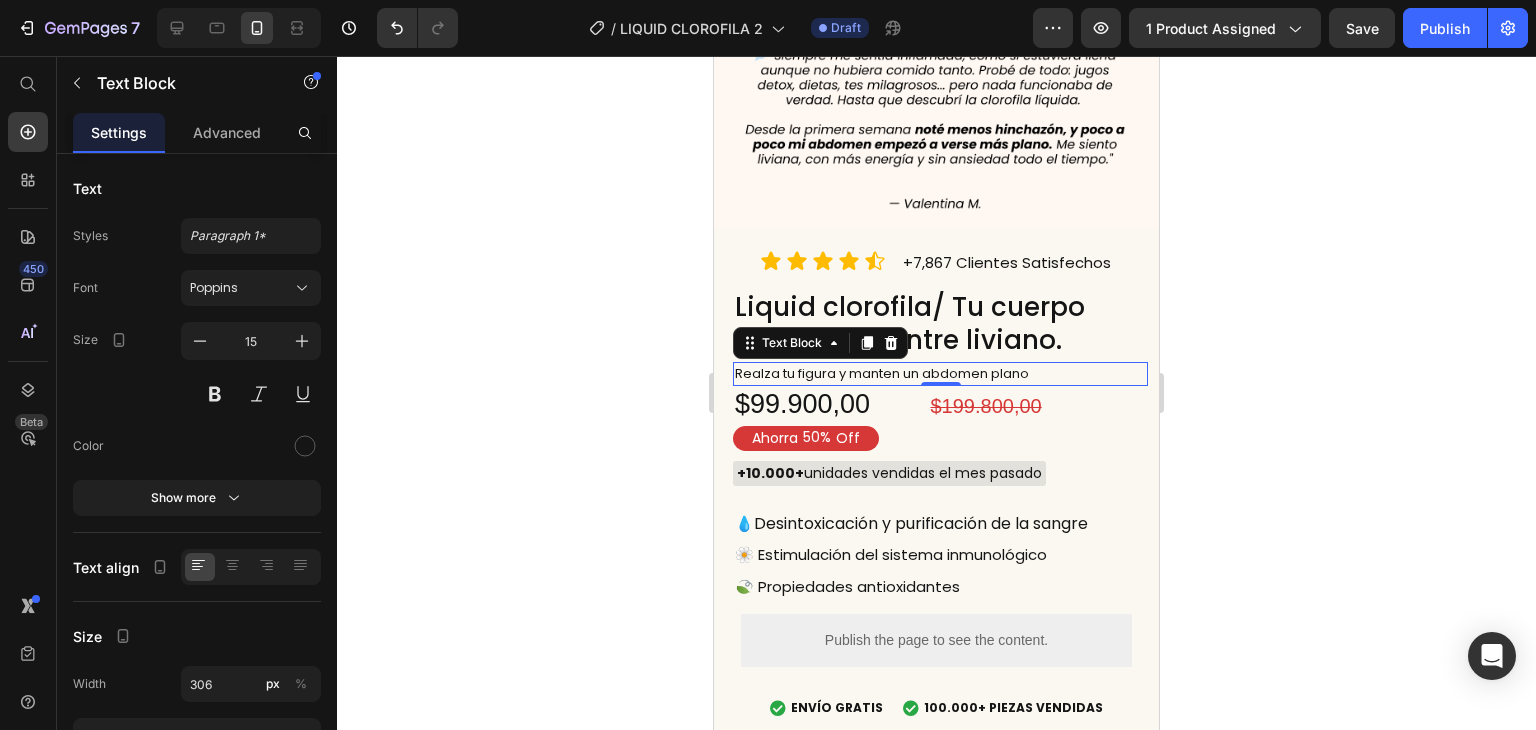 click on "Realza tu figura y manten un abdomen plano" at bounding box center (882, 373) 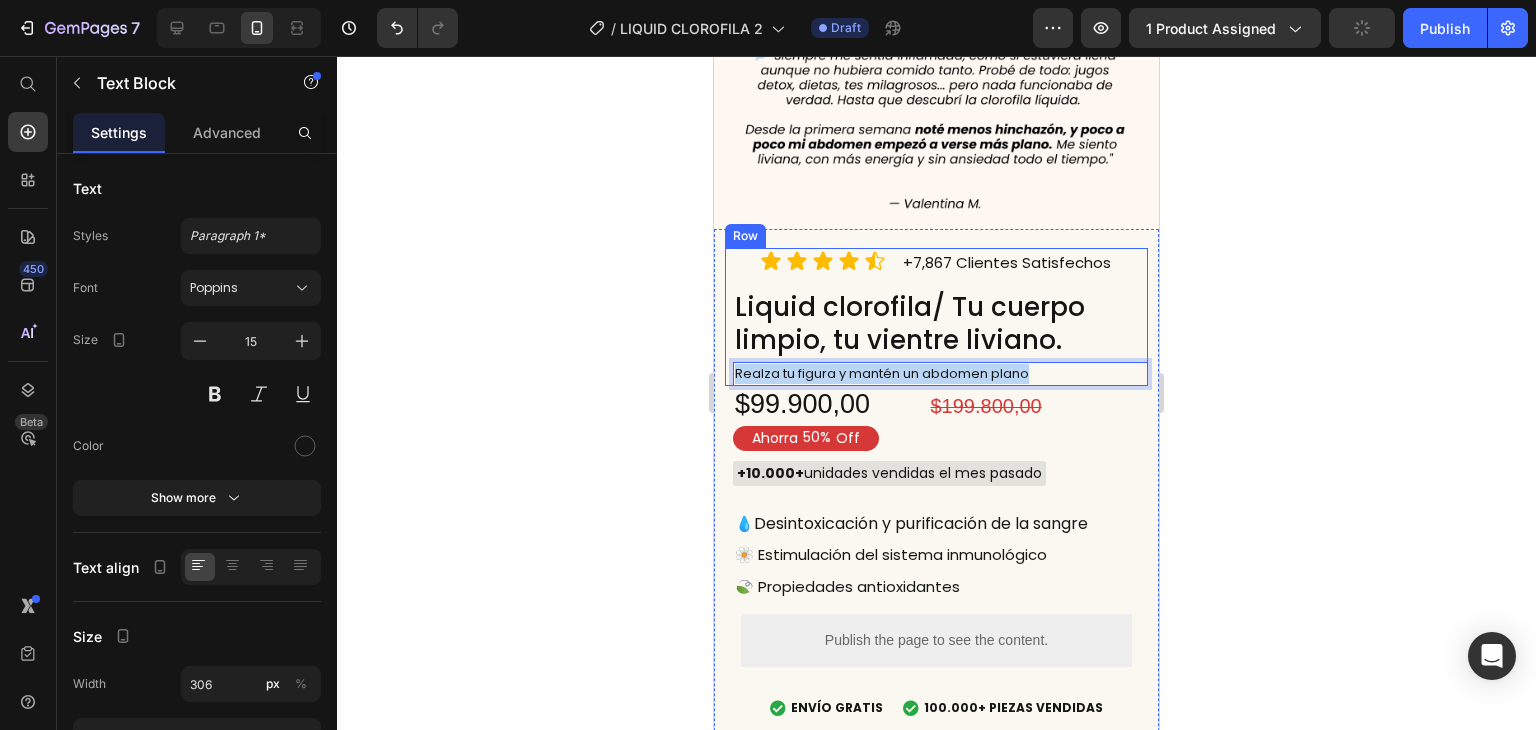 drag, startPoint x: 1033, startPoint y: 333, endPoint x: 723, endPoint y: 317, distance: 310.41263 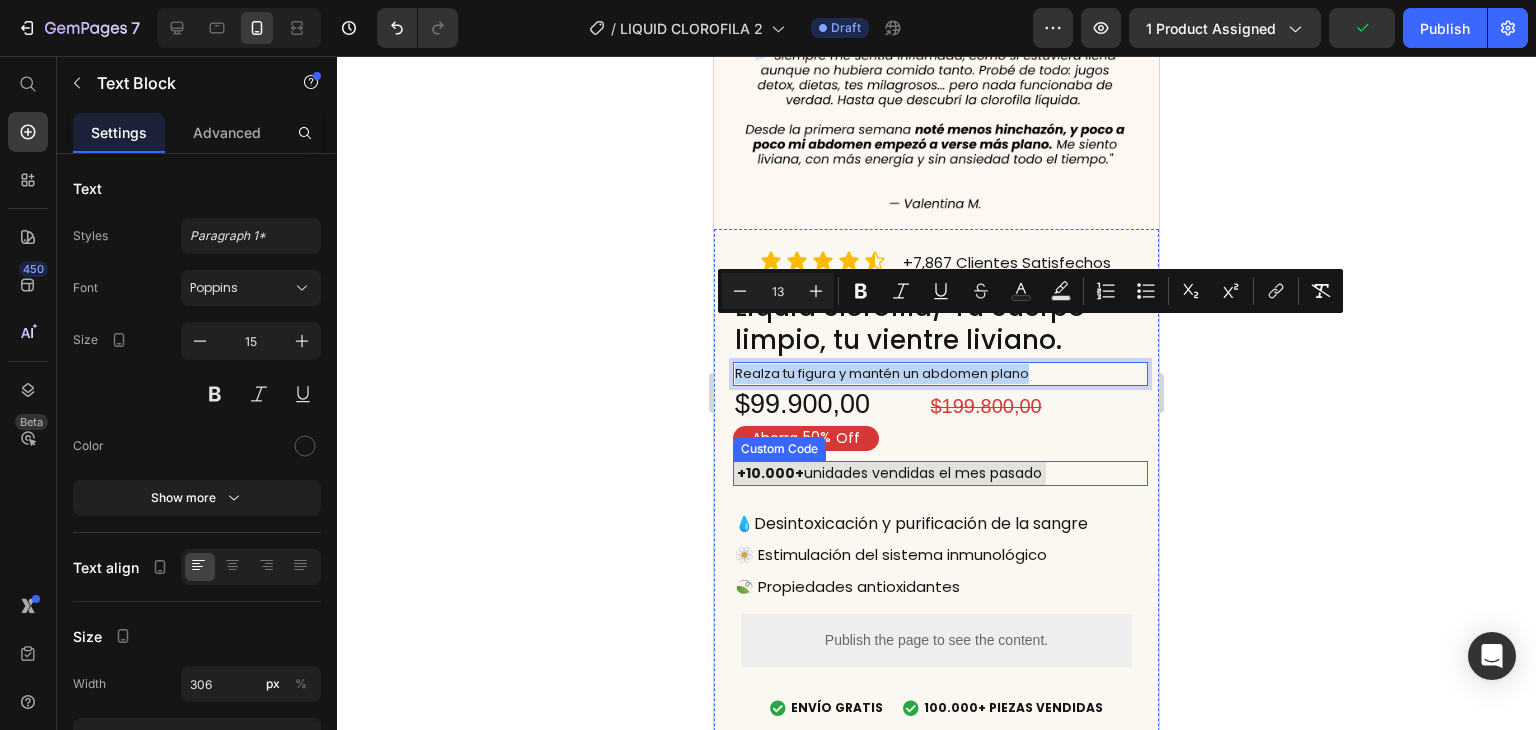 copy on "Realza tu figura y mantén un abdomen plano" 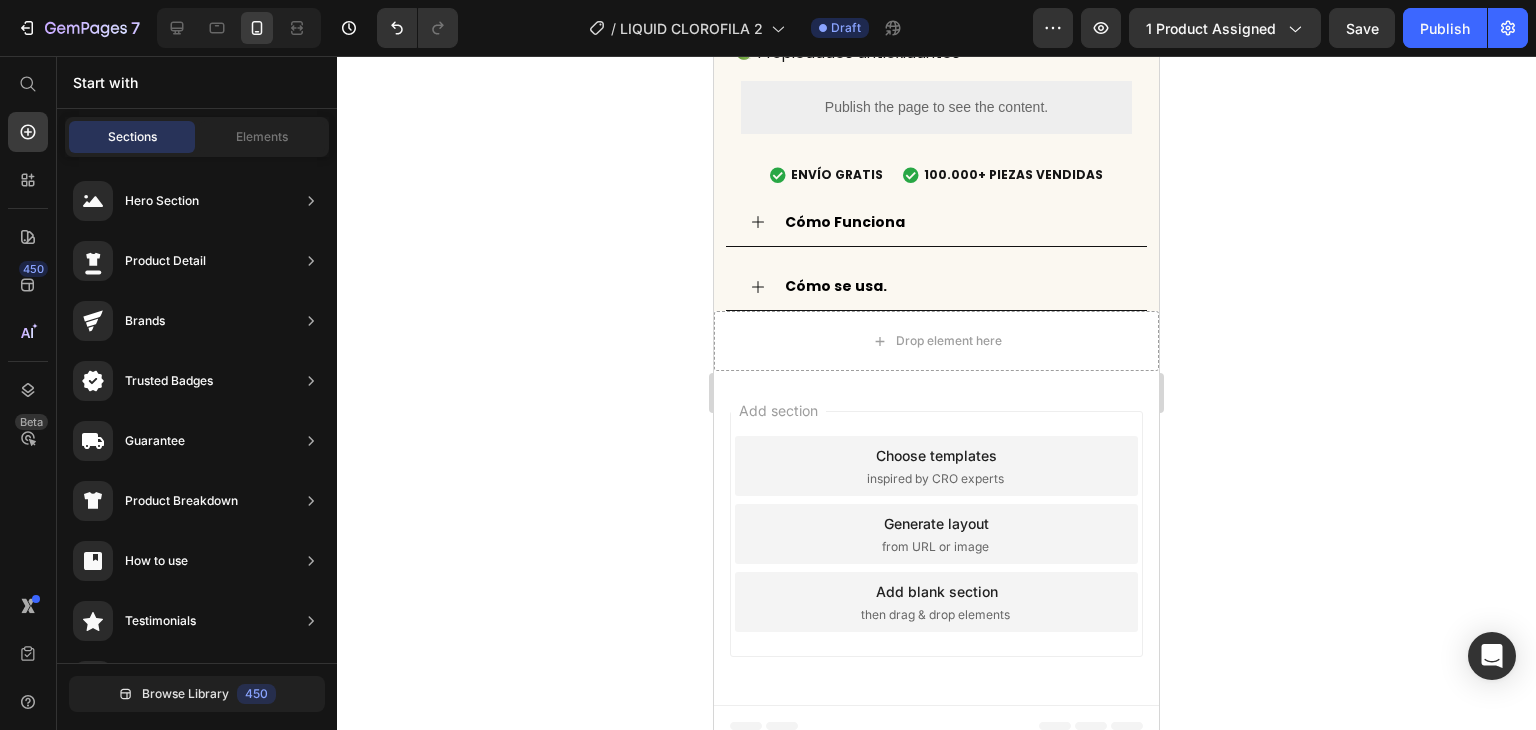 scroll, scrollTop: 10686, scrollLeft: 0, axis: vertical 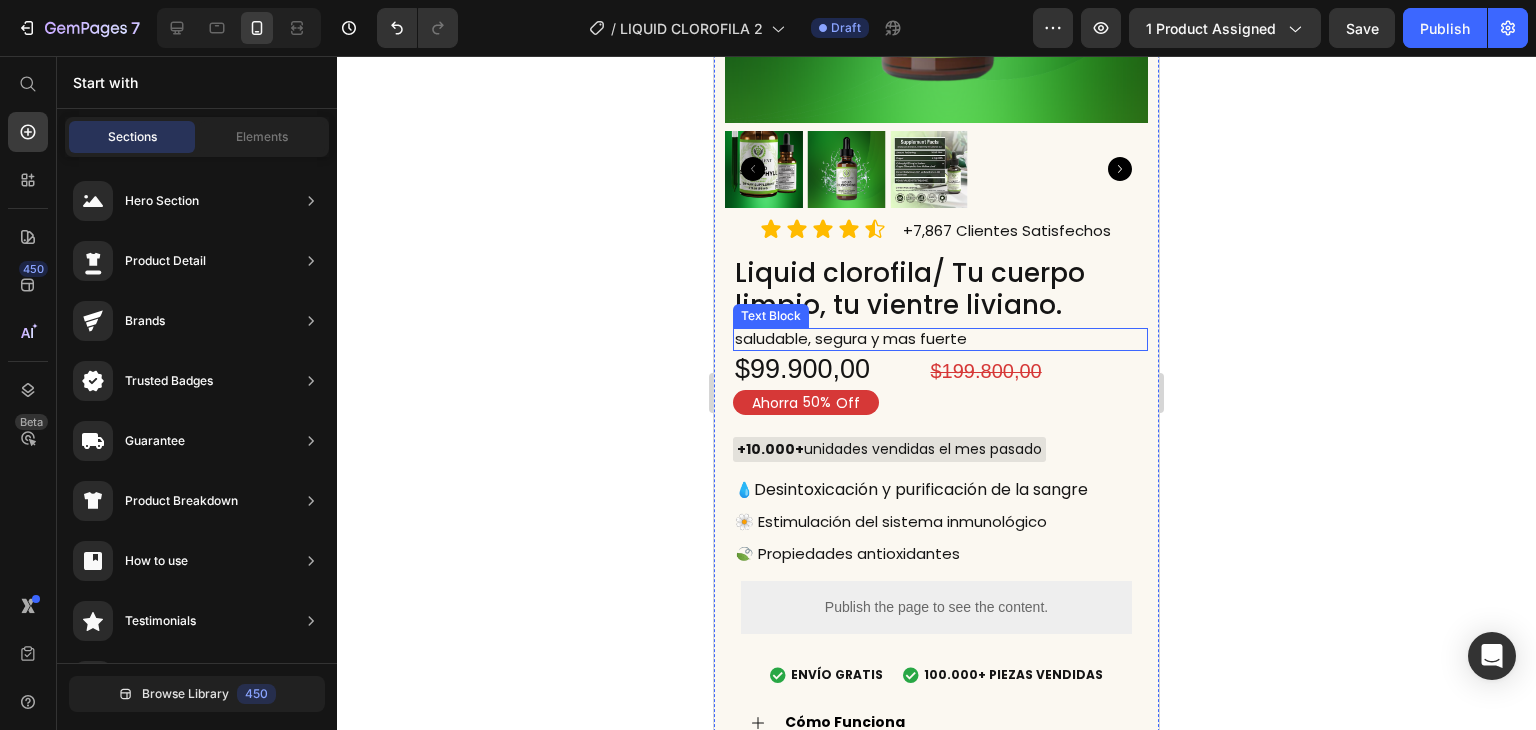 click on "saludable, segura y mas fuerte" at bounding box center [886, 339] 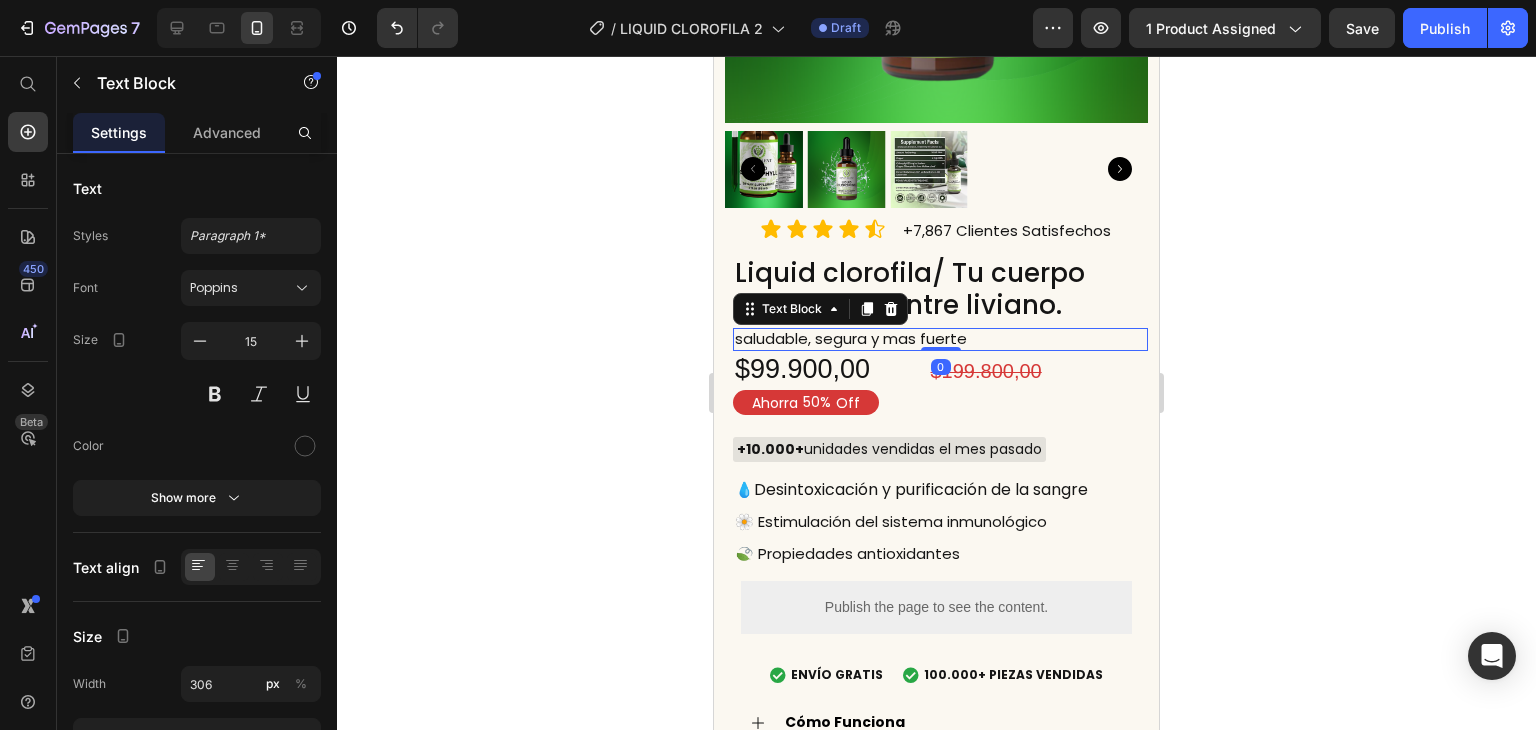 click on "saludable, segura y mas fuerte" at bounding box center (886, 339) 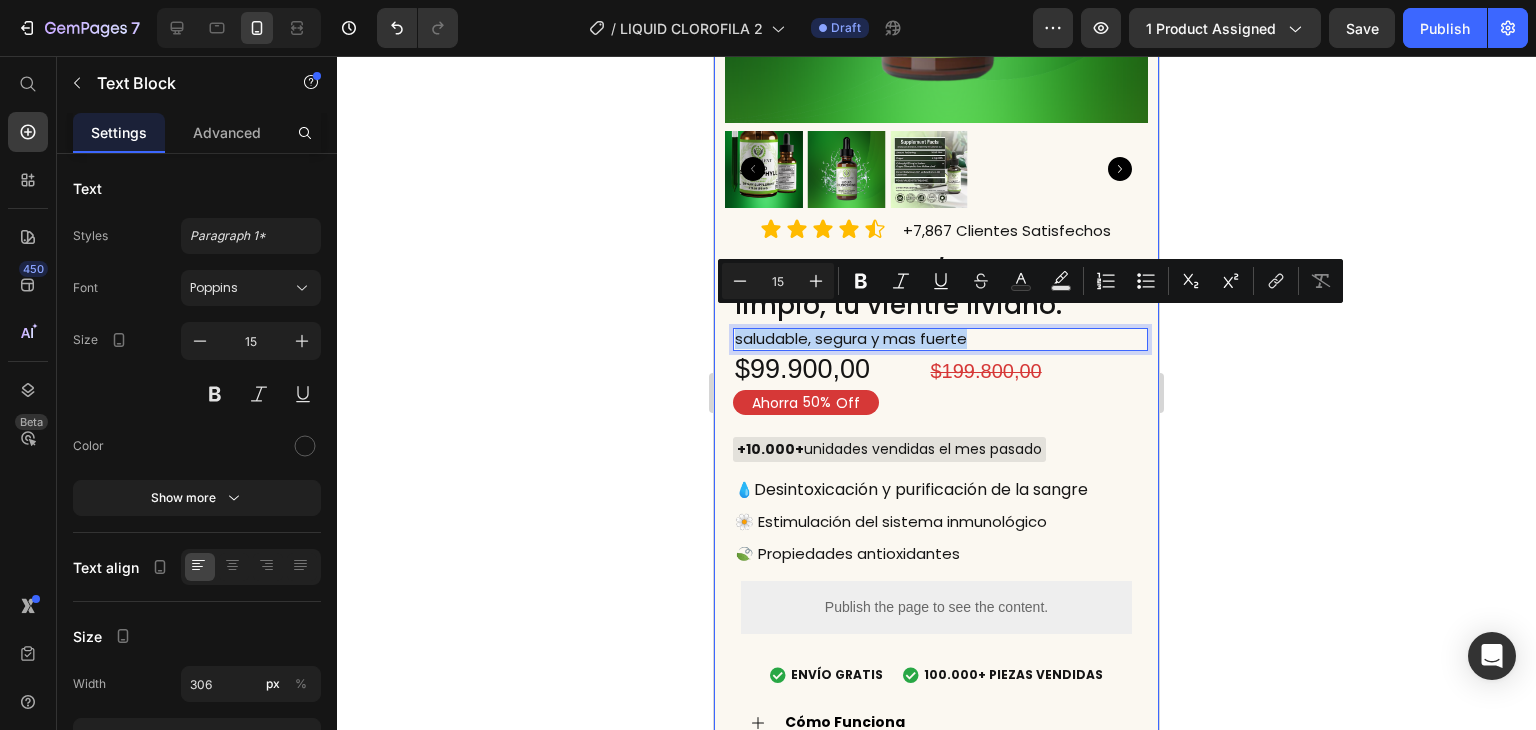 drag, startPoint x: 985, startPoint y: 321, endPoint x: 724, endPoint y: 309, distance: 261.27573 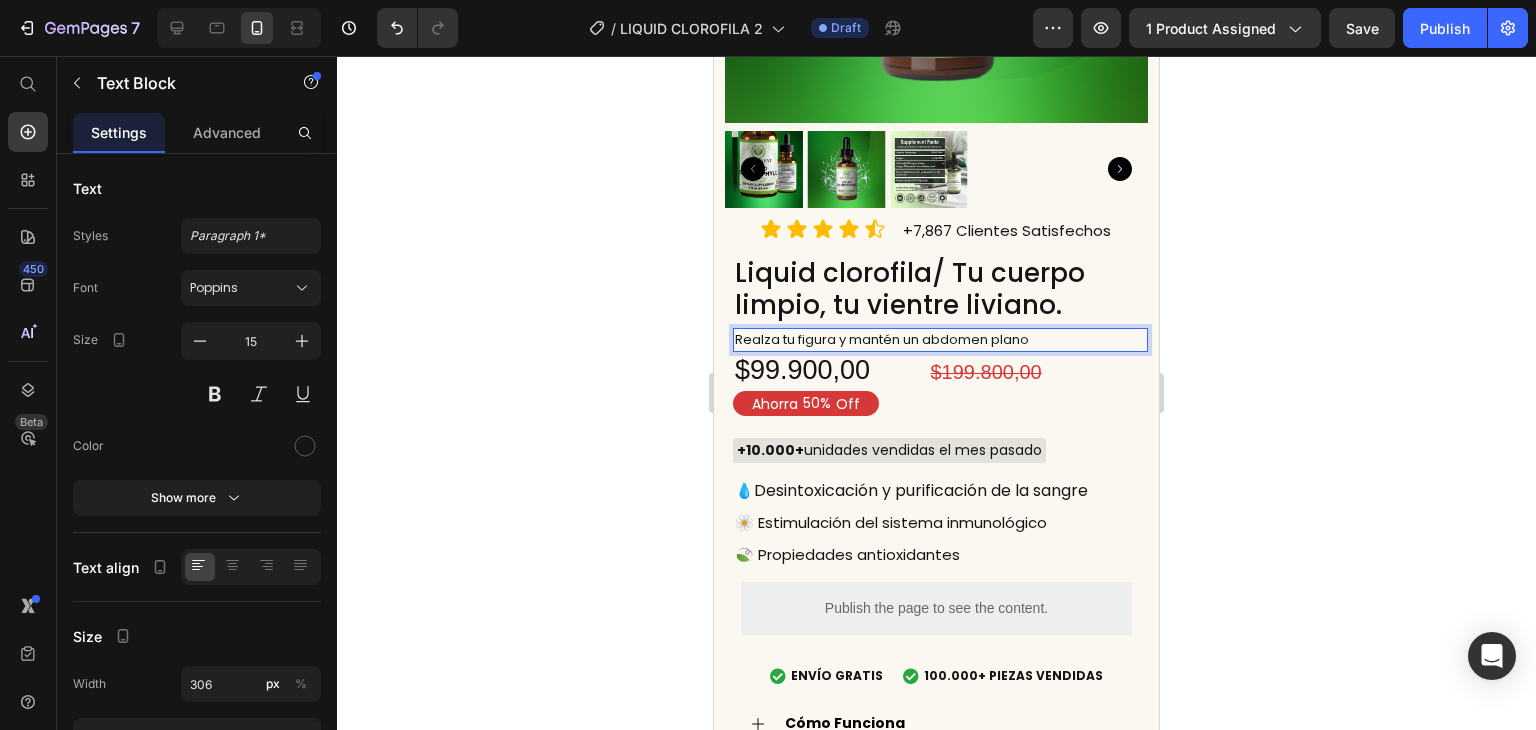 click 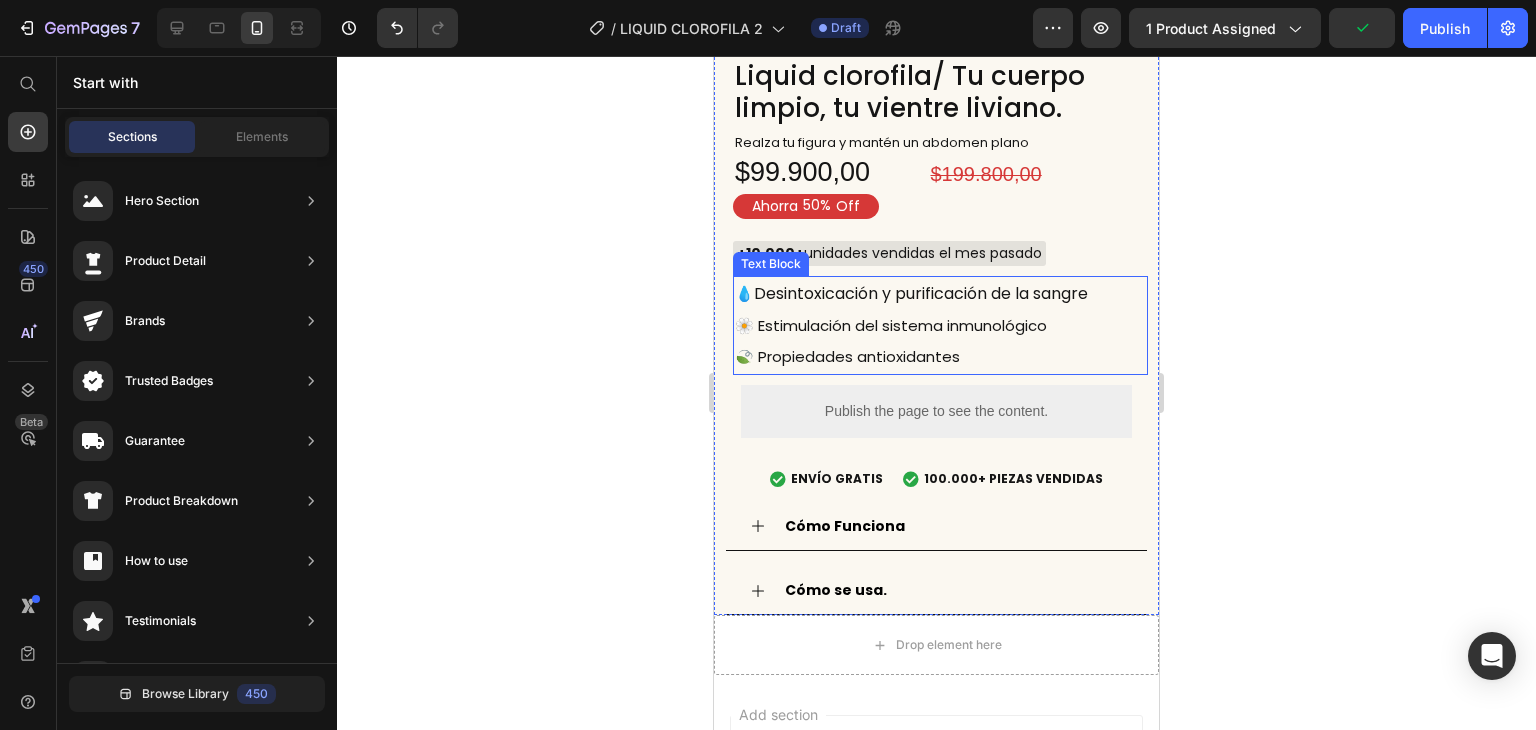 scroll, scrollTop: 10886, scrollLeft: 0, axis: vertical 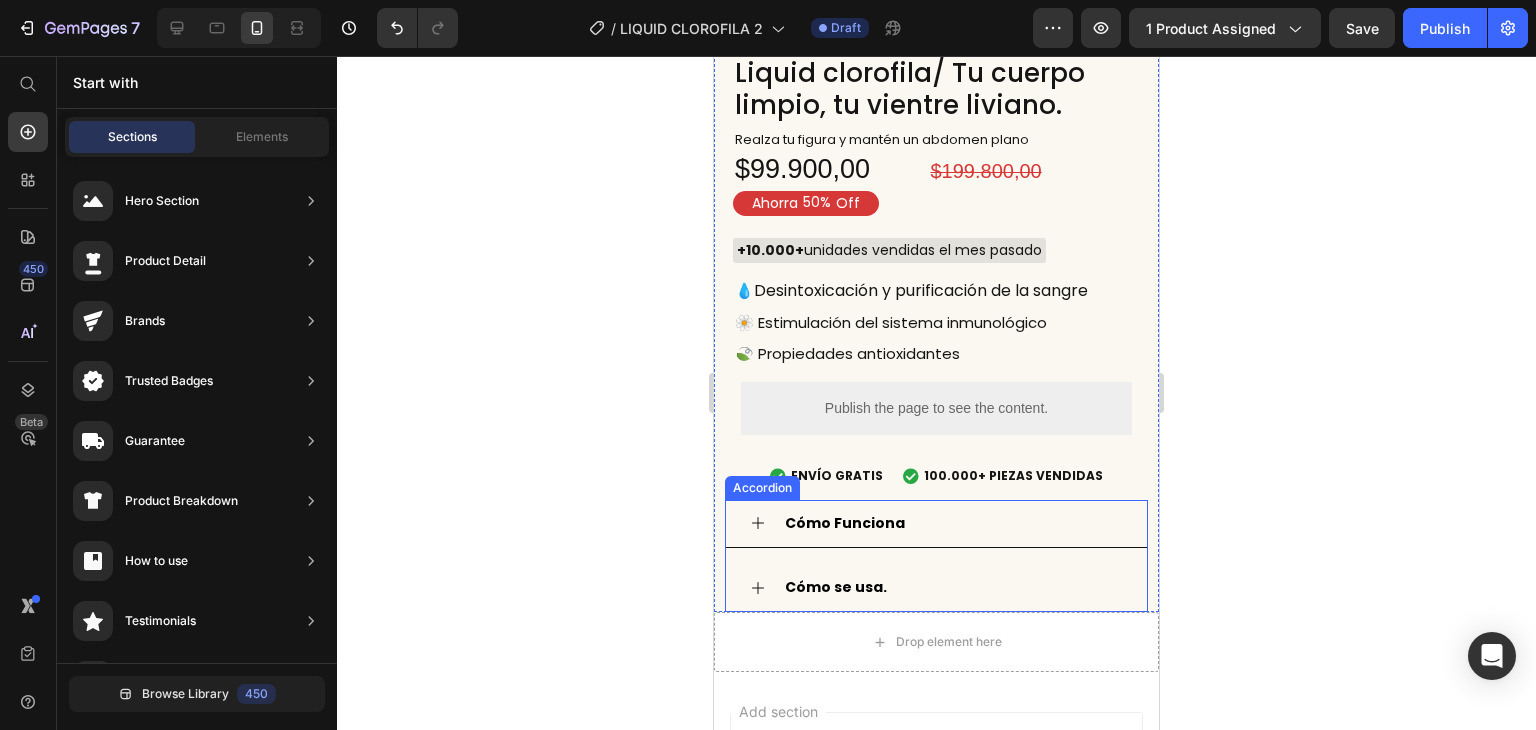 click on "Cómo Funciona" at bounding box center [845, 523] 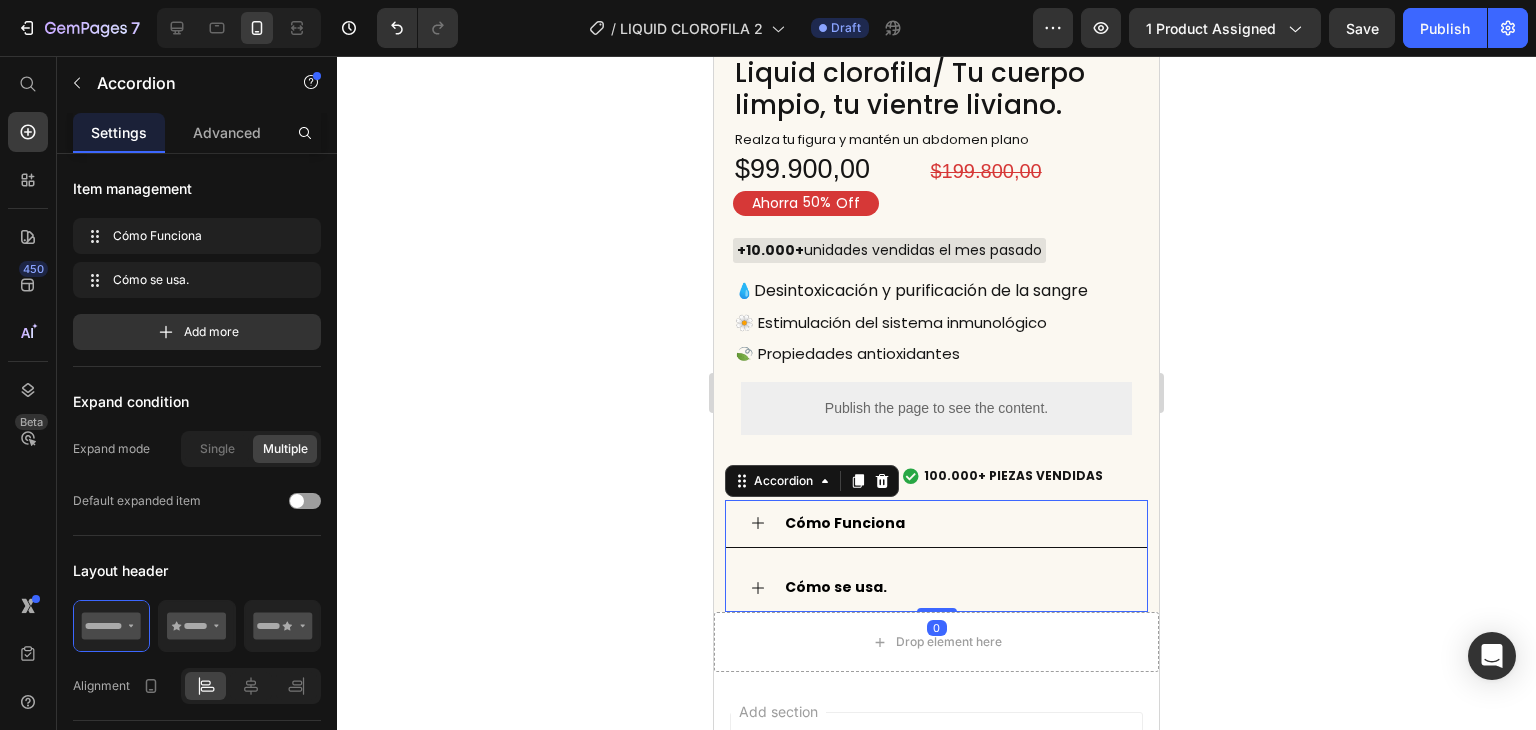 click on "Cómo Funciona" at bounding box center (952, 523) 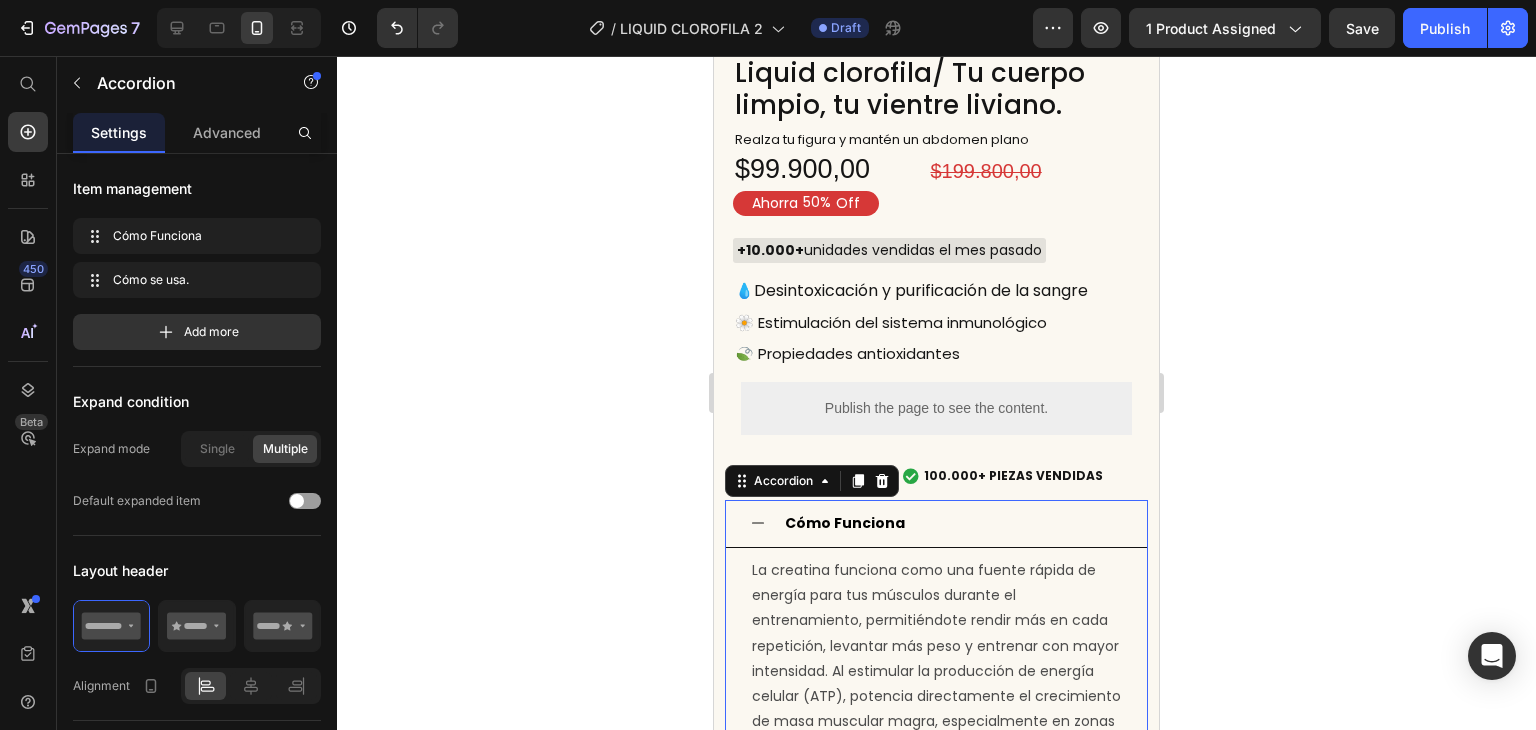 scroll, scrollTop: 11086, scrollLeft: 0, axis: vertical 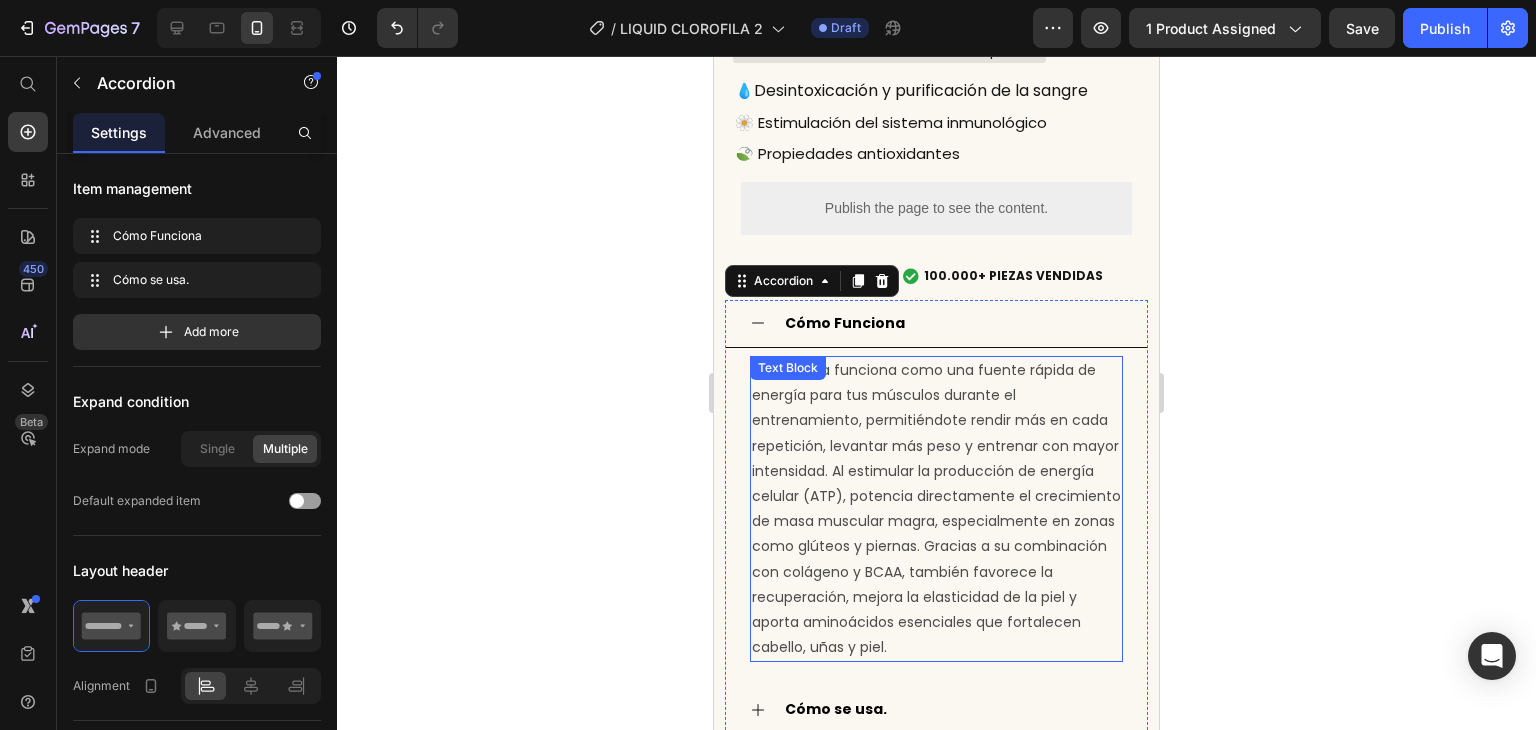 click on "La creatina funciona como una fuente rápida de energía para tus músculos durante el entrenamiento, permitiéndote rendir más en cada repetición, levantar más peso y entrenar con mayor intensidad. Al estimular la producción de energía celular (ATP), potencia directamente el crecimiento de masa muscular magra, especialmente en zonas como glúteos y piernas. Gracias a su combinación con colágeno y BCAA, también favorece la recuperación, mejora la elasticidad de la piel y aporta aminoácidos esenciales que fortalecen cabello, uñas y piel." at bounding box center (936, 509) 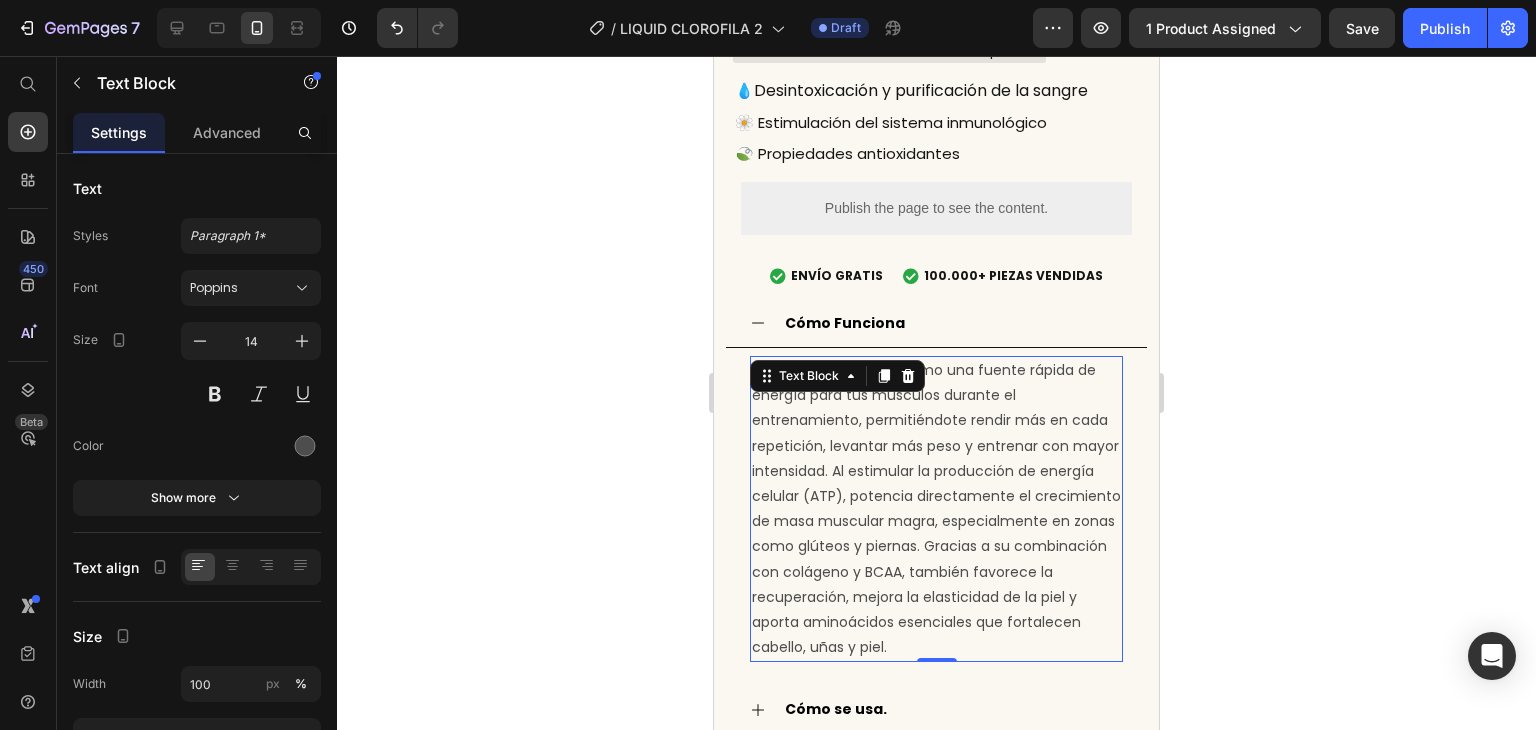 click on "La creatina funciona como una fuente rápida de energía para tus músculos durante el entrenamiento, permitiéndote rendir más en cada repetición, levantar más peso y entrenar con mayor intensidad. Al estimular la producción de energía celular (ATP), potencia directamente el crecimiento de masa muscular magra, especialmente en zonas como glúteos y piernas. Gracias a su combinación con colágeno y BCAA, también favorece la recuperación, mejora la elasticidad de la piel y aporta aminoácidos esenciales que fortalecen cabello, uñas y piel." at bounding box center [936, 509] 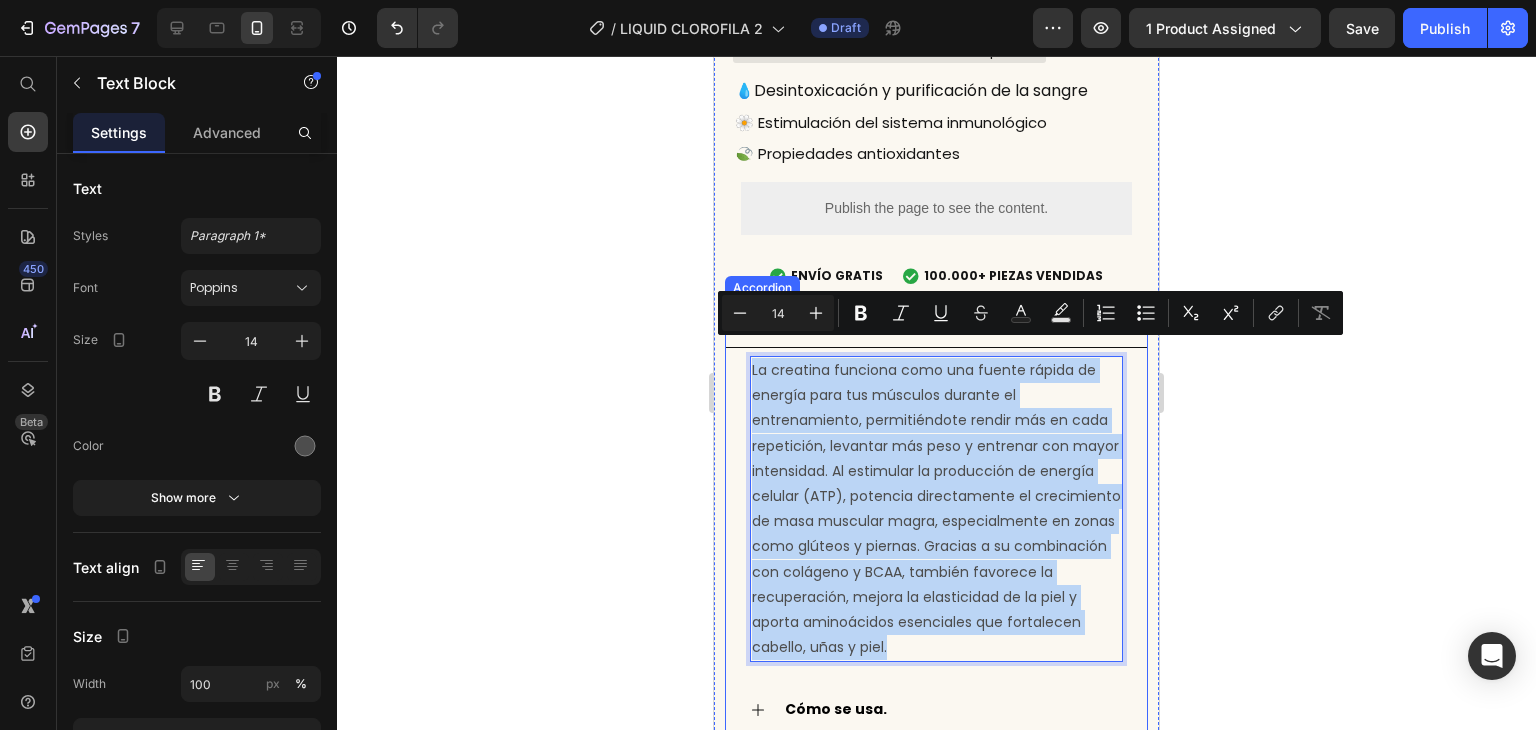 drag, startPoint x: 1085, startPoint y: 634, endPoint x: 729, endPoint y: 346, distance: 457.9083 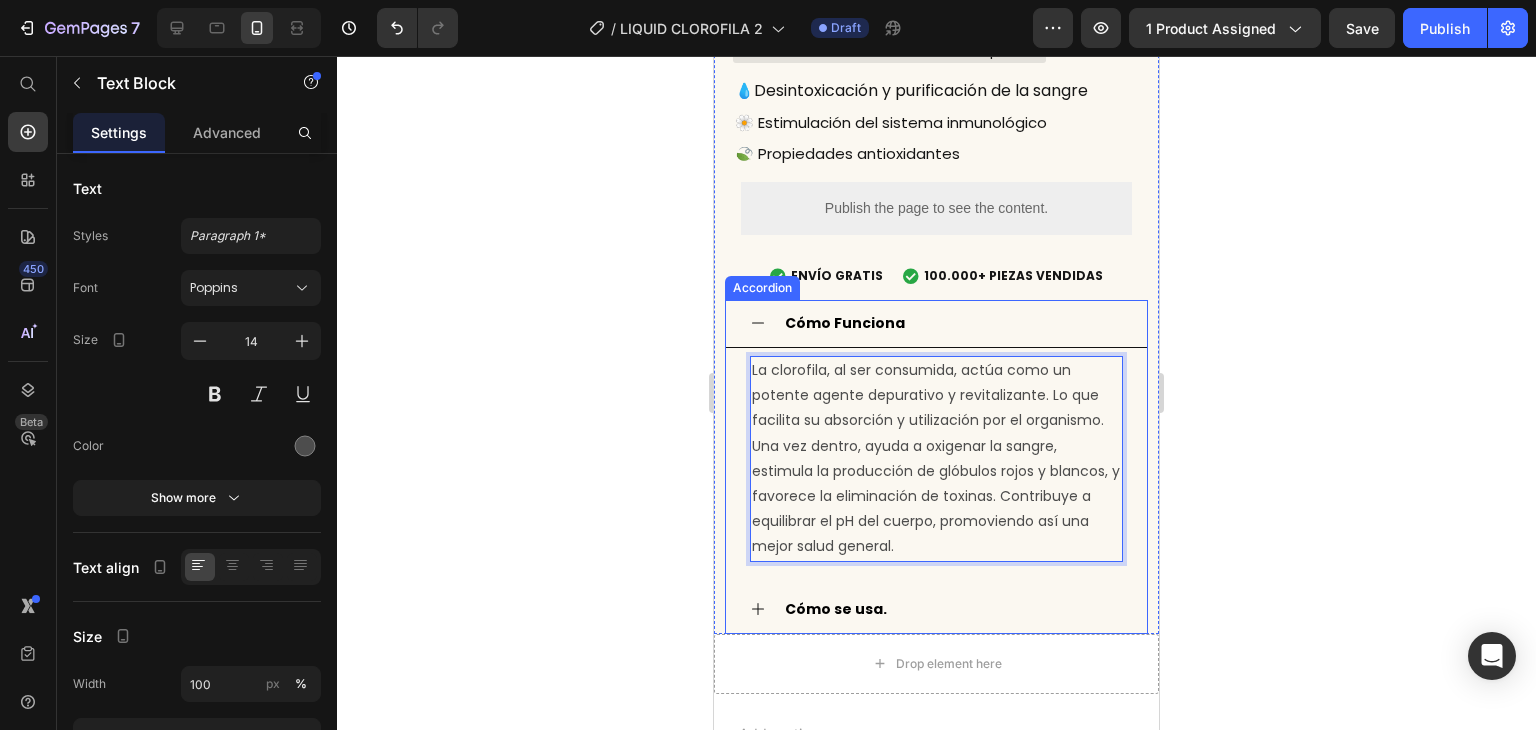 click on "Cómo Funciona" at bounding box center [952, 323] 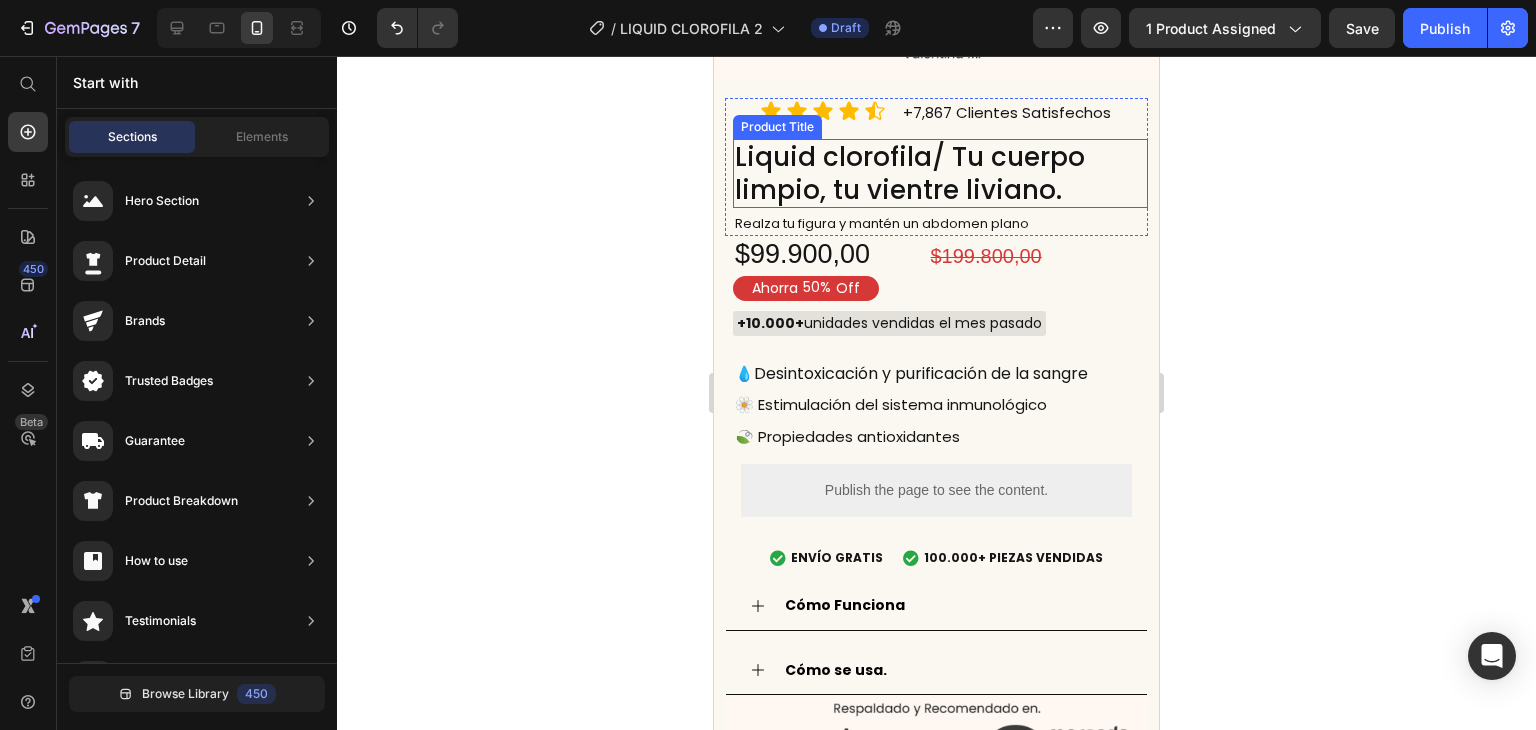 scroll, scrollTop: 1359, scrollLeft: 0, axis: vertical 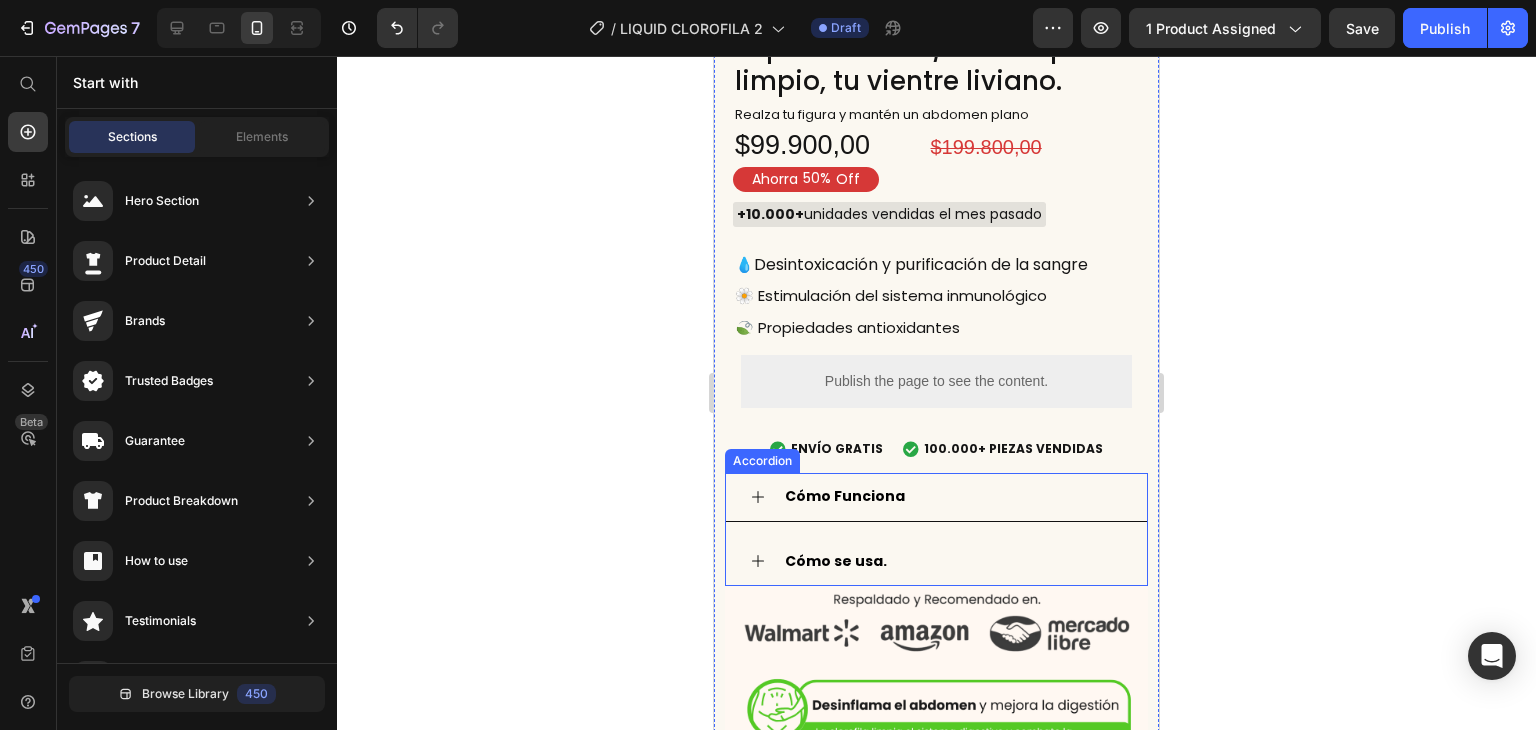 click on "Cómo Funciona" at bounding box center (845, 496) 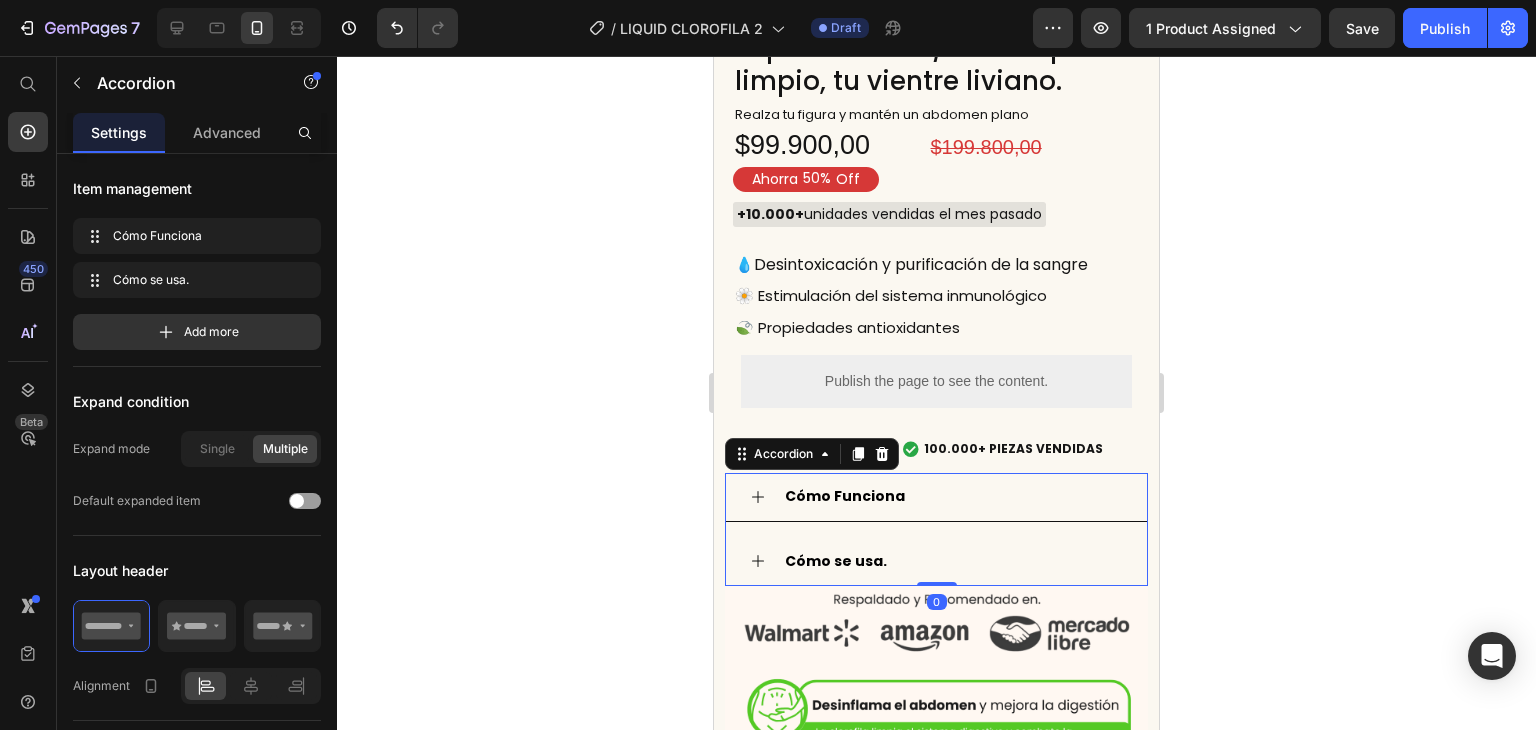 click on "Cómo Funciona" at bounding box center [952, 496] 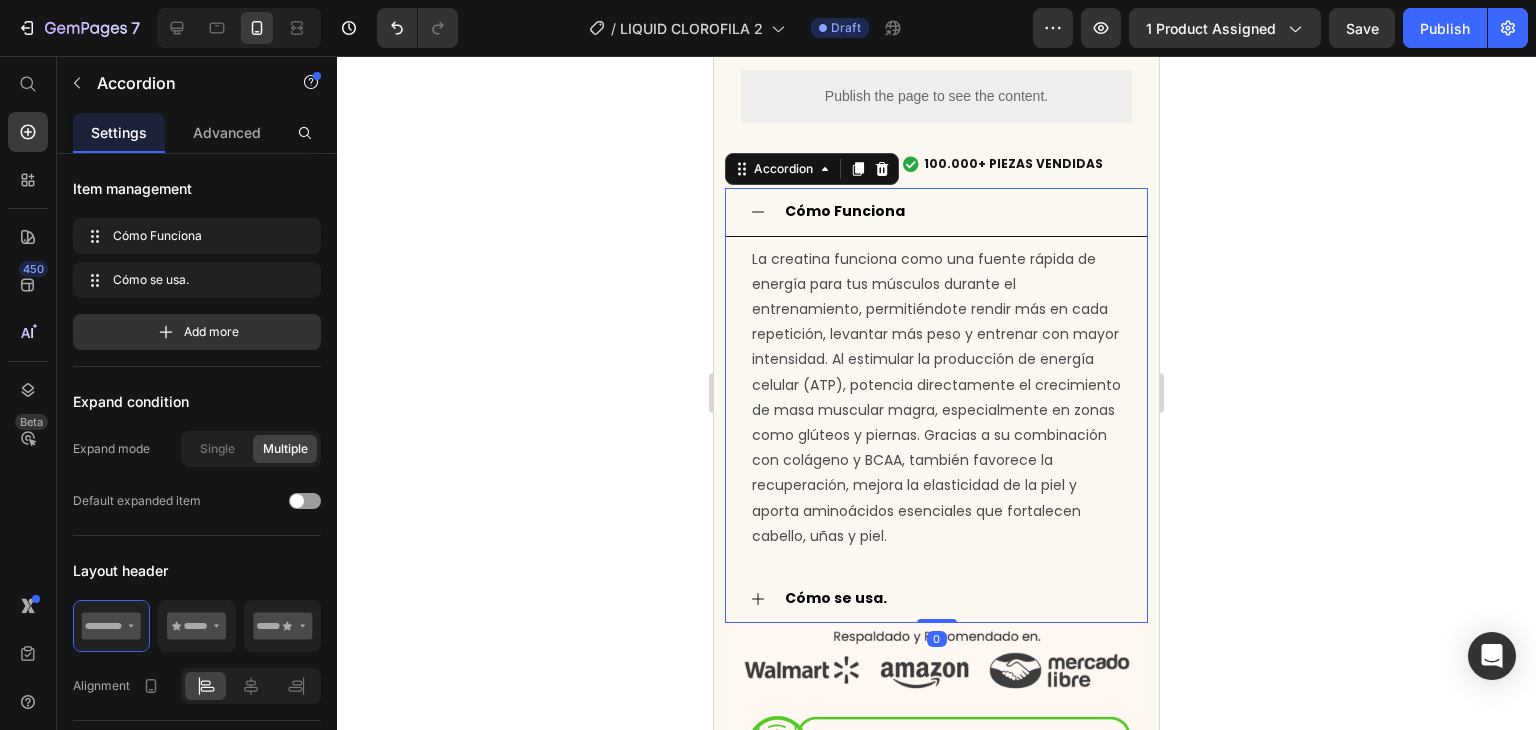scroll, scrollTop: 1659, scrollLeft: 0, axis: vertical 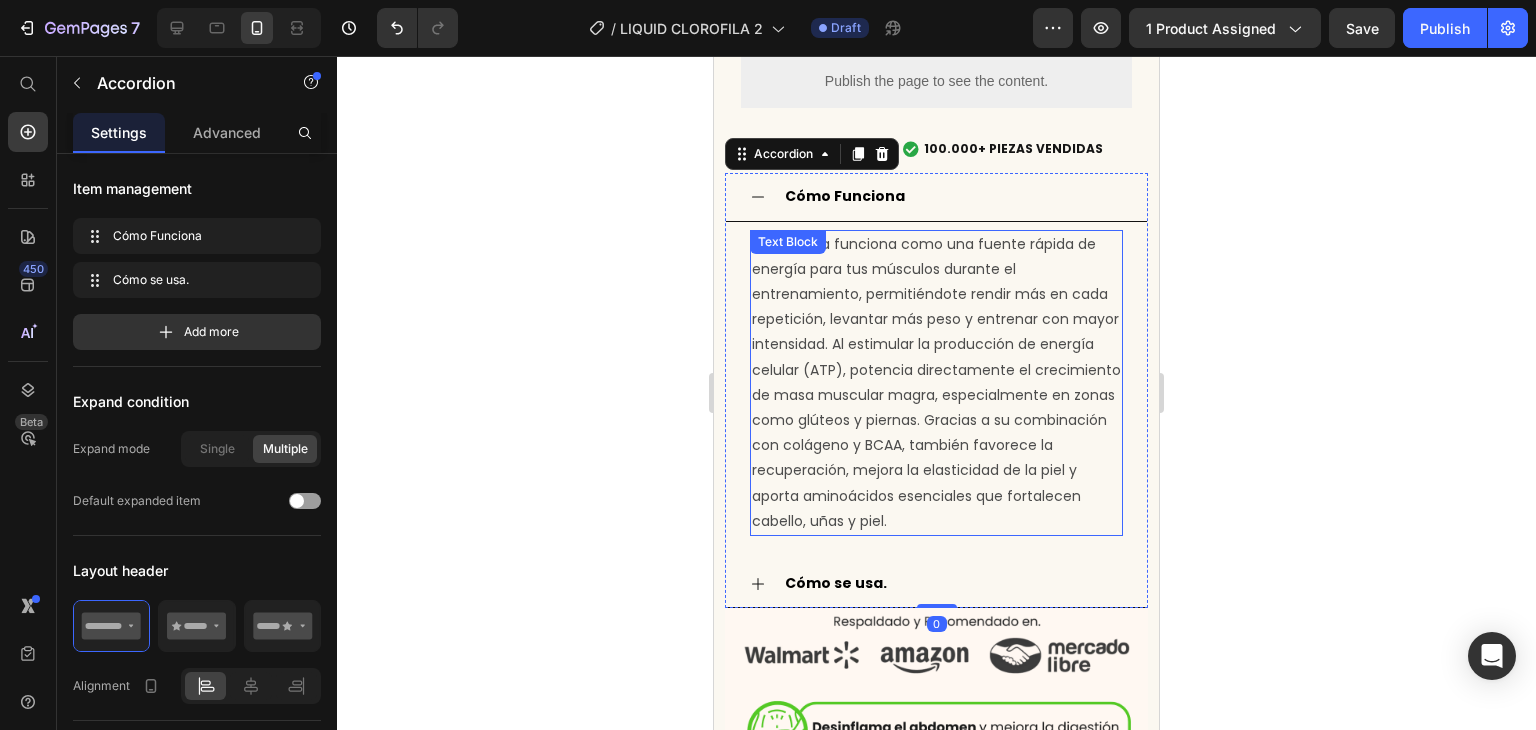 click on "La creatina funciona como una fuente rápida de energía para tus músculos durante el entrenamiento, permitiéndote rendir más en cada repetición, levantar más peso y entrenar con mayor intensidad. Al estimular la producción de energía celular (ATP), potencia directamente el crecimiento de masa muscular magra, especialmente en zonas como glúteos y piernas. Gracias a su combinación con colágeno y BCAA, también favorece la recuperación, mejora la elasticidad de la piel y aporta aminoácidos esenciales que fortalecen cabello, uñas y piel." at bounding box center (936, 383) 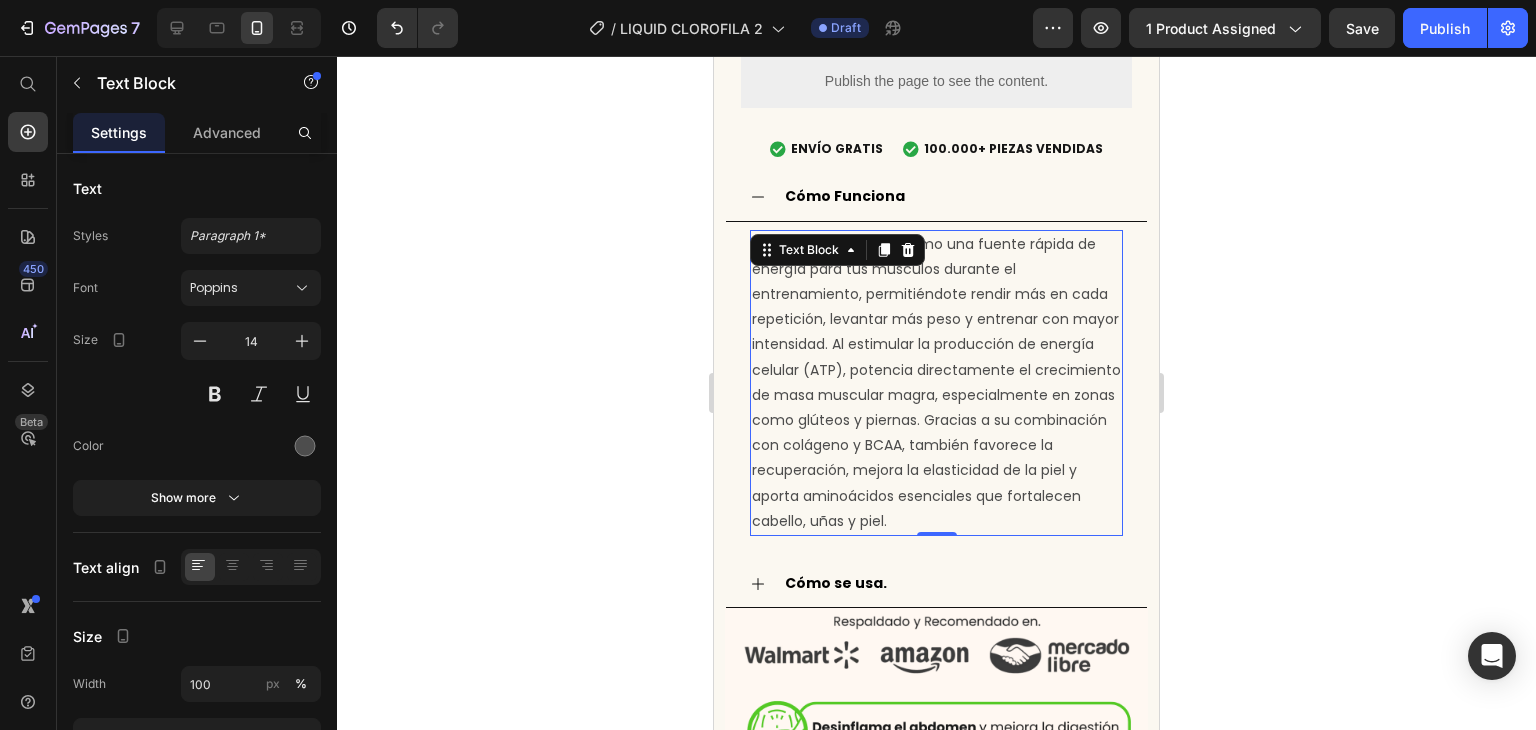 click on "La creatina funciona como una fuente rápida de energía para tus músculos durante el entrenamiento, permitiéndote rendir más en cada repetición, levantar más peso y entrenar con mayor intensidad. Al estimular la producción de energía celular (ATP), potencia directamente el crecimiento de masa muscular magra, especialmente en zonas como glúteos y piernas. Gracias a su combinación con colágeno y BCAA, también favorece la recuperación, mejora la elasticidad de la piel y aporta aminoácidos esenciales que fortalecen cabello, uñas y piel." at bounding box center [936, 383] 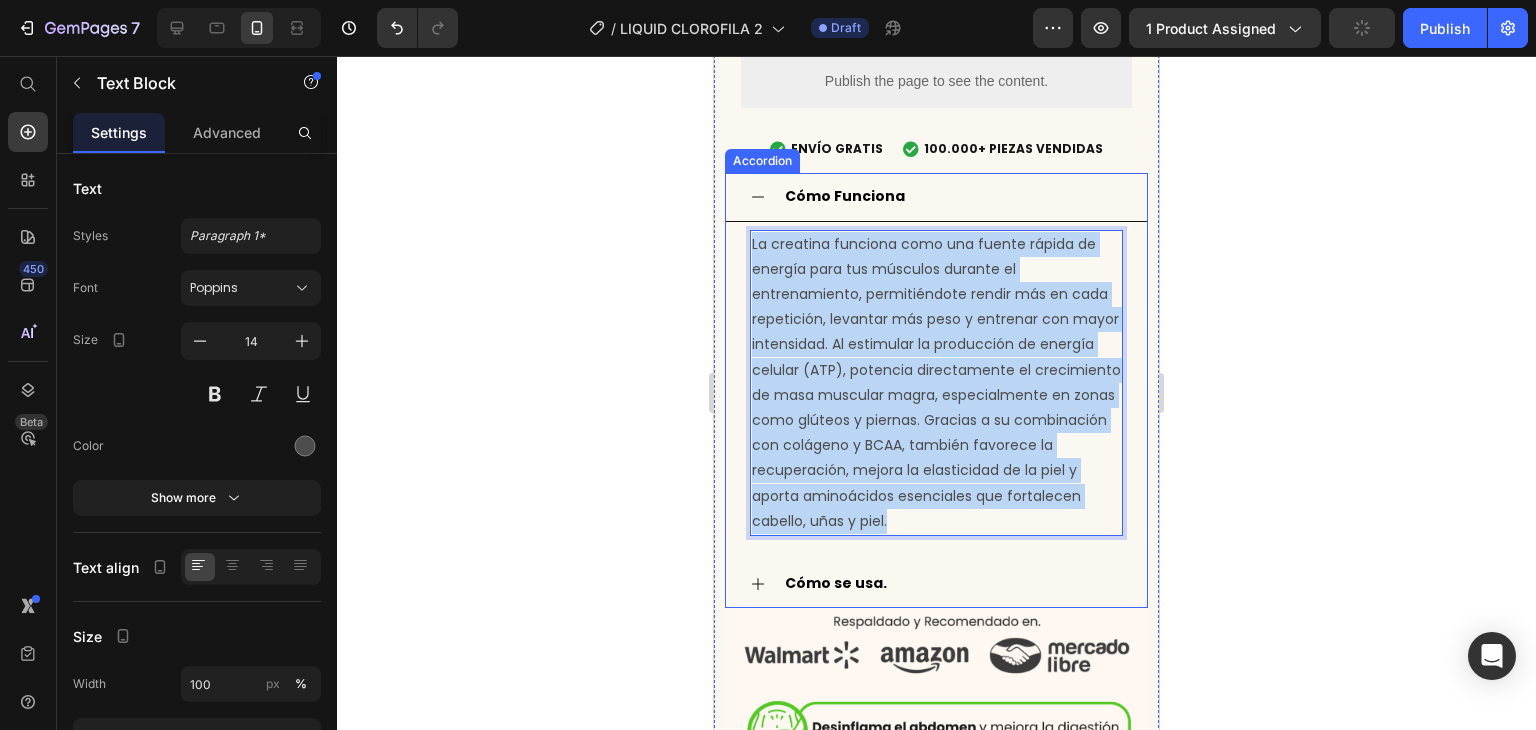 drag, startPoint x: 1088, startPoint y: 481, endPoint x: 748, endPoint y: 188, distance: 448.8307 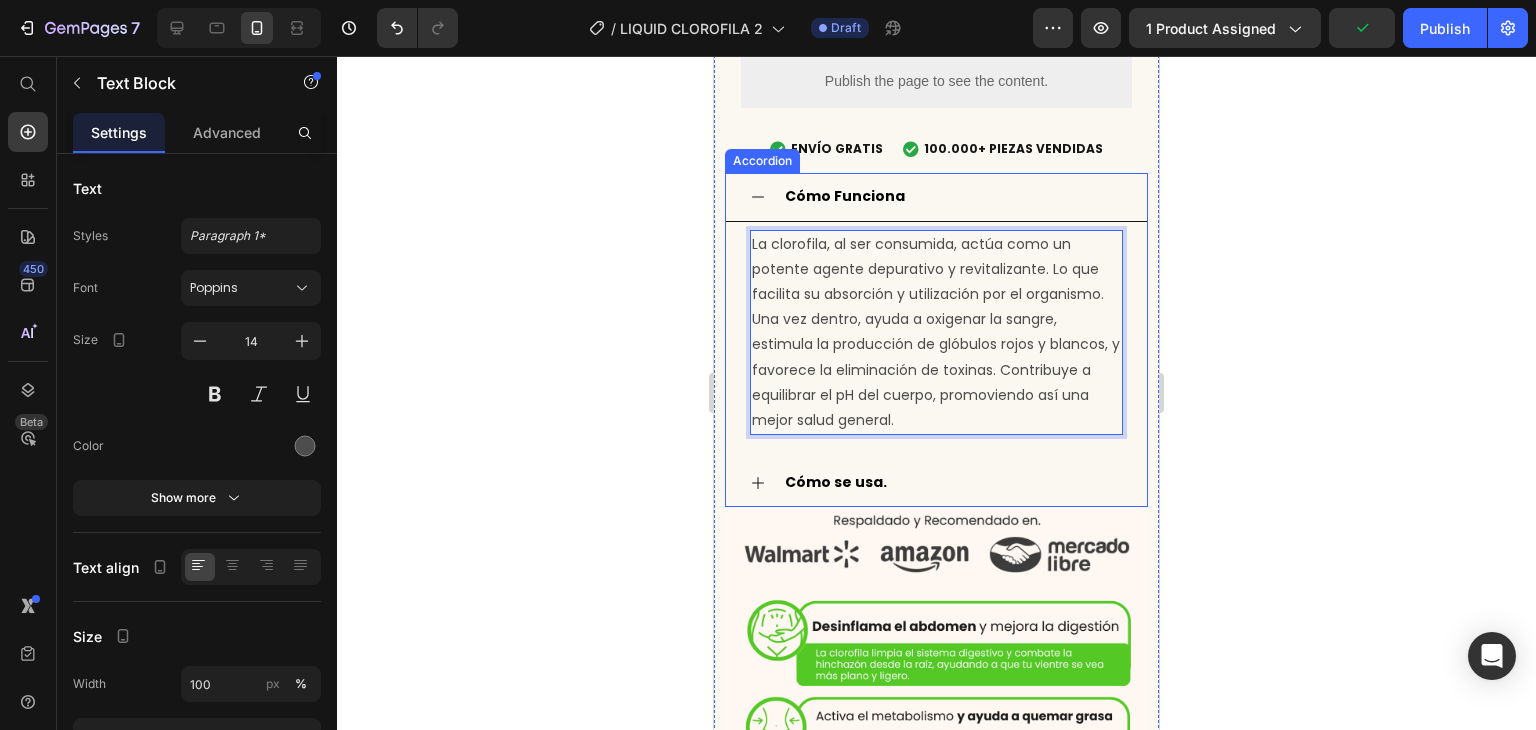 click on "Cómo se usa." at bounding box center [952, 482] 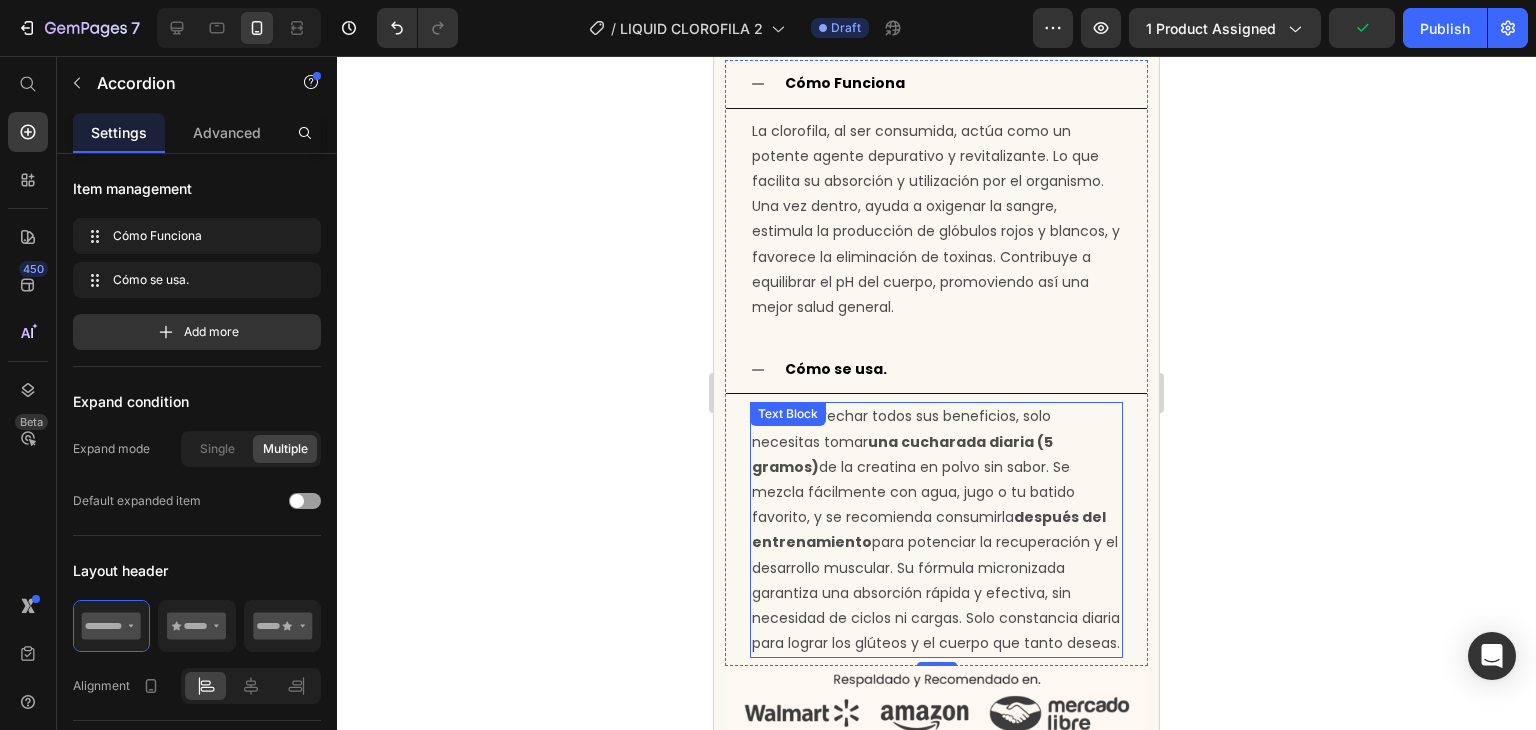 scroll, scrollTop: 1859, scrollLeft: 0, axis: vertical 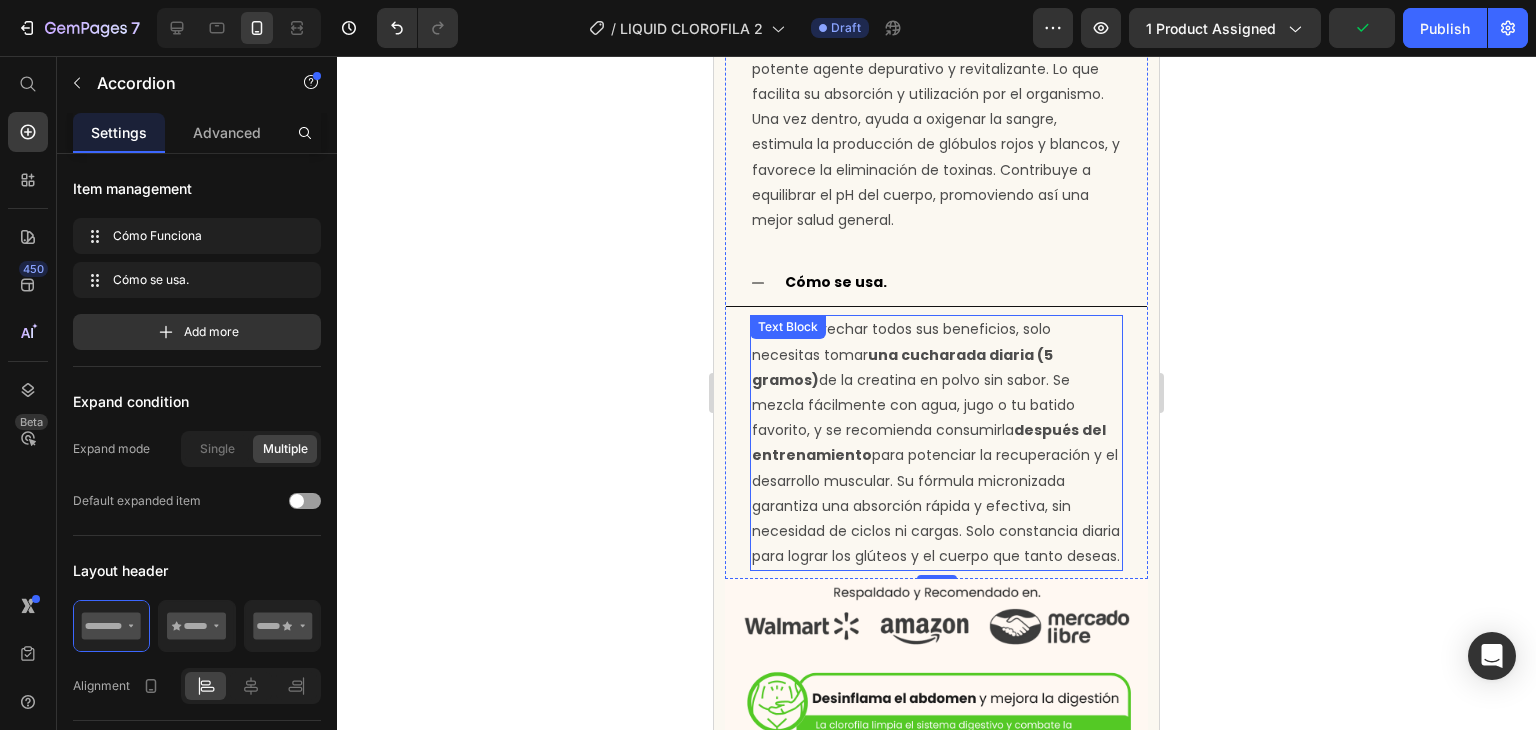 click on "Para aprovechar todos sus beneficios, solo necesitas tomar  una cucharada diaria (5 gramos)  de la creatina en polvo sin sabor. Se mezcla fácilmente con agua, jugo o tu batido favorito, y se recomienda consumirla  después del entrenamiento  para potenciar la recuperación y el desarrollo muscular. Su fórmula micronizada garantiza una absorción rápida y efectiva, sin necesidad de ciclos ni cargas. Solo constancia diaria para lograr los glúteos y el cuerpo que tanto deseas." at bounding box center (936, 443) 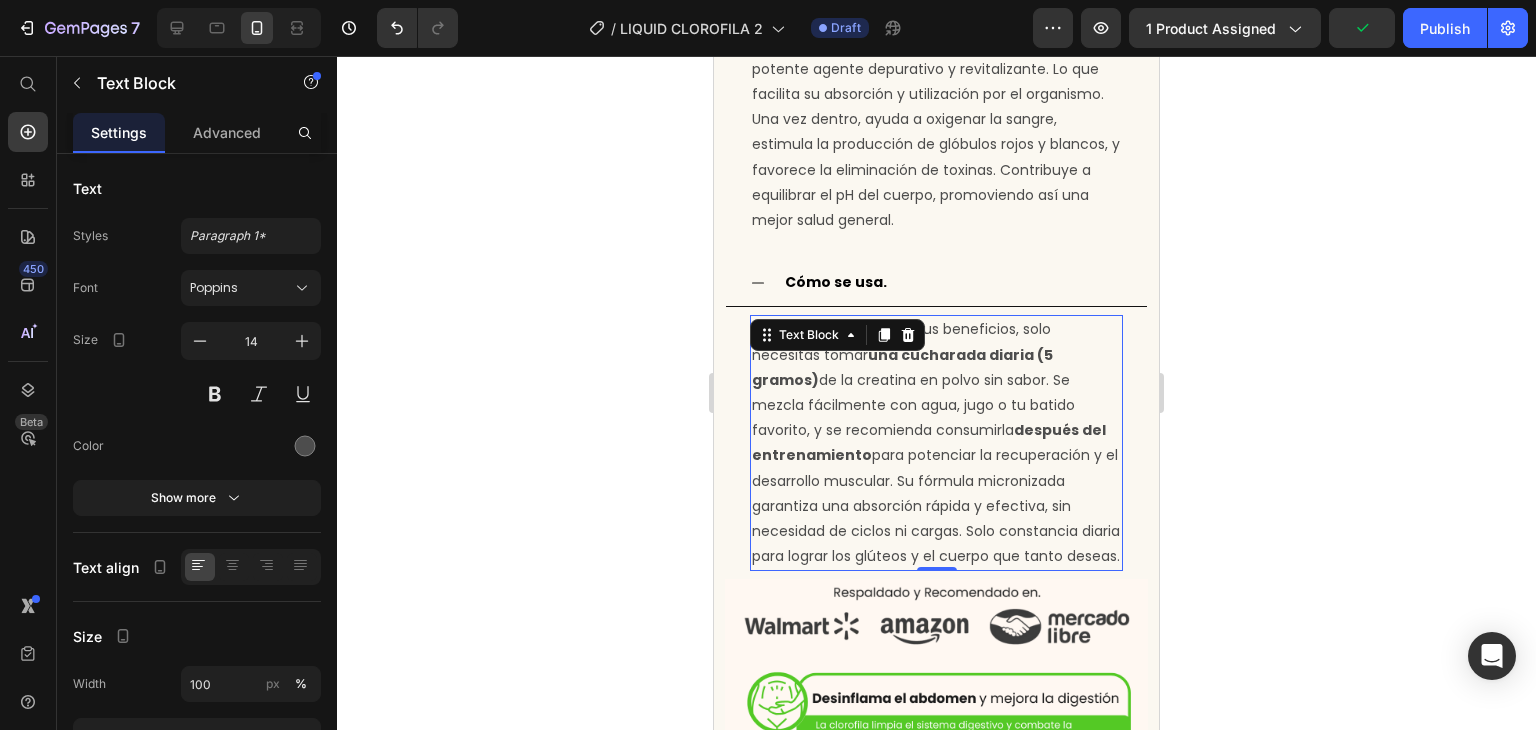 click on "Para aprovechar todos sus beneficios, solo necesitas tomar  una cucharada diaria (5 gramos)  de la creatina en polvo sin sabor. Se mezcla fácilmente con agua, jugo o tu batido favorito, y se recomienda consumirla  después del entrenamiento  para potenciar la recuperación y el desarrollo muscular. Su fórmula micronizada garantiza una absorción rápida y efectiva, sin necesidad de ciclos ni cargas. Solo constancia diaria para lograr los glúteos y el cuerpo que tanto deseas." at bounding box center (936, 443) 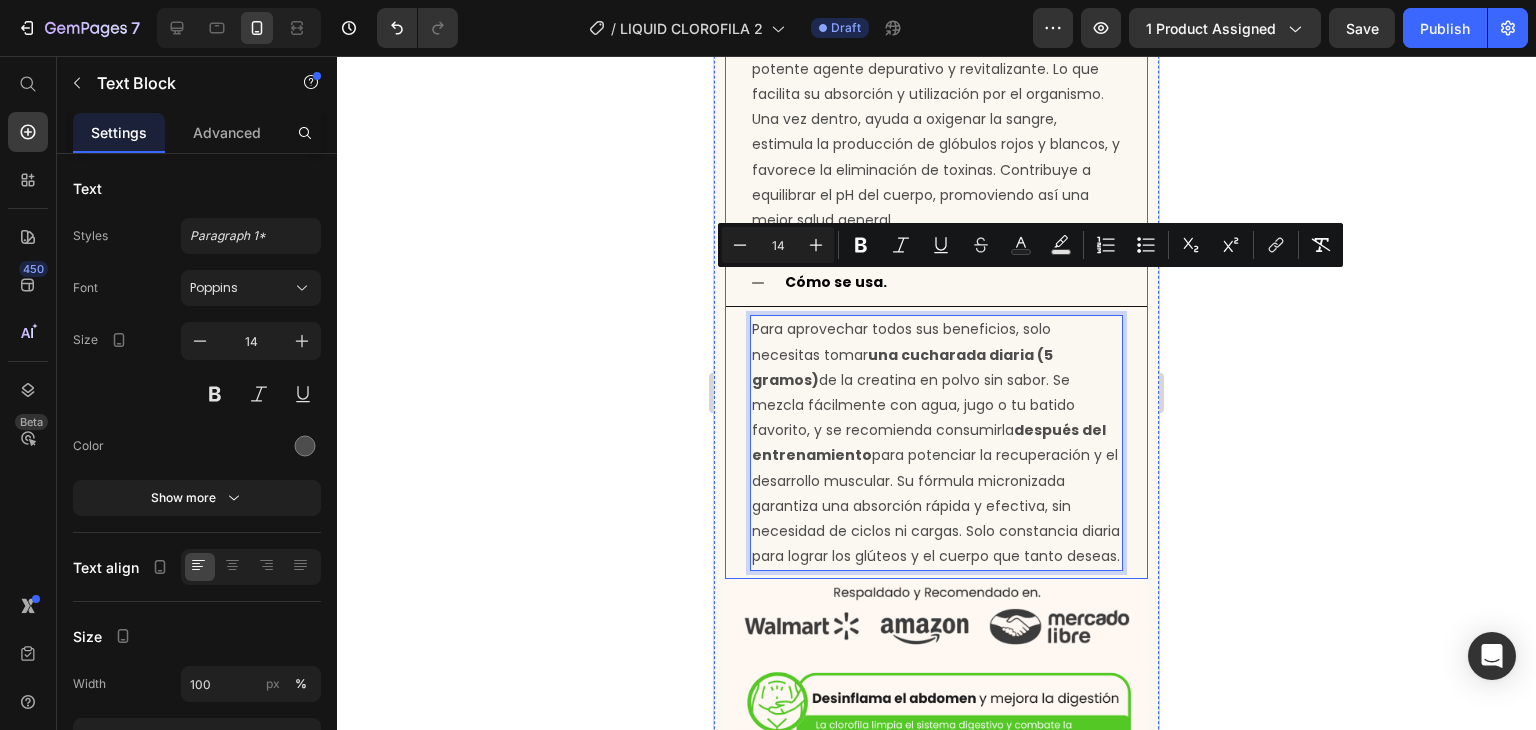 drag, startPoint x: 862, startPoint y: 537, endPoint x: 728, endPoint y: 273, distance: 296.0608 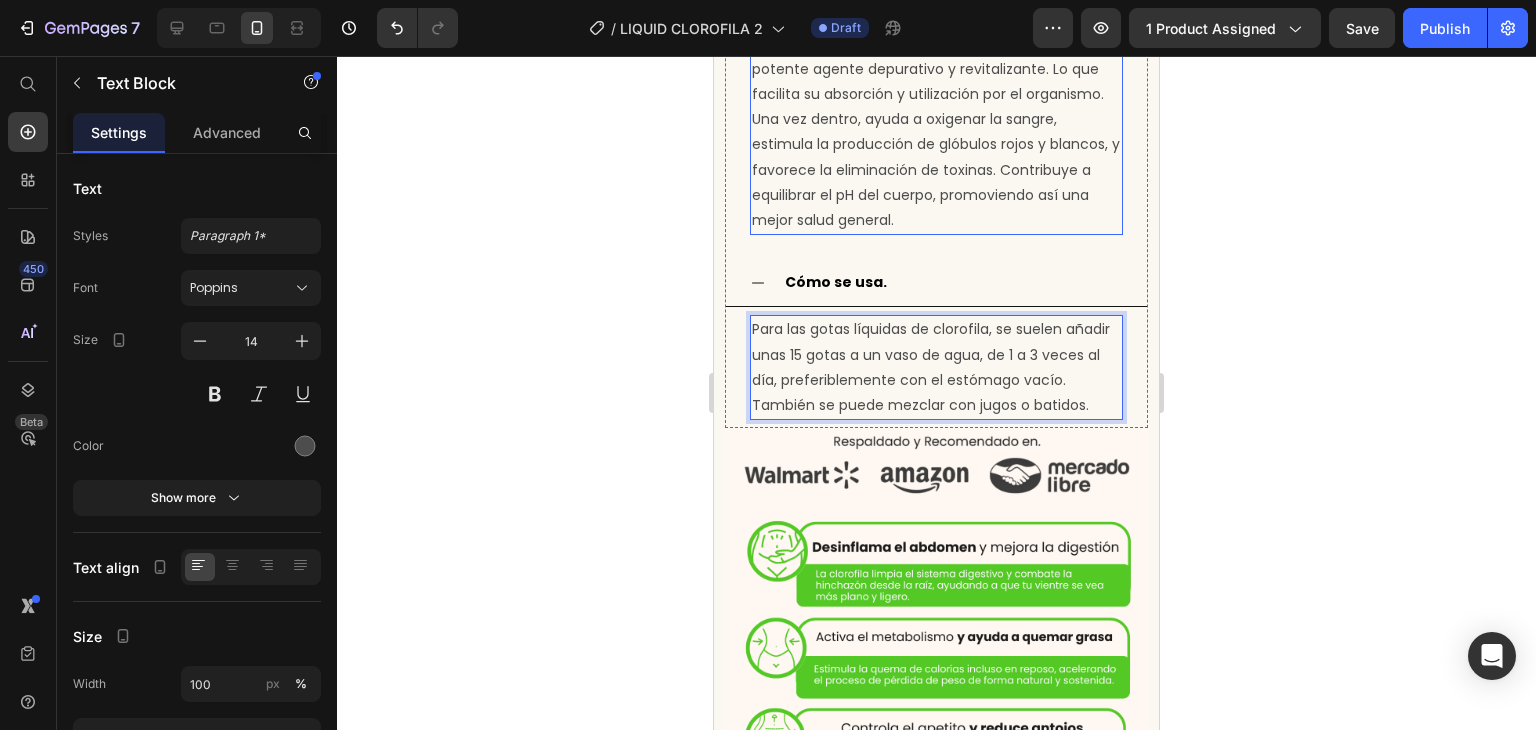 drag, startPoint x: 921, startPoint y: 243, endPoint x: 1009, endPoint y: 229, distance: 89.106674 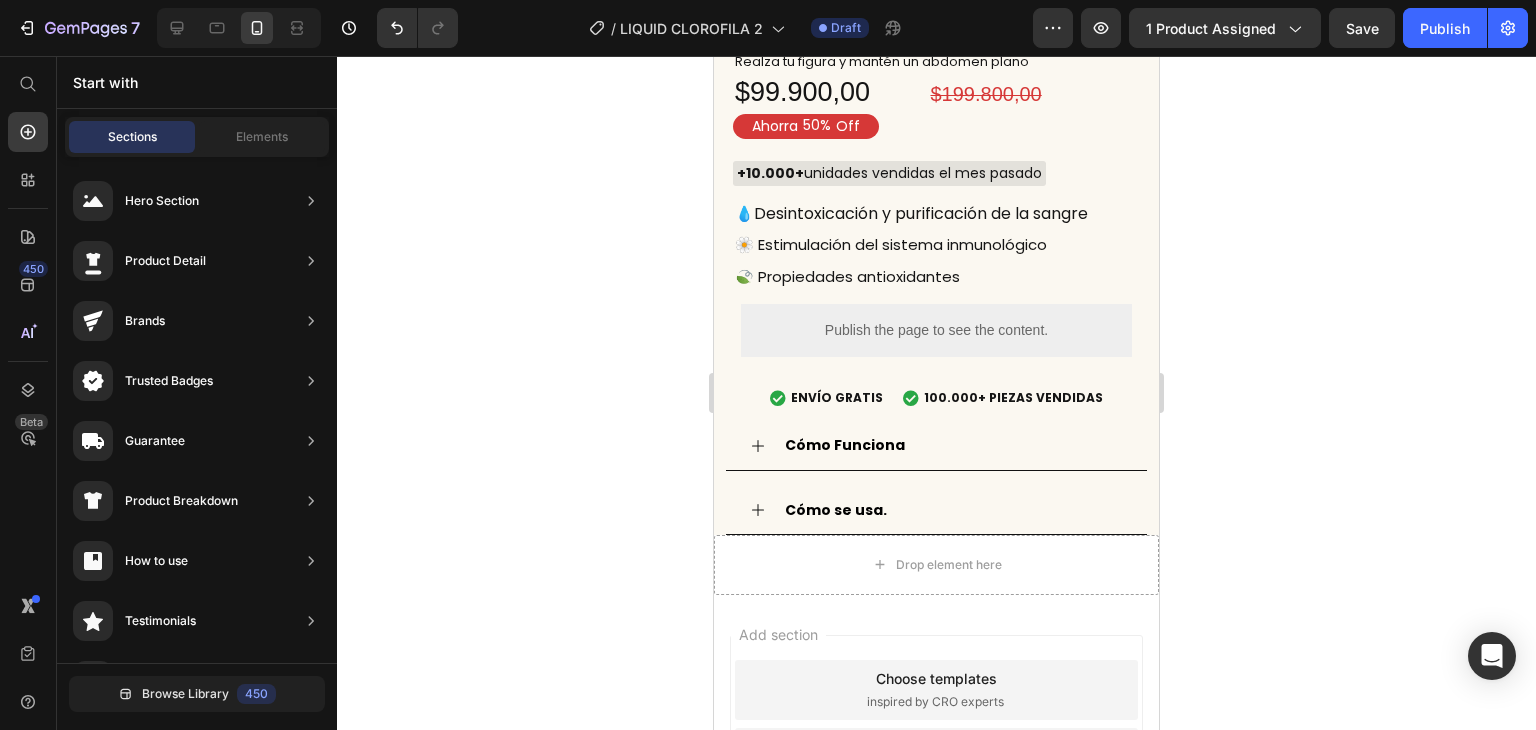 scroll, scrollTop: 11246, scrollLeft: 0, axis: vertical 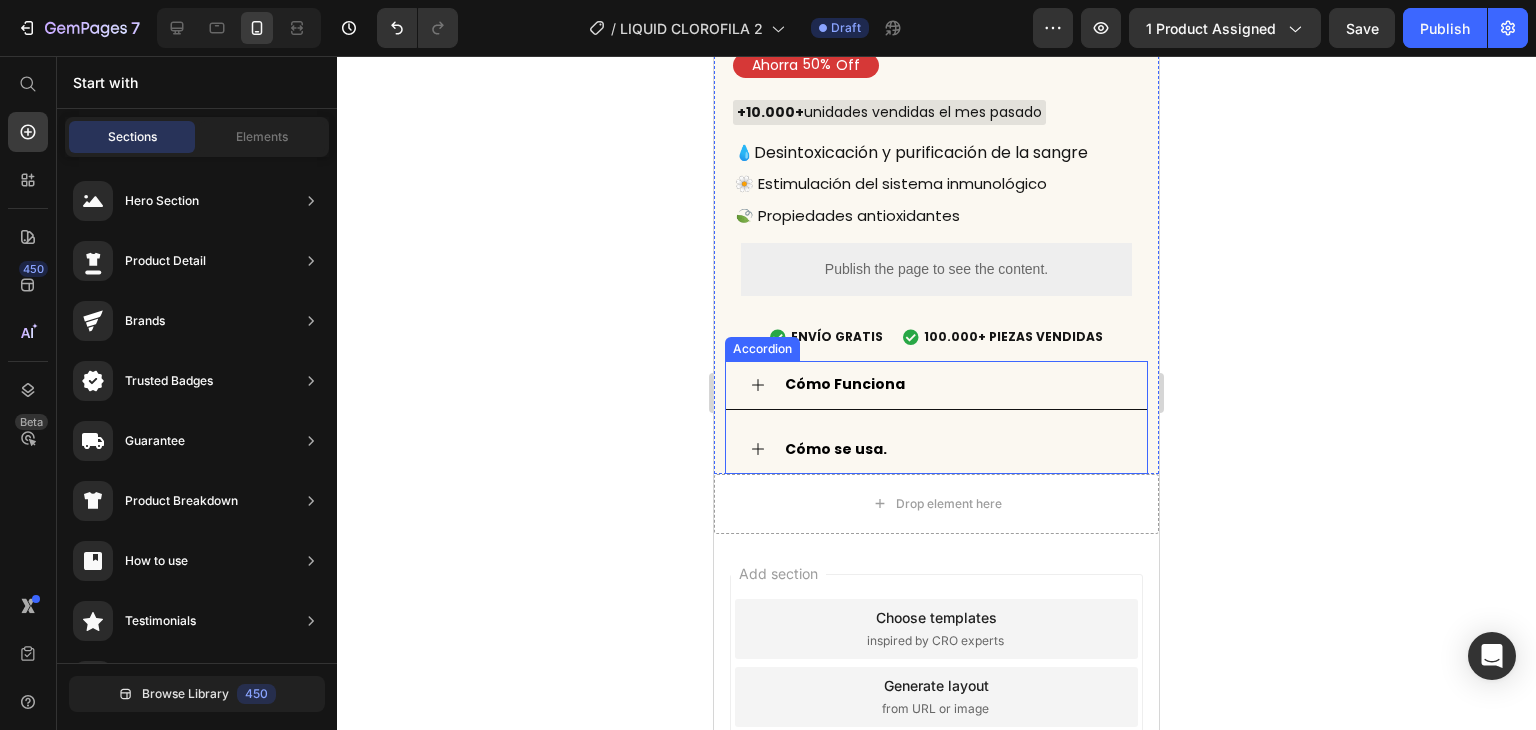 click on "Cómo se usa." at bounding box center (952, 449) 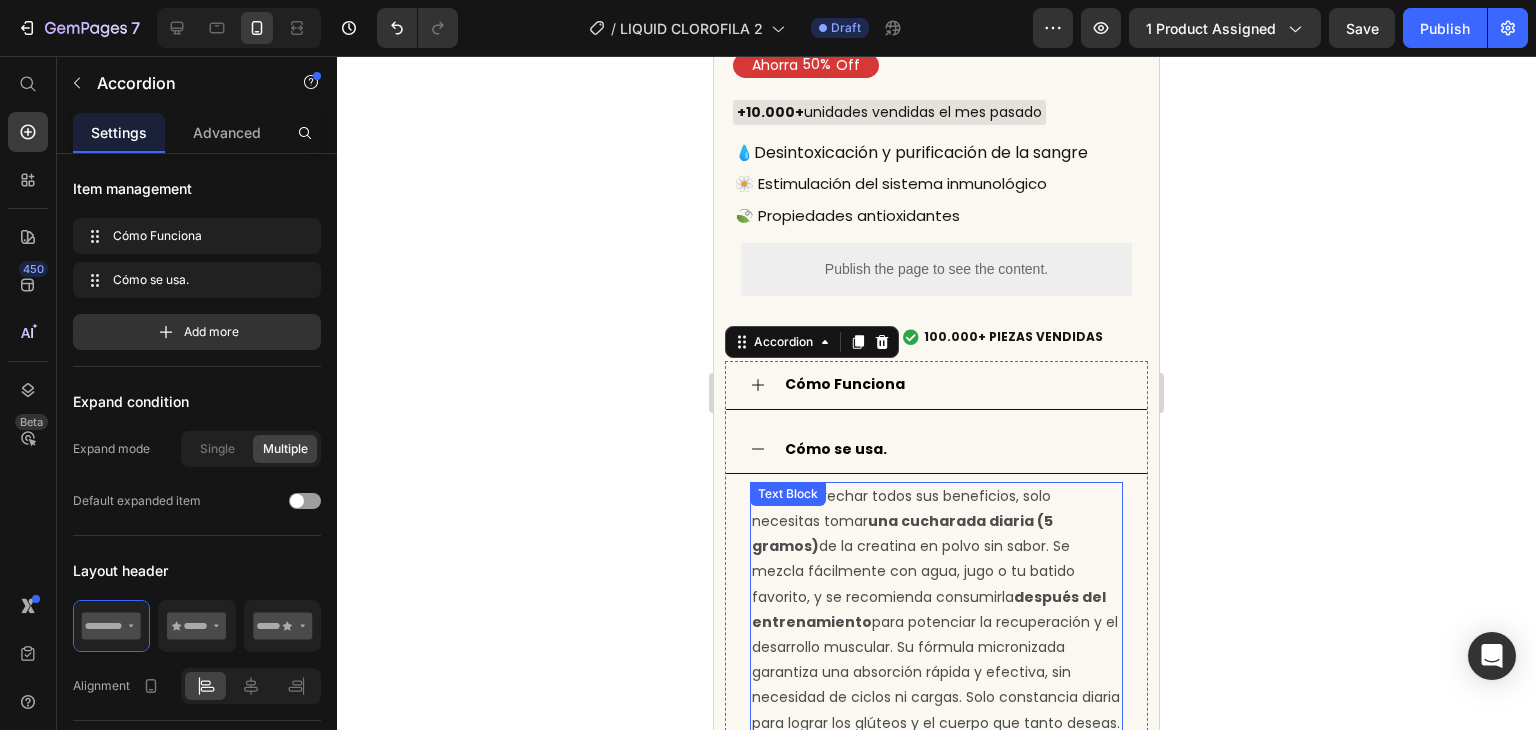 click on "Para aprovechar todos sus beneficios, solo necesitas tomar  una cucharada diaria (5 gramos)  de la creatina en polvo sin sabor. Se mezcla fácilmente con agua, jugo o tu batido favorito, y se recomienda consumirla  después del entrenamiento  para potenciar la recuperación y el desarrollo muscular. Su fórmula micronizada garantiza una absorción rápida y efectiva, sin necesidad de ciclos ni cargas. Solo constancia diaria para lograr los glúteos y el cuerpo que tanto deseas." at bounding box center (936, 610) 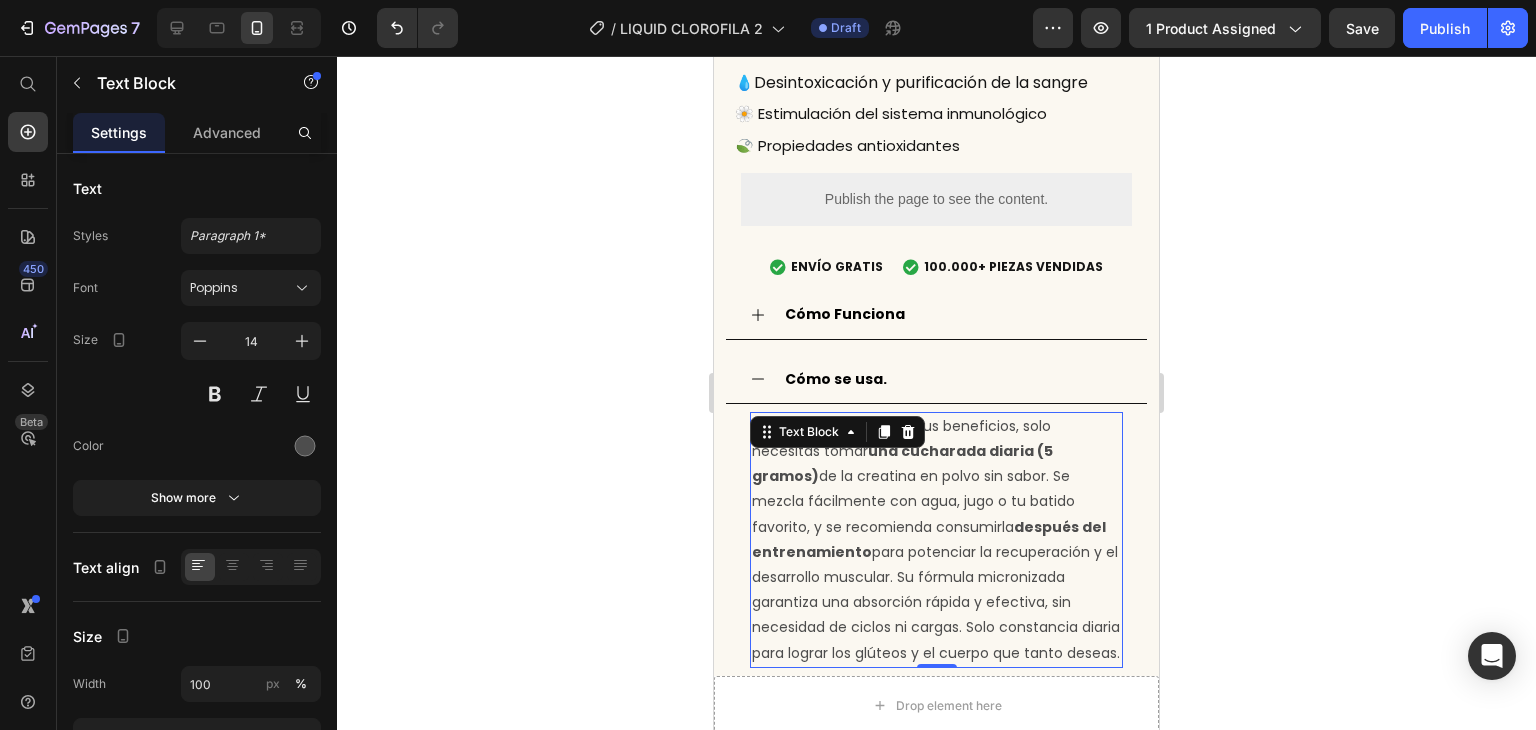 scroll, scrollTop: 11446, scrollLeft: 0, axis: vertical 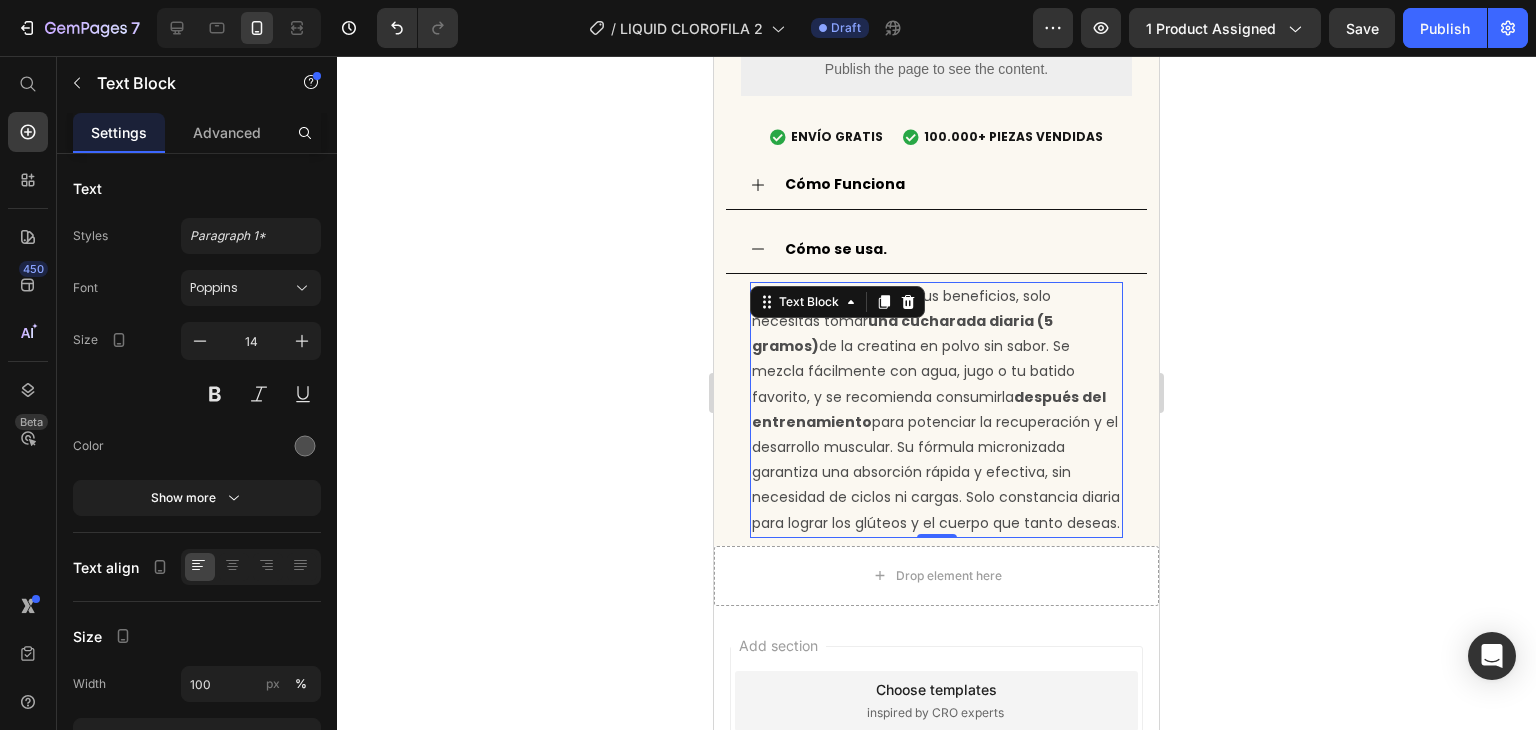click on "Para aprovechar todos sus beneficios, solo necesitas tomar  una cucharada diaria (5 gramos)  de la creatina en polvo sin sabor. Se mezcla fácilmente con agua, jugo o tu batido favorito, y se recomienda consumirla  después del entrenamiento  para potenciar la recuperación y el desarrollo muscular. Su fórmula micronizada garantiza una absorción rápida y efectiva, sin necesidad de ciclos ni cargas. Solo constancia diaria para lograr los glúteos y el cuerpo que tanto deseas." at bounding box center (936, 410) 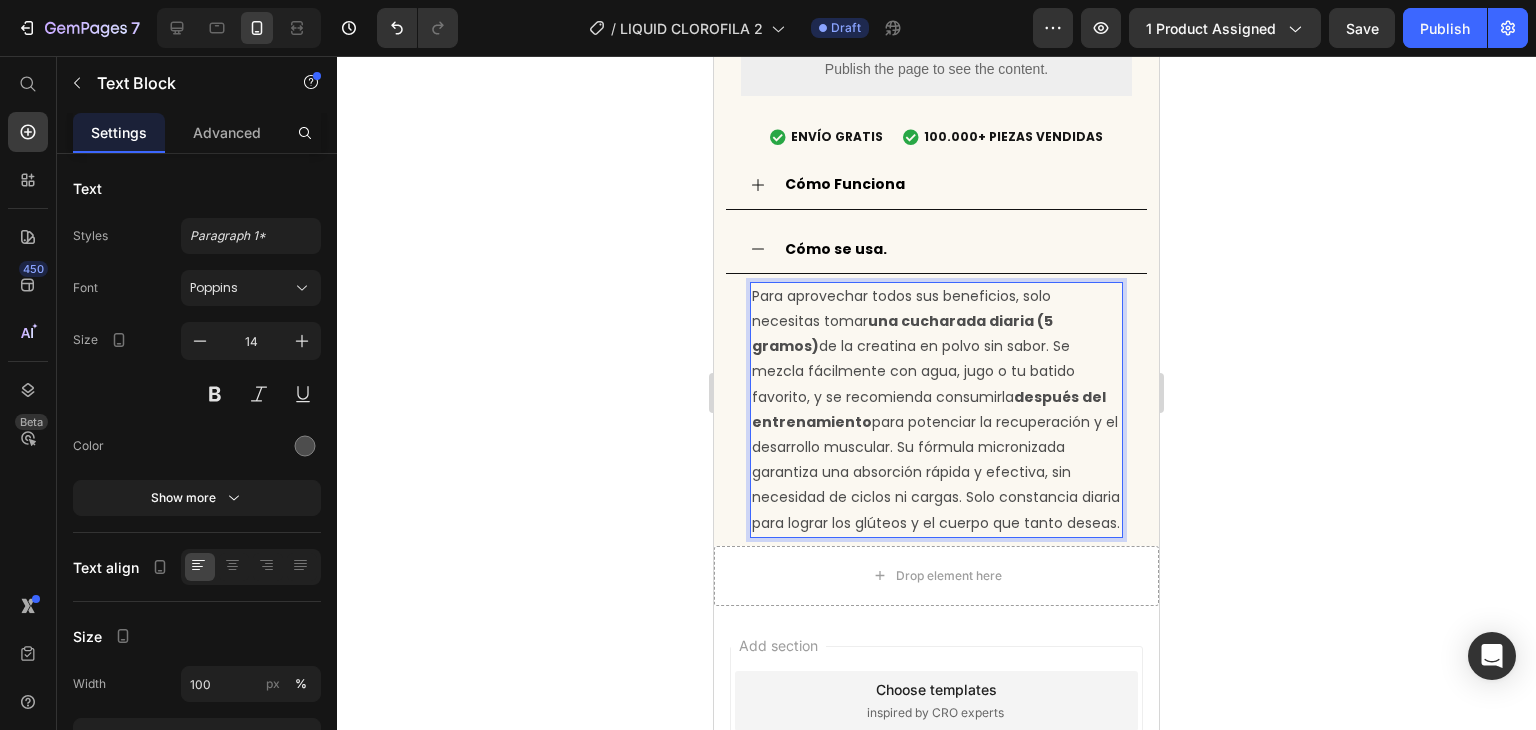 drag, startPoint x: 863, startPoint y: 532, endPoint x: 749, endPoint y: 270, distance: 285.72714 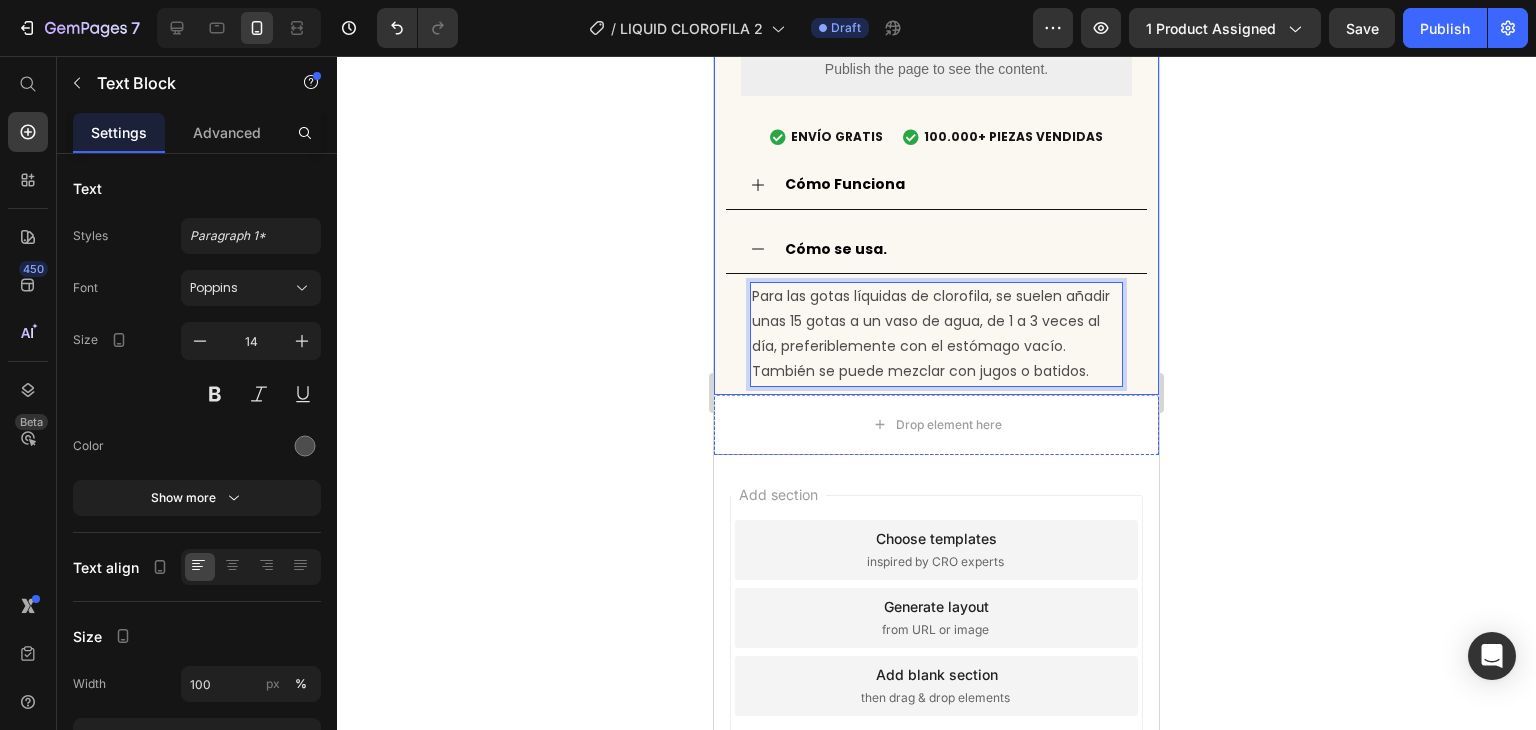 click 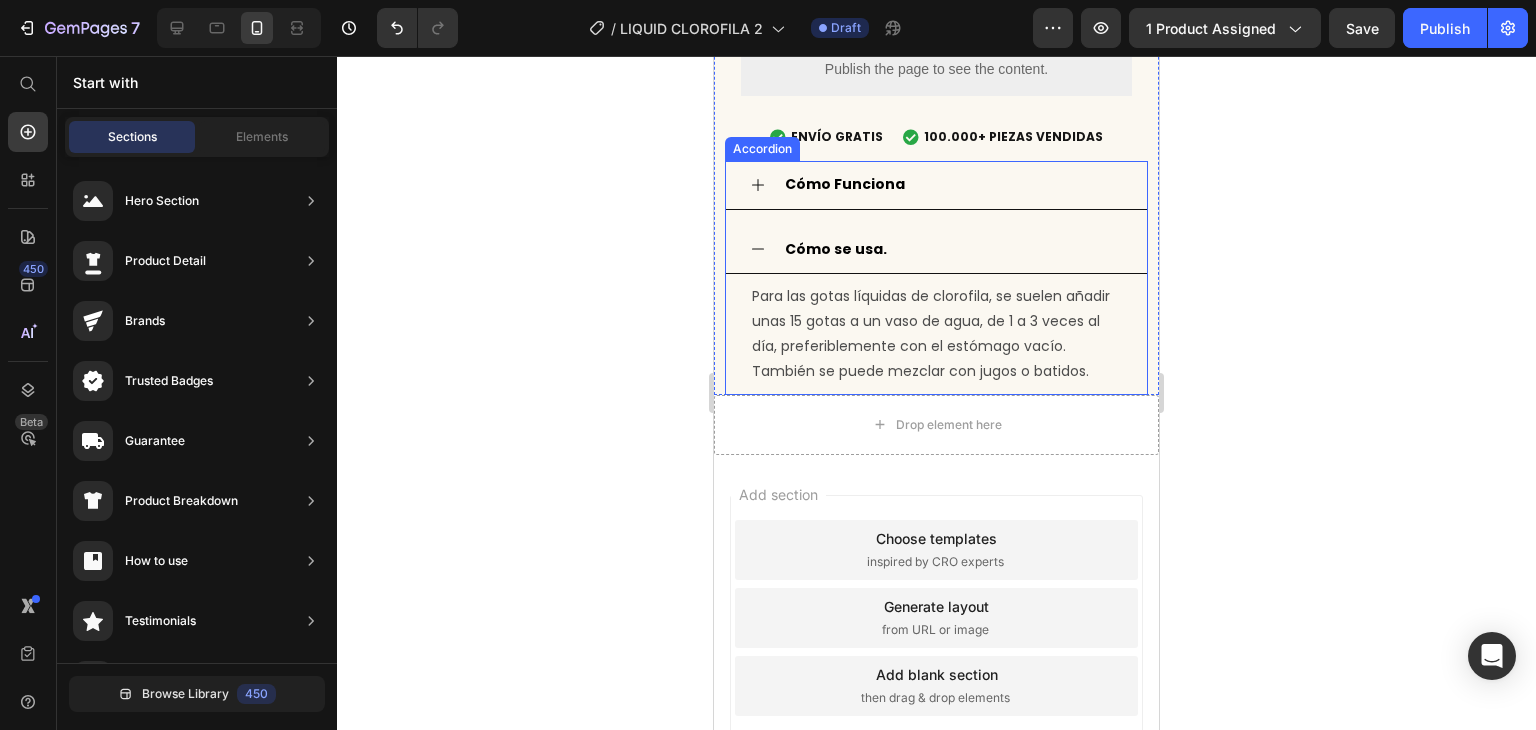 click on "Cómo se usa." at bounding box center [952, 249] 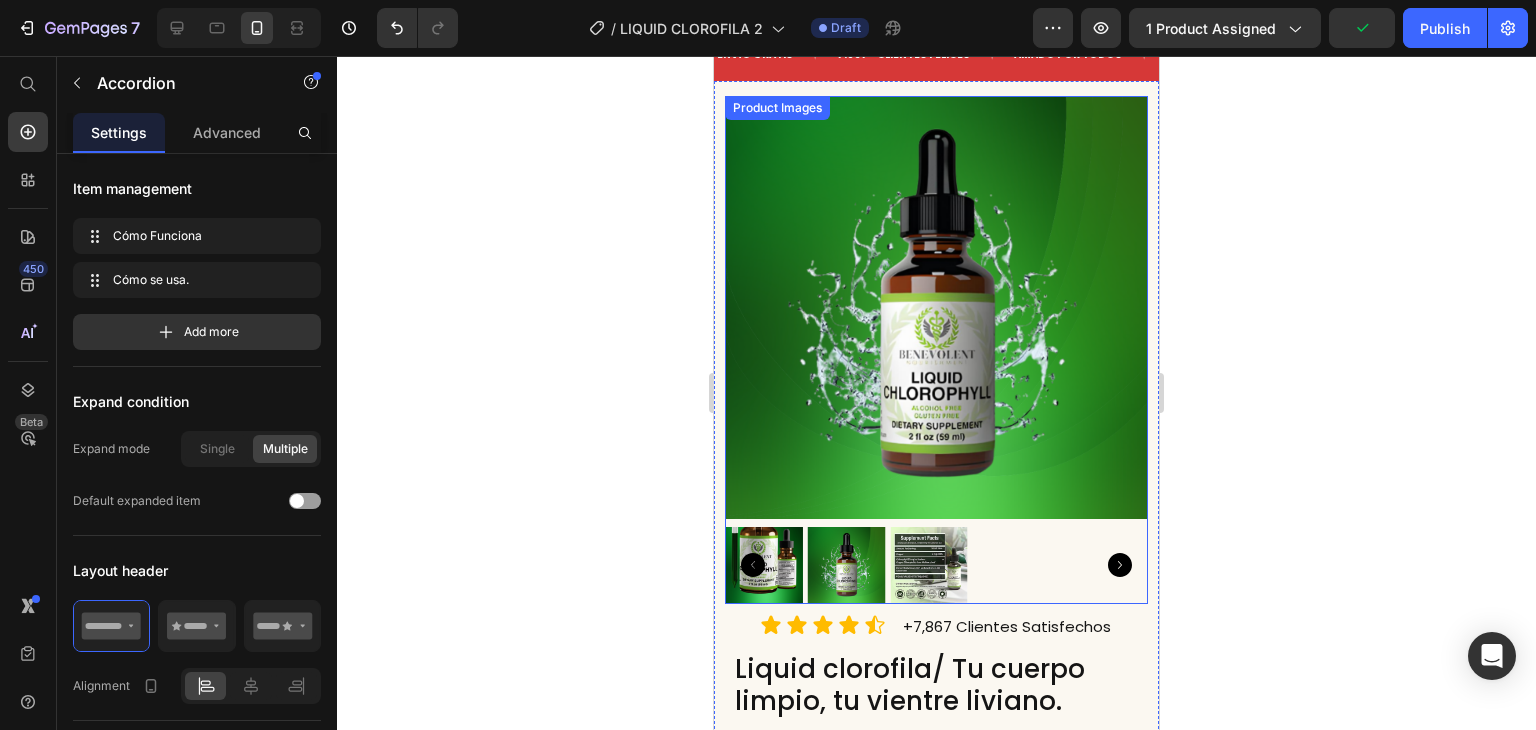 scroll, scrollTop: 9916, scrollLeft: 0, axis: vertical 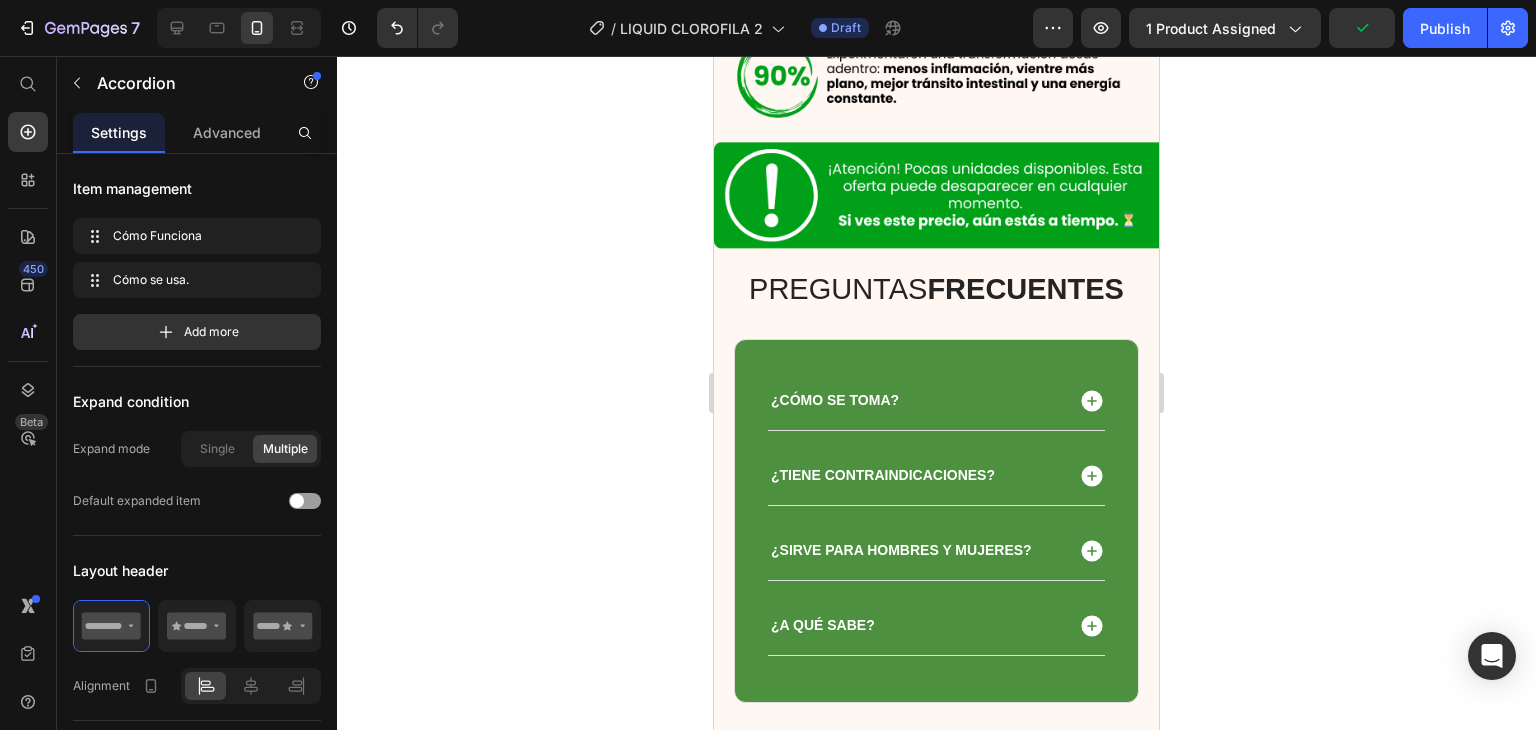 click on "Product Images Icon Icon Icon Icon Icon Icon List +7,867 Clientes Satisfechos Text Block Row Liquid clorofila/ Tu cuerpo limpio, tu vientre liviano. Product Title Realza tu figura y mantén un abdomen plano Text Block $[PRICE] Product Price Off Discount Tag $[PRICE] Product Price Row
+10.000+  unidades vendidas el mes pasado
Custom Code 💧  Desintoxicación y purificación de la sangre 🌼 Estimulación del sistema inmunológico 🍃 Propiedades antioxidantes Text Block
Publish the page to see the content.
Custom Code
Envio Gratis y Piezas Vendidas
ENVÍO GRATIS
100.000+ PIEZAS VENDIDAS
Custom Code
Cómo Funciona
Cómo se usa. Accordion Row   0" at bounding box center (936, 1350) 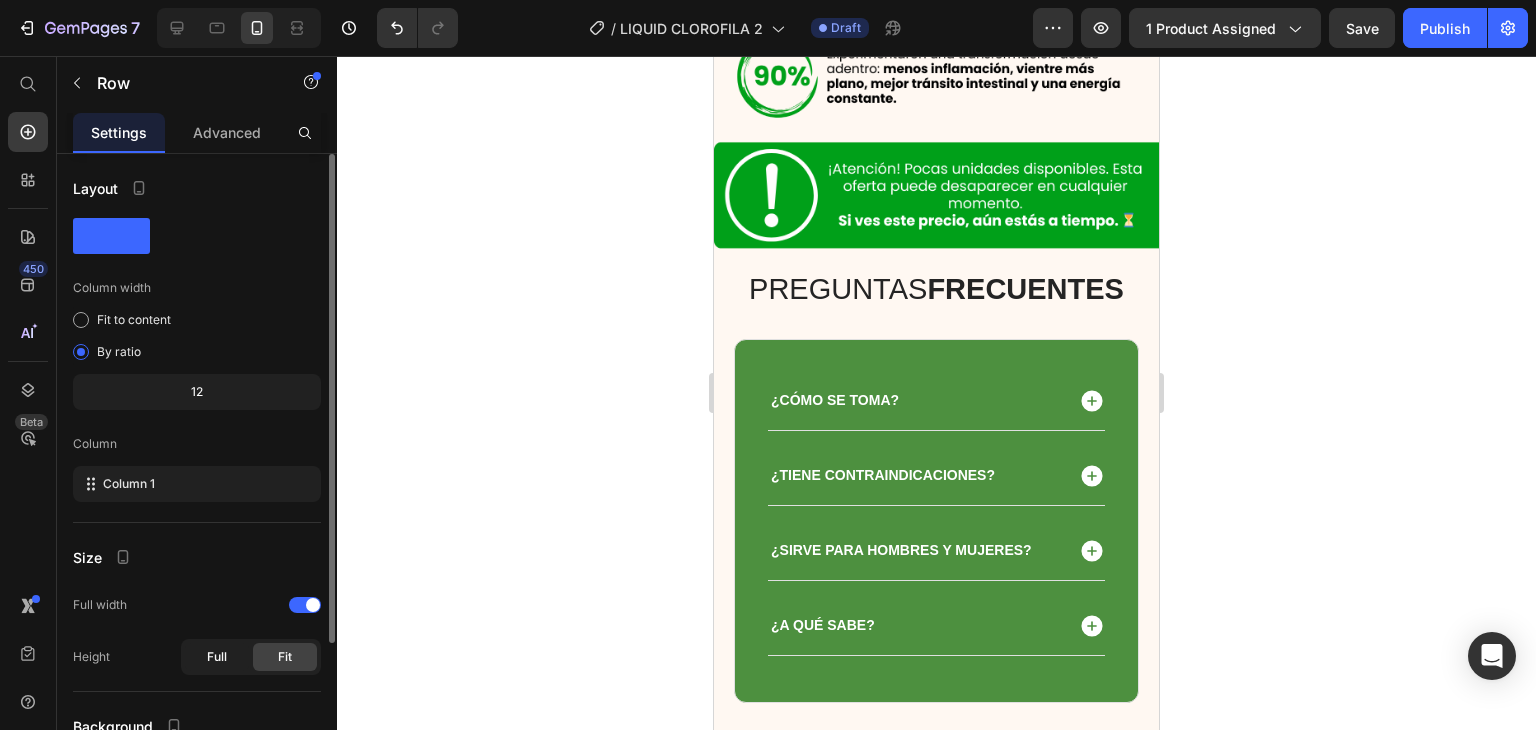 scroll, scrollTop: 181, scrollLeft: 0, axis: vertical 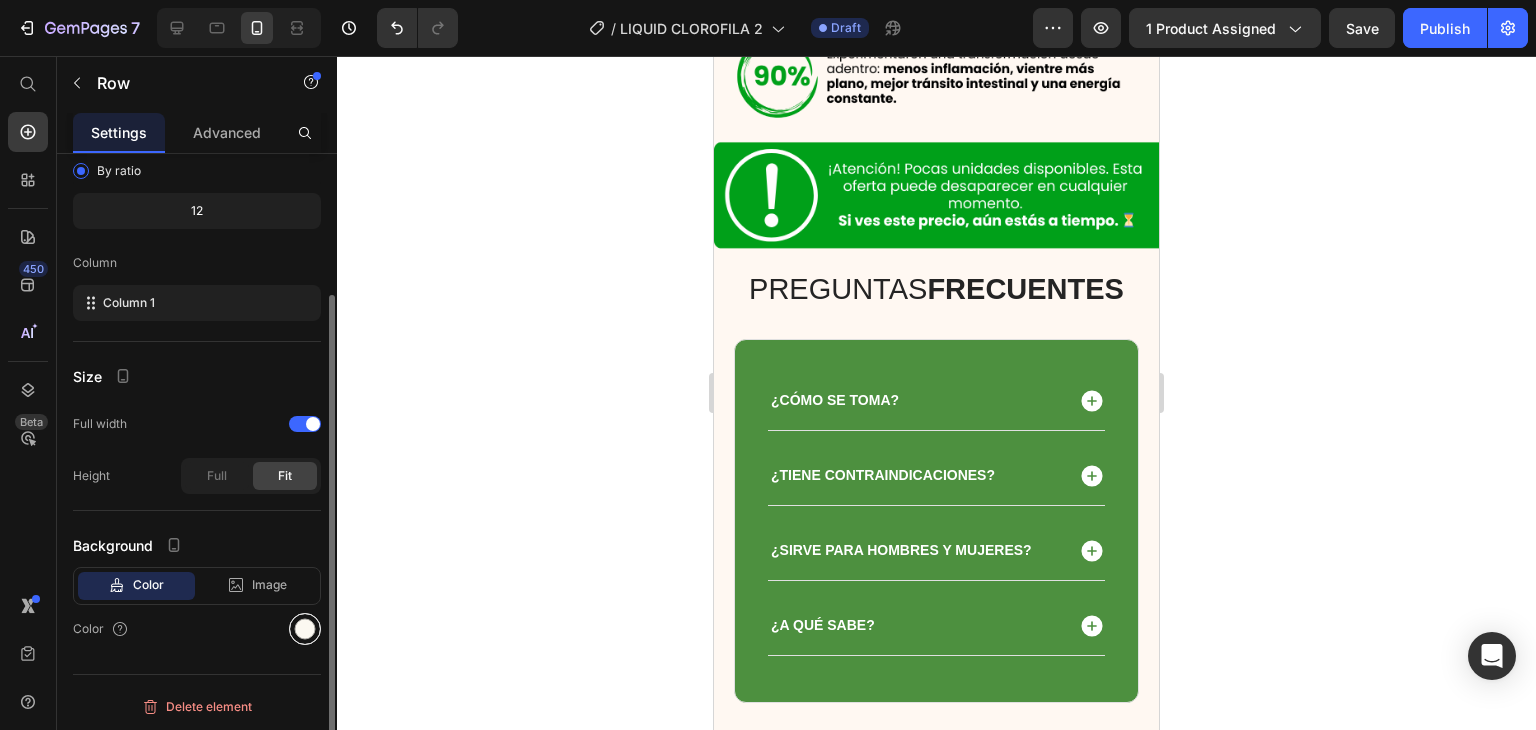click at bounding box center [305, 629] 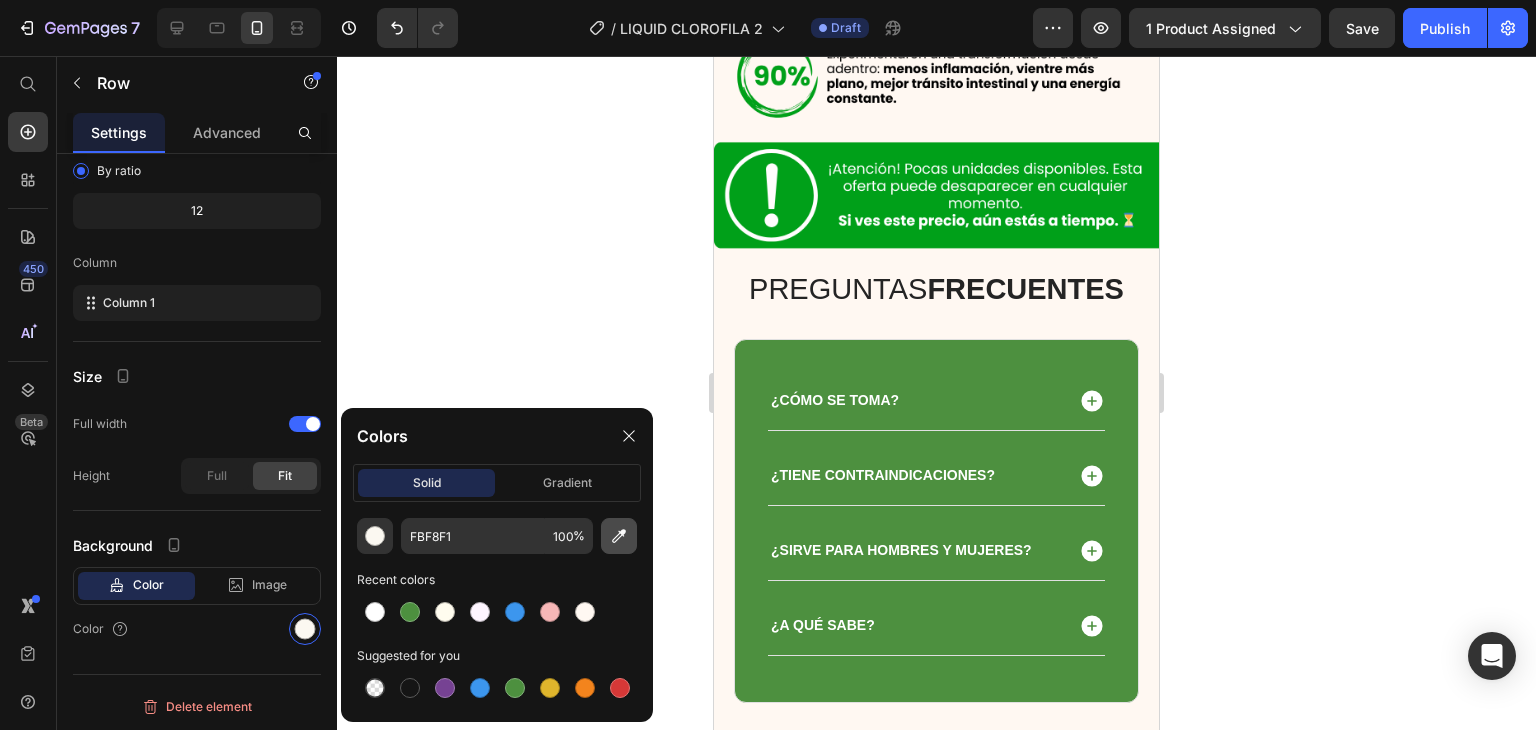 click 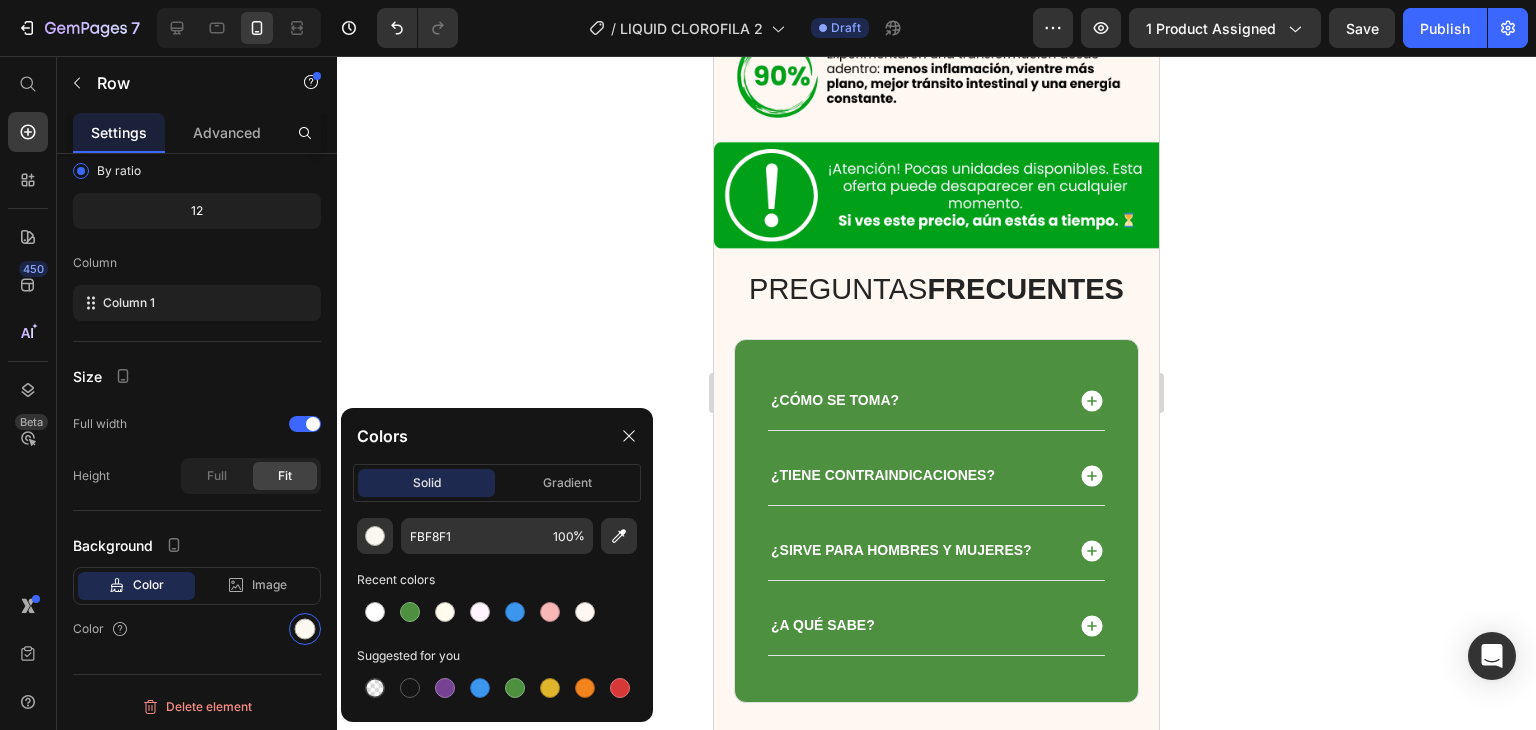 type on "FFF8F2" 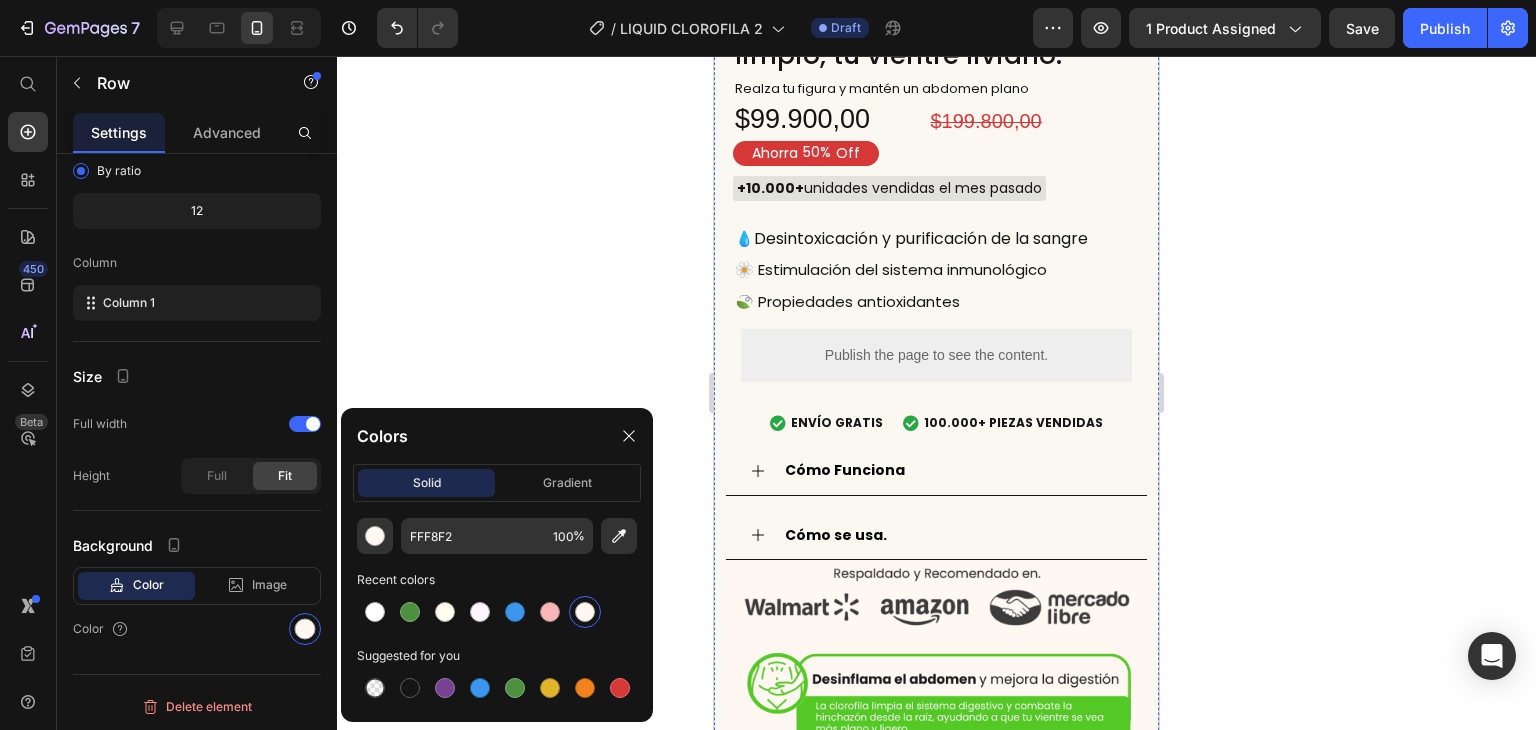 scroll, scrollTop: 1416, scrollLeft: 0, axis: vertical 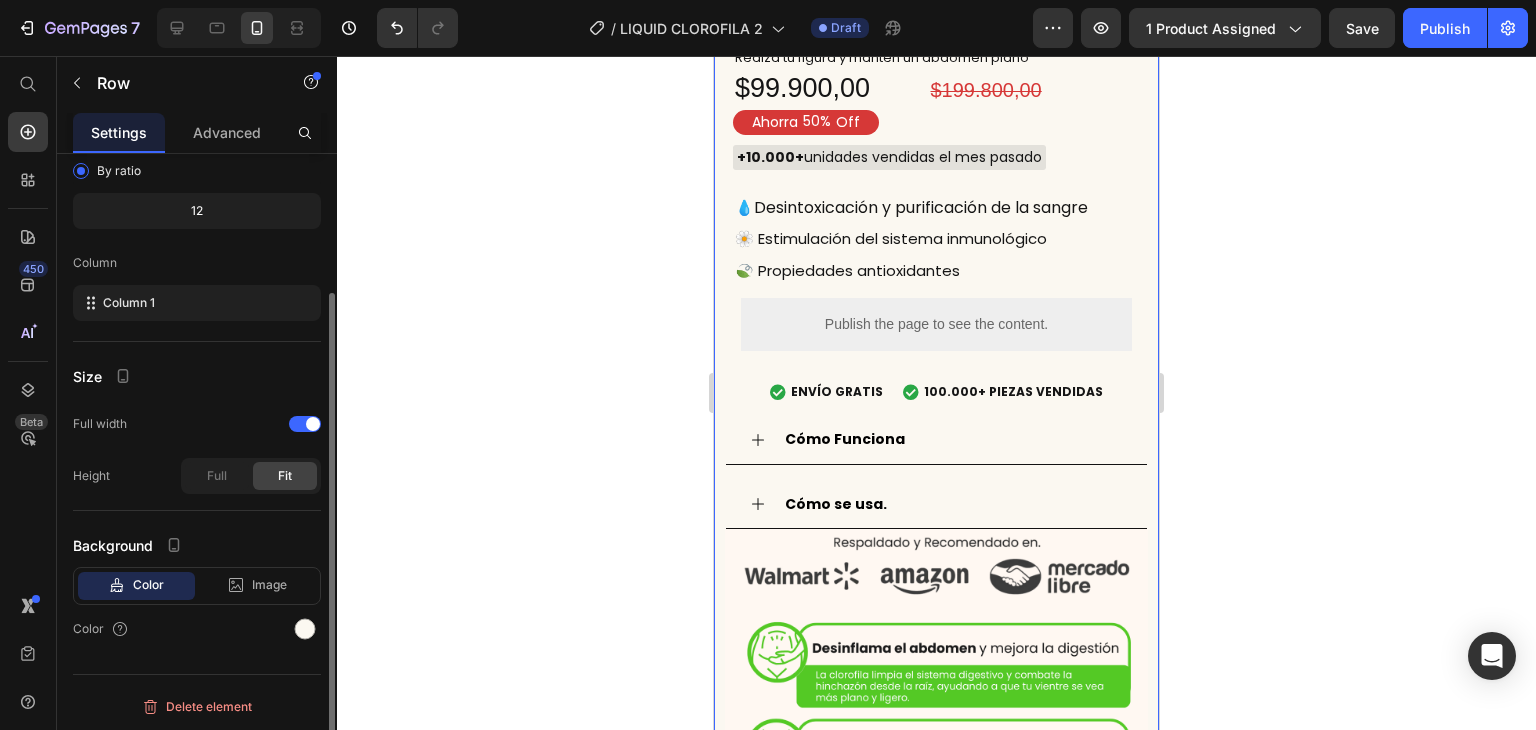 click on "Icon Icon Icon Icon Icon Icon List +7,867 Clientes Satisfechos Text Block Row Liquid clorofila/ Tu cuerpo limpio, tu vientre liviano. Product Title Realza tu figura y mantén un abdomen plano Text Block Row $[PRICE] Off Discount Tag $[PRICE] Product Price Row
+10.000+  unidades vendidas el mes pasado
Custom Code 💧  Desintoxicación y purificación de la sangre 🌼 Estimulación del sistema inmunológico 🍃 Propiedades antioxidantes Text Block
Publish the page to see the content.
Custom Code
Envio Gratis y Piezas Vendidas
ENVÍO GRATIS
100.000+ PIEZAS VENDIDAS
Custom Code
Cómo Funciona
Cómo se usa. Accordion Image Row" at bounding box center (936, 663) 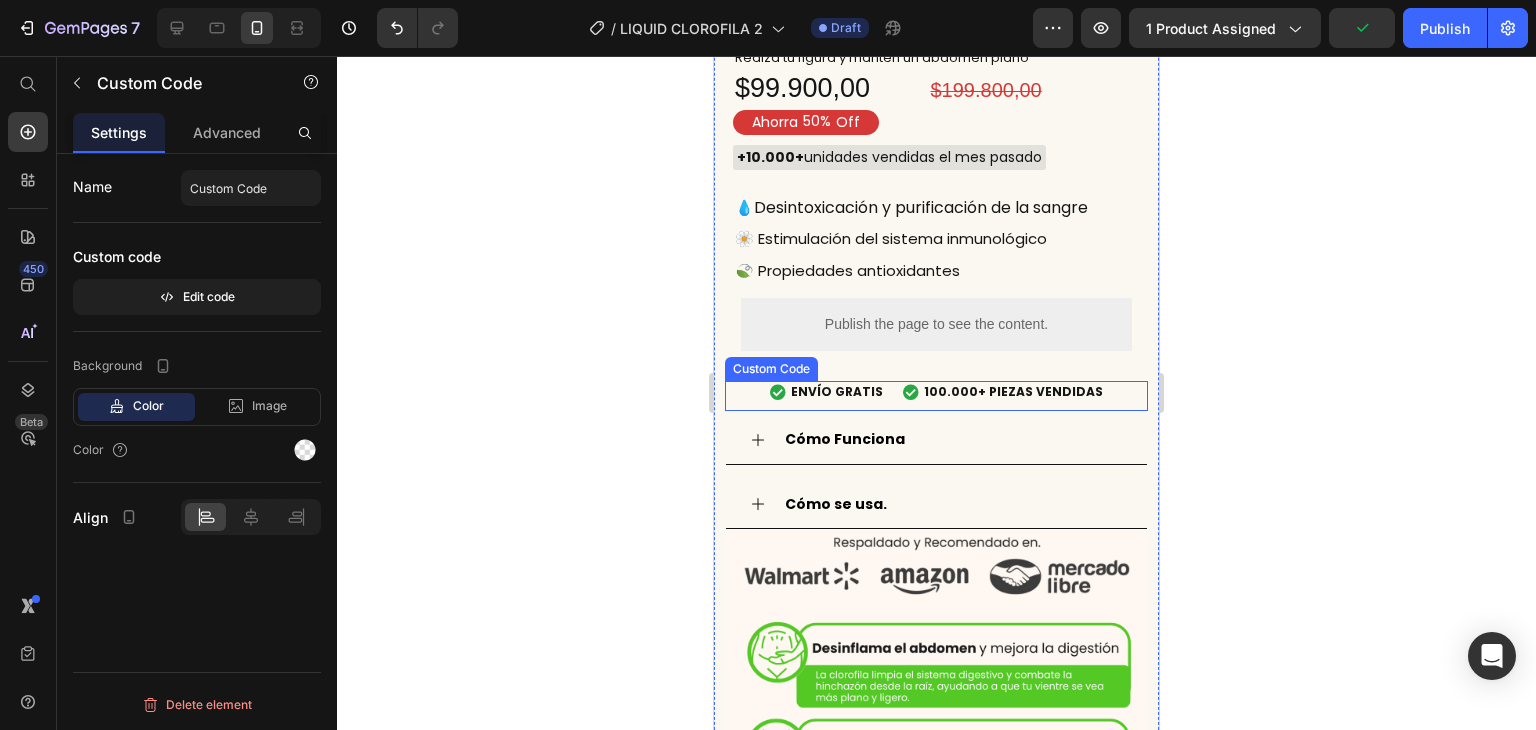 click on "ENVÍO GRATIS
100.000+ PIEZAS VENDIDAS" at bounding box center [936, 392] 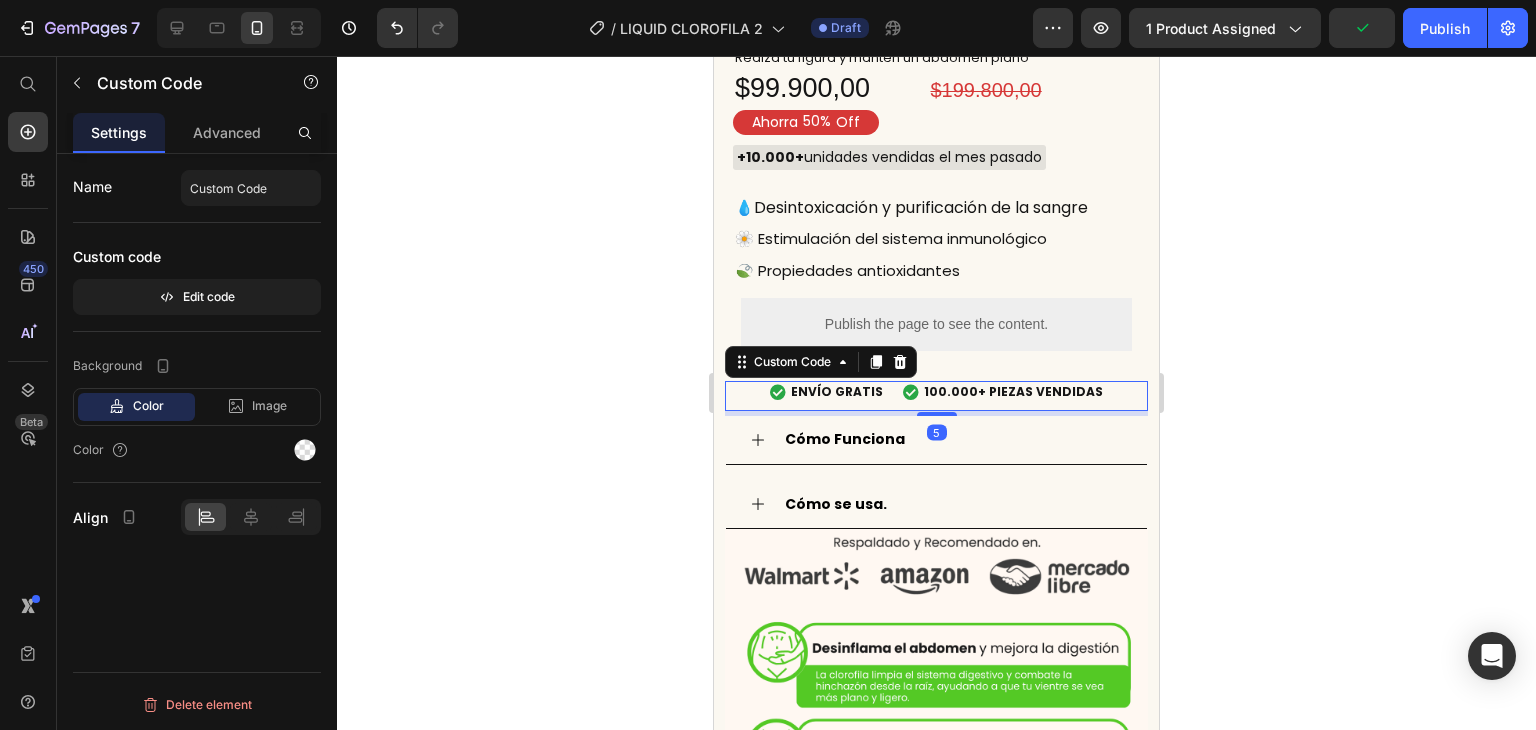scroll, scrollTop: 0, scrollLeft: 0, axis: both 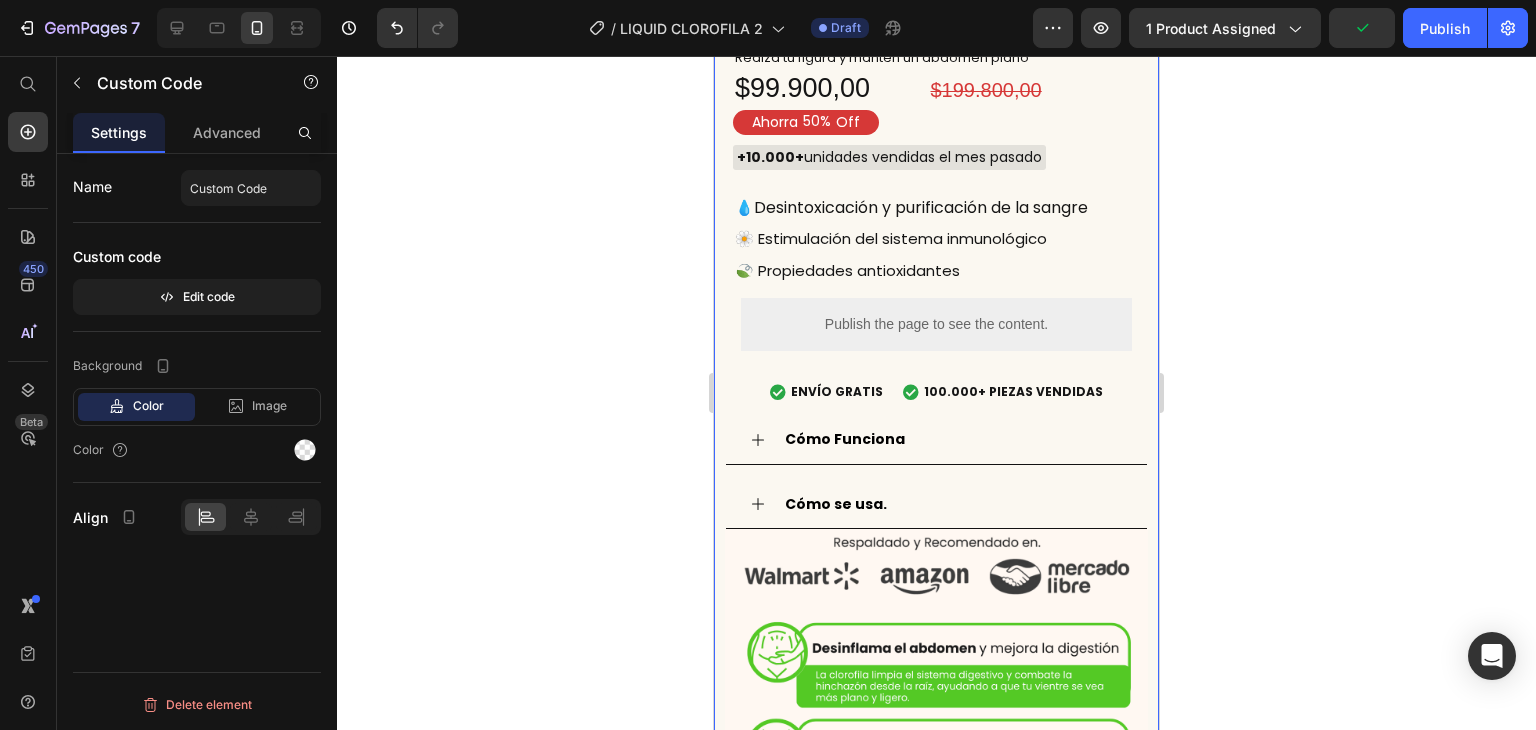 click on "Icon Icon Icon Icon Icon Icon List +7,867 Clientes Satisfechos Text Block Row Liquid clorofila/ Tu cuerpo limpio, tu vientre liviano. Product Title Realza tu figura y mantén un abdomen plano Text Block Row $[PRICE] Off Discount Tag $[PRICE] Product Price Row
+10.000+  unidades vendidas el mes pasado
Custom Code 💧  Desintoxicación y purificación de la sangre 🌼 Estimulación del sistema inmunológico 🍃 Propiedades antioxidantes Text Block
Publish the page to see the content.
Custom Code
Envio Gratis y Piezas Vendidas
ENVÍO GRATIS
100.000+ PIEZAS VENDIDAS
Custom Code
Cómo Funciona
Cómo se usa. Accordion Image Row   0" at bounding box center [936, 663] 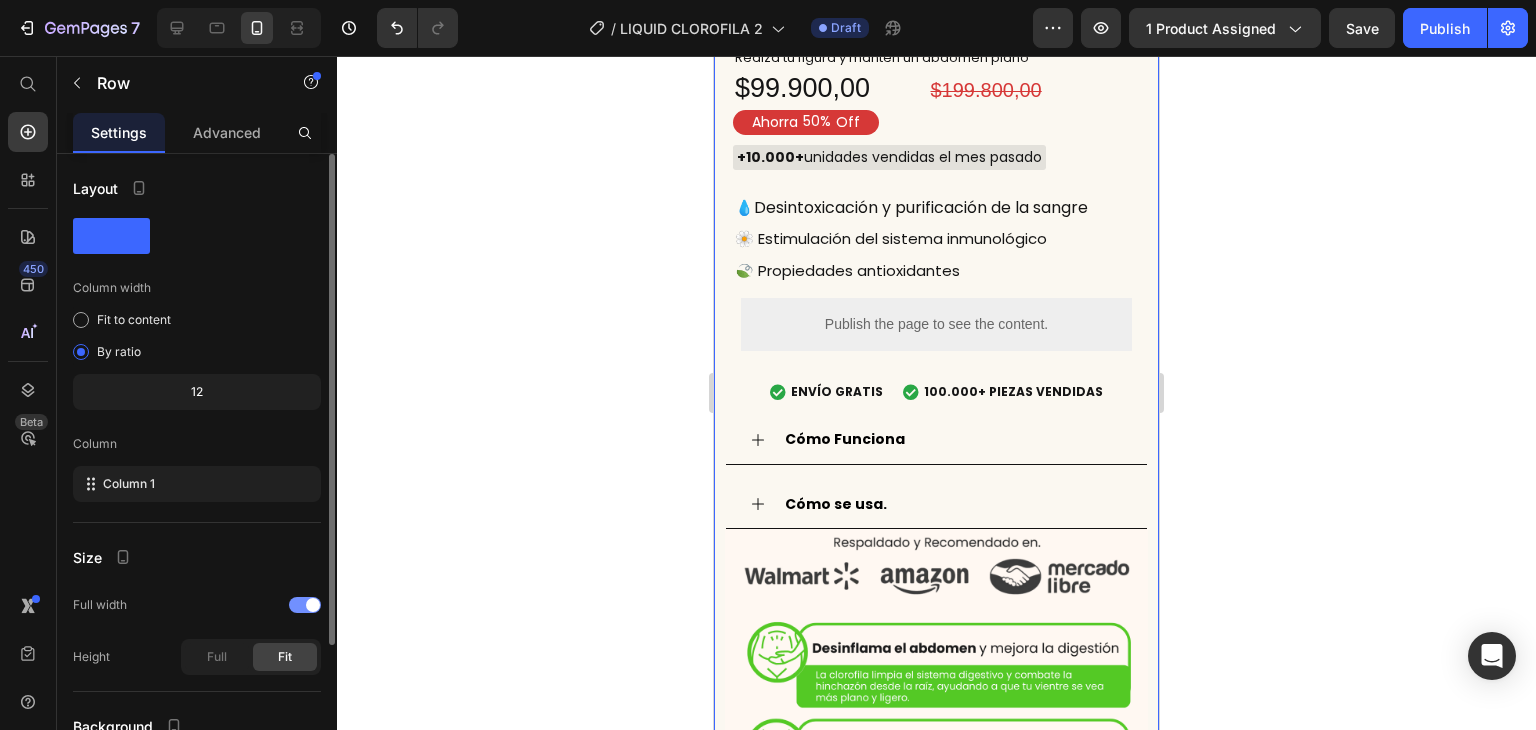 scroll, scrollTop: 181, scrollLeft: 0, axis: vertical 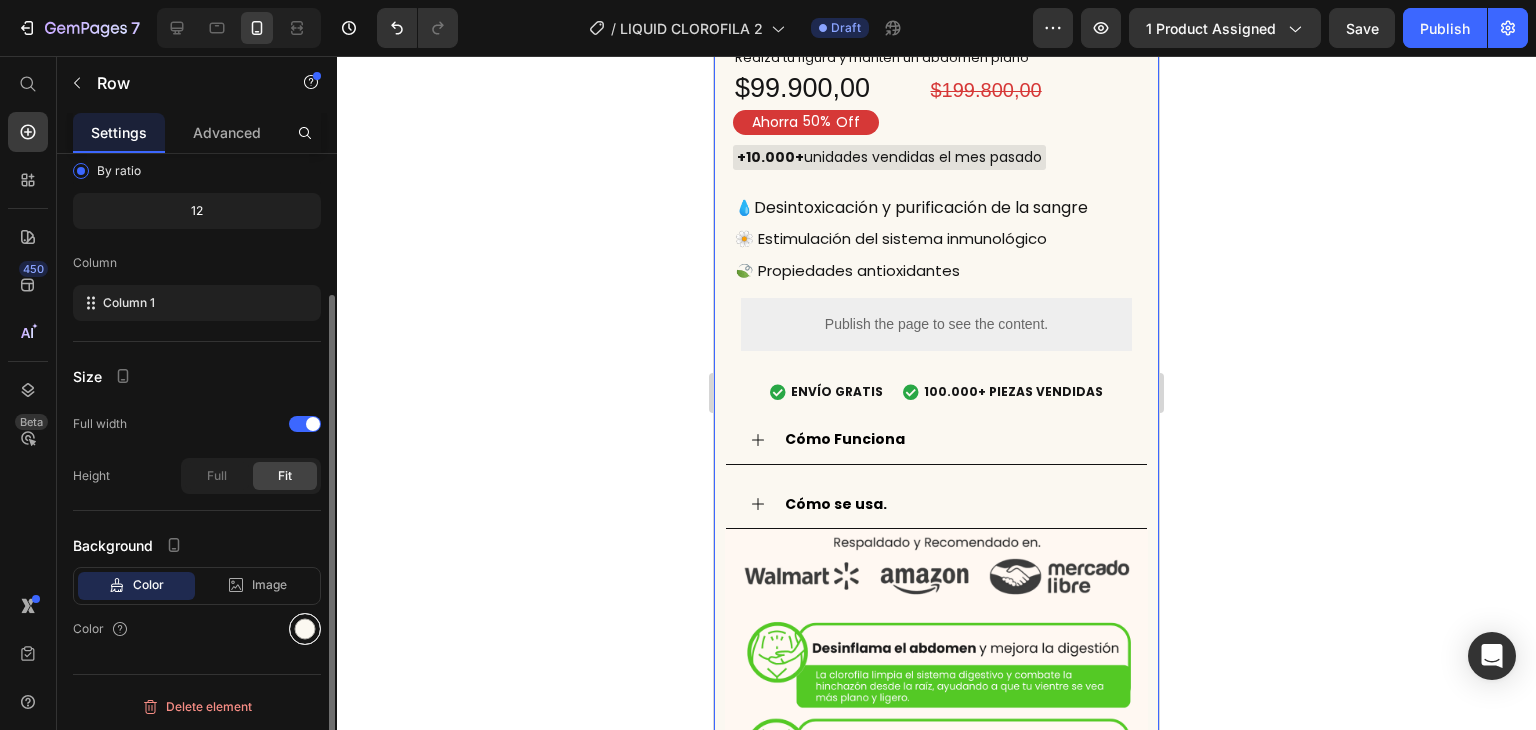 click at bounding box center [305, 629] 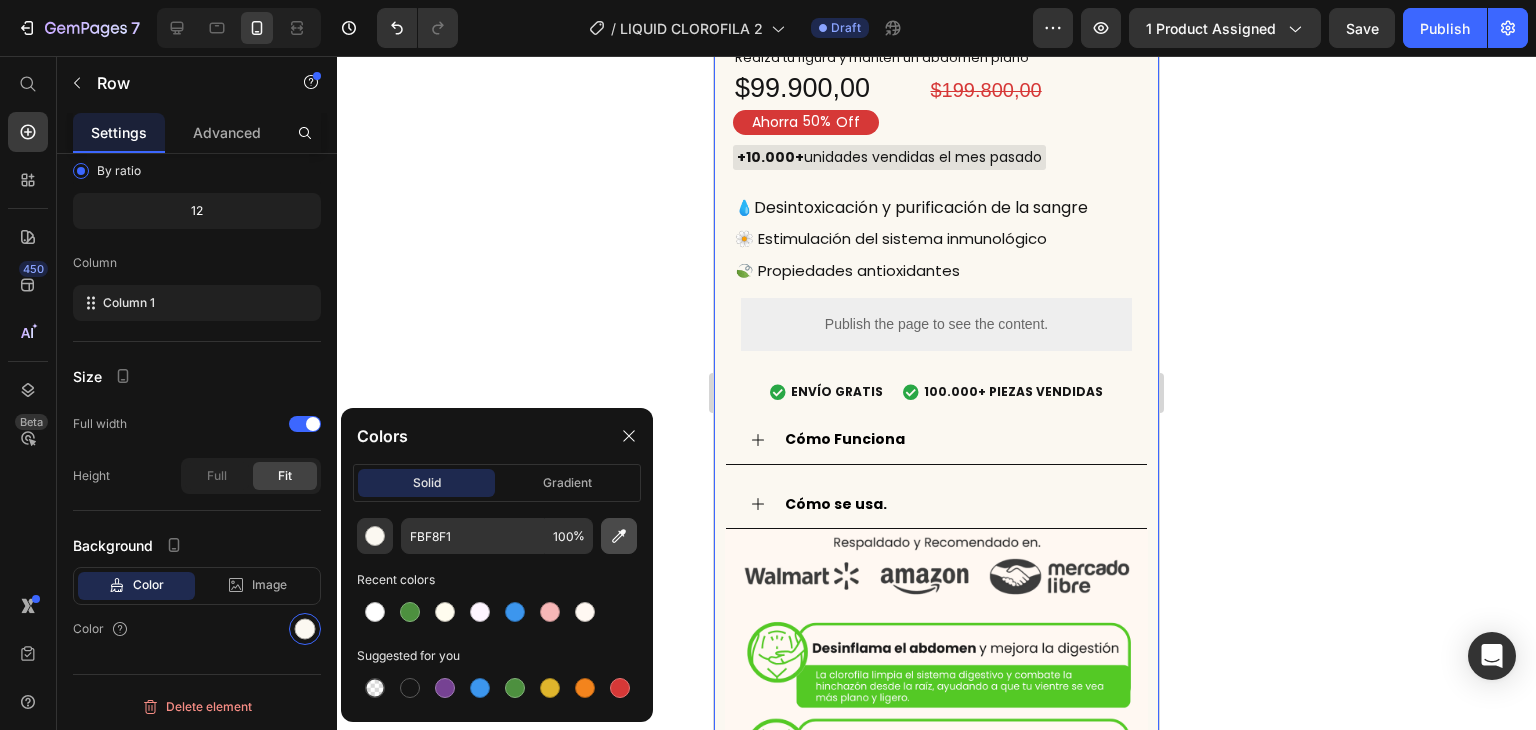 click 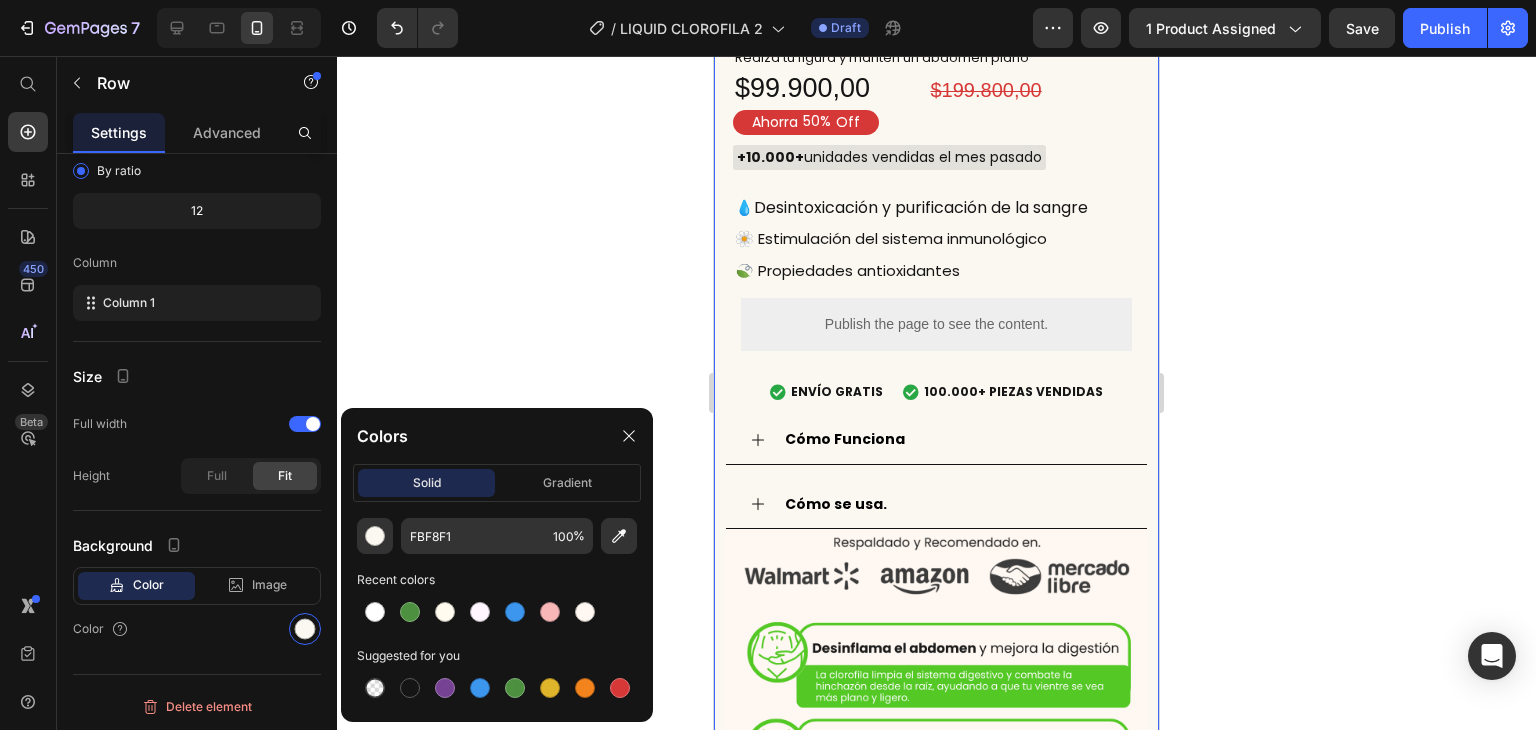 type on "FFF8F2" 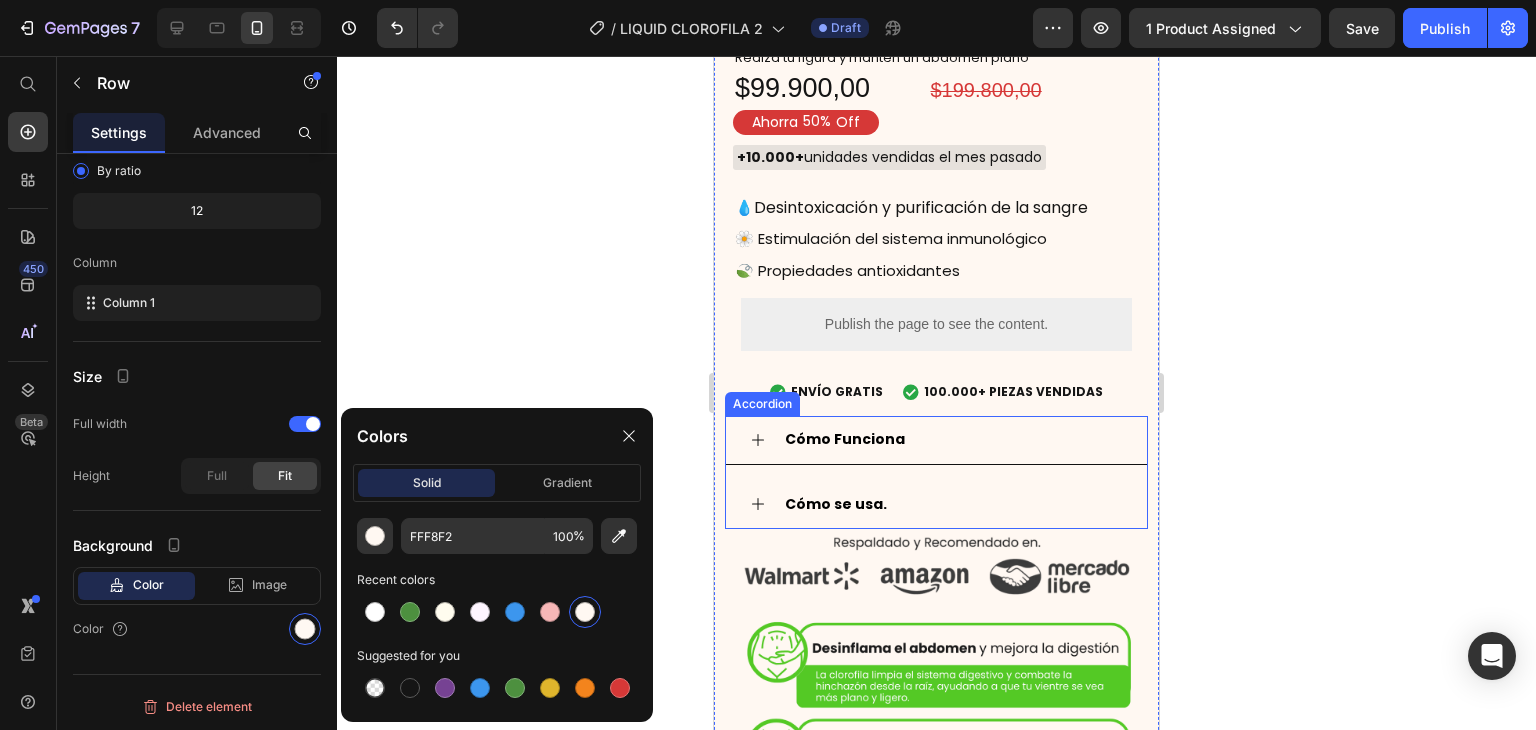 click 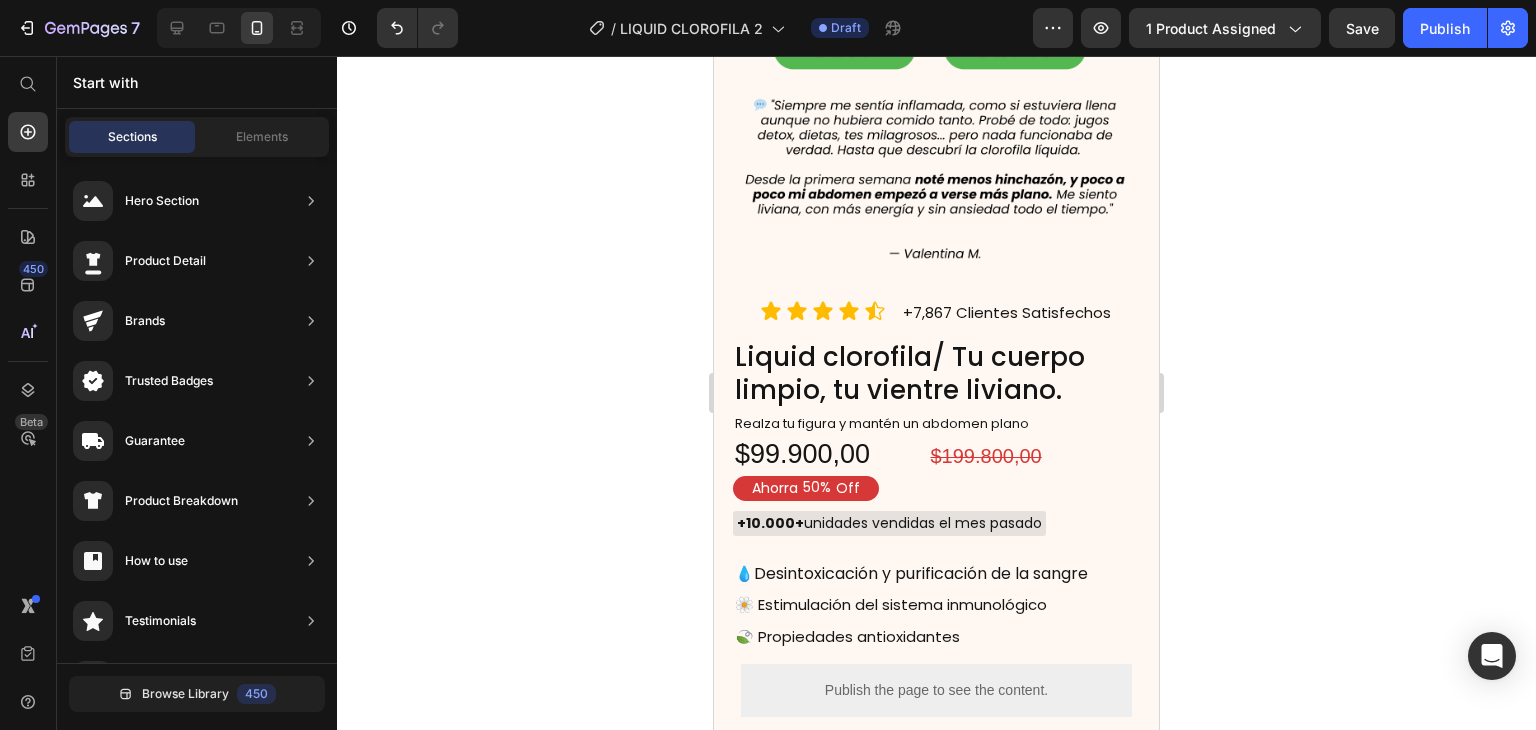 scroll, scrollTop: 0, scrollLeft: 0, axis: both 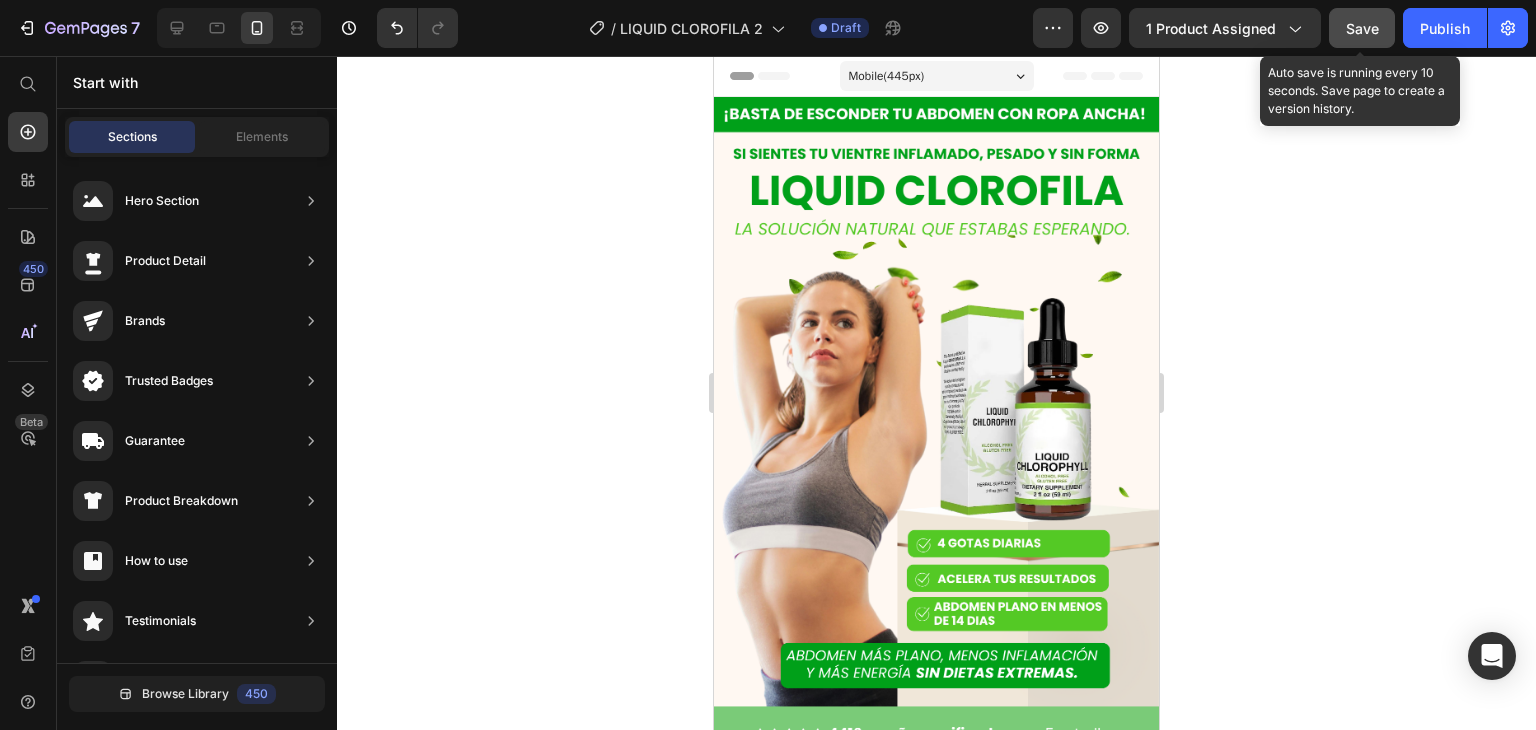 click on "Save" 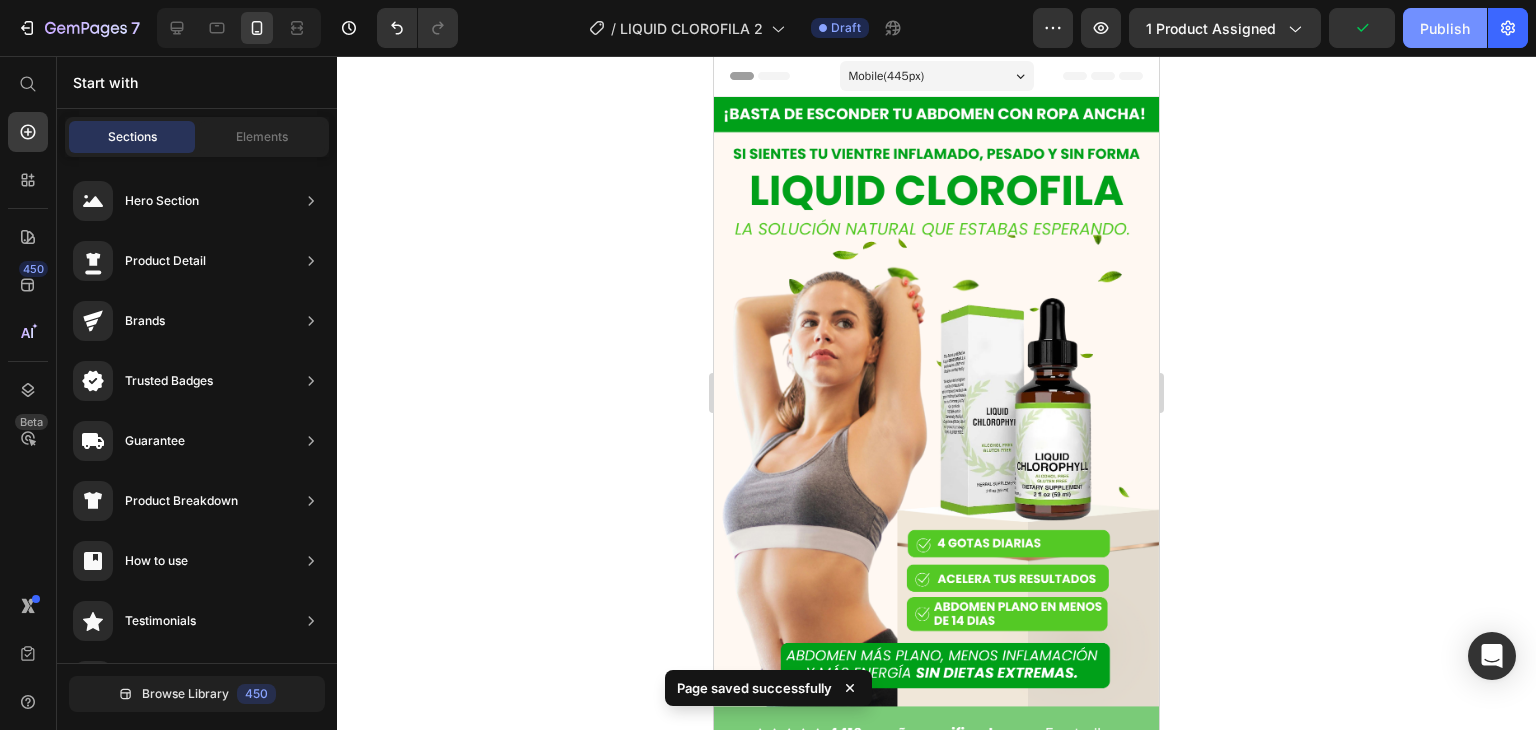 click on "Publish" at bounding box center (1445, 28) 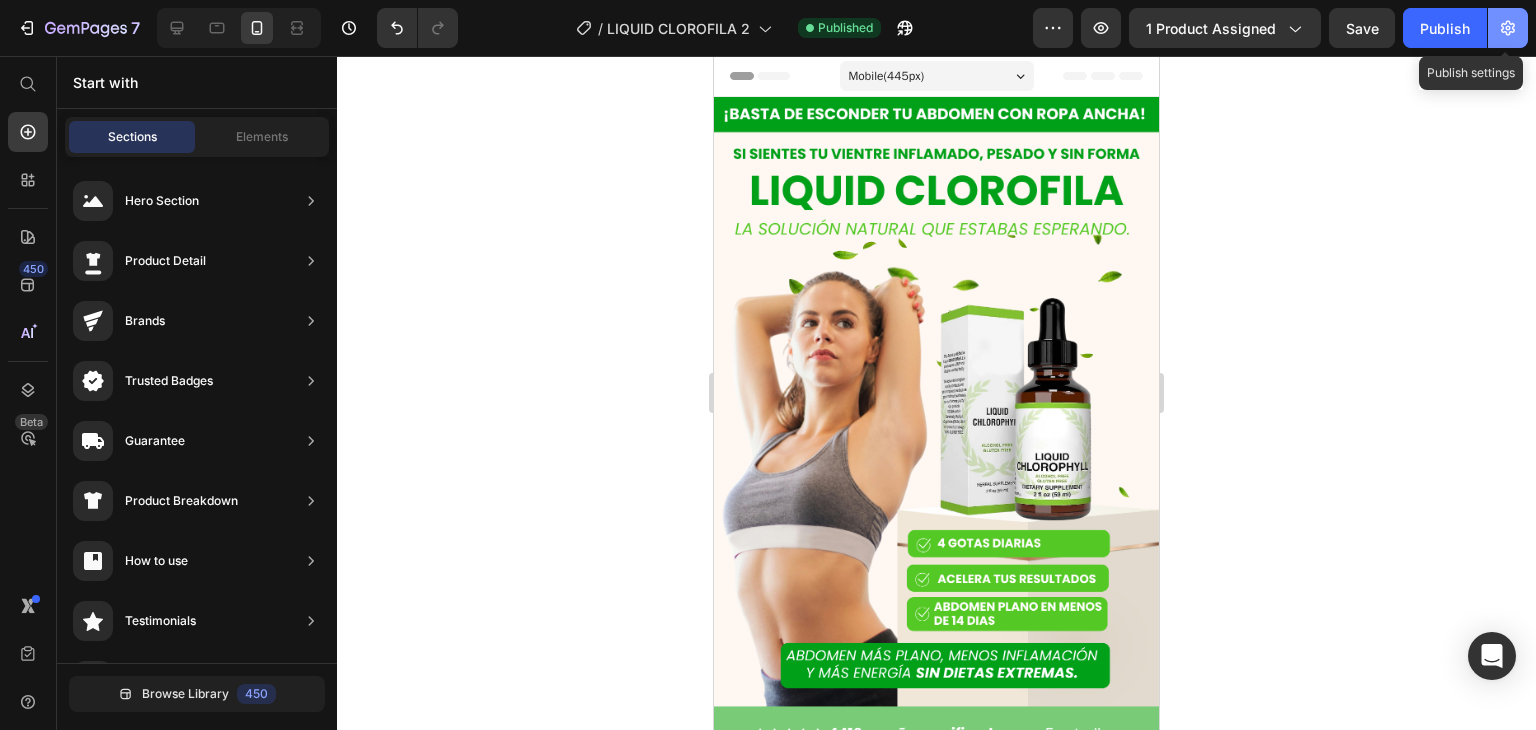 click 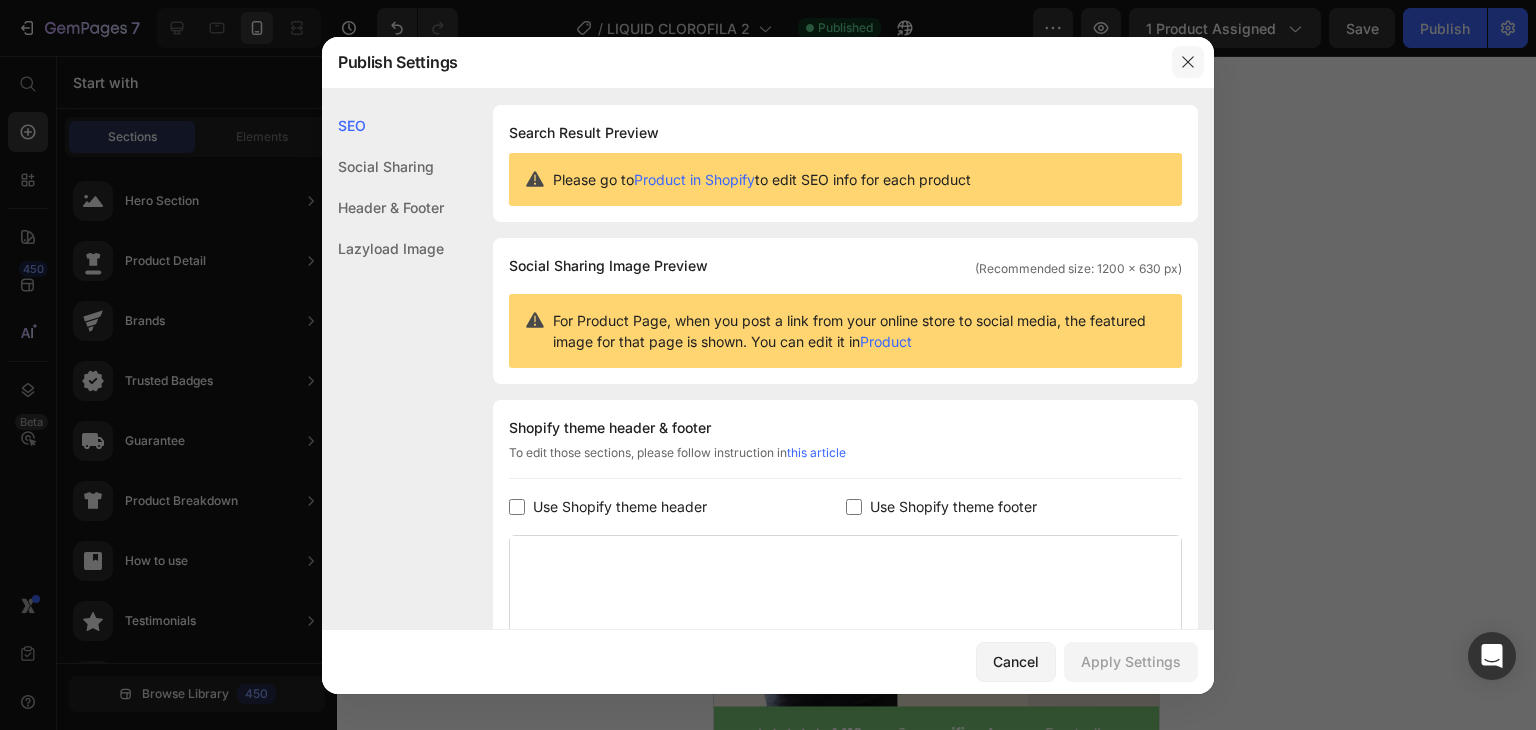 click at bounding box center (1188, 62) 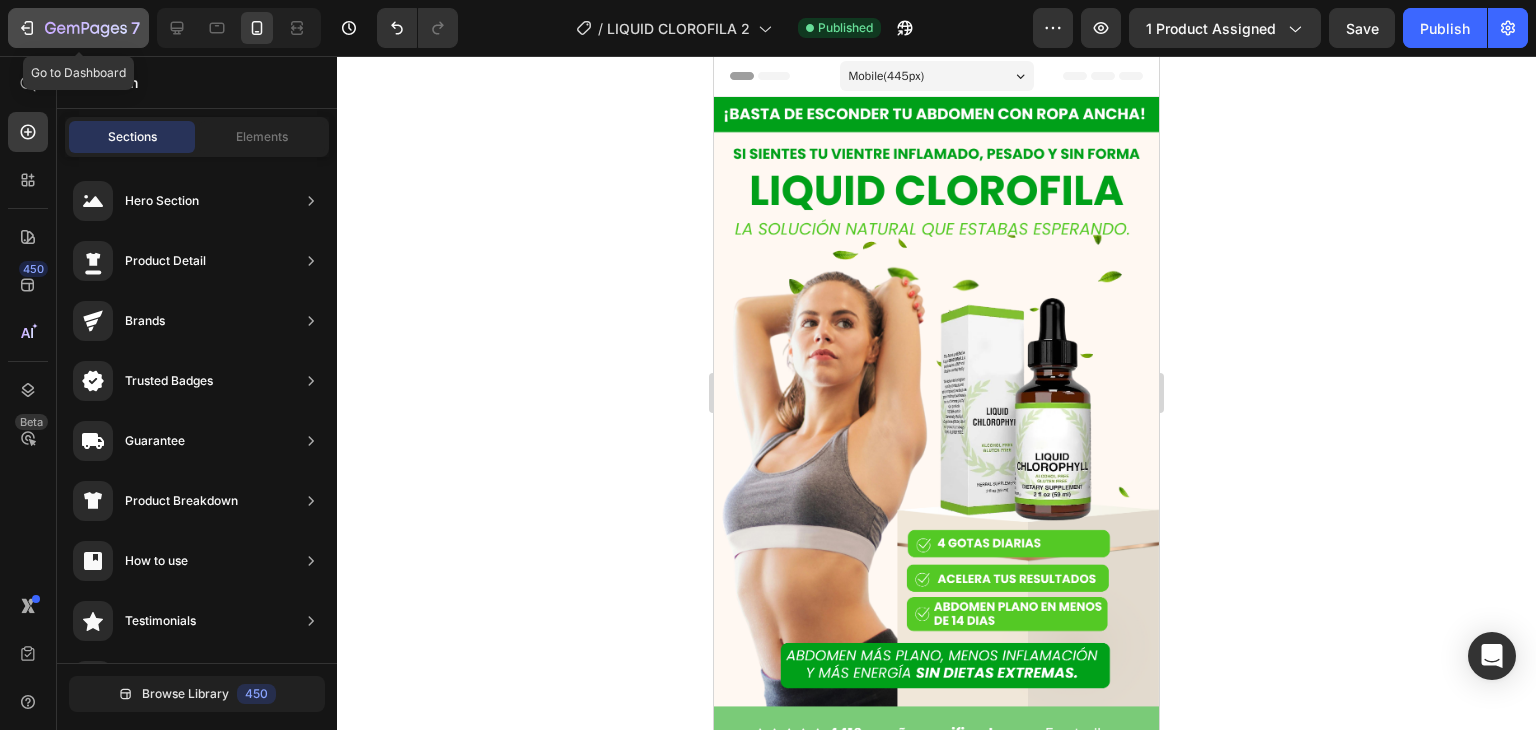 click on "7" 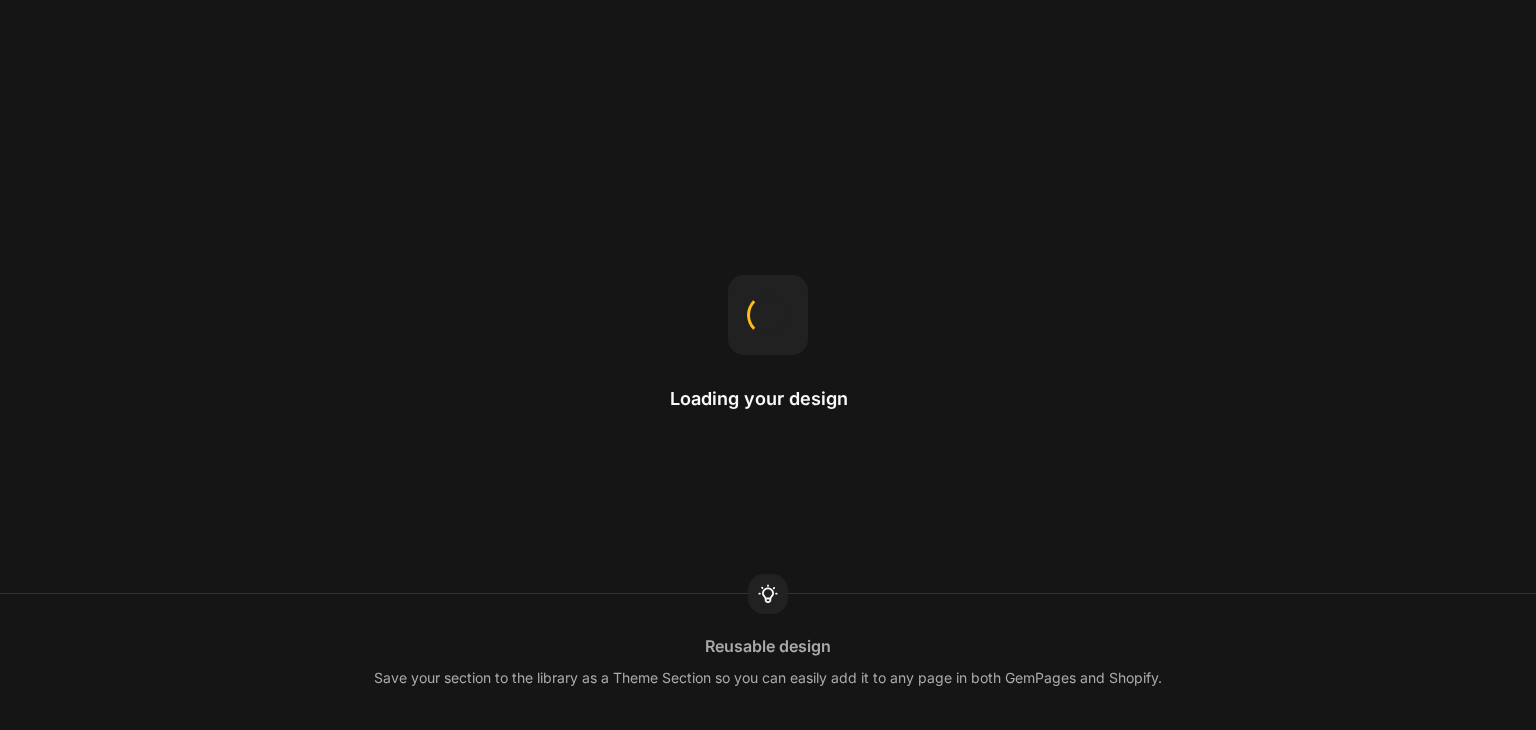 scroll, scrollTop: 0, scrollLeft: 0, axis: both 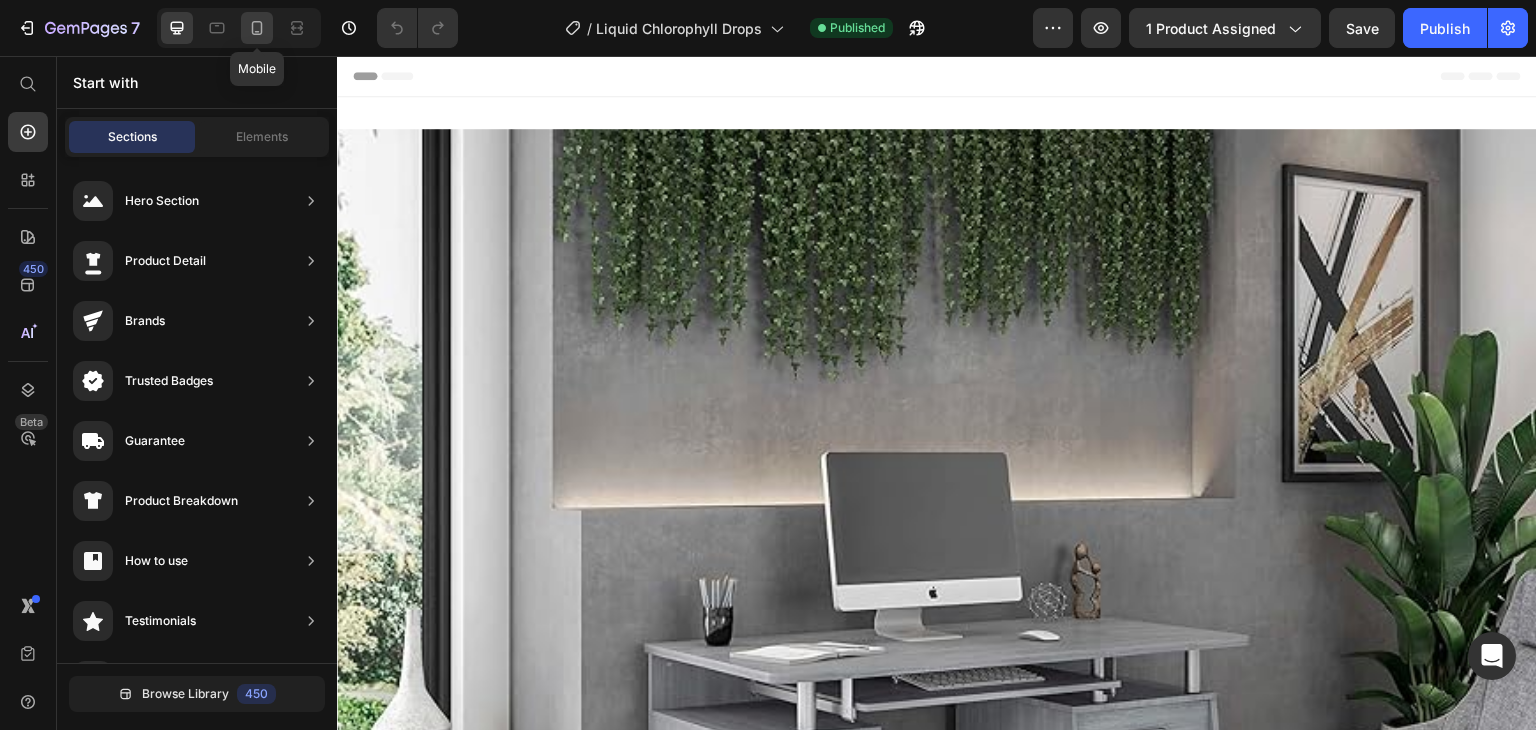 click 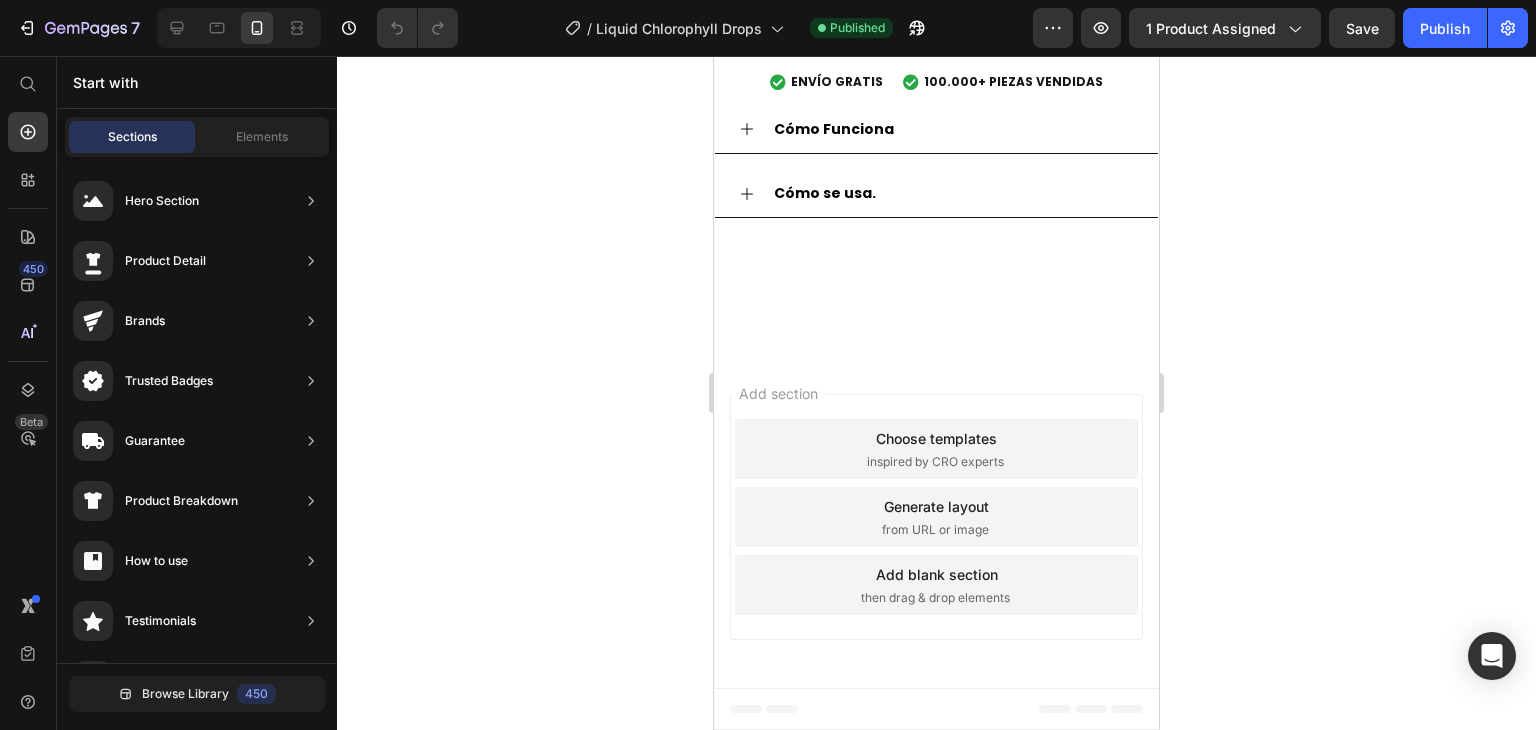 scroll, scrollTop: 7192, scrollLeft: 0, axis: vertical 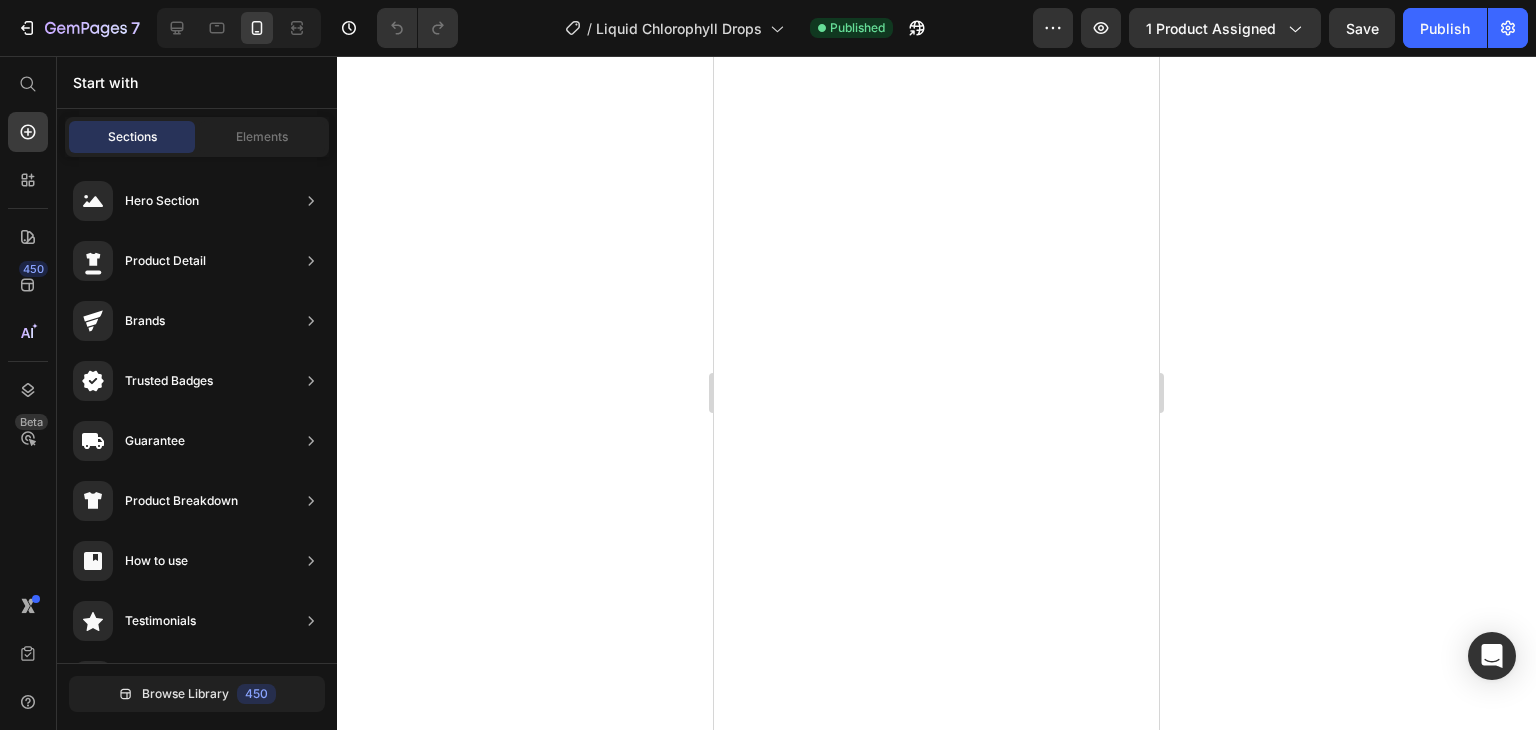 click at bounding box center [936, -544] 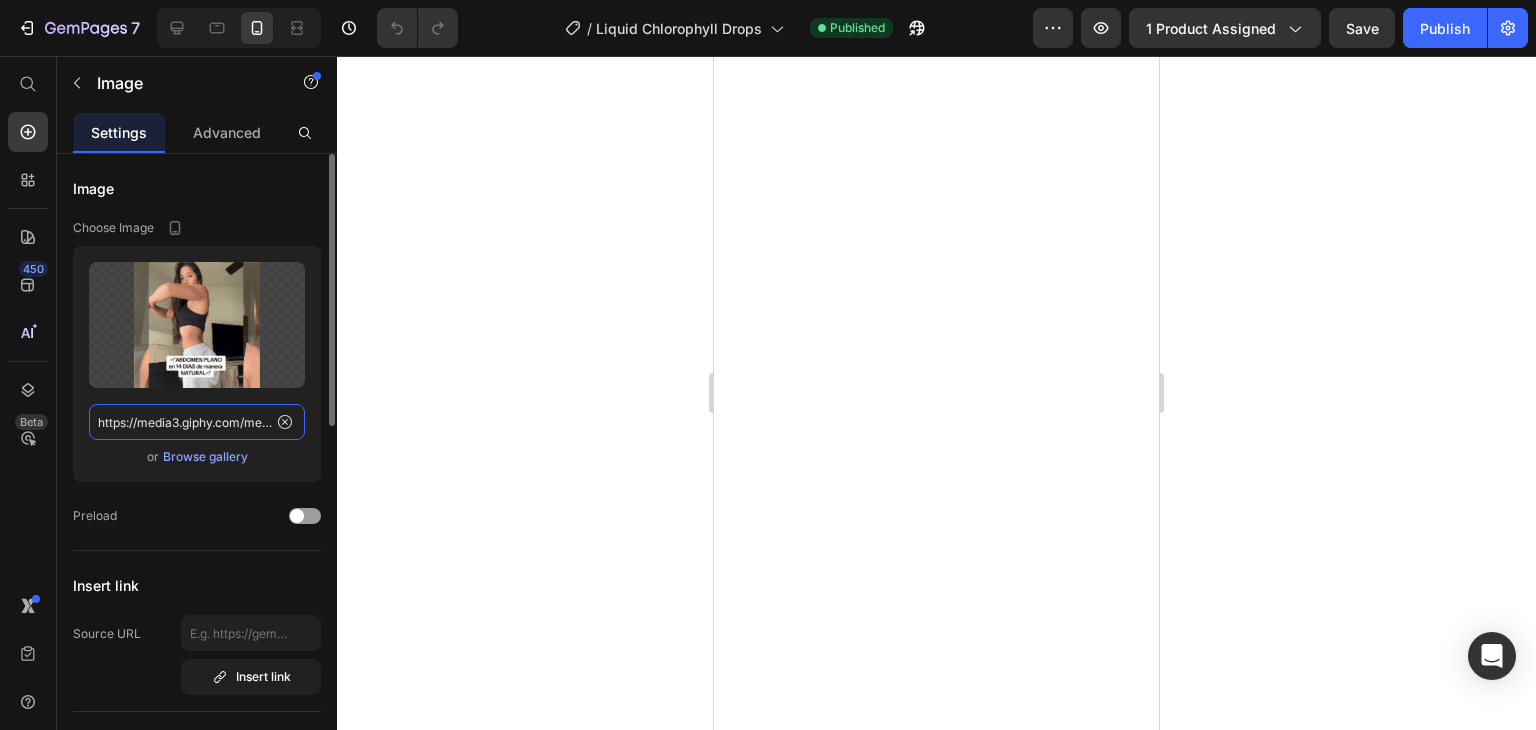 click on "https://media3.giphy.com/media/v1.Y2lkPTc5MGI3NjExN21qNXh3aTZveW51cnBsNDg5Z3JhZnQ4YTJtcWNodmU1bGRqdTN4bSZlcD12MV9pbnRlcm5hbF9naWZfYnlfaWQmY3Q9Zw/c5lmnRwtfvAMtfYpG1/giphy.gif" 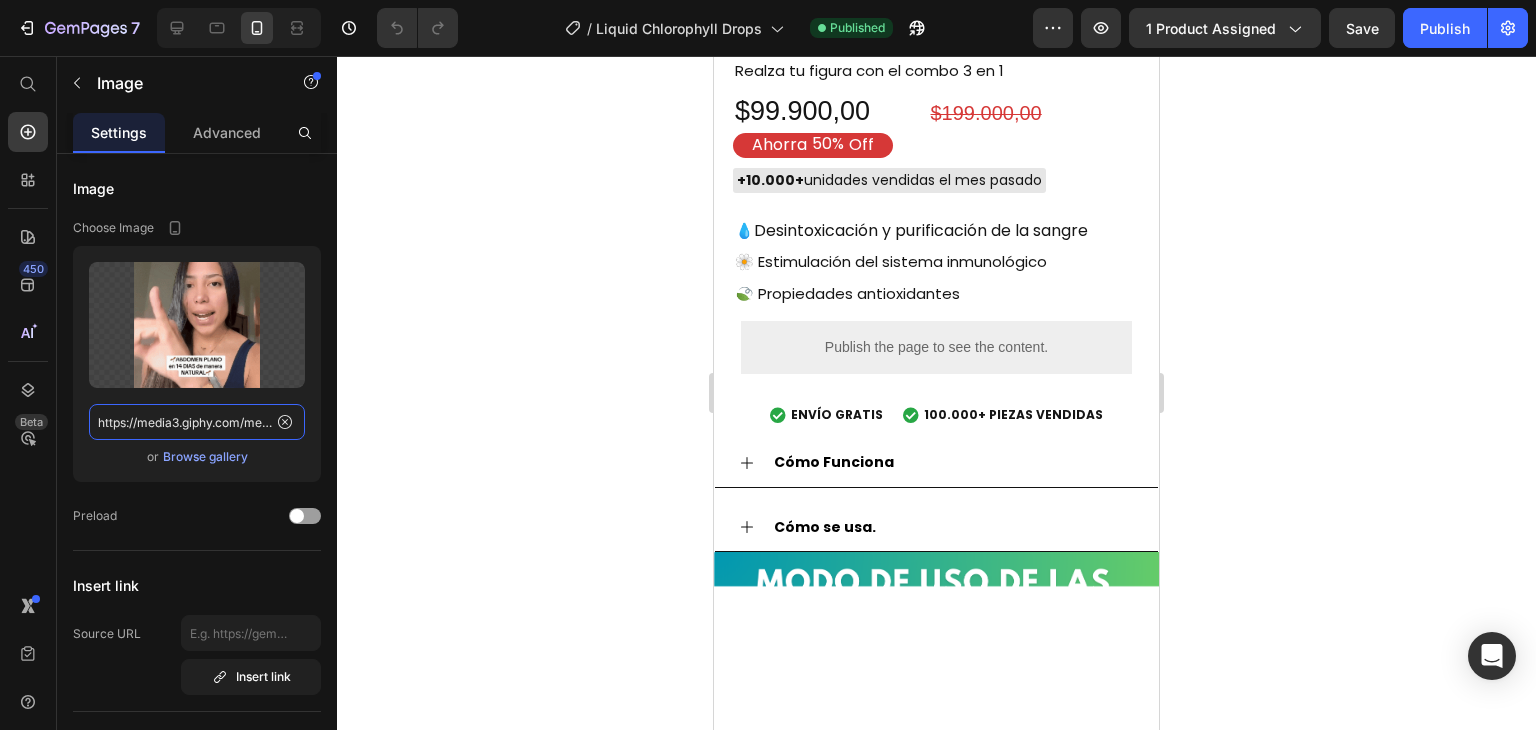 scroll, scrollTop: 2841, scrollLeft: 0, axis: vertical 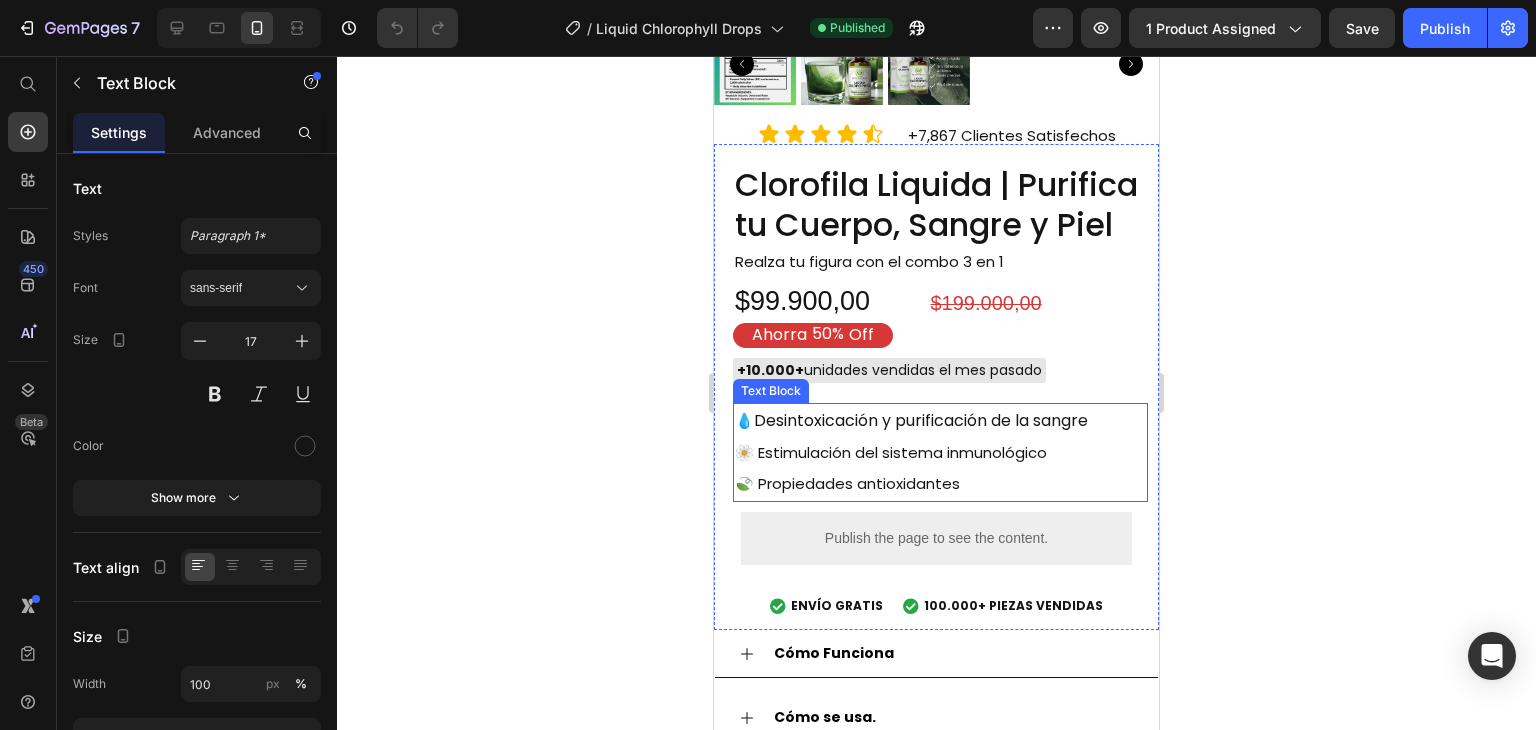 click on "🌼 Estimulación del sistema inmunológico" at bounding box center (891, 452) 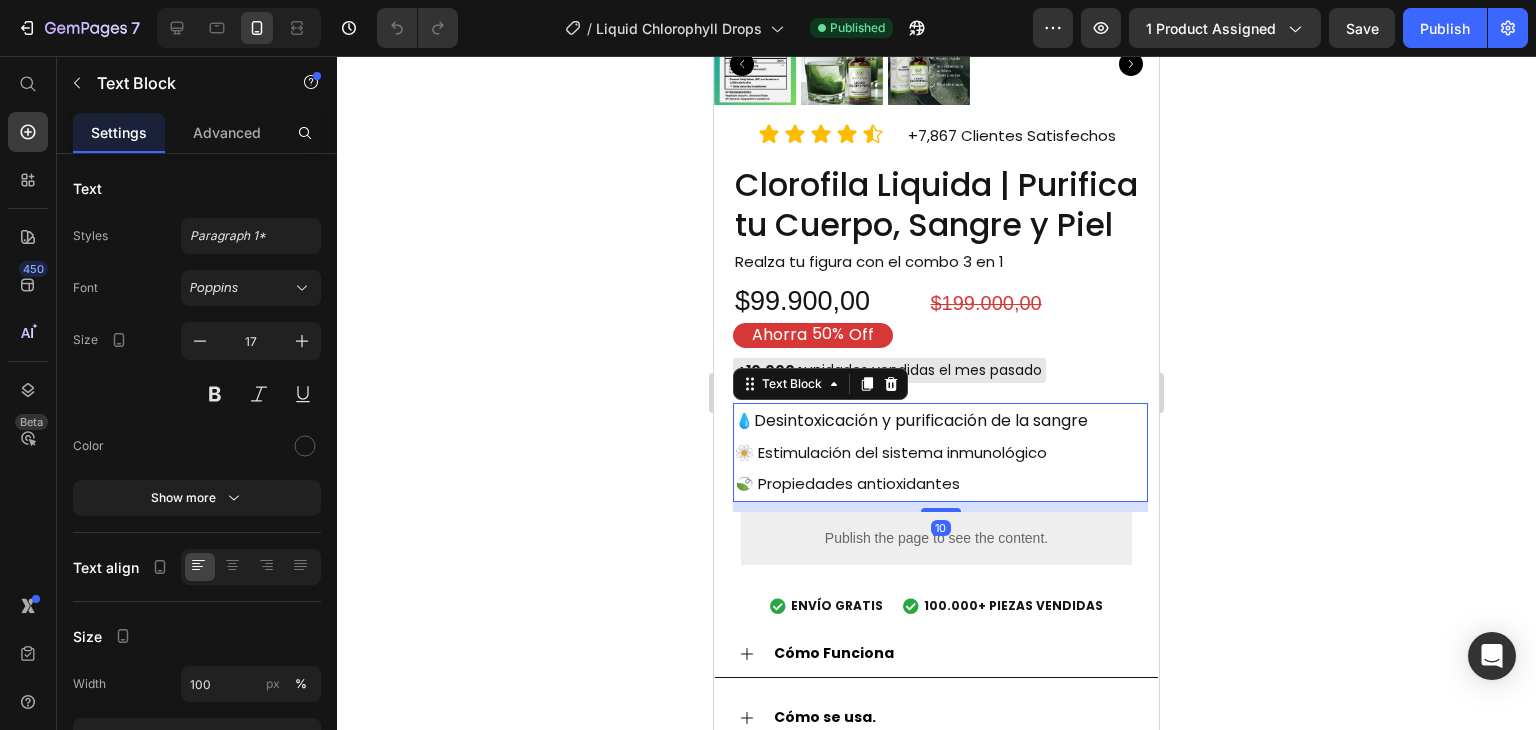 click on "🍃 Propiedades antioxidantes" at bounding box center [847, 483] 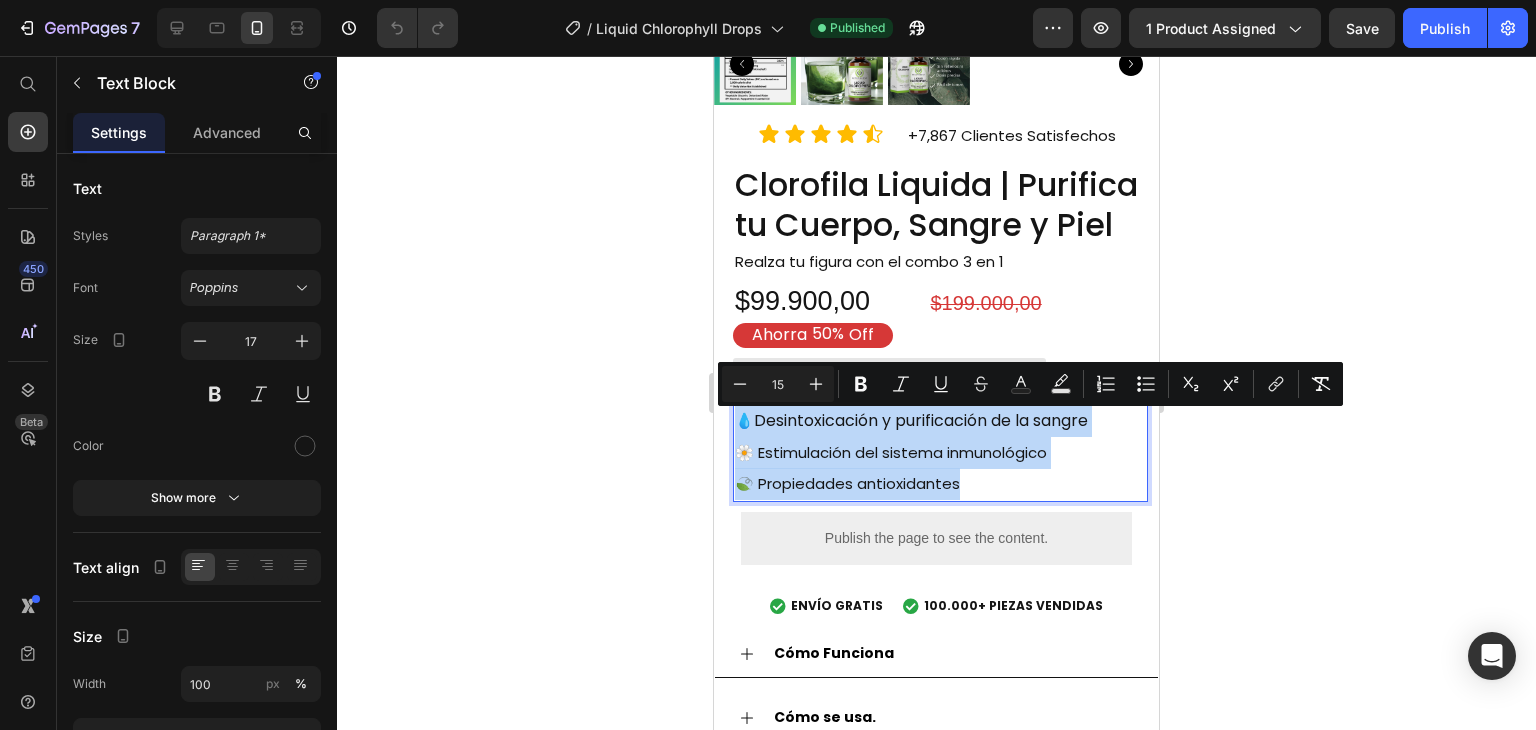drag, startPoint x: 972, startPoint y: 491, endPoint x: 738, endPoint y: 415, distance: 246.03252 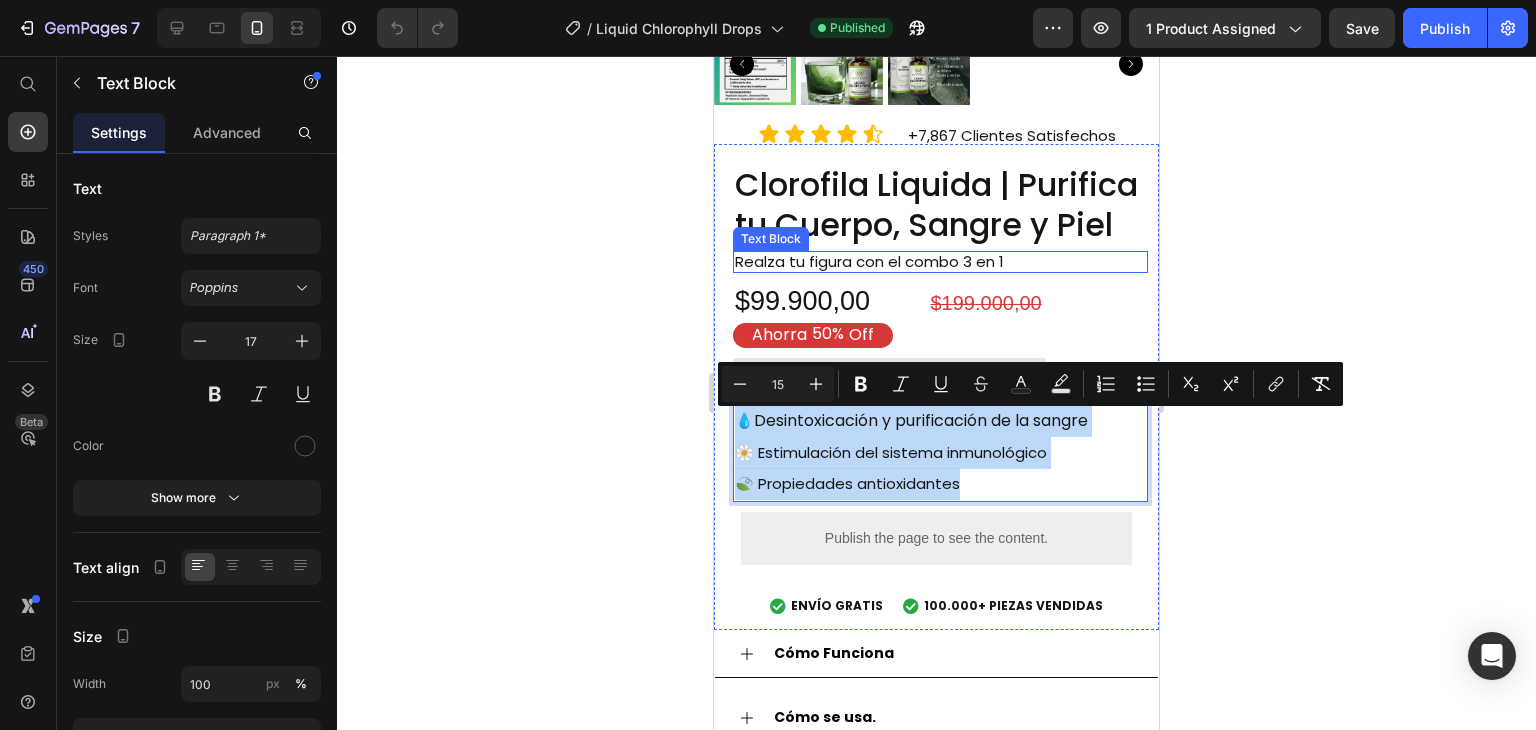 click on "Realza tu figura con el combo 3 en 1" at bounding box center (886, 262) 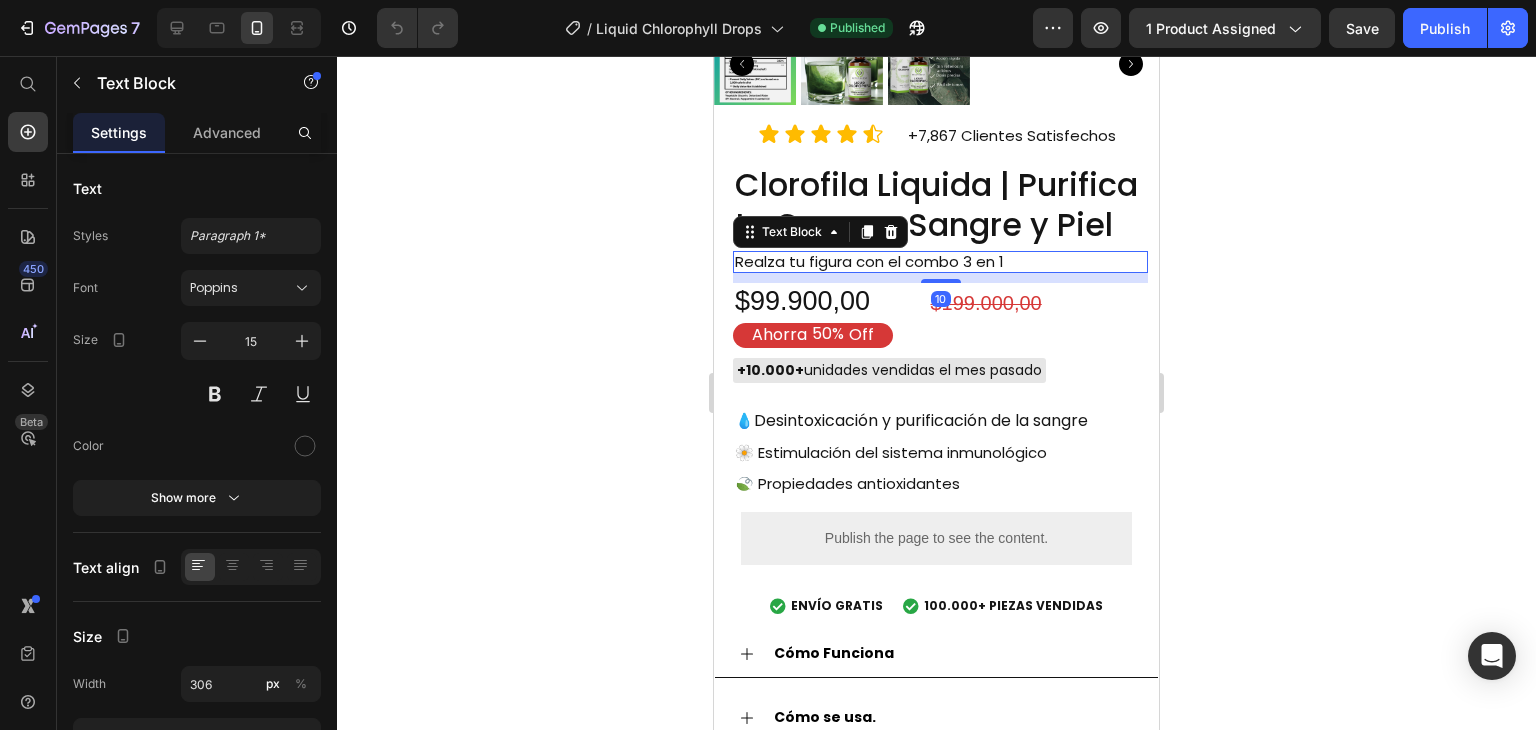 click on "Realza tu figura con el combo 3 en 1" at bounding box center [886, 262] 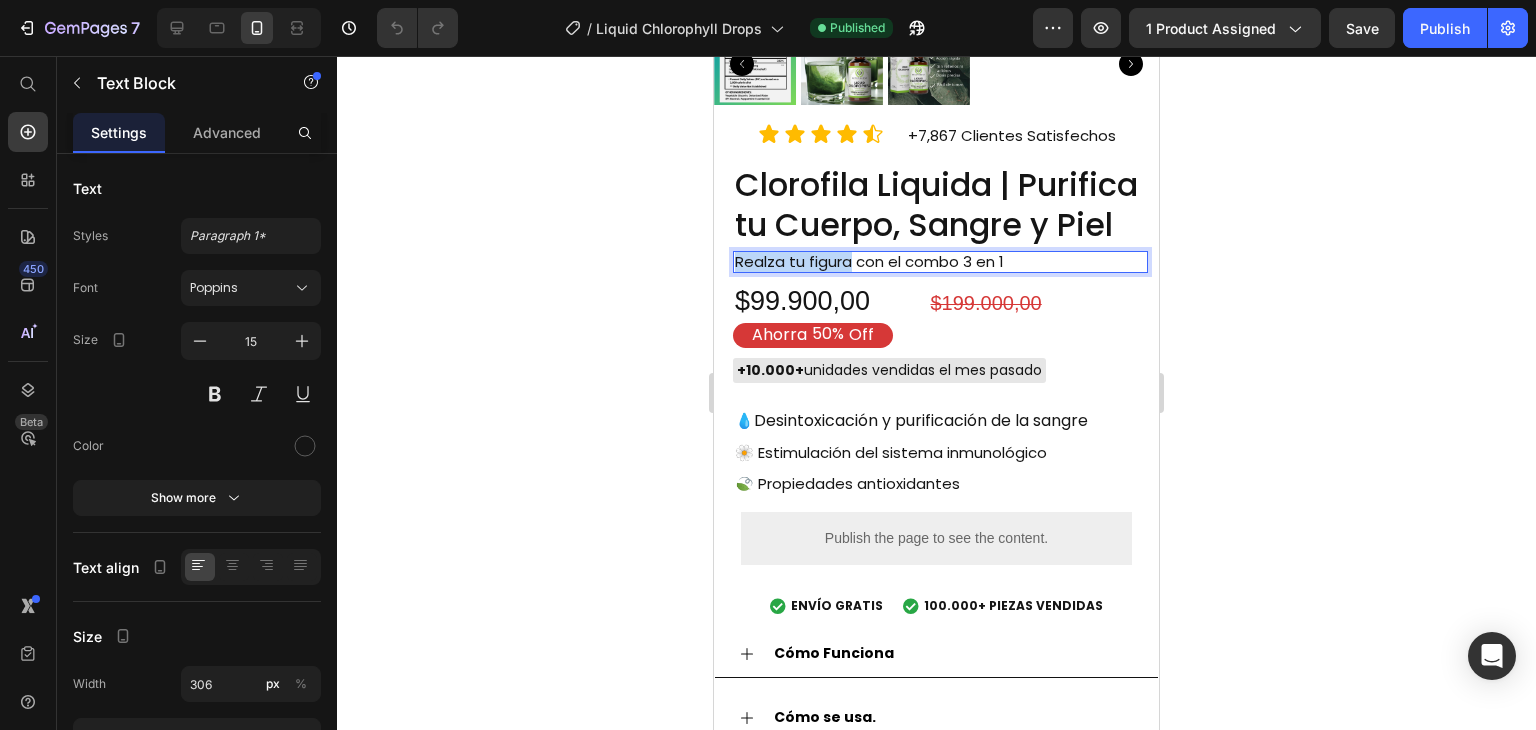 drag, startPoint x: 852, startPoint y: 269, endPoint x: 736, endPoint y: 273, distance: 116.06895 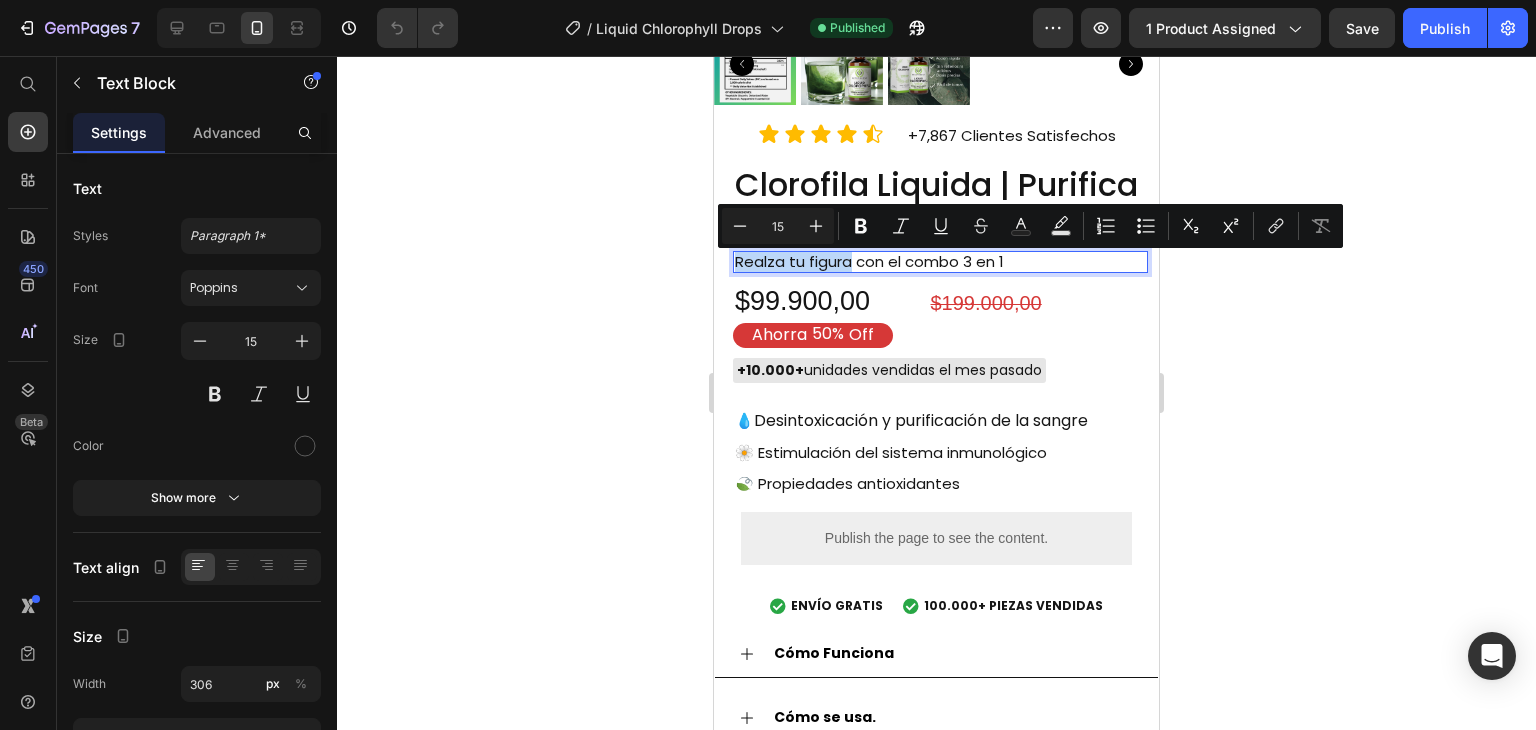 copy on "Realza tu figura" 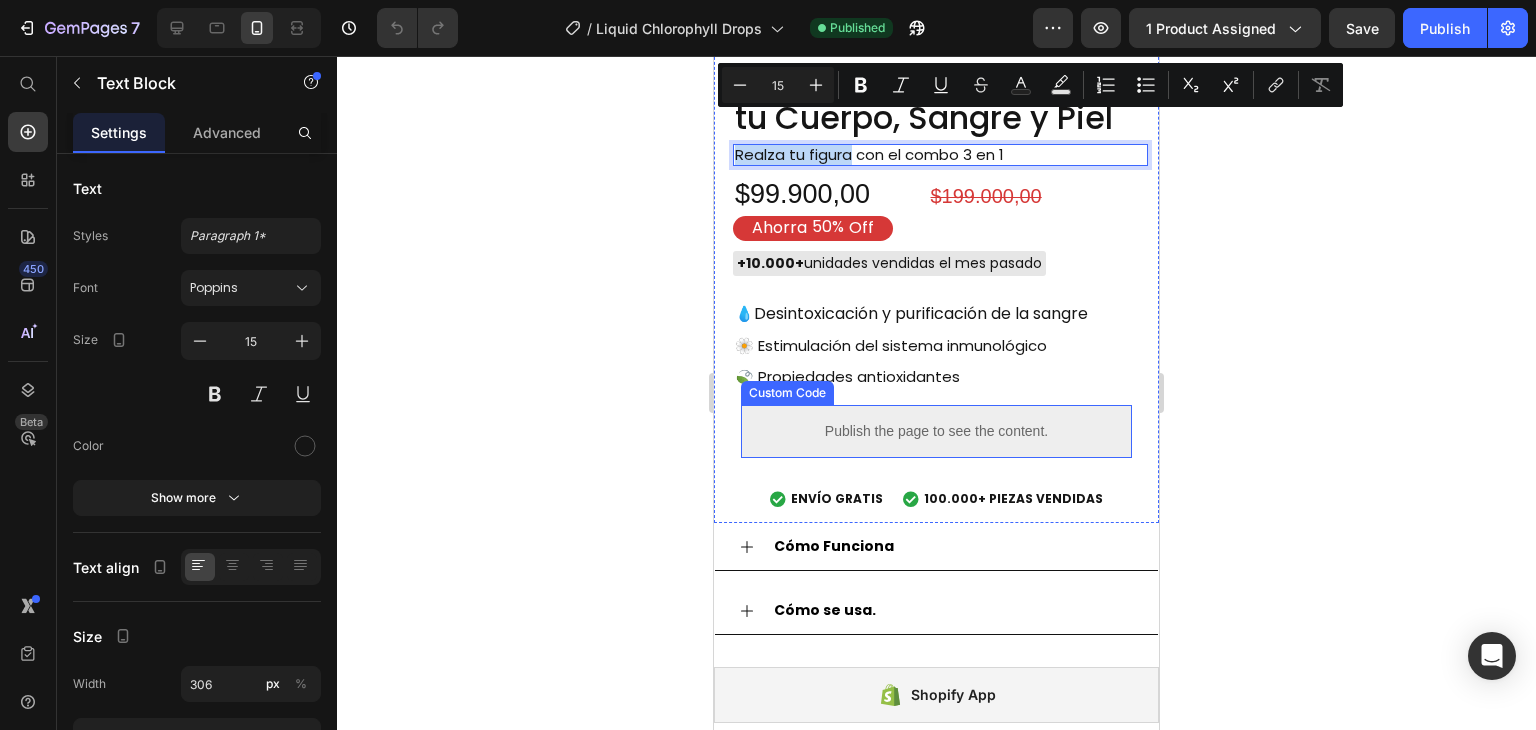 scroll, scrollTop: 8441, scrollLeft: 0, axis: vertical 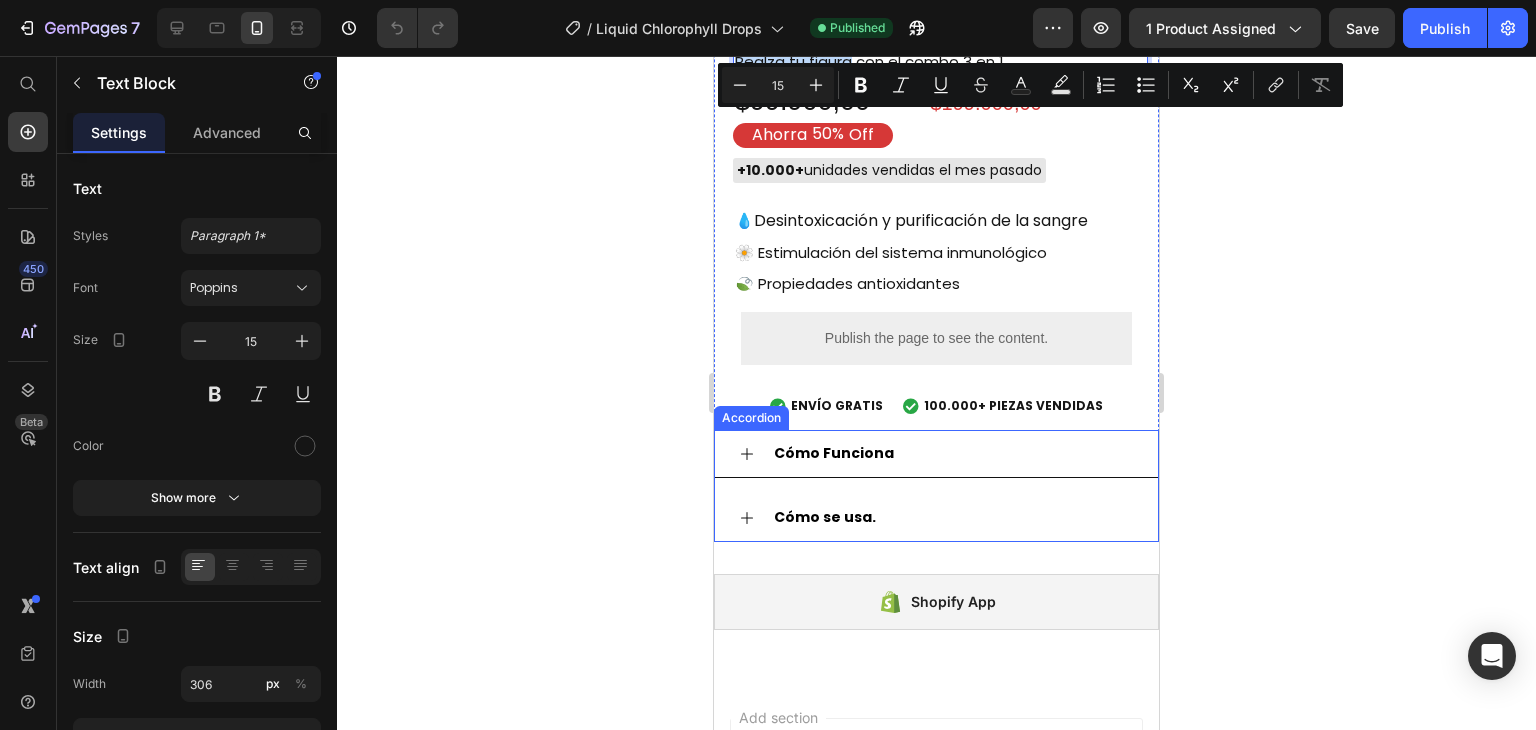 click on "Cómo Funciona" at bounding box center (952, 453) 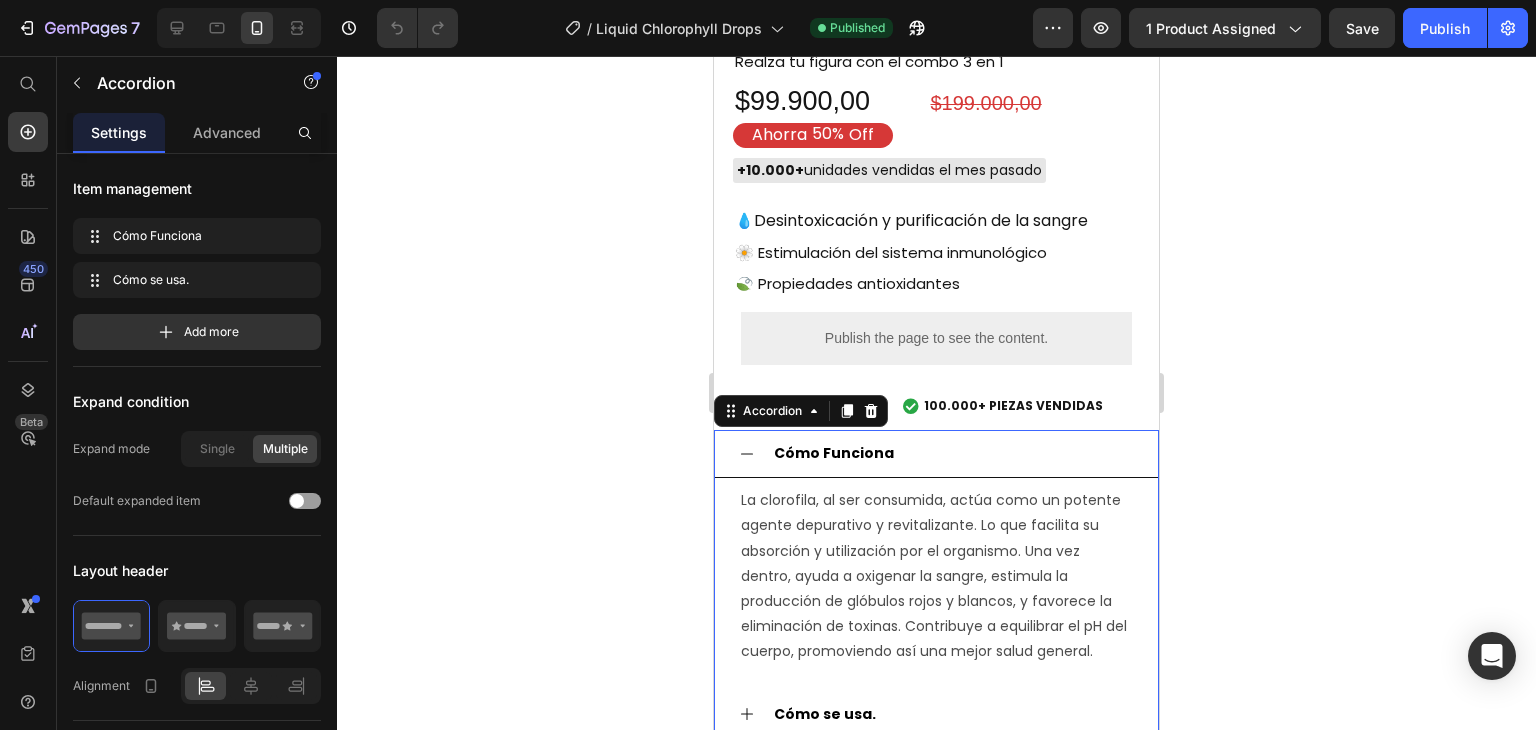 scroll, scrollTop: 8641, scrollLeft: 0, axis: vertical 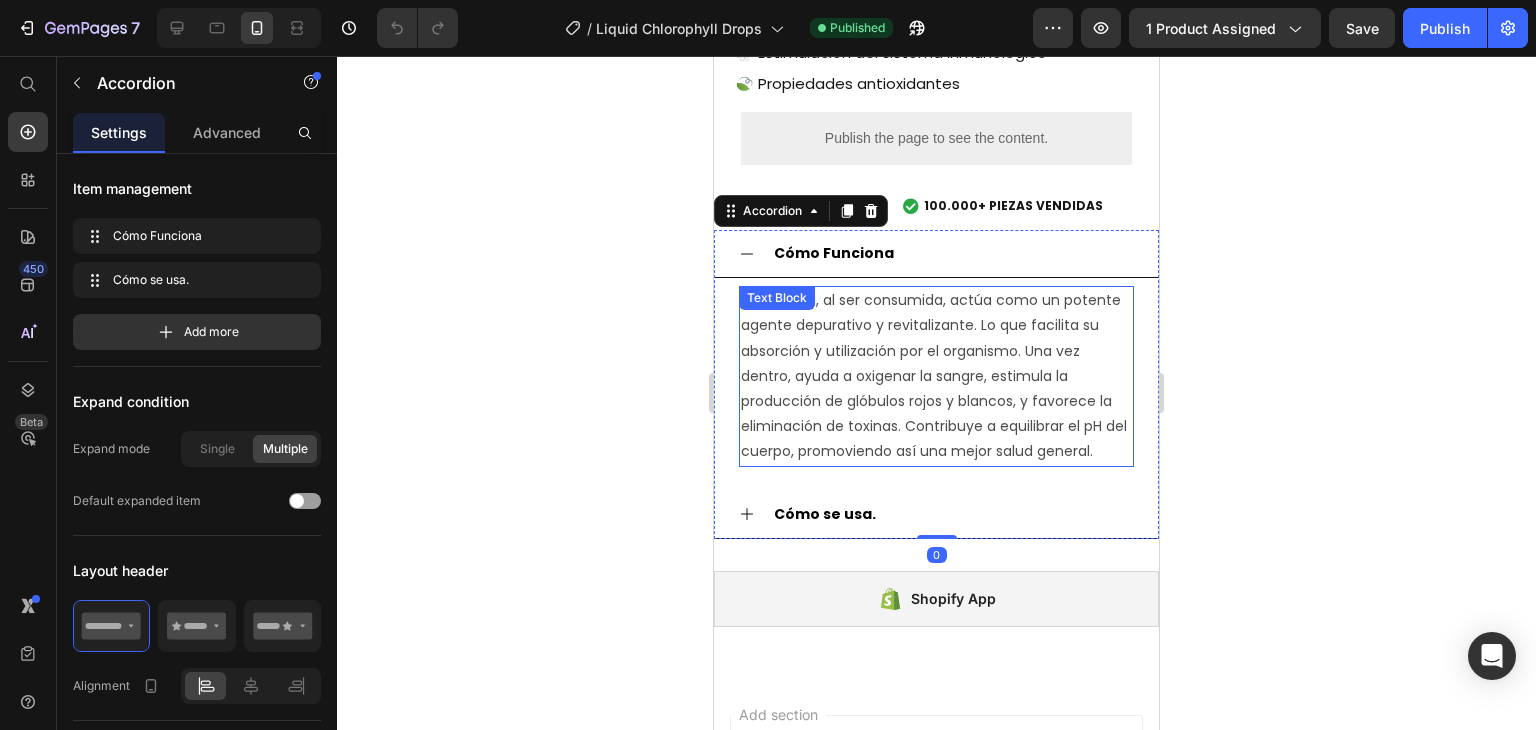 click on "La clorofila, al ser consumida, actúa como un potente agente depurativo y revitalizante. Lo que facilita su absorción y utilización por el organismo. Una vez dentro, ayuda a oxigenar la sangre, estimula la producción de glóbulos rojos y blancos, y favorece la eliminación de toxinas. Contribuye a equilibrar el pH del cuerpo, promoviendo así una mejor salud general." at bounding box center [936, 376] 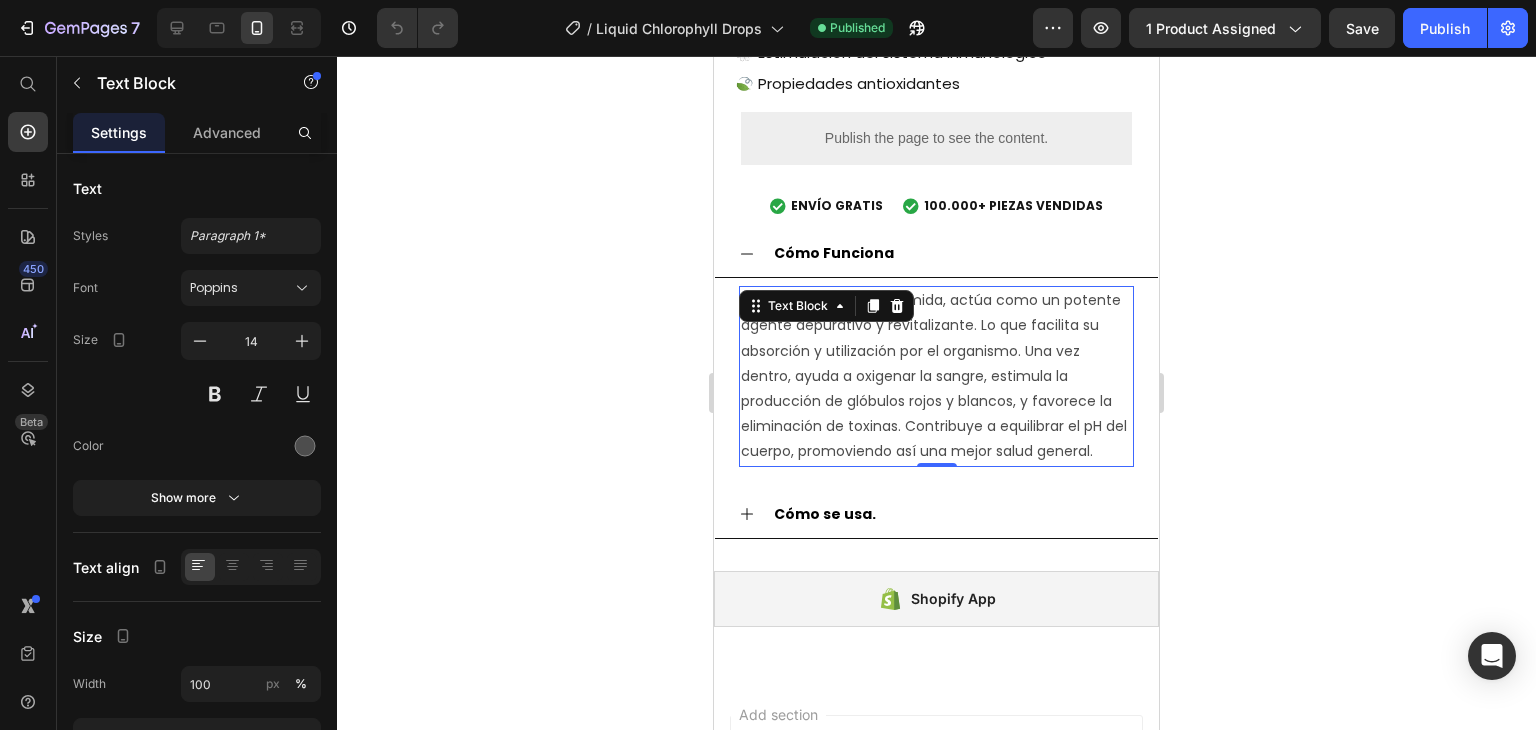 click on "La clorofila, al ser consumida, actúa como un potente agente depurativo y revitalizante. Lo que facilita su absorción y utilización por el organismo. Una vez dentro, ayuda a oxigenar la sangre, estimula la producción de glóbulos rojos y blancos, y favorece la eliminación de toxinas. Contribuye a equilibrar el pH del cuerpo, promoviendo así una mejor salud general." at bounding box center (936, 376) 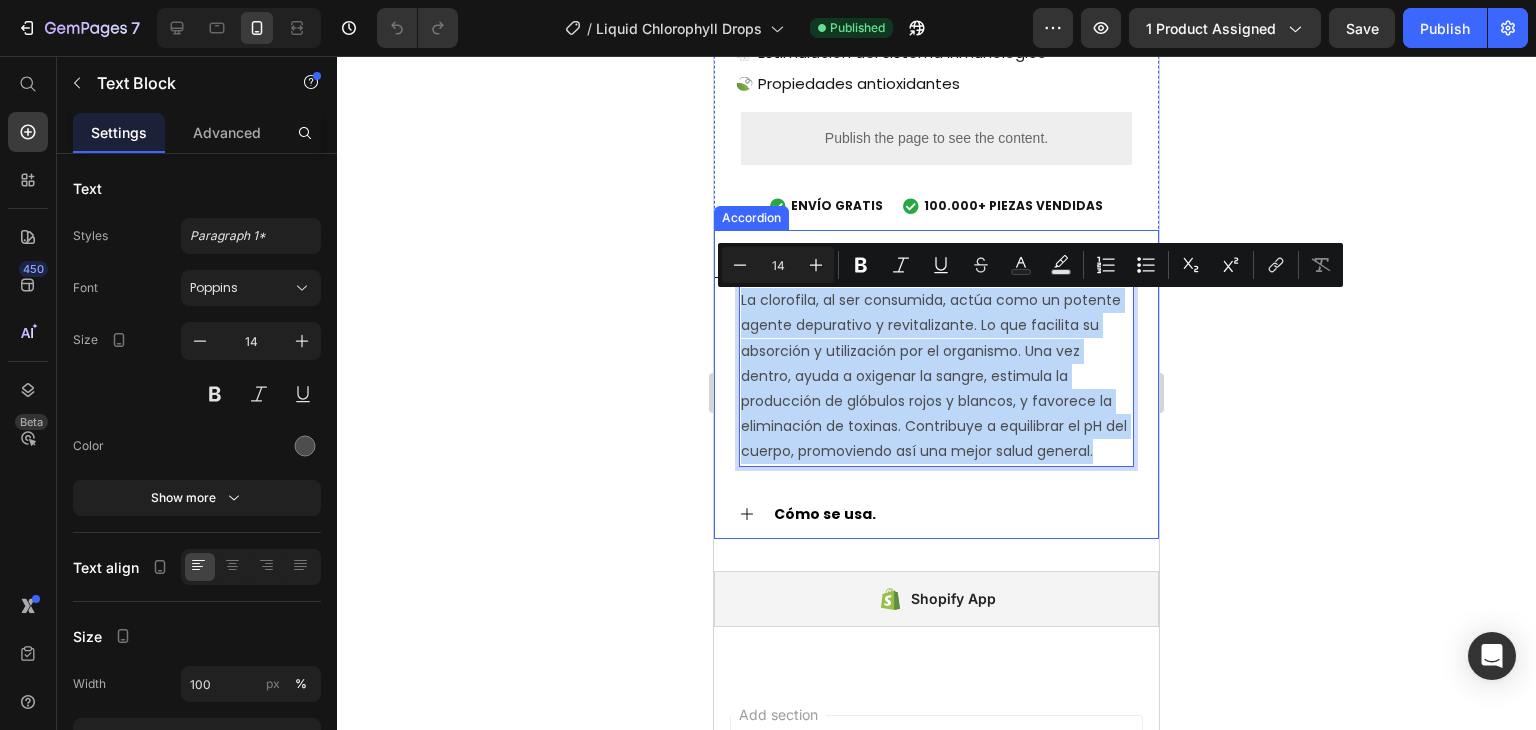 drag, startPoint x: 814, startPoint y: 478, endPoint x: 732, endPoint y: 300, distance: 195.97958 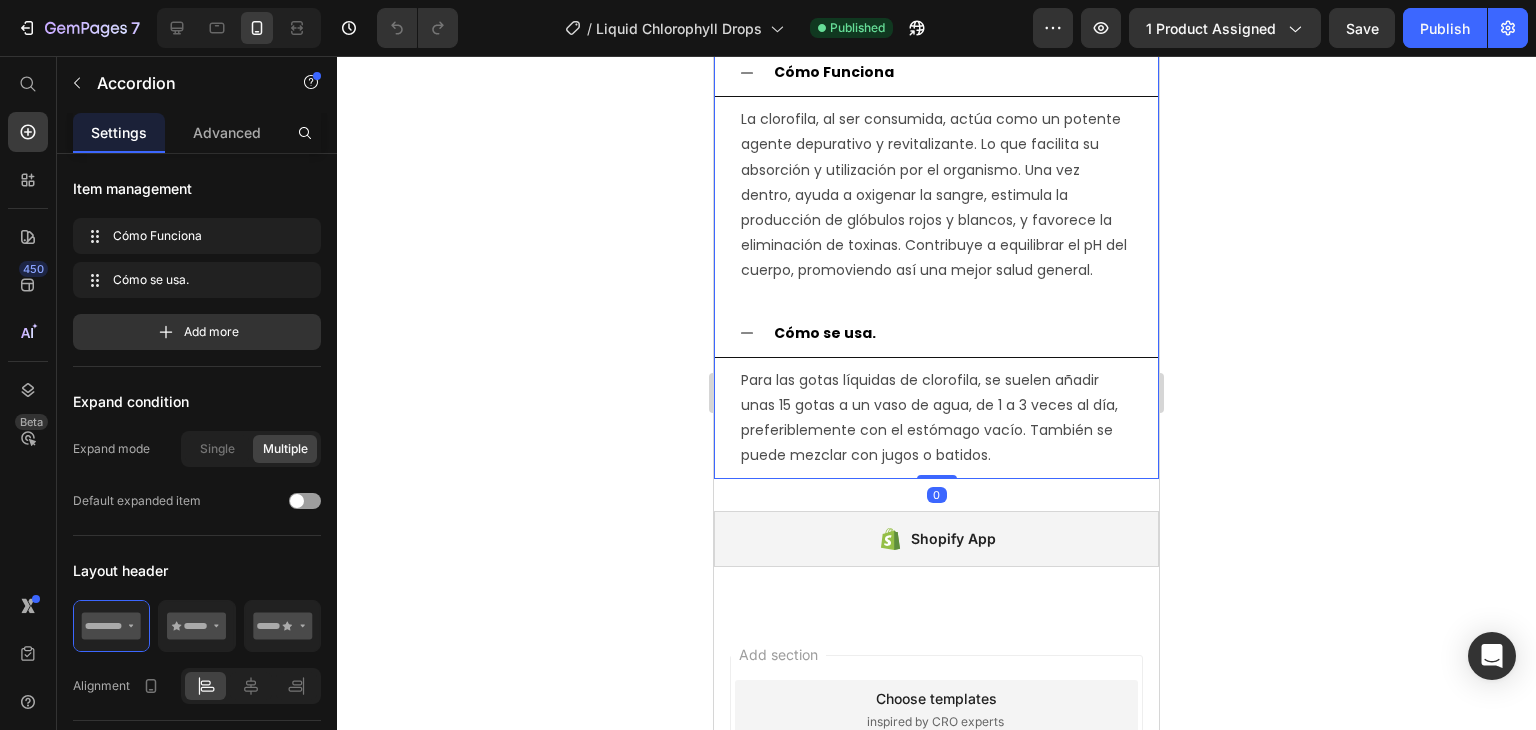 scroll, scrollTop: 8841, scrollLeft: 0, axis: vertical 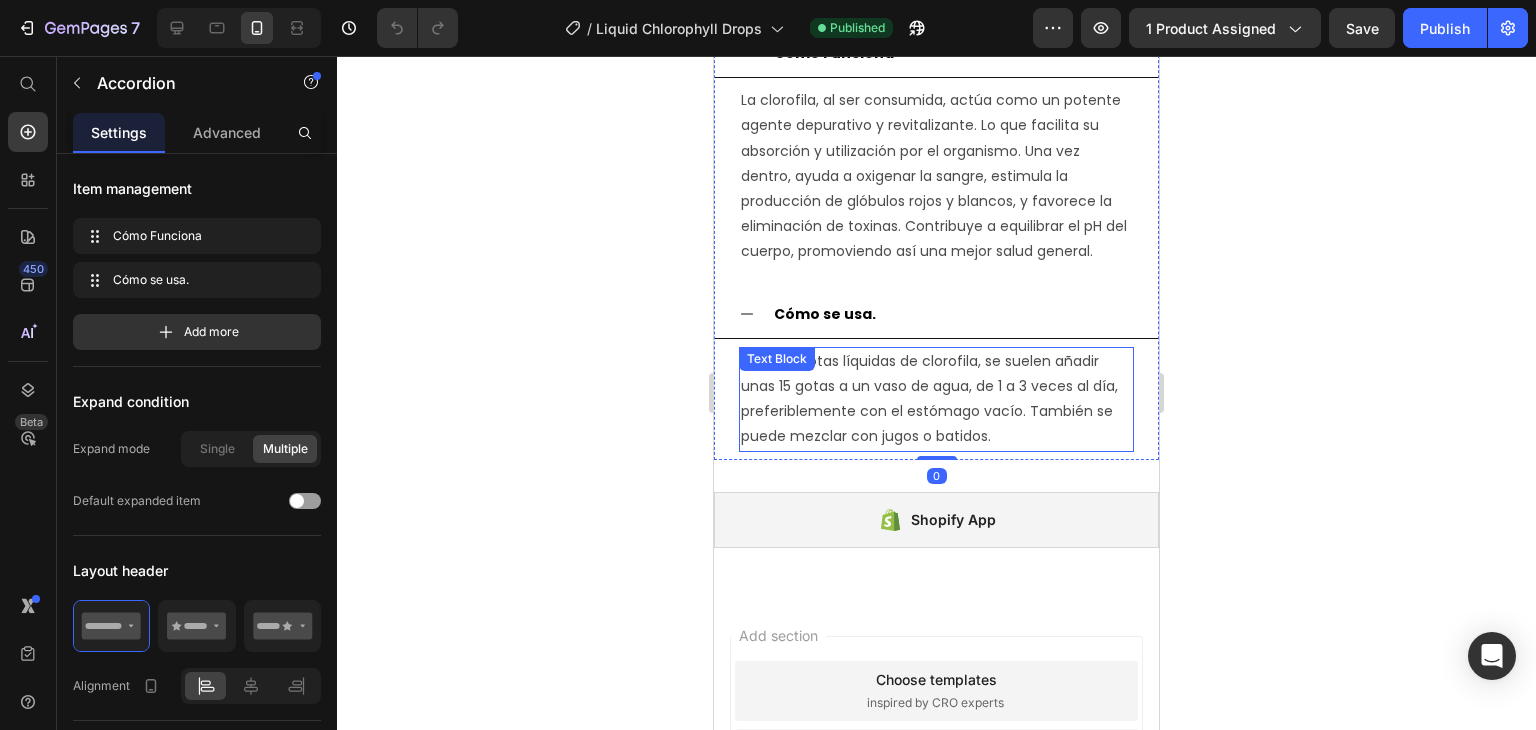 click on "Para las gotas líquidas de clorofila, se suelen añadir unas 15 gotas a un vaso de agua, de 1 a 3 veces al día, preferiblemente con el estómago vacío. También se puede mezclar con jugos o batidos." at bounding box center (936, 399) 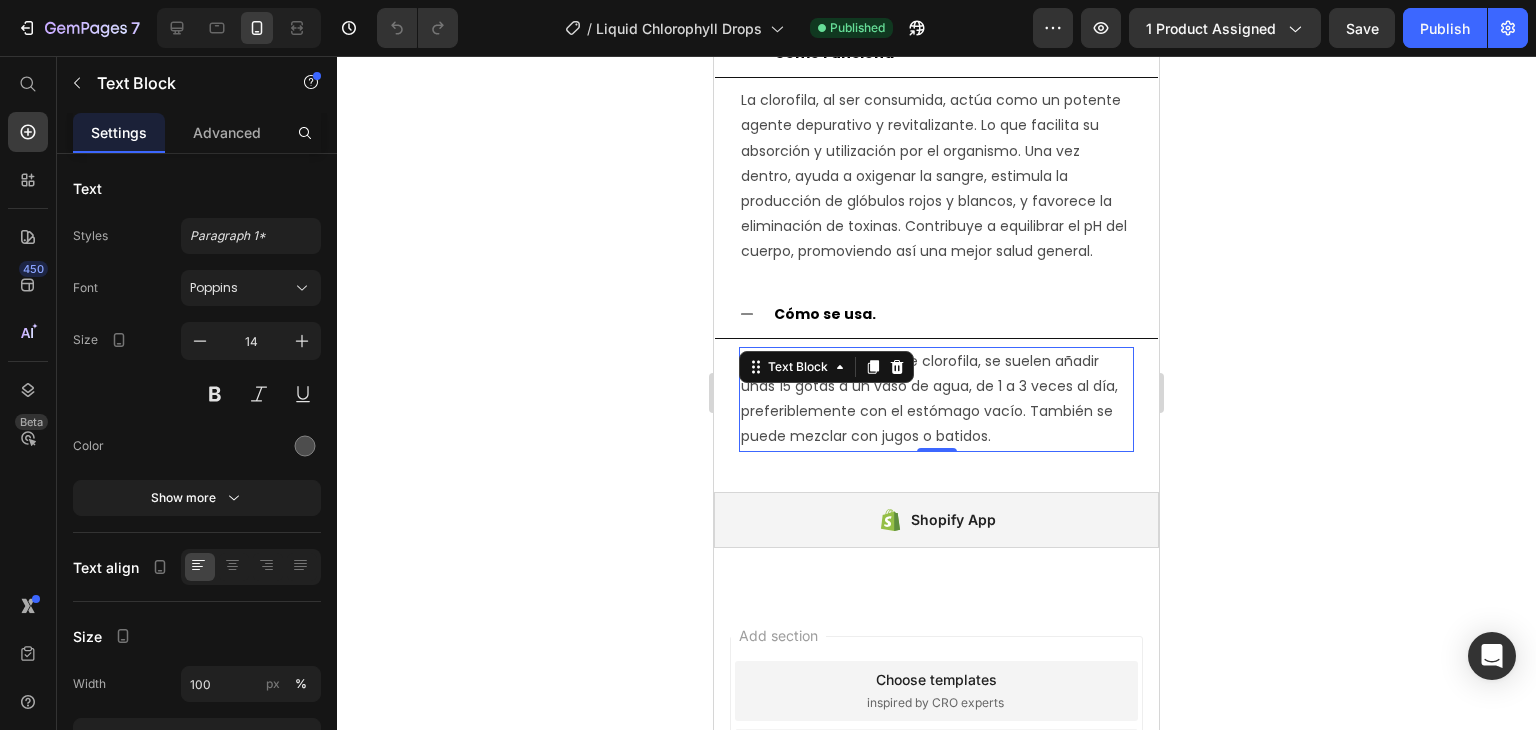 click on "Para las gotas líquidas de clorofila, se suelen añadir unas 15 gotas a un vaso de agua, de 1 a 3 veces al día, preferiblemente con el estómago vacío. También se puede mezclar con jugos o batidos." at bounding box center [936, 399] 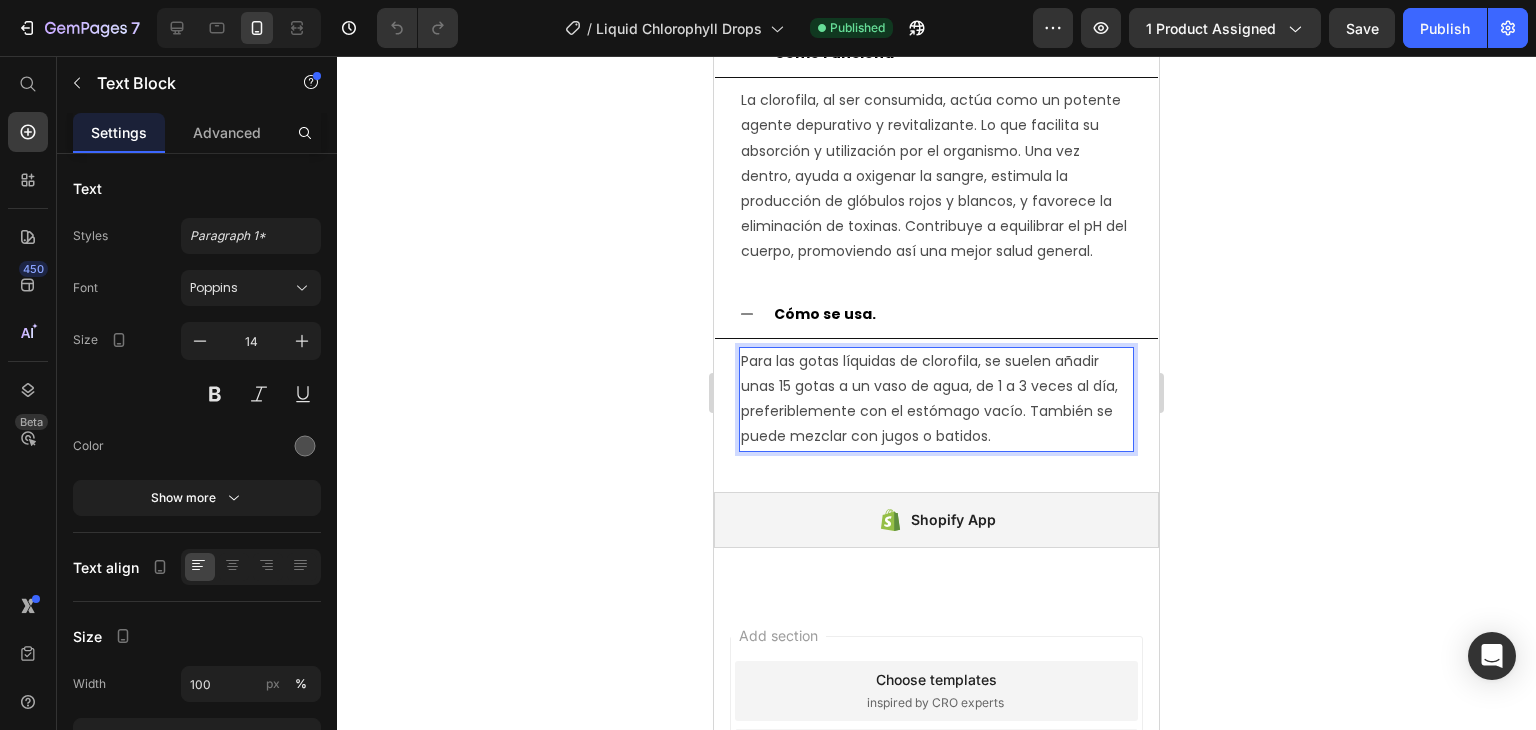 drag, startPoint x: 1032, startPoint y: 466, endPoint x: 1407, endPoint y: 436, distance: 376.1981 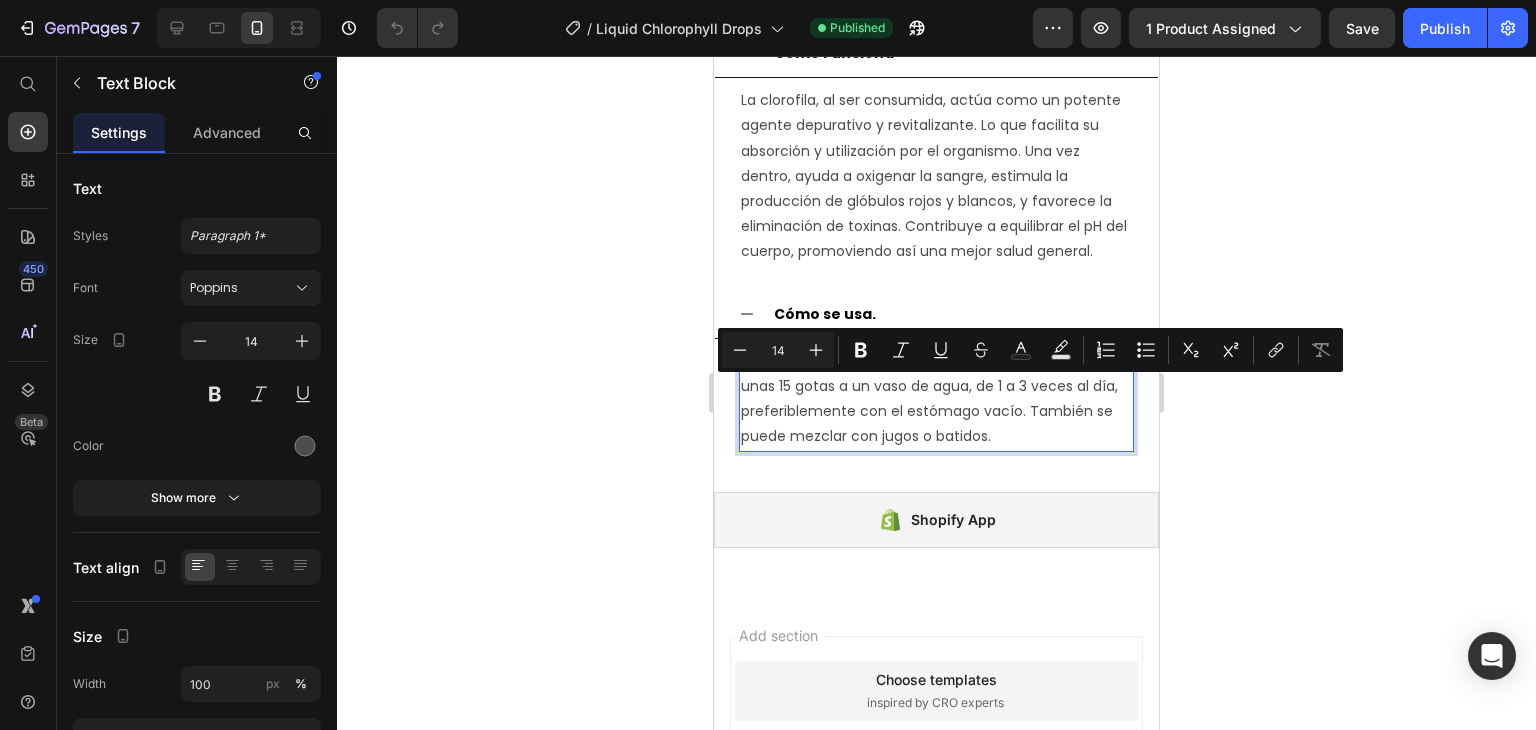 copy on "Para las gotas líquidas de clorofila, se suelen añadir unas 15 gotas a un vaso de agua, de 1 a 3 veces al día, preferiblemente con el estómago vacío. También se puede mezclar con jugos o batidos." 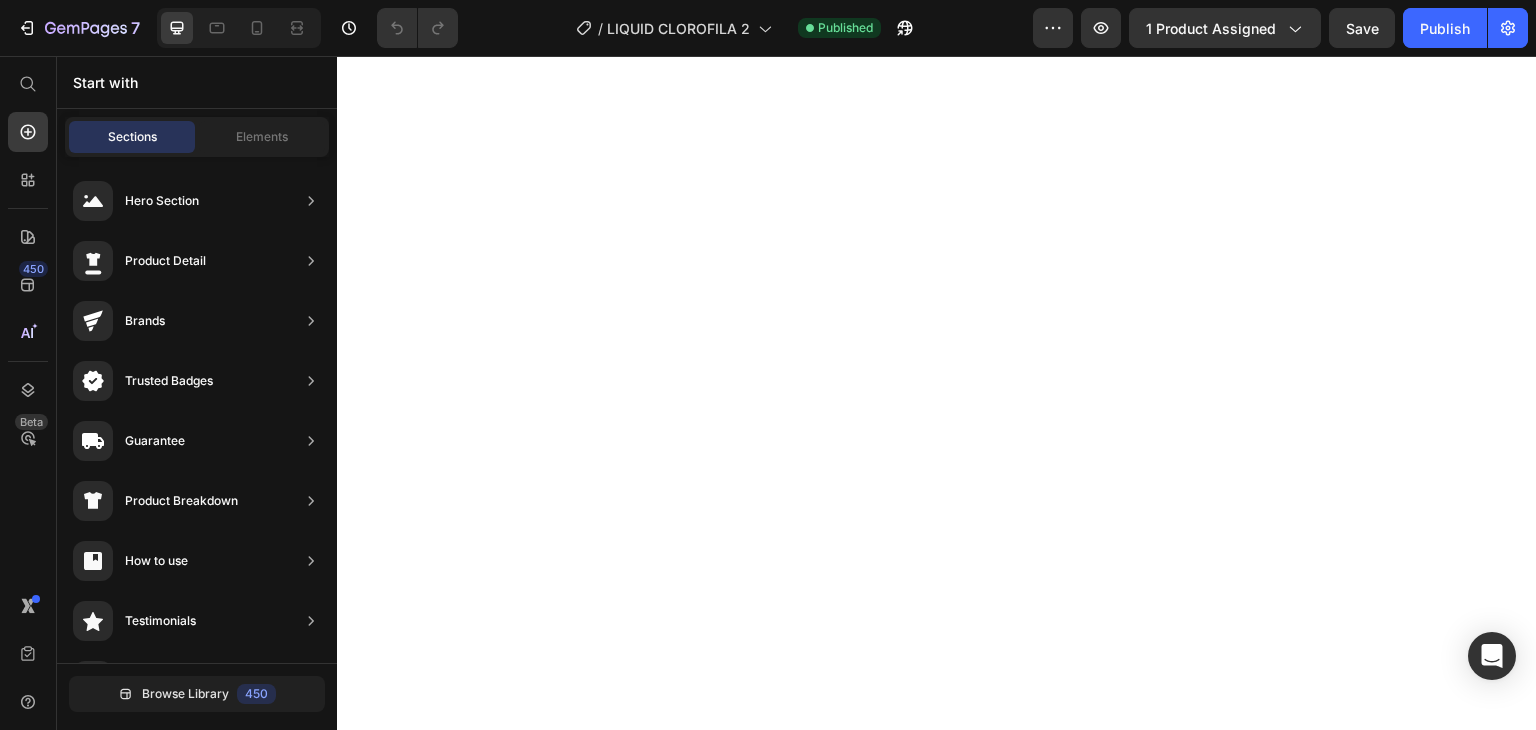 scroll, scrollTop: 0, scrollLeft: 0, axis: both 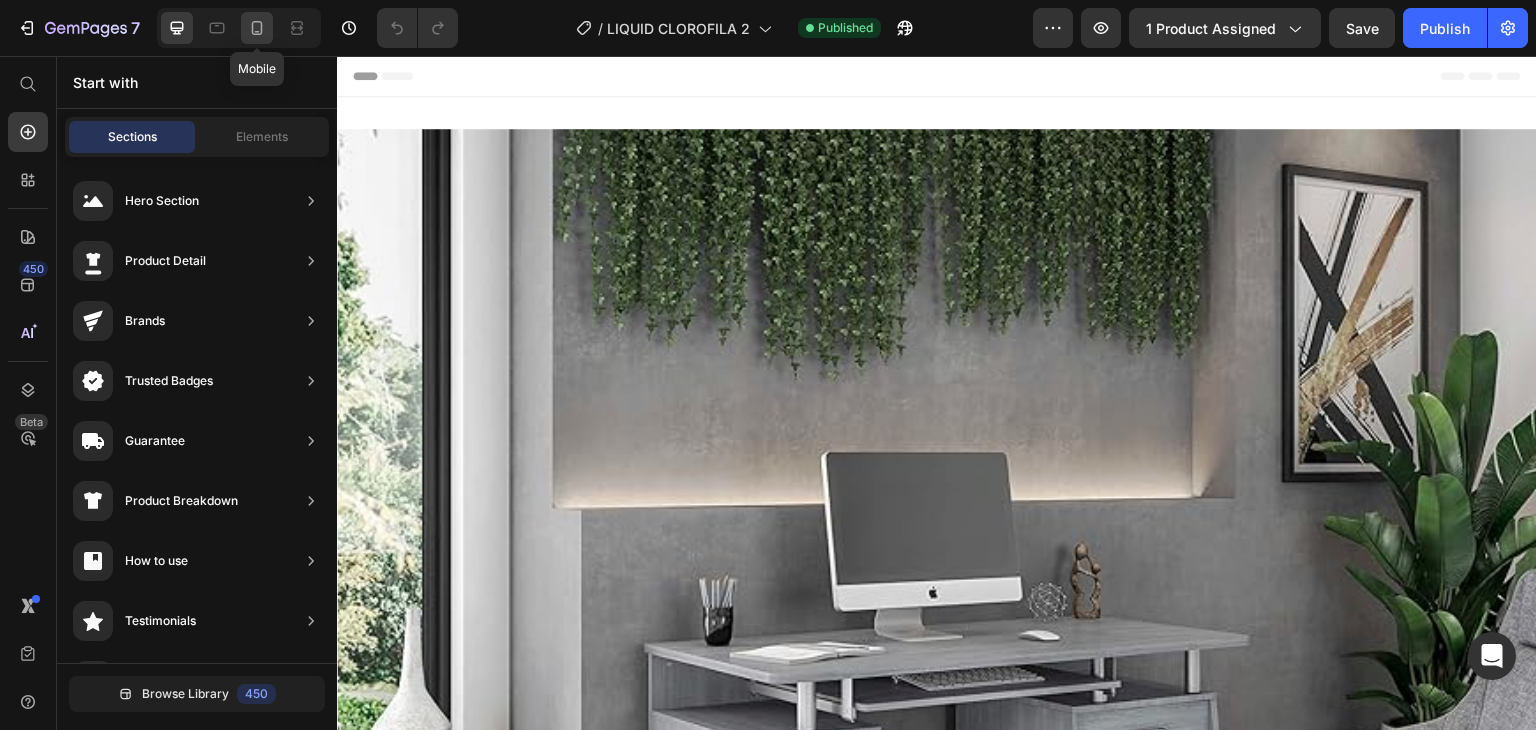 click 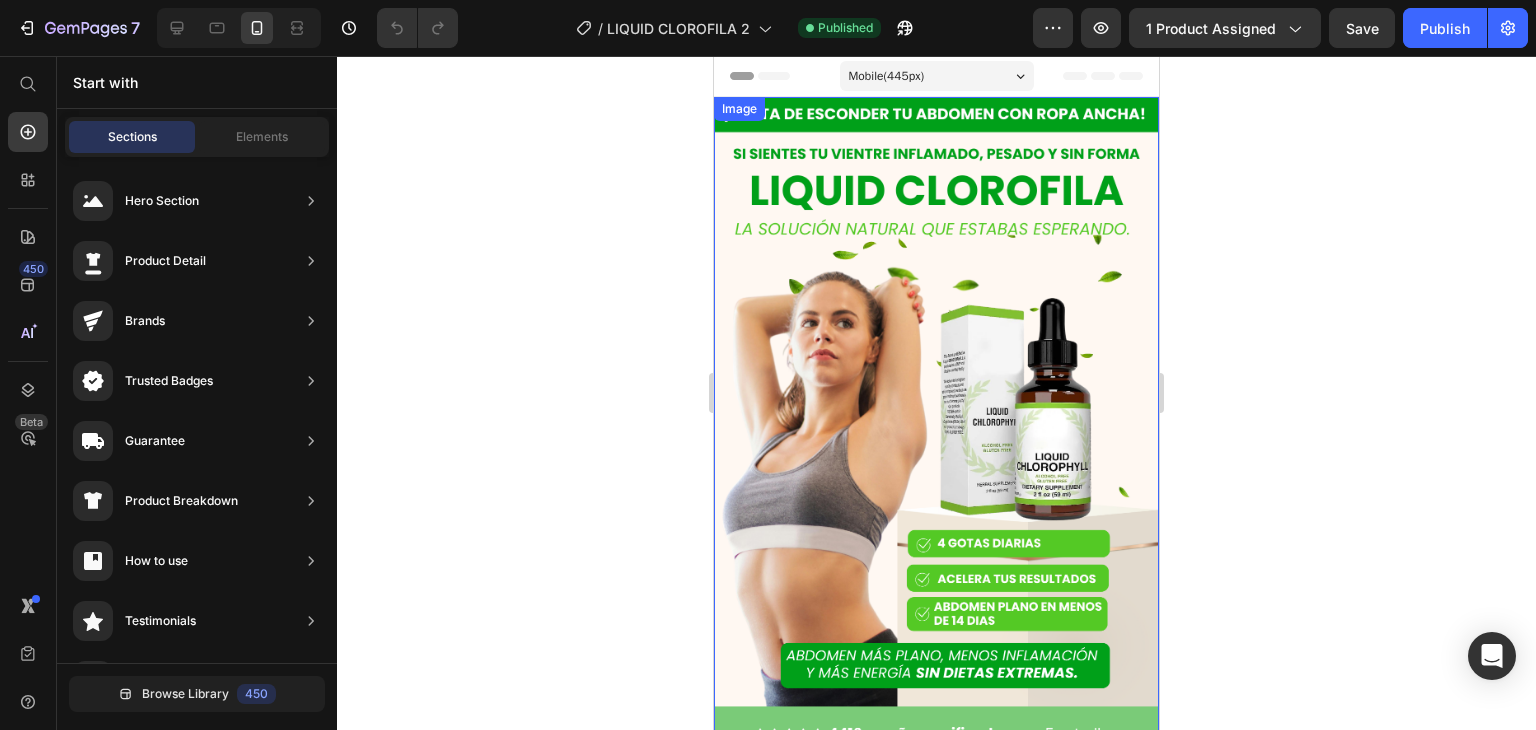 click at bounding box center [936, 713] 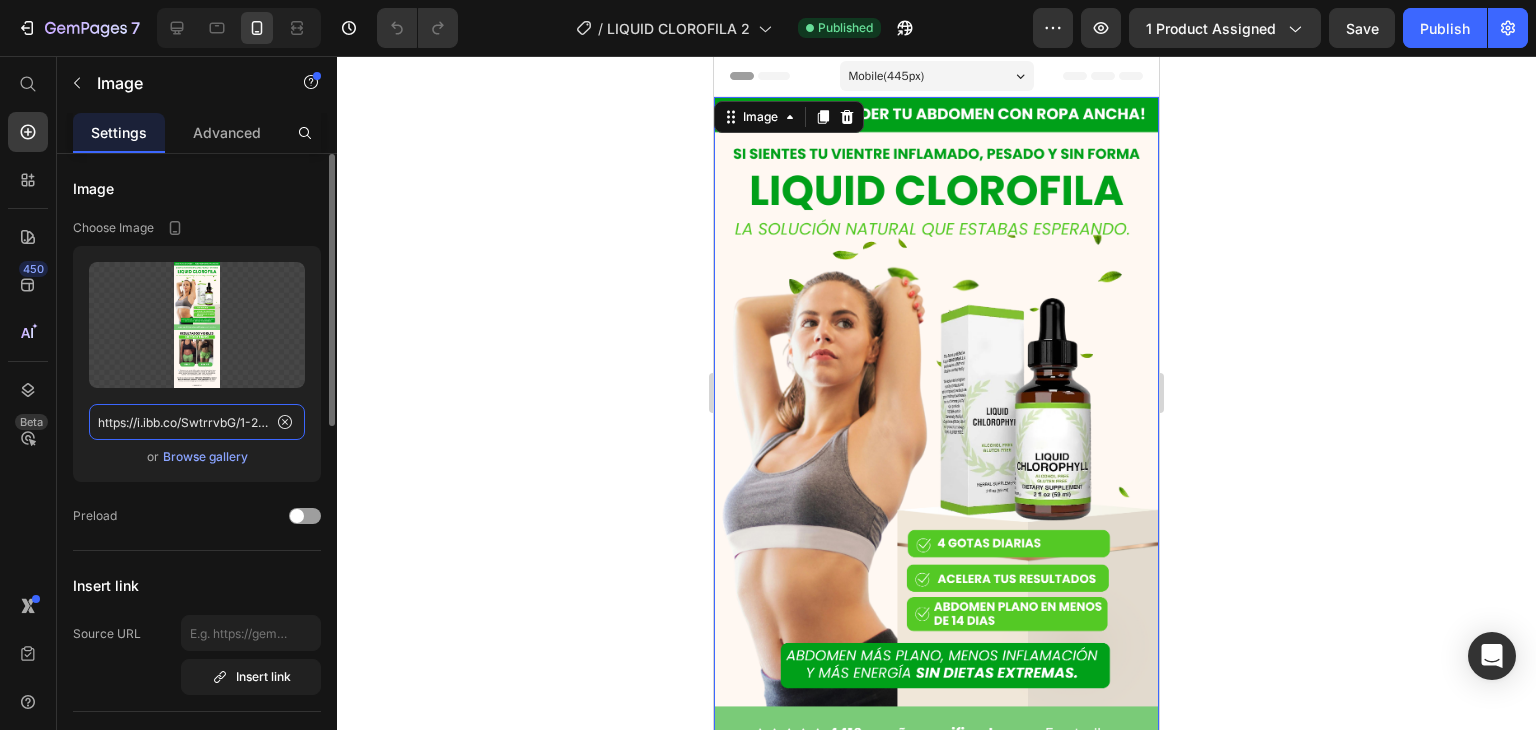 click on "https://i.ibb.co/SwtrrvbG/1-27.png" 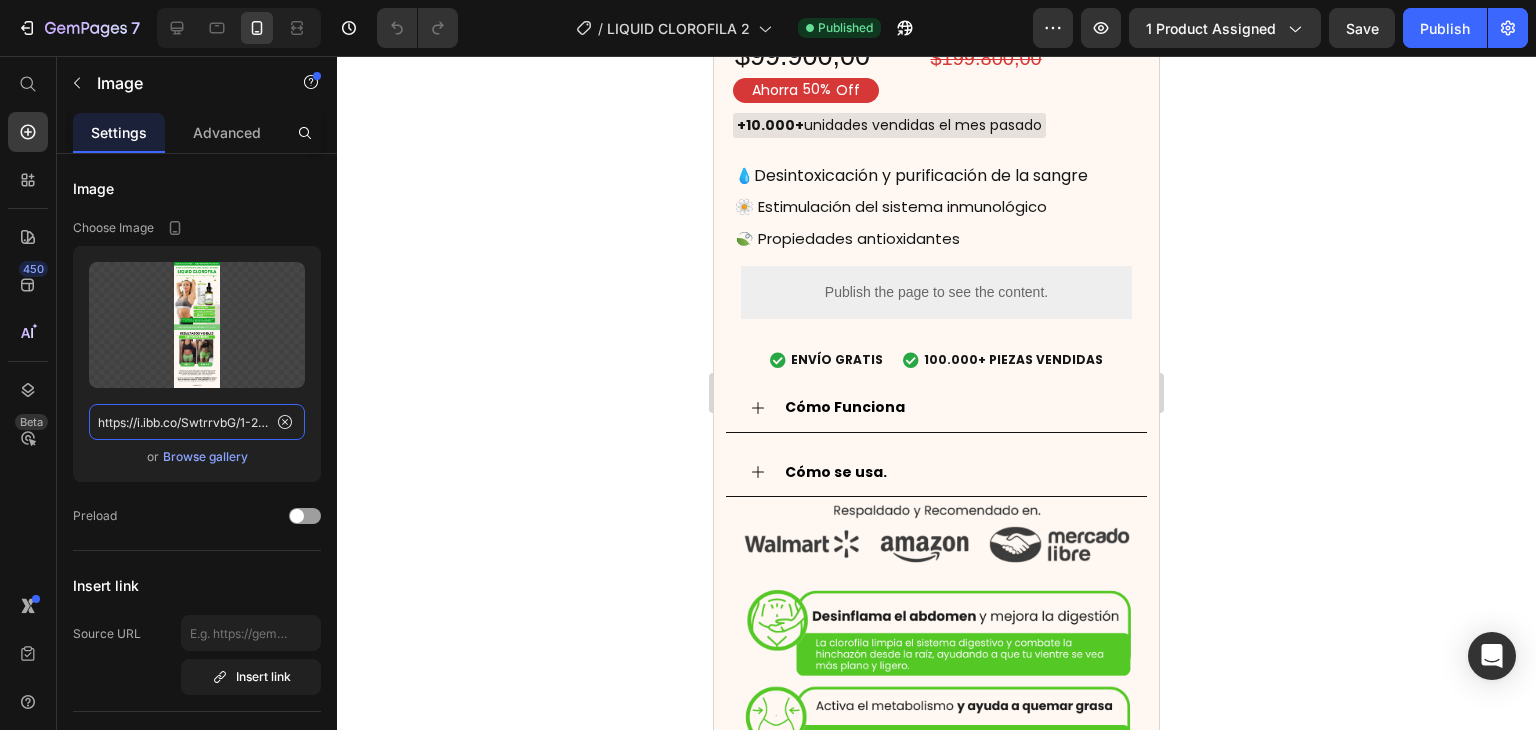 scroll, scrollTop: 1500, scrollLeft: 0, axis: vertical 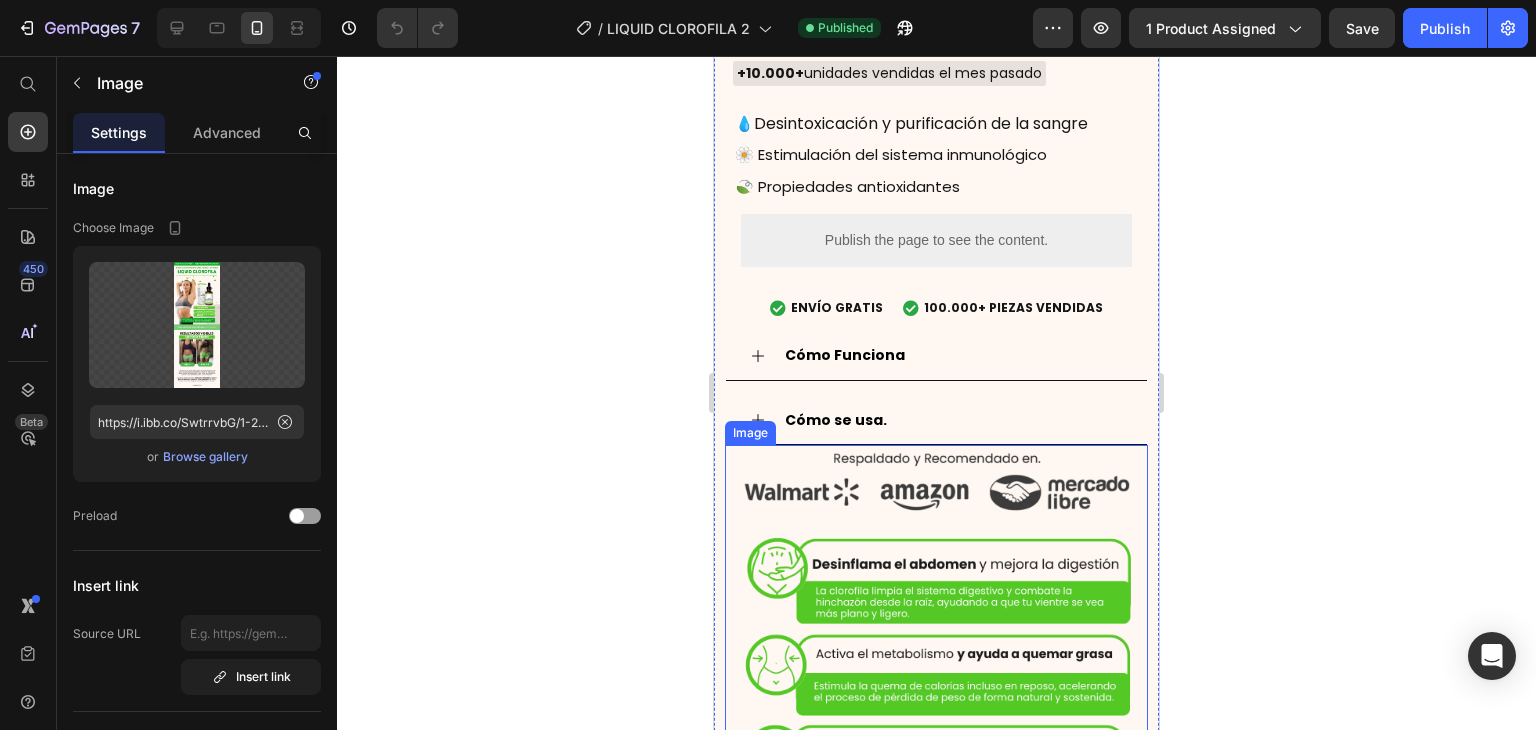 click at bounding box center (936, 887) 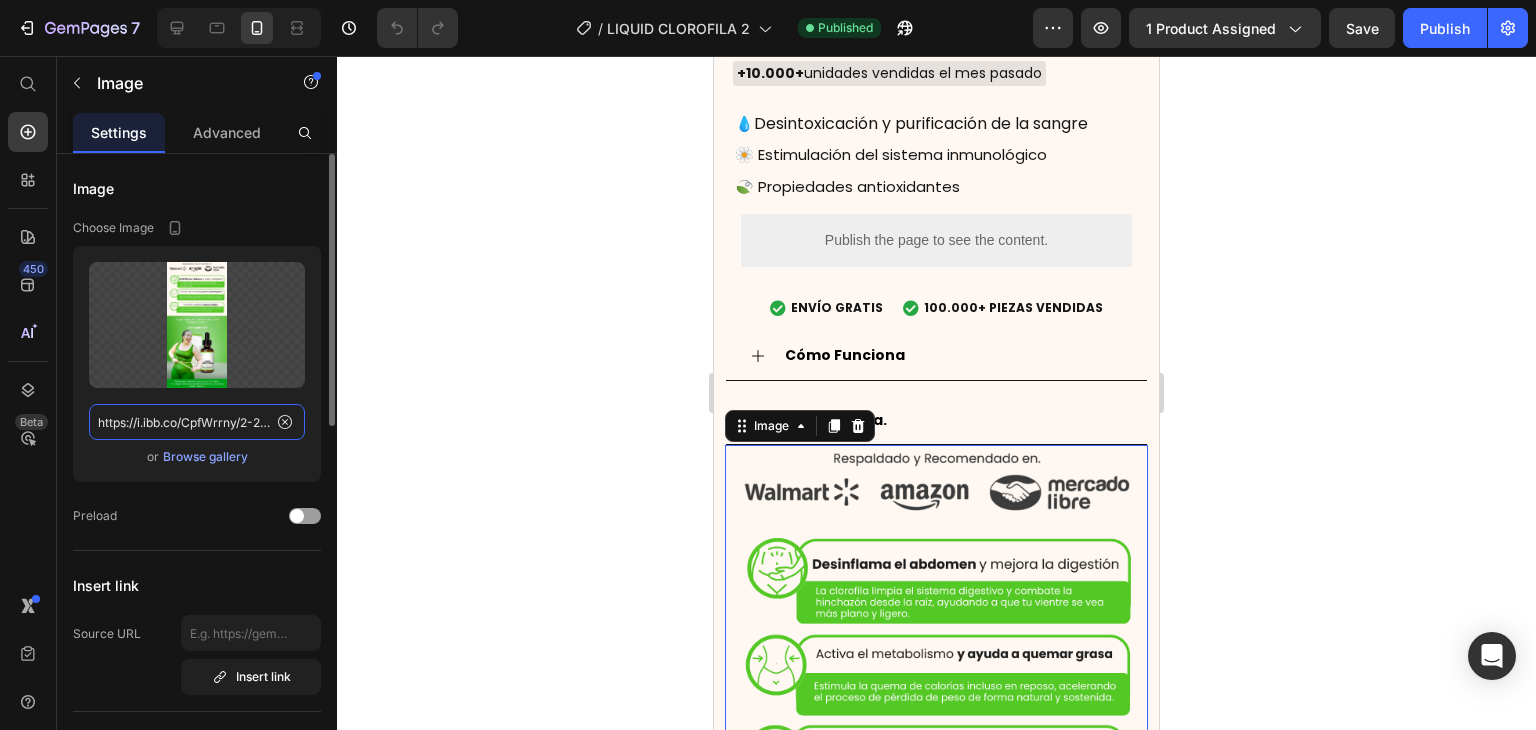 click on "https://i.ibb.co/CpfWrrny/2-29.png" 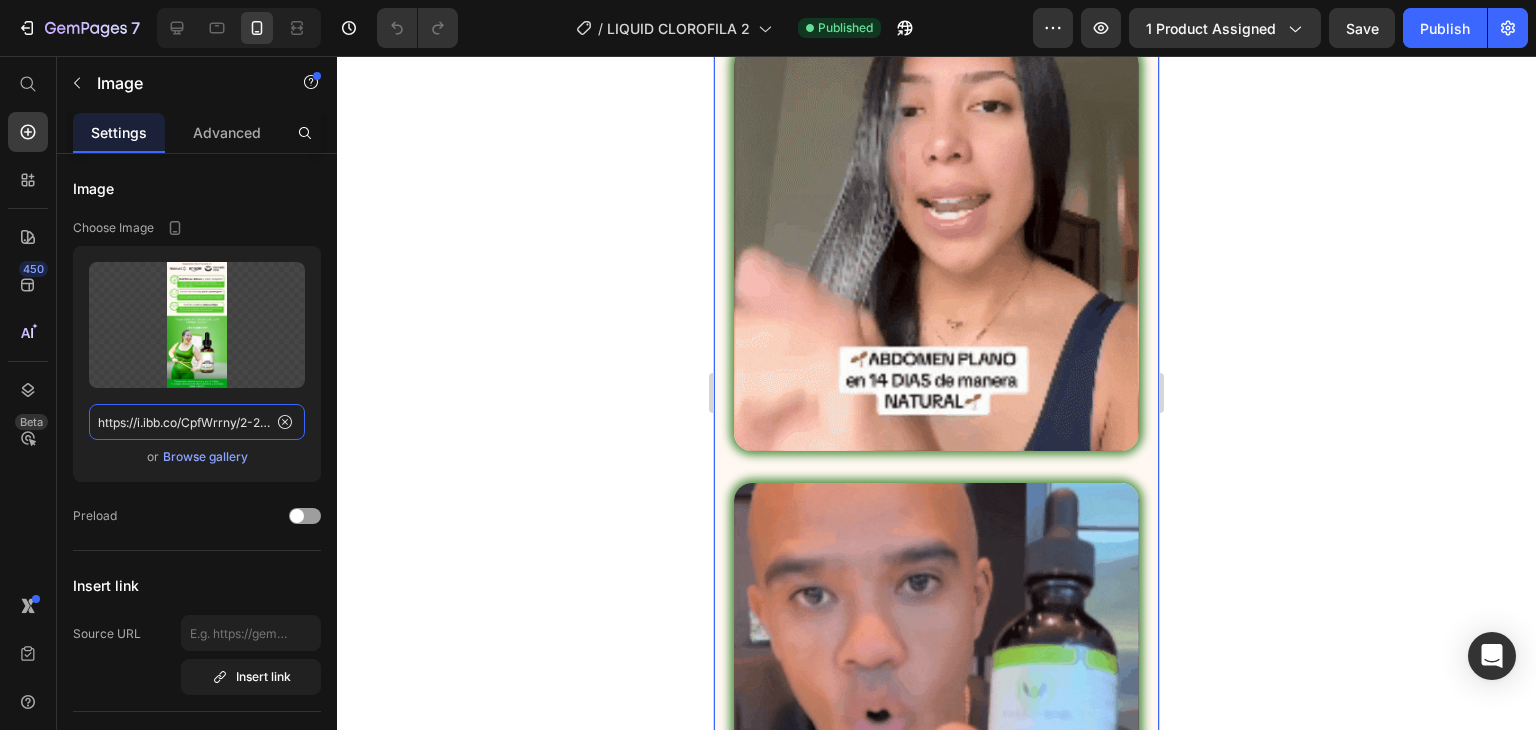 scroll, scrollTop: 2600, scrollLeft: 0, axis: vertical 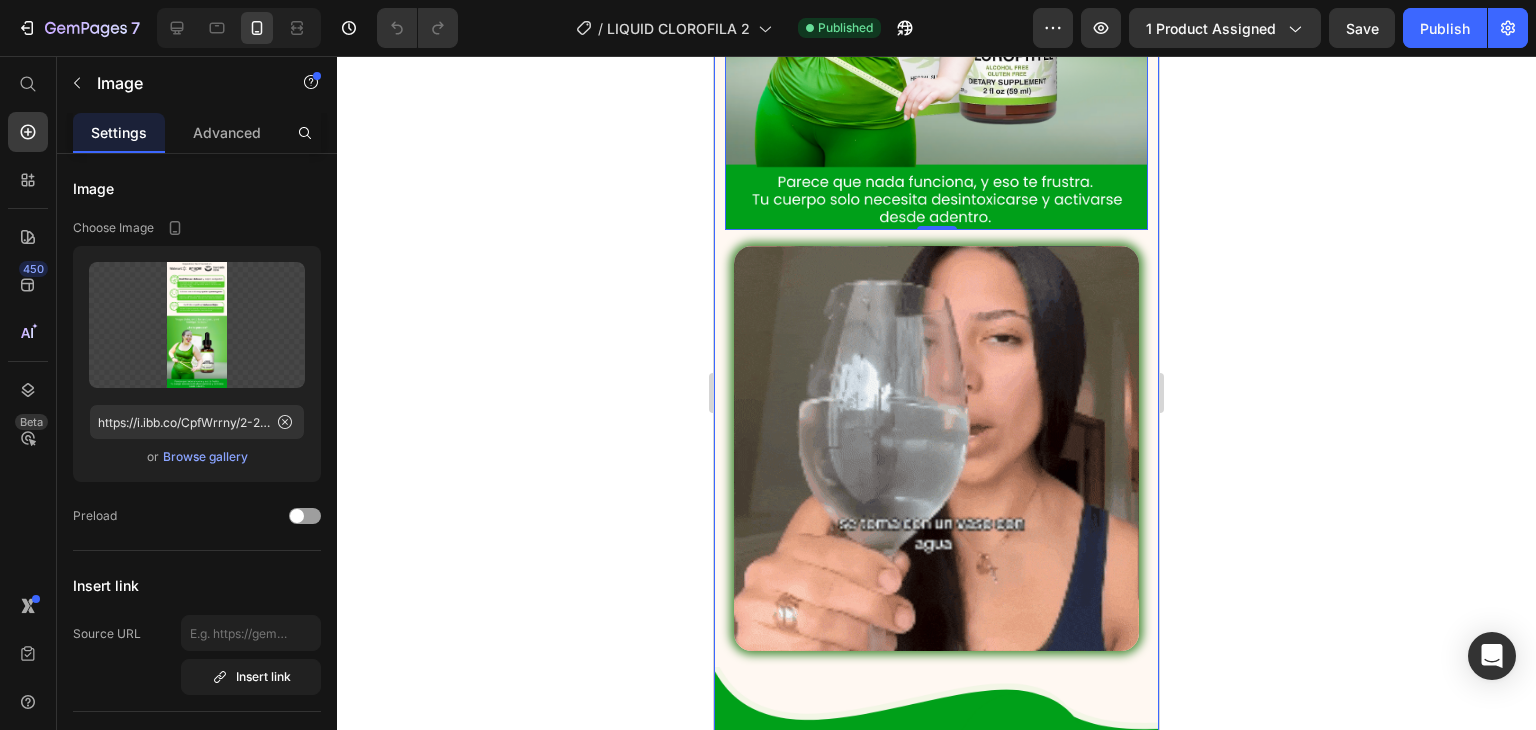 click at bounding box center (936, 448) 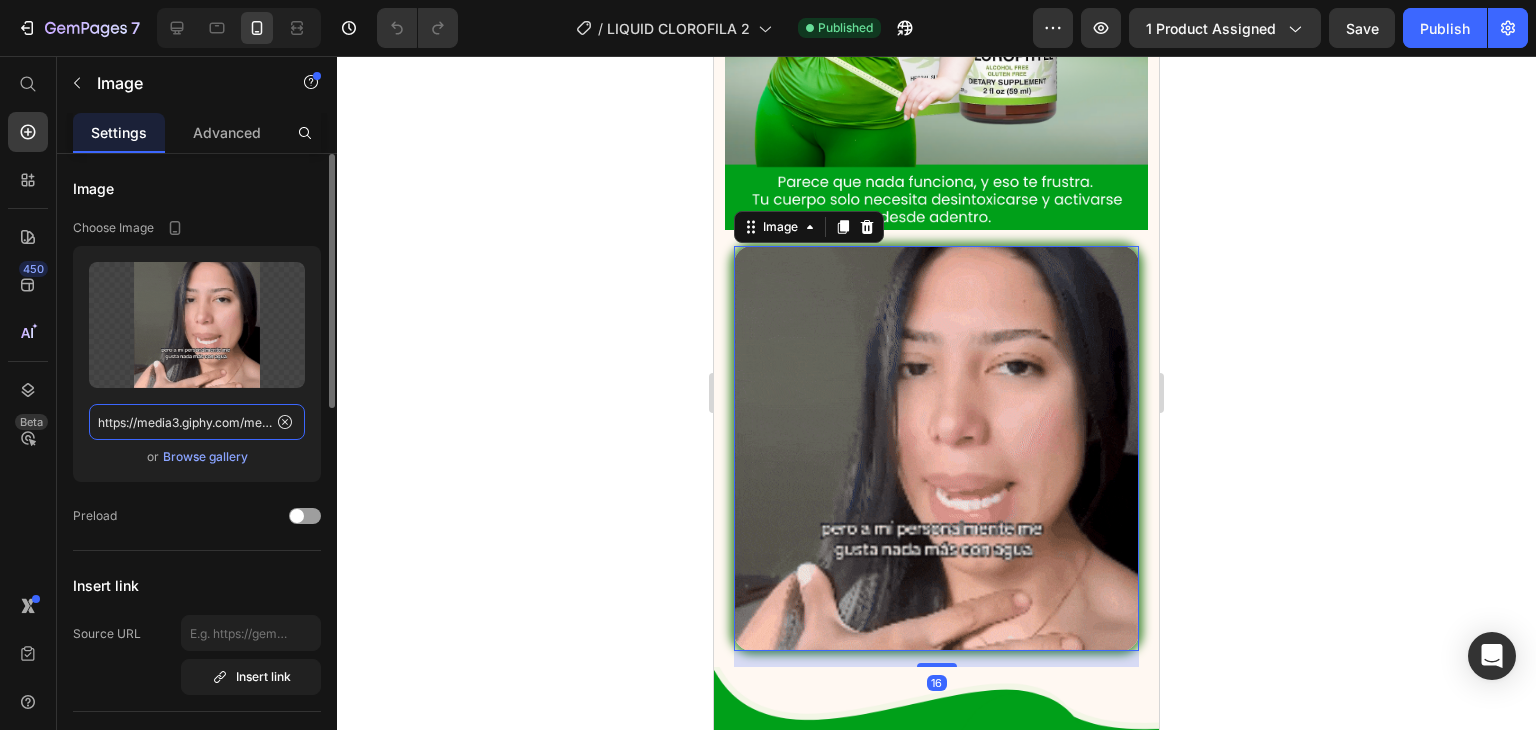 click on "https://media3.giphy.com/media/v1.Y2lkPTc5MGI3NjExN21qNXh3aTZveW51cnBsNDg5Z3JhZnQ4YTJtcWNodmU1bGRqdTN4bSZlcD12MV9pbnRlcm5hbF9naWZfYnlfaWQmY3Q9Zw/c5lmnRwtfvAMtfYpG1/giphy.gif" 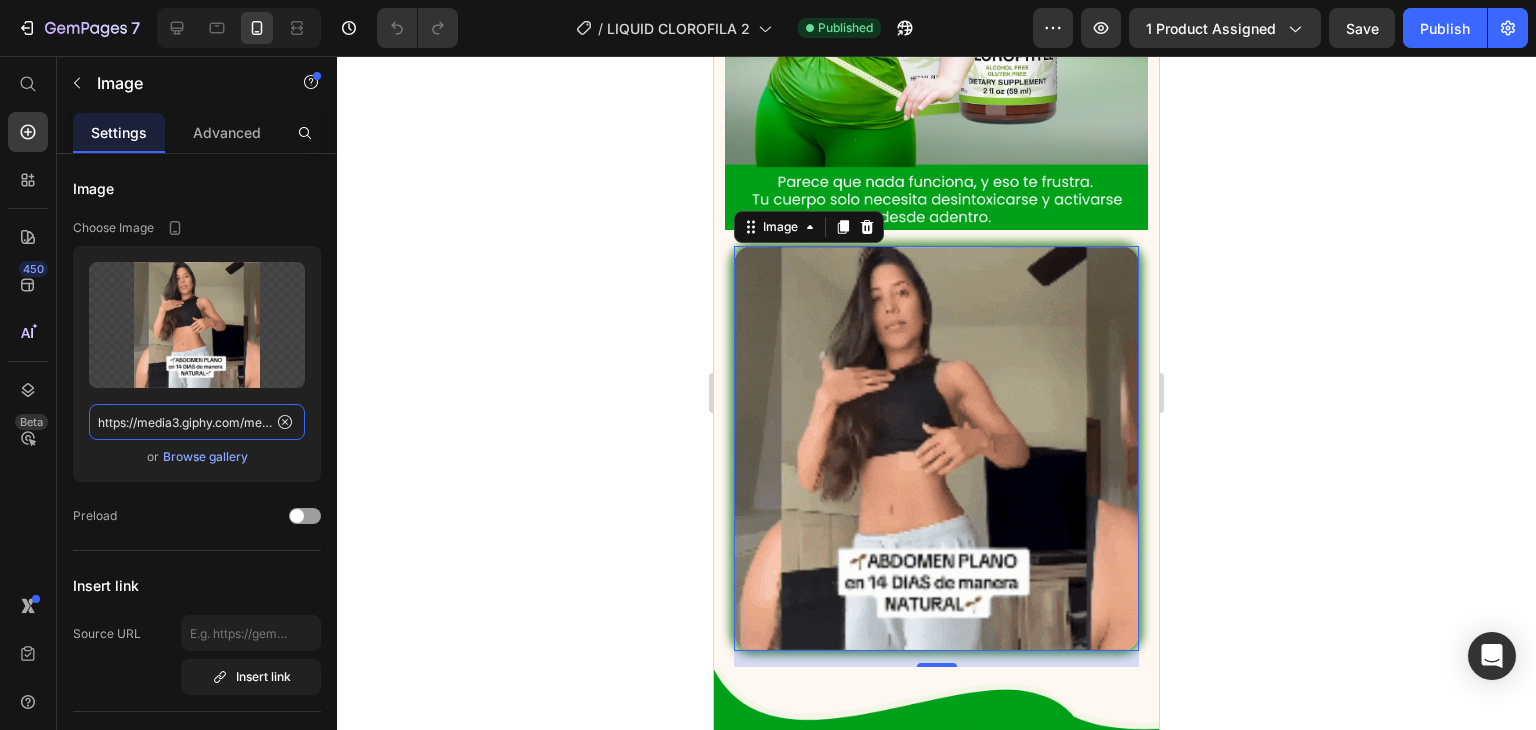 scroll, scrollTop: 3000, scrollLeft: 0, axis: vertical 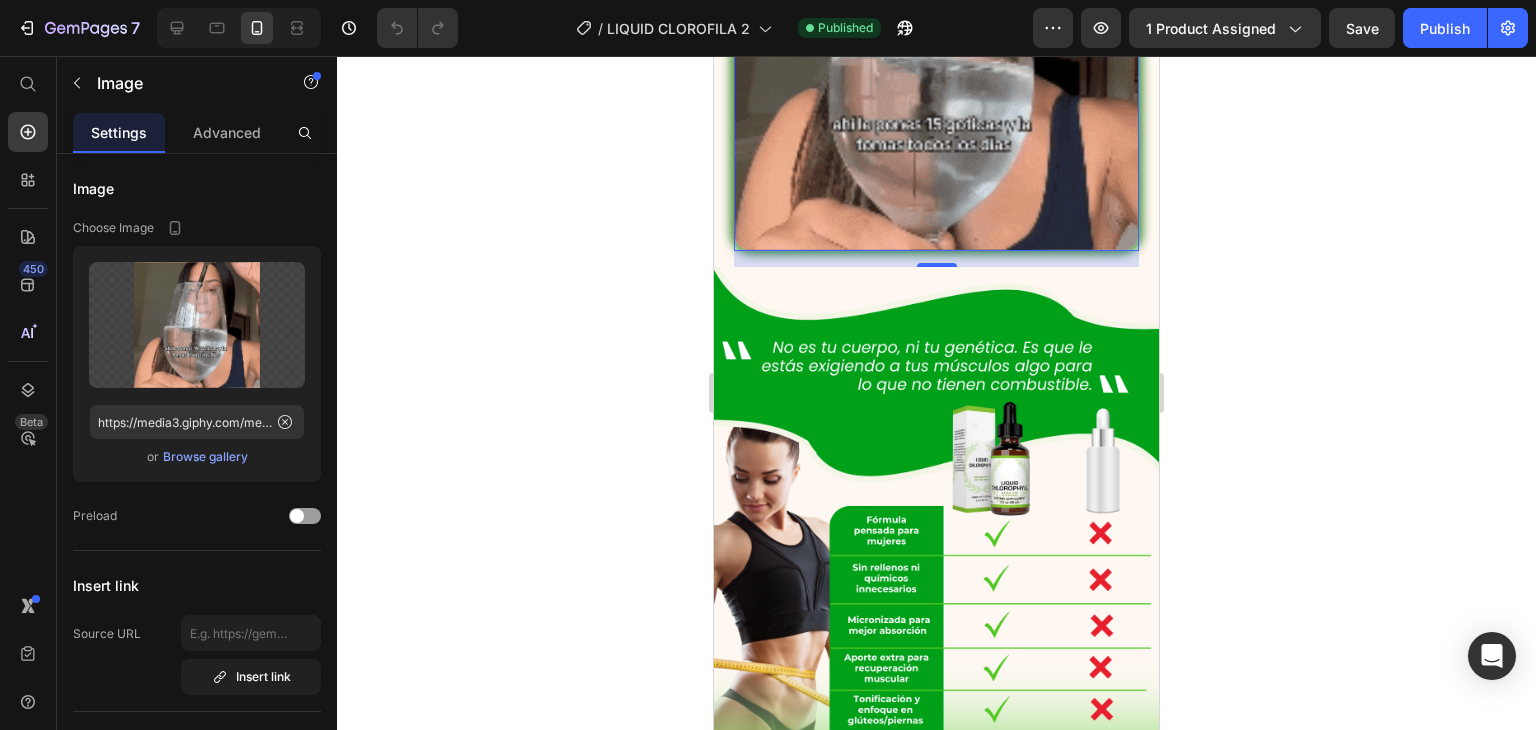 click at bounding box center (936, 906) 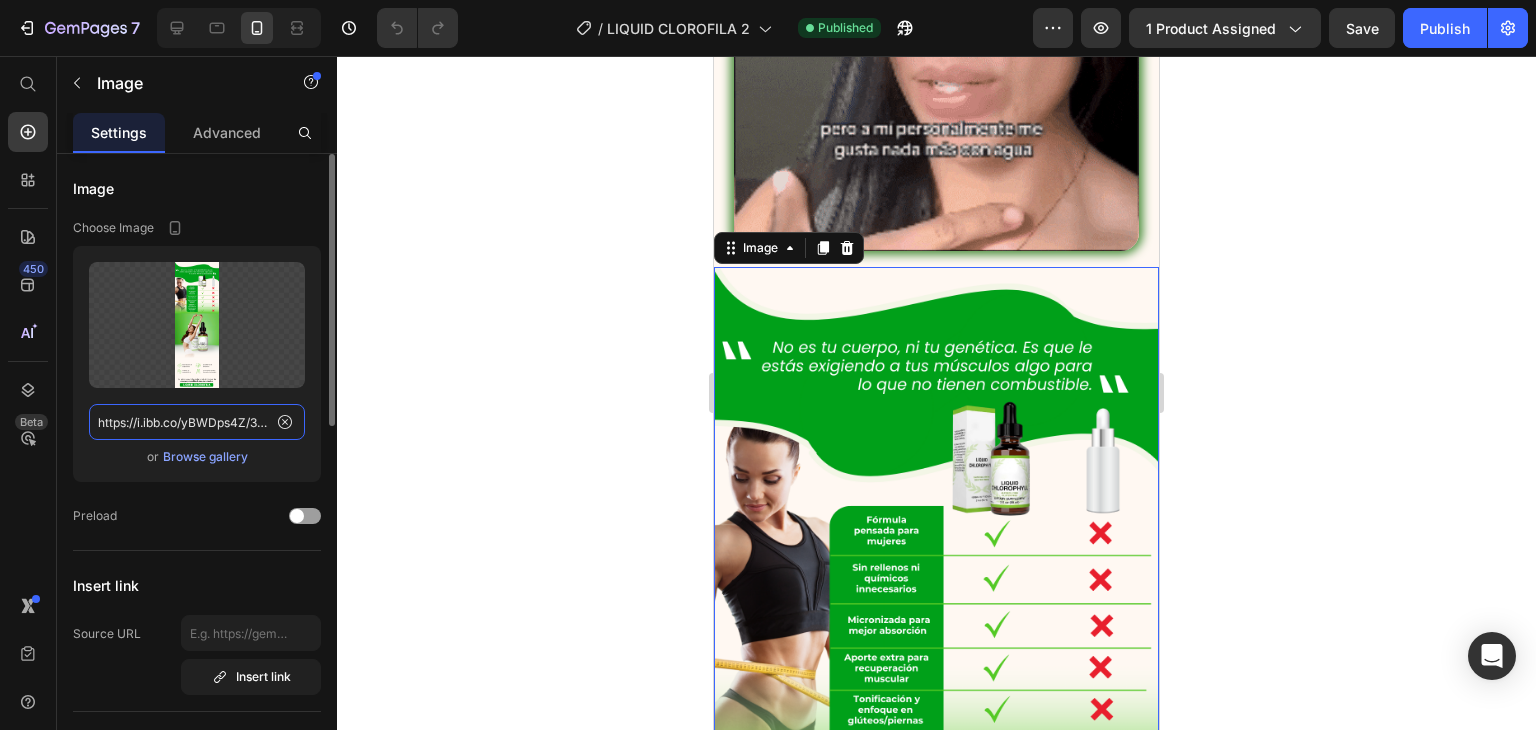 click on "https://i.ibb.co/yBWDps4Z/3-27.png" 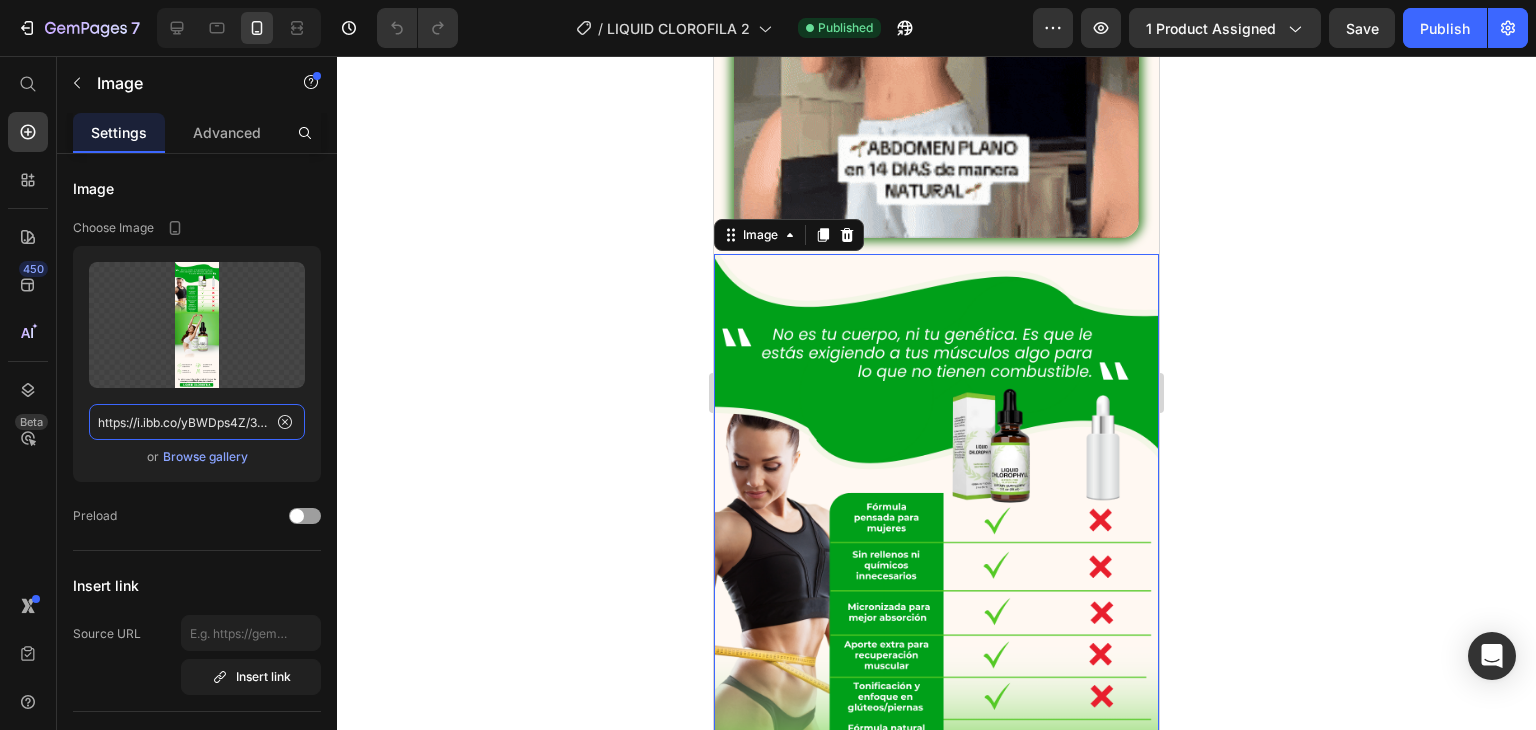 scroll, scrollTop: 2800, scrollLeft: 0, axis: vertical 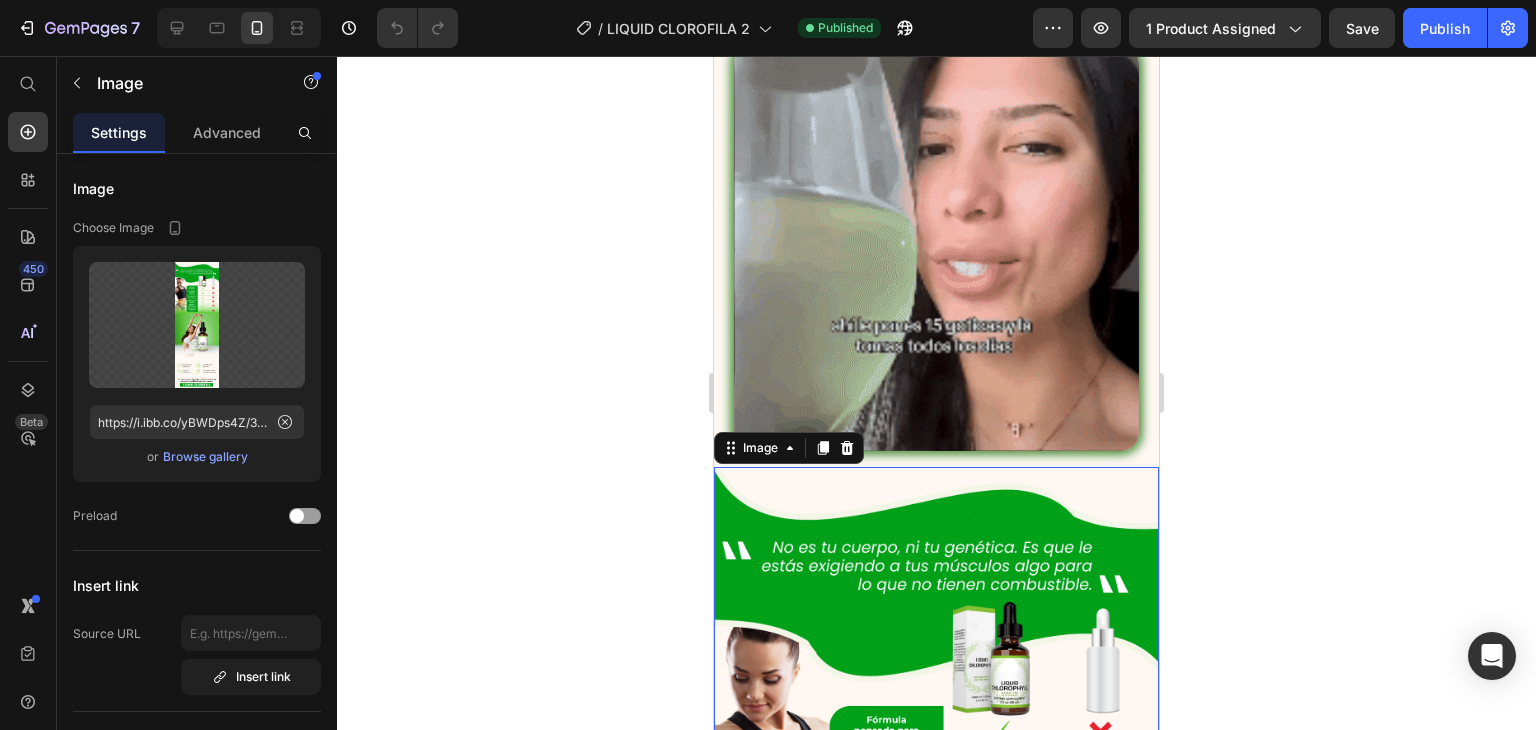 click at bounding box center [936, 1106] 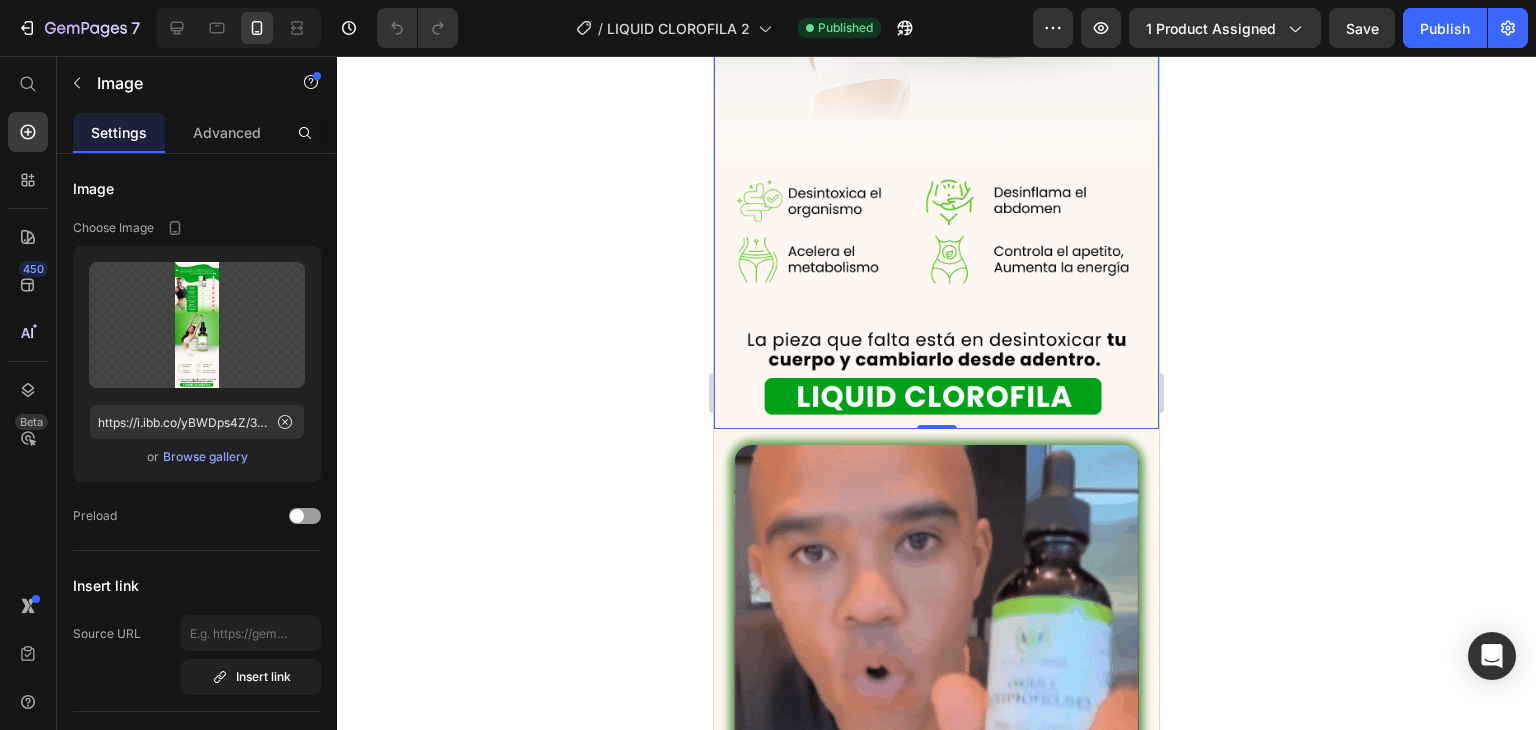scroll, scrollTop: 4200, scrollLeft: 0, axis: vertical 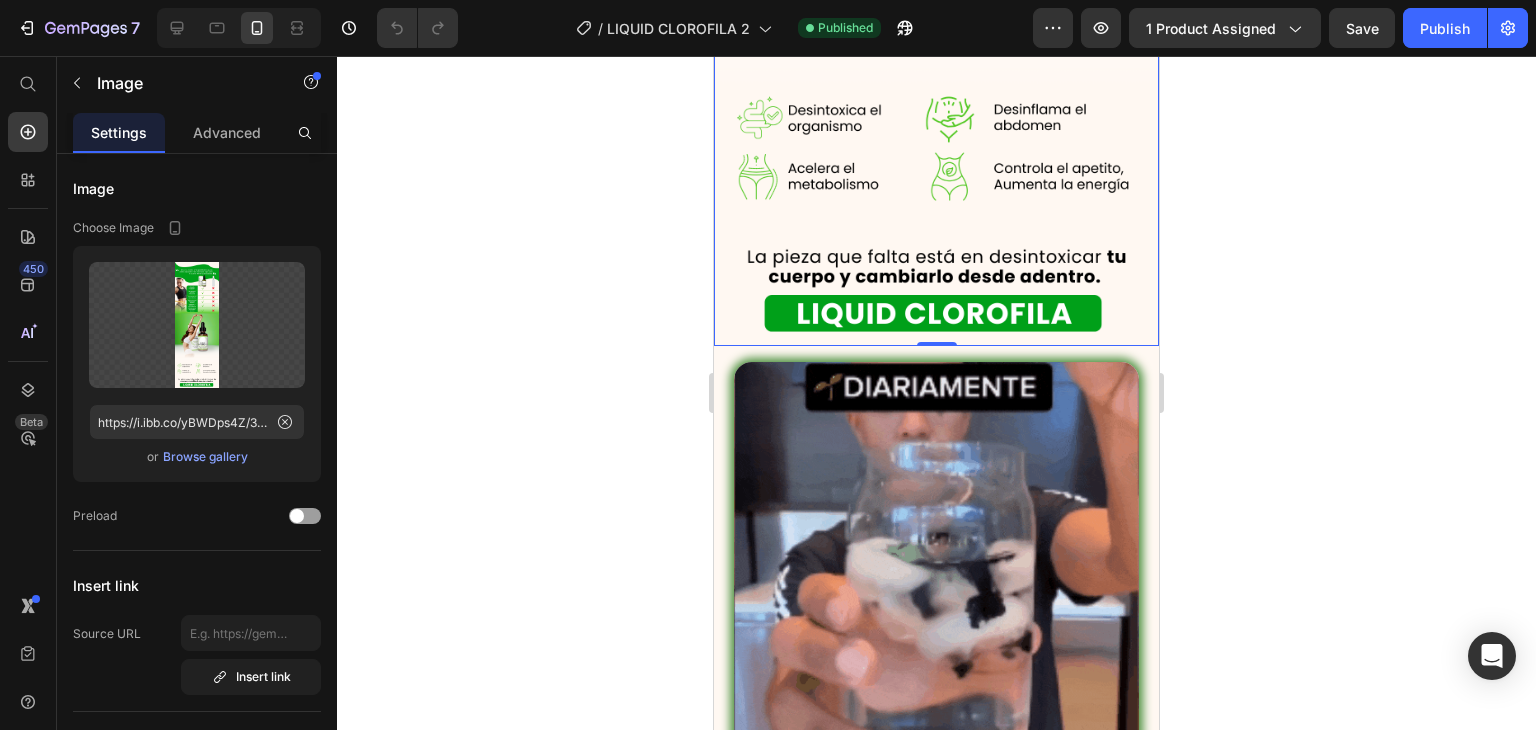 click at bounding box center [936, 564] 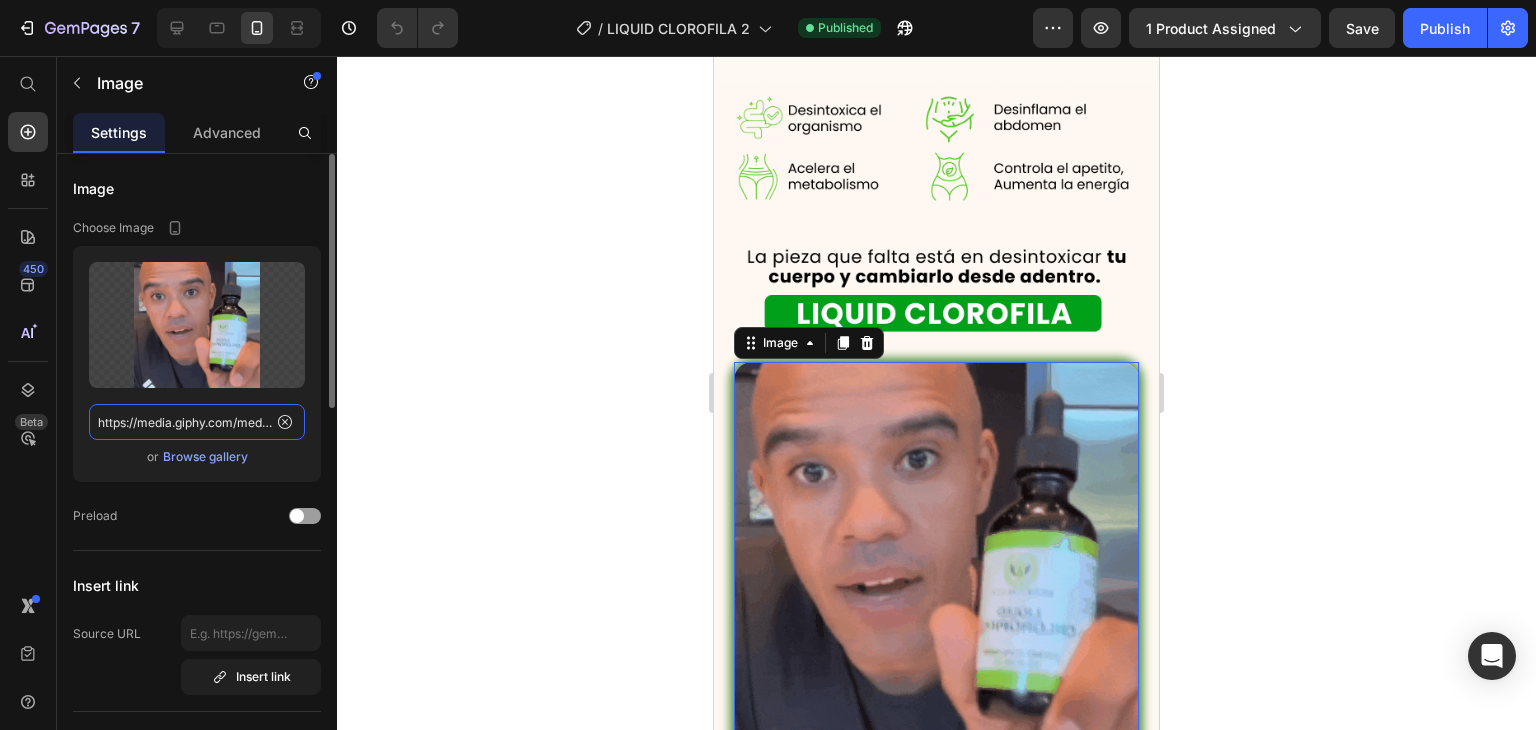 click on "https://media.giphy.com/media/UV6SGsRxQG7FFs7XfC/giphy.gif" 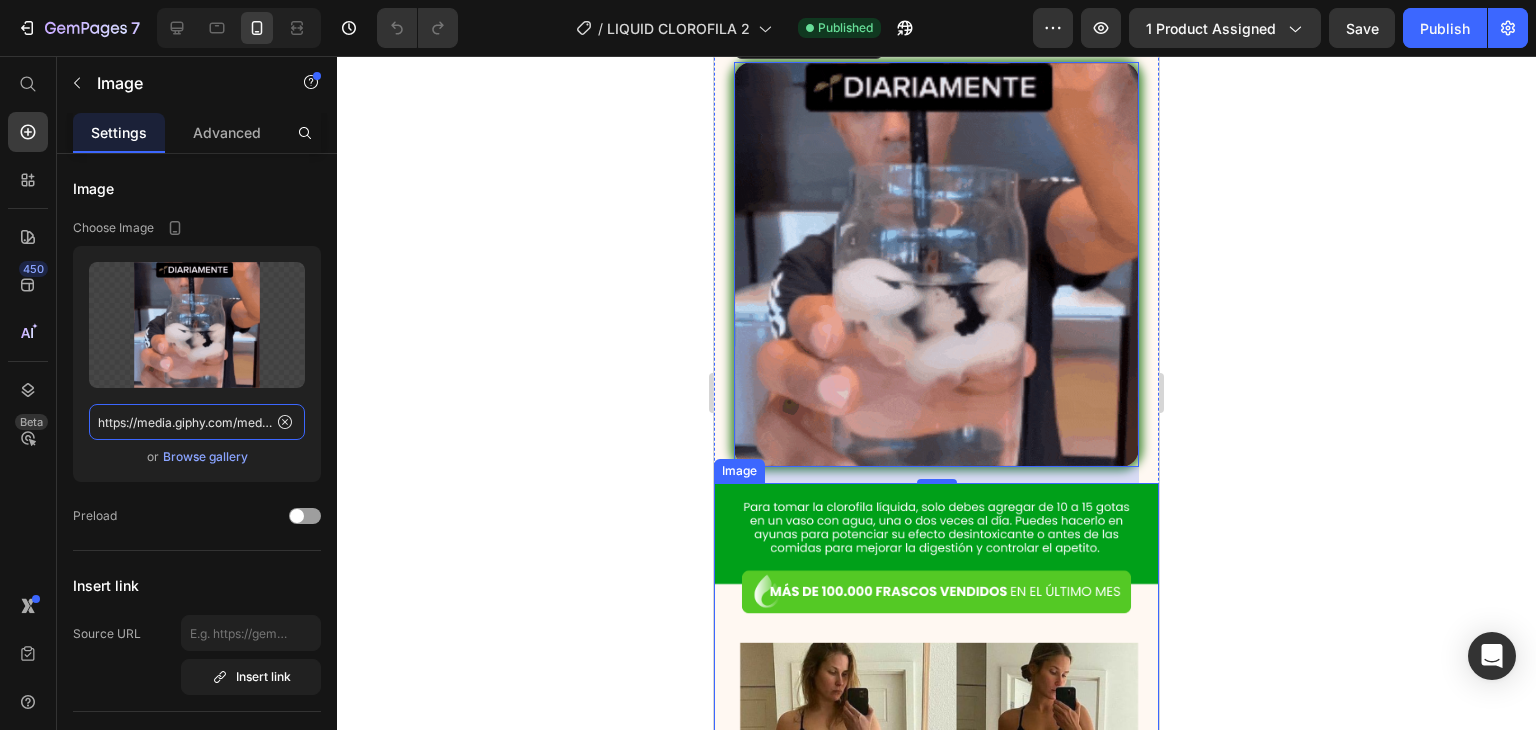 scroll, scrollTop: 4700, scrollLeft: 0, axis: vertical 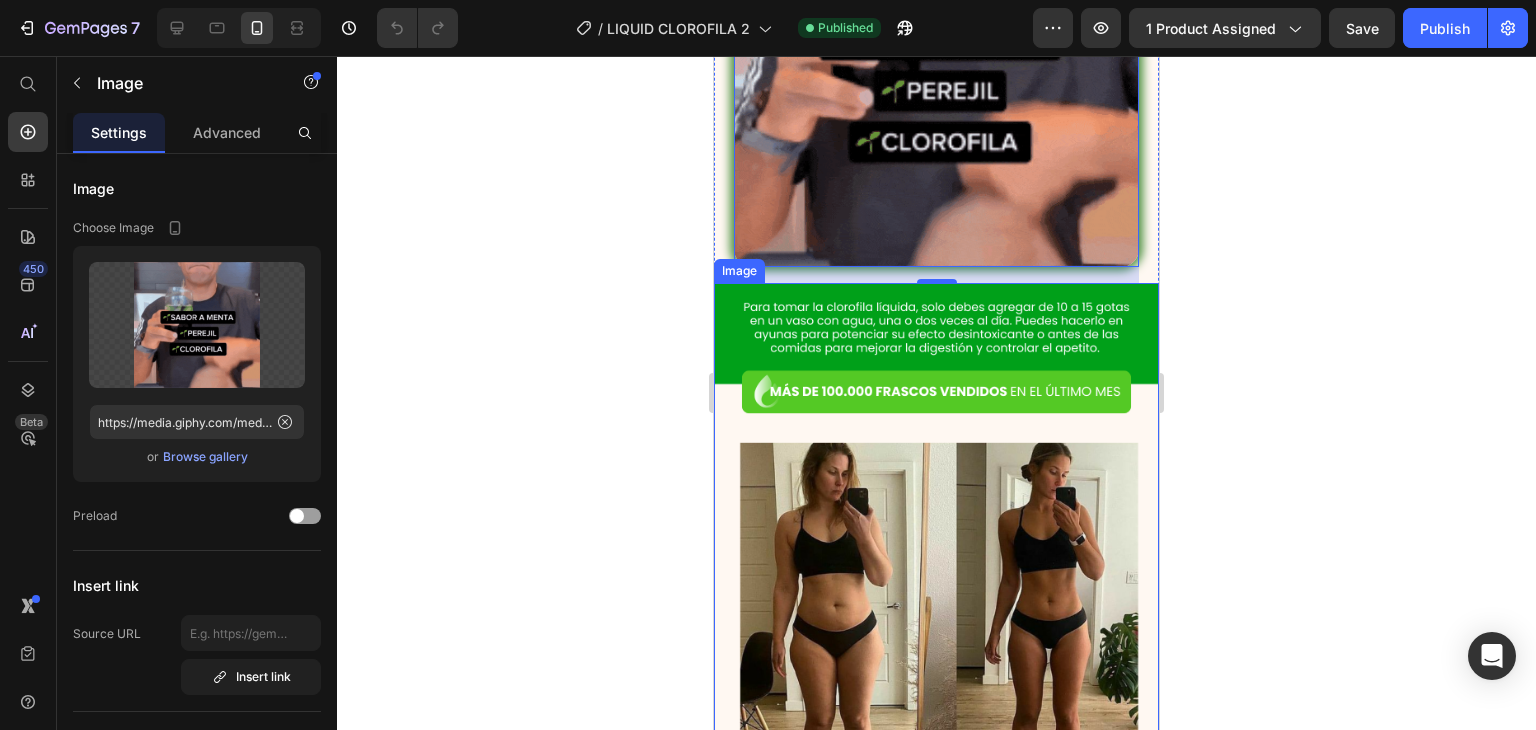 click at bounding box center (936, 906) 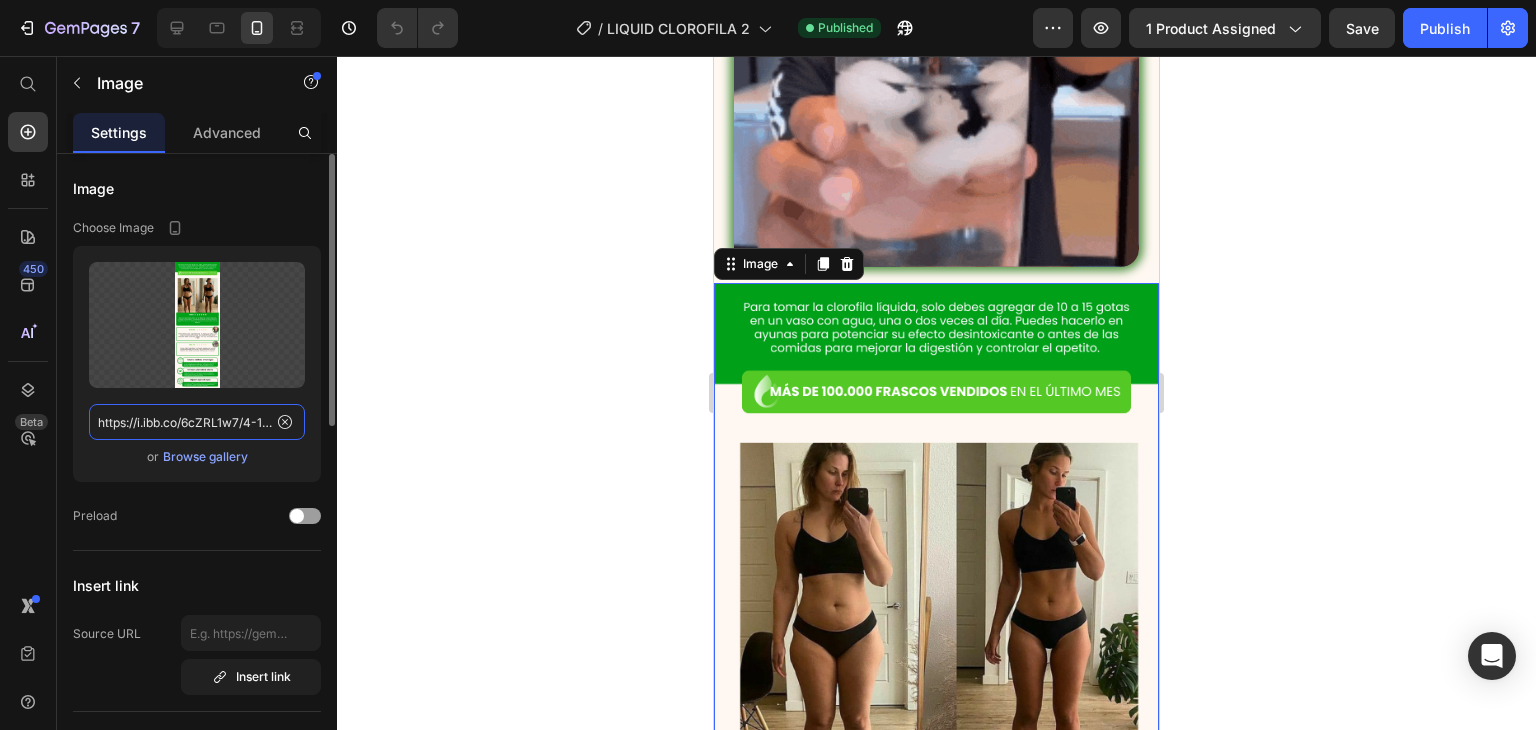 click on "https://i.ibb.co/6cZRL1w7/4-19.png" 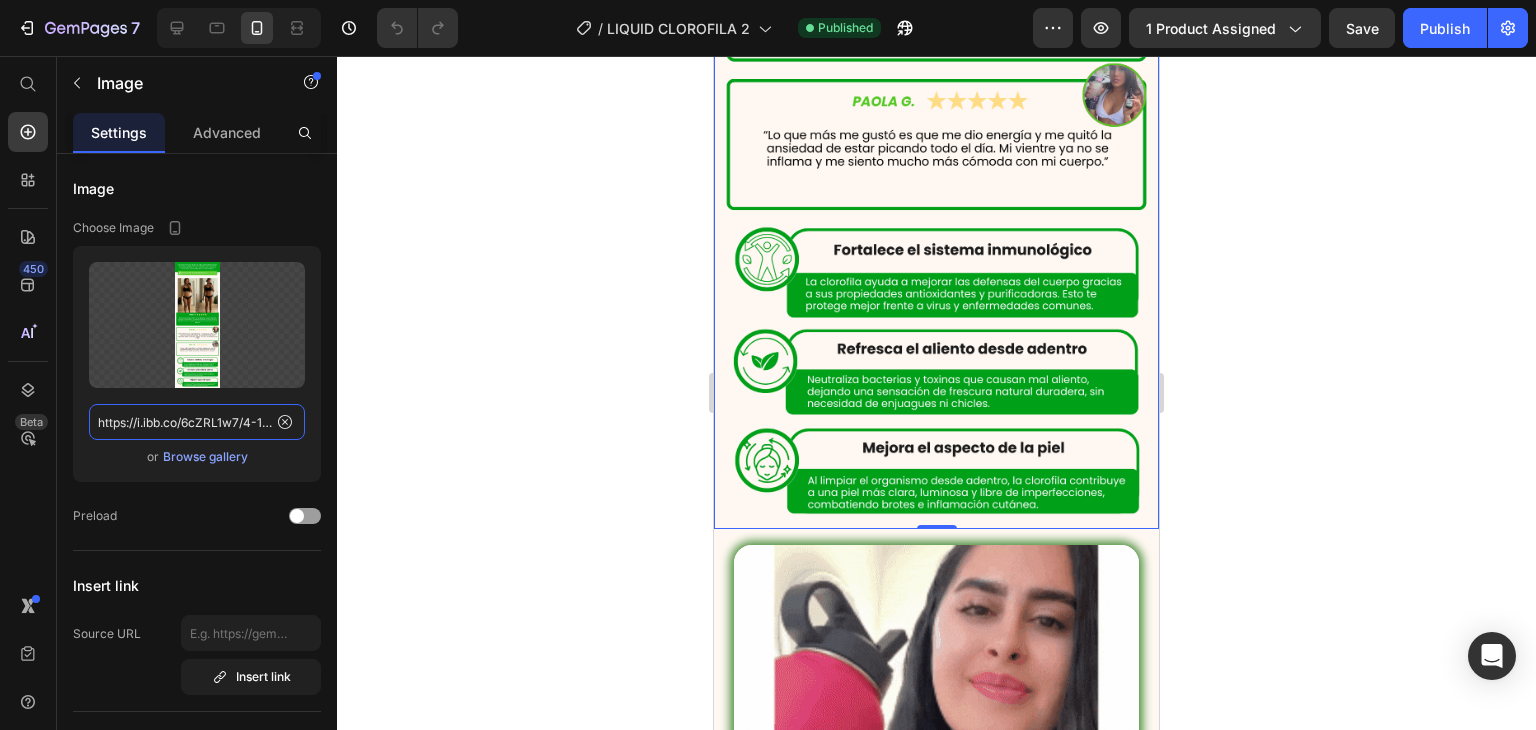 scroll, scrollTop: 6100, scrollLeft: 0, axis: vertical 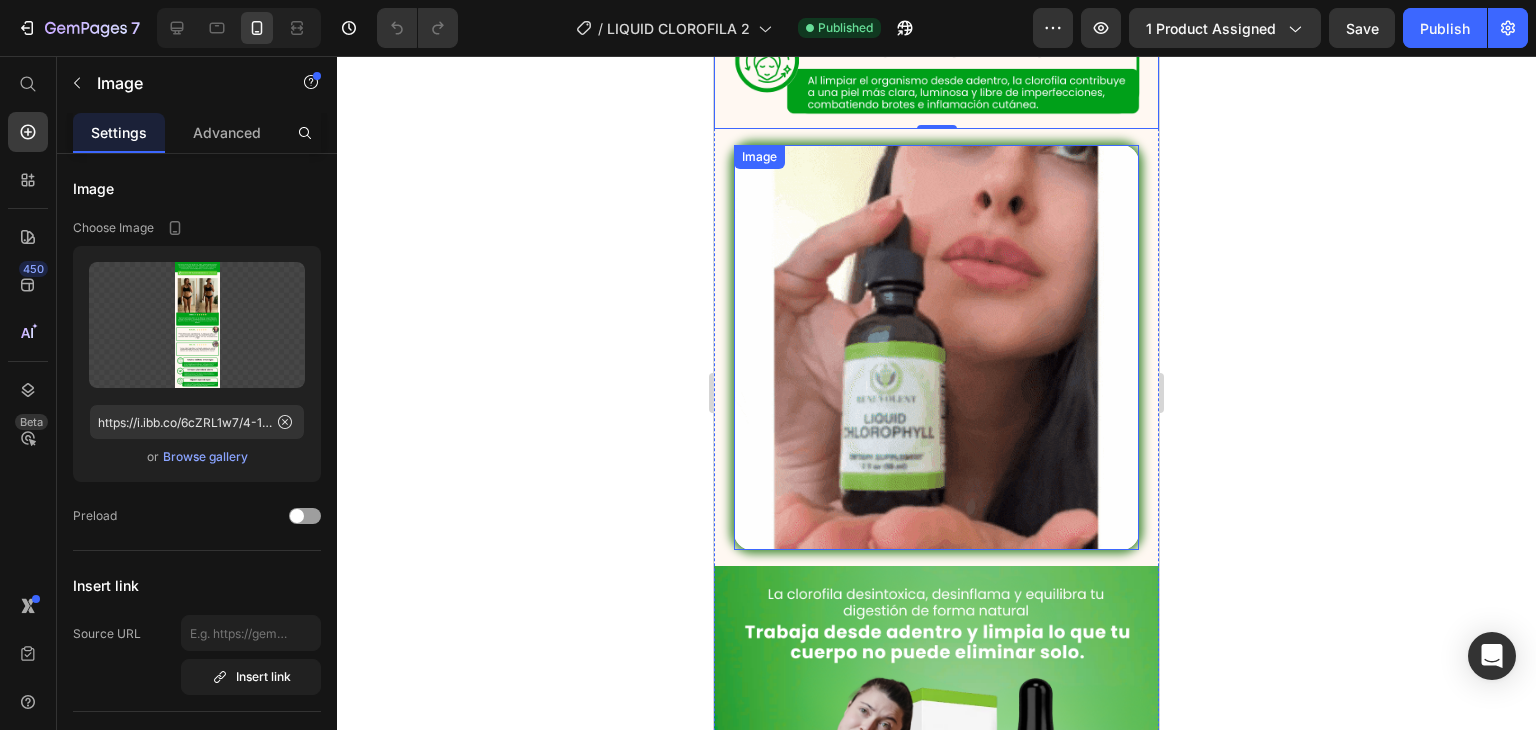 click at bounding box center (936, 347) 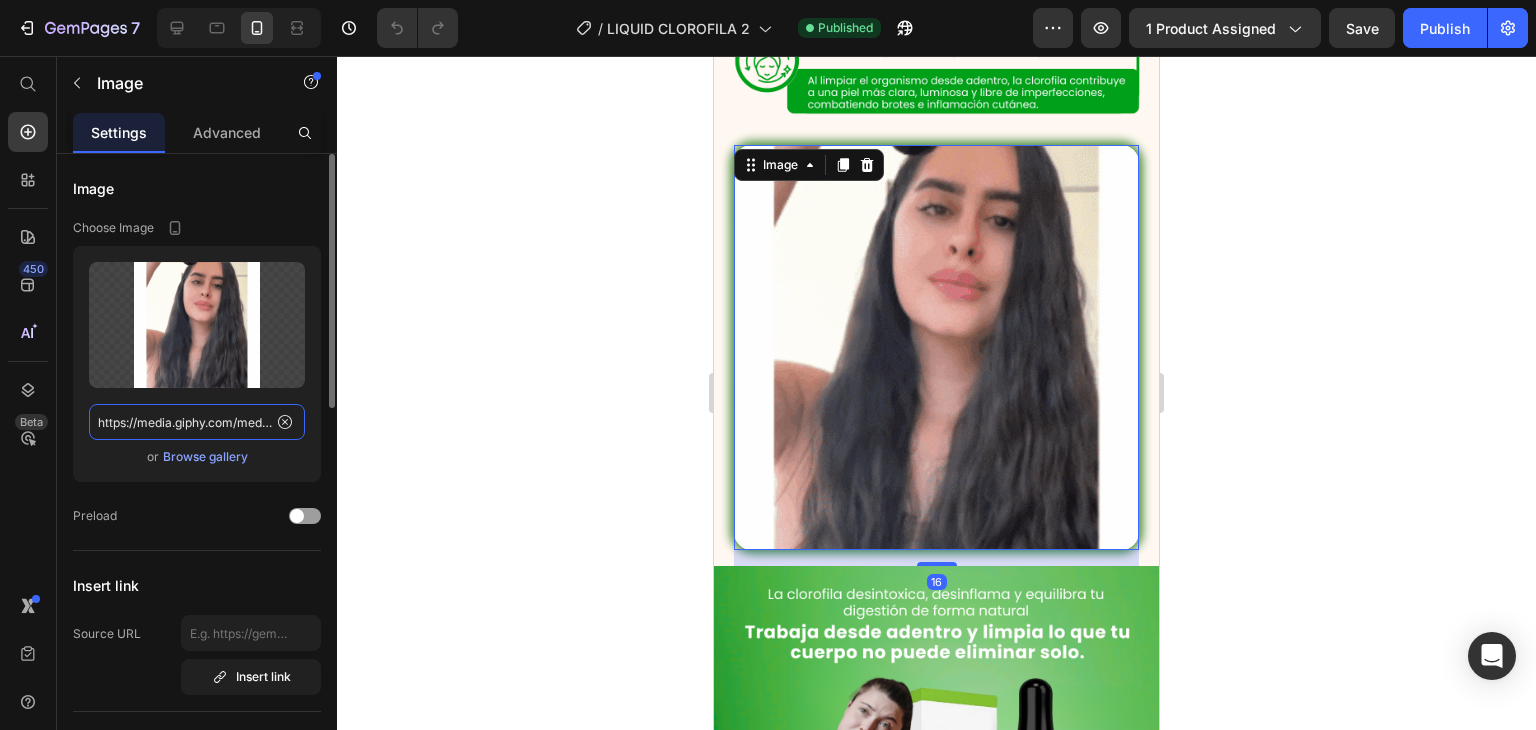 click on "https://media.giphy.com/media/l2jDCNUdwWJPdY7paU/giphy.gif" 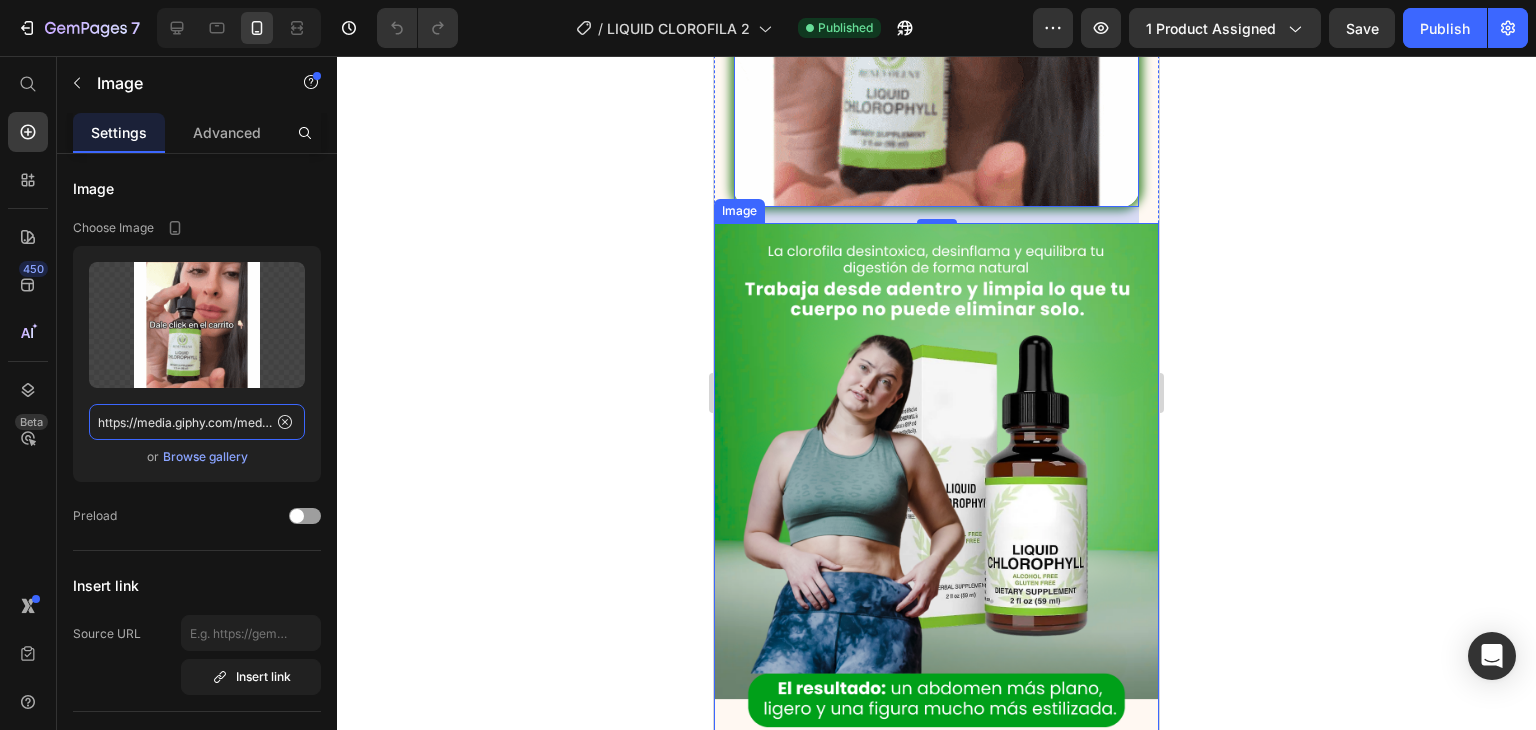 scroll, scrollTop: 6500, scrollLeft: 0, axis: vertical 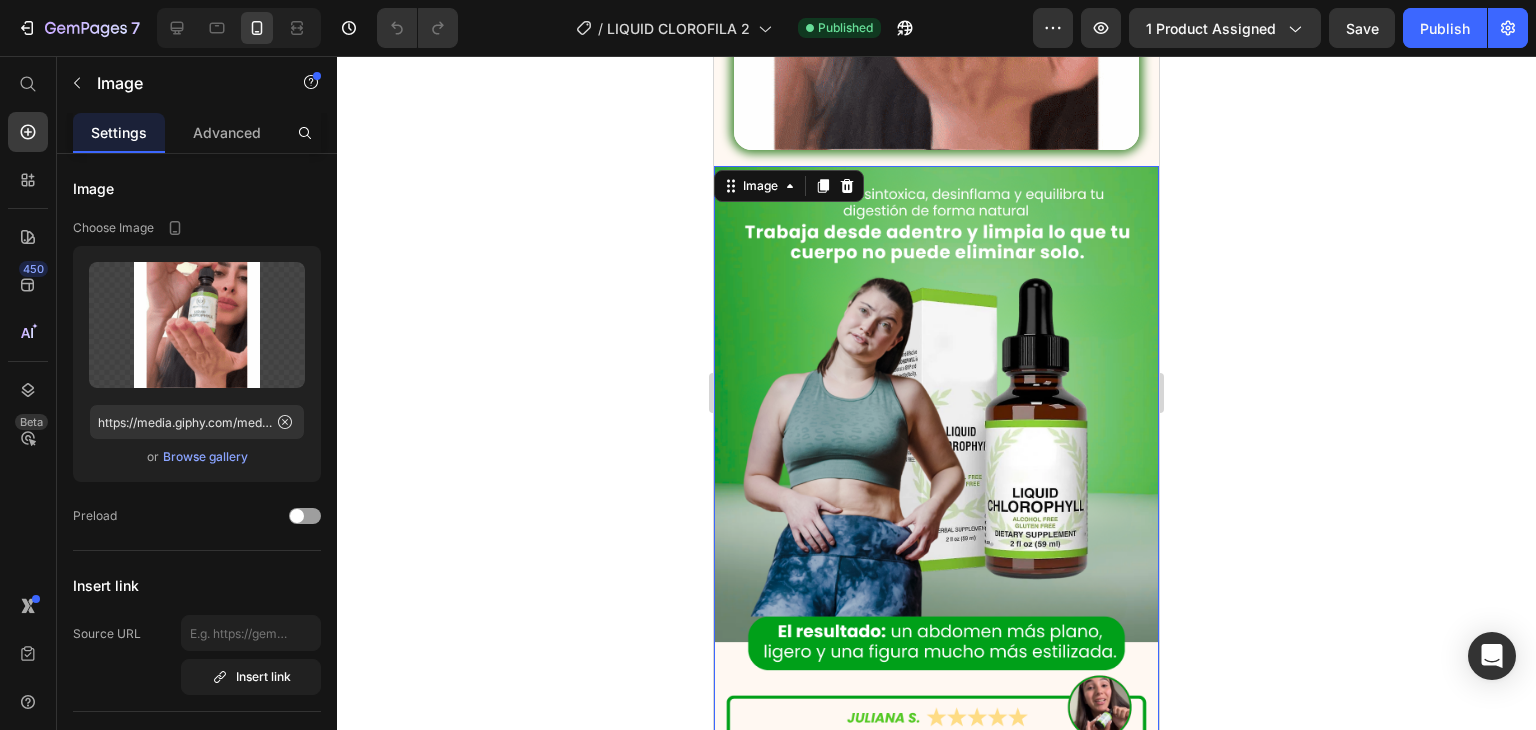 click at bounding box center (936, 853) 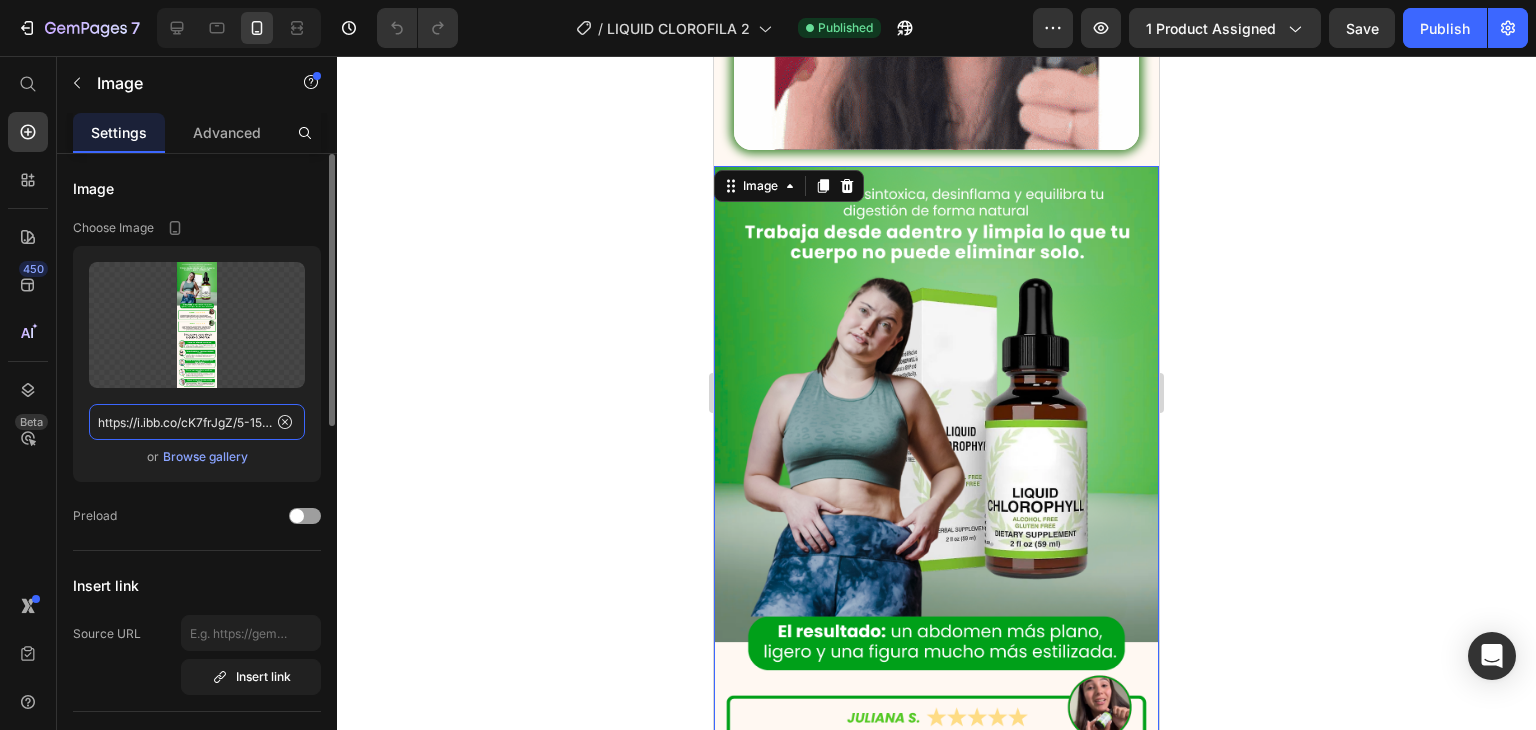 click on "https://i.ibb.co/cK7frJgZ/5-15.png" 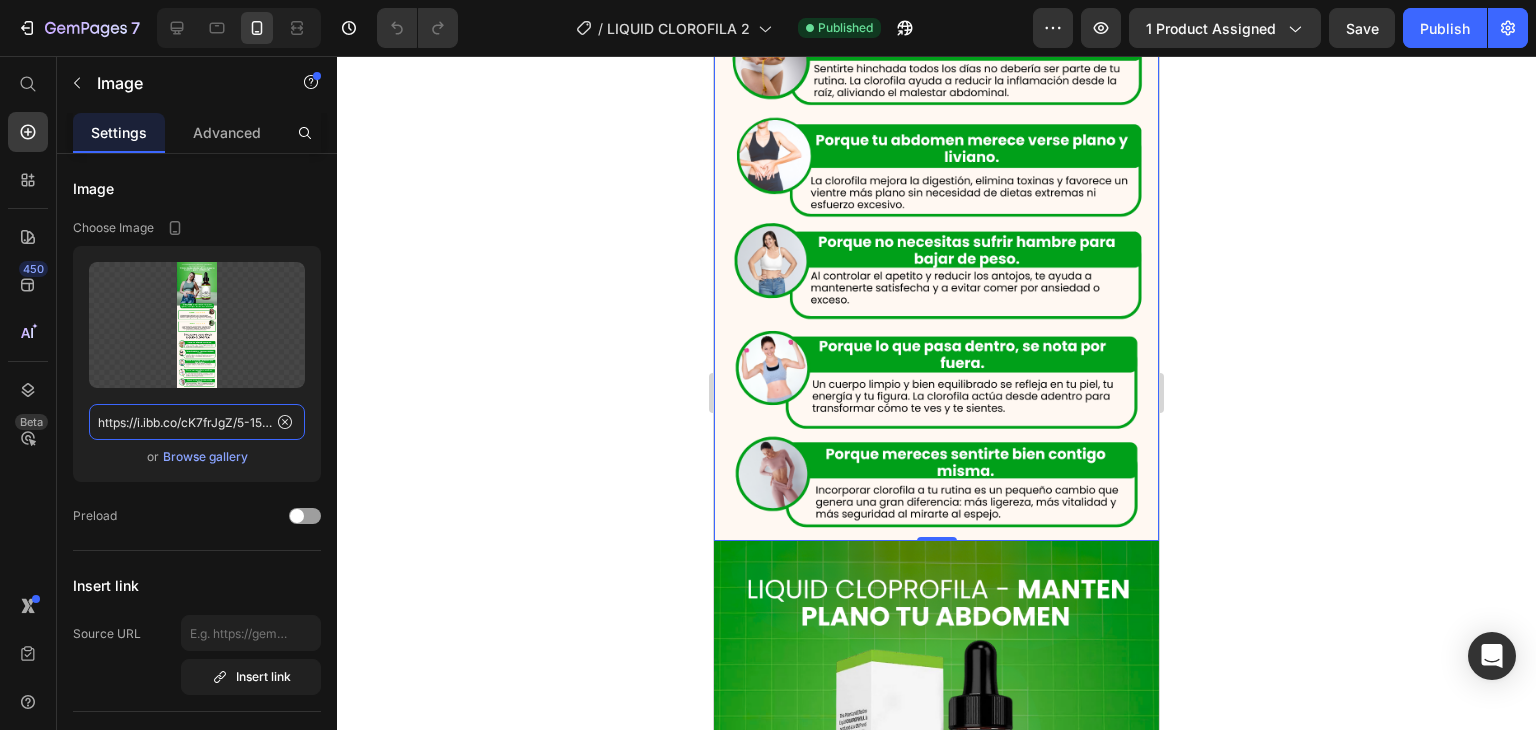scroll, scrollTop: 7900, scrollLeft: 0, axis: vertical 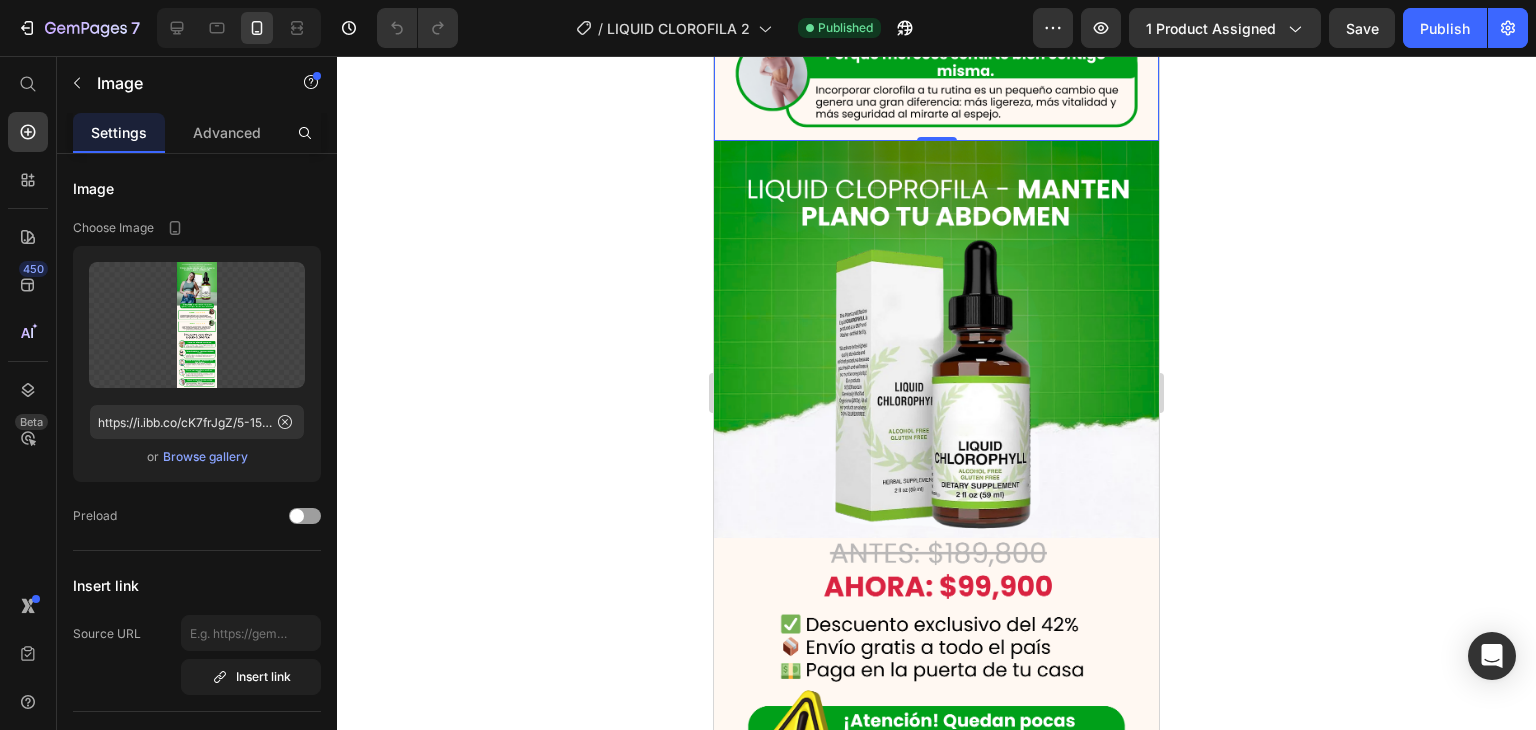 click at bounding box center (936, 645) 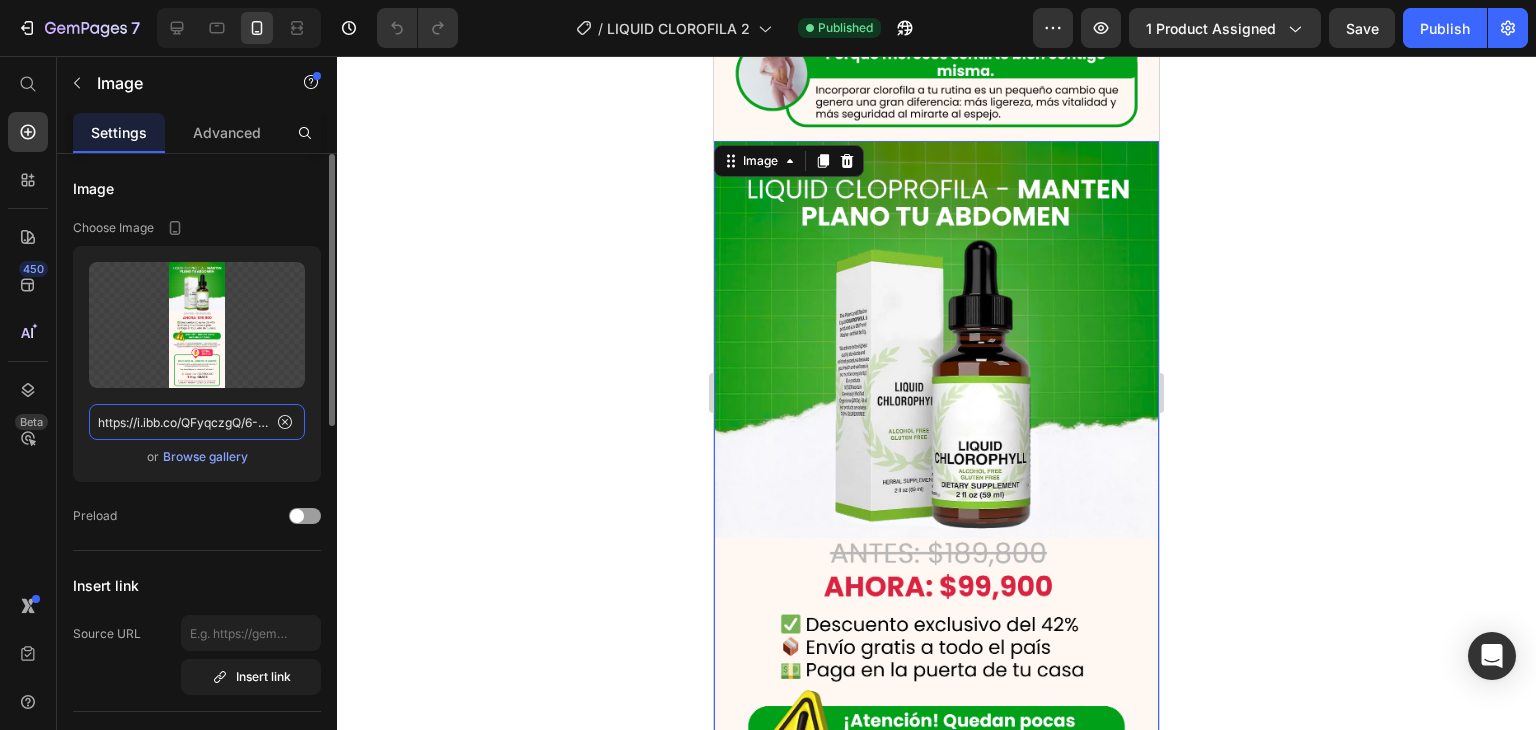 click on "https://i.ibb.co/QFyqczgQ/6-8.png" 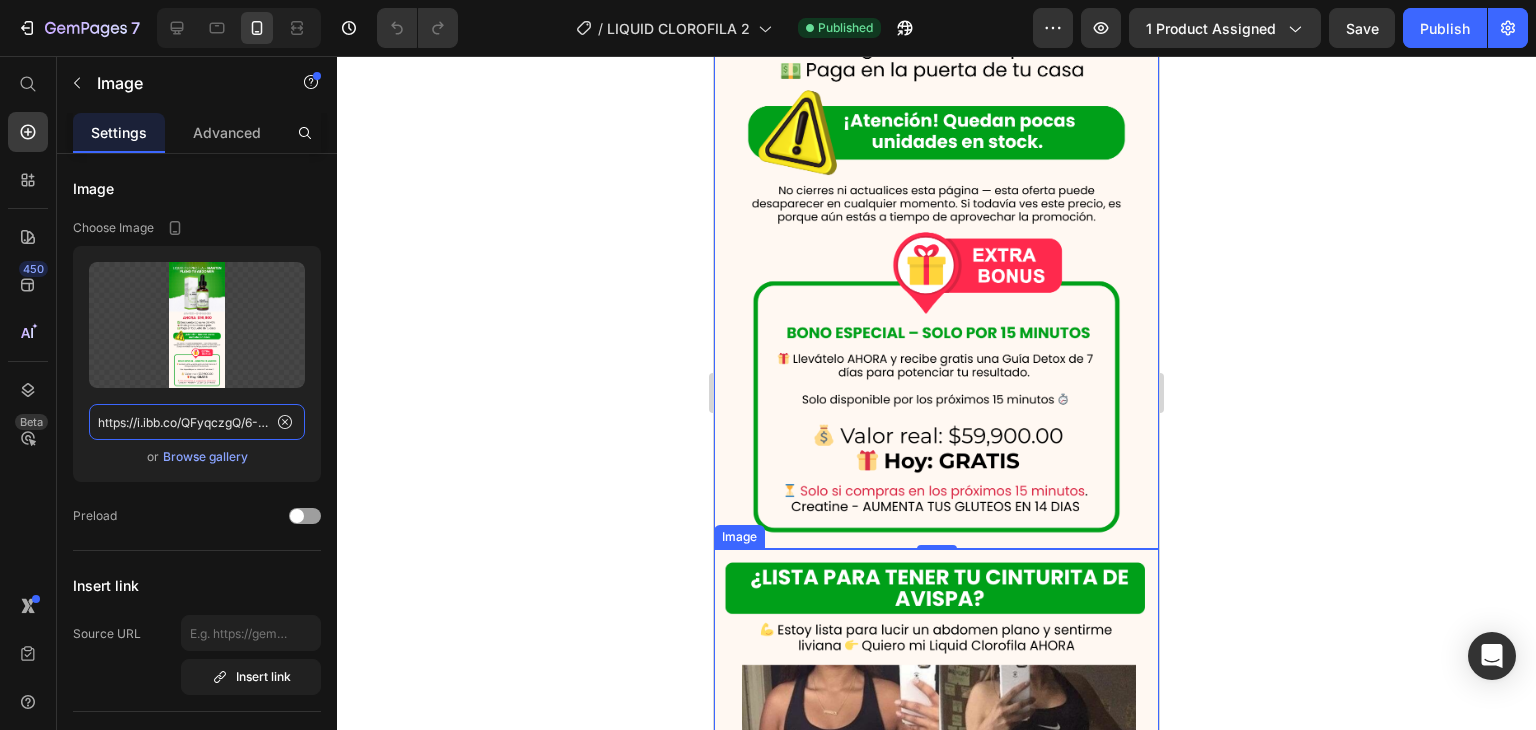 scroll, scrollTop: 8700, scrollLeft: 0, axis: vertical 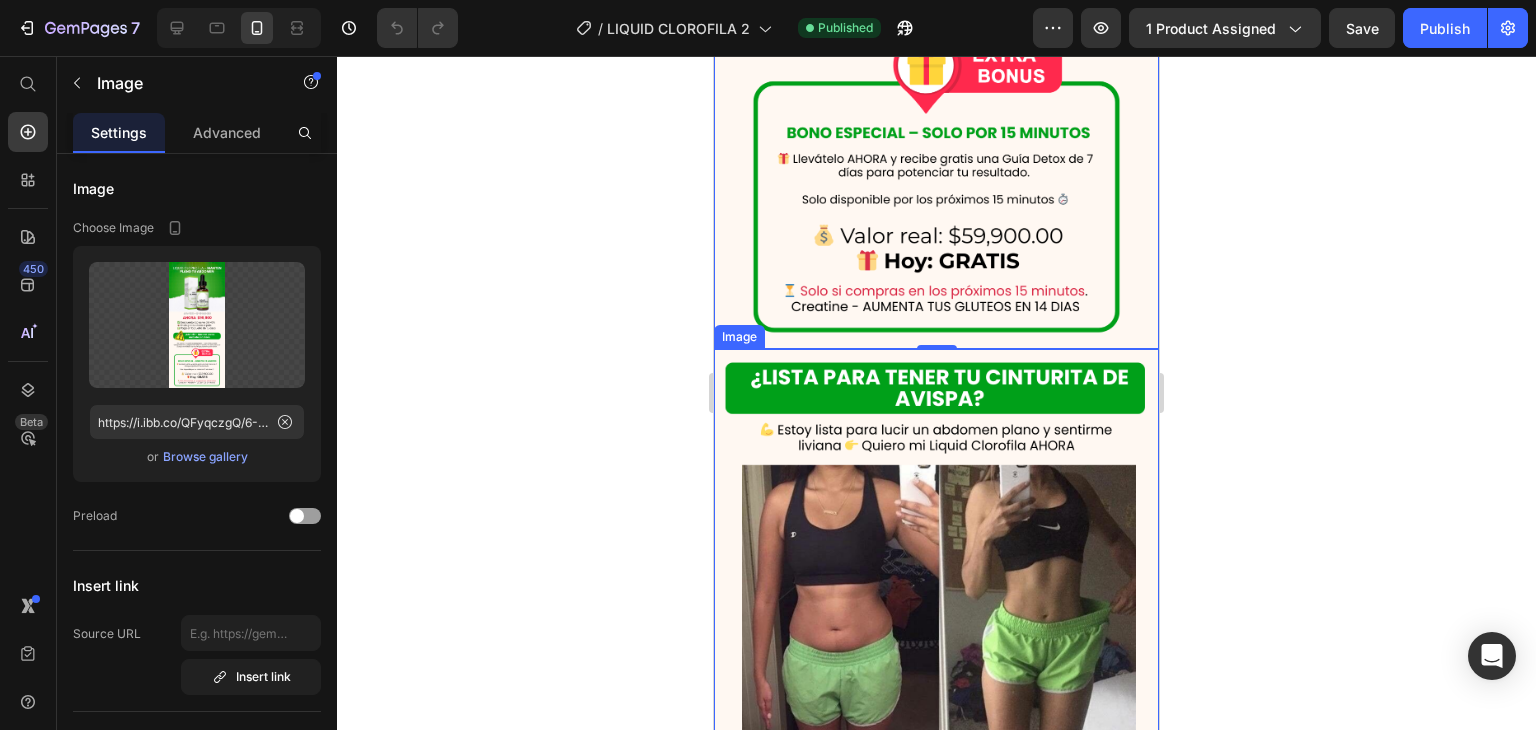 click at bounding box center [936, 913] 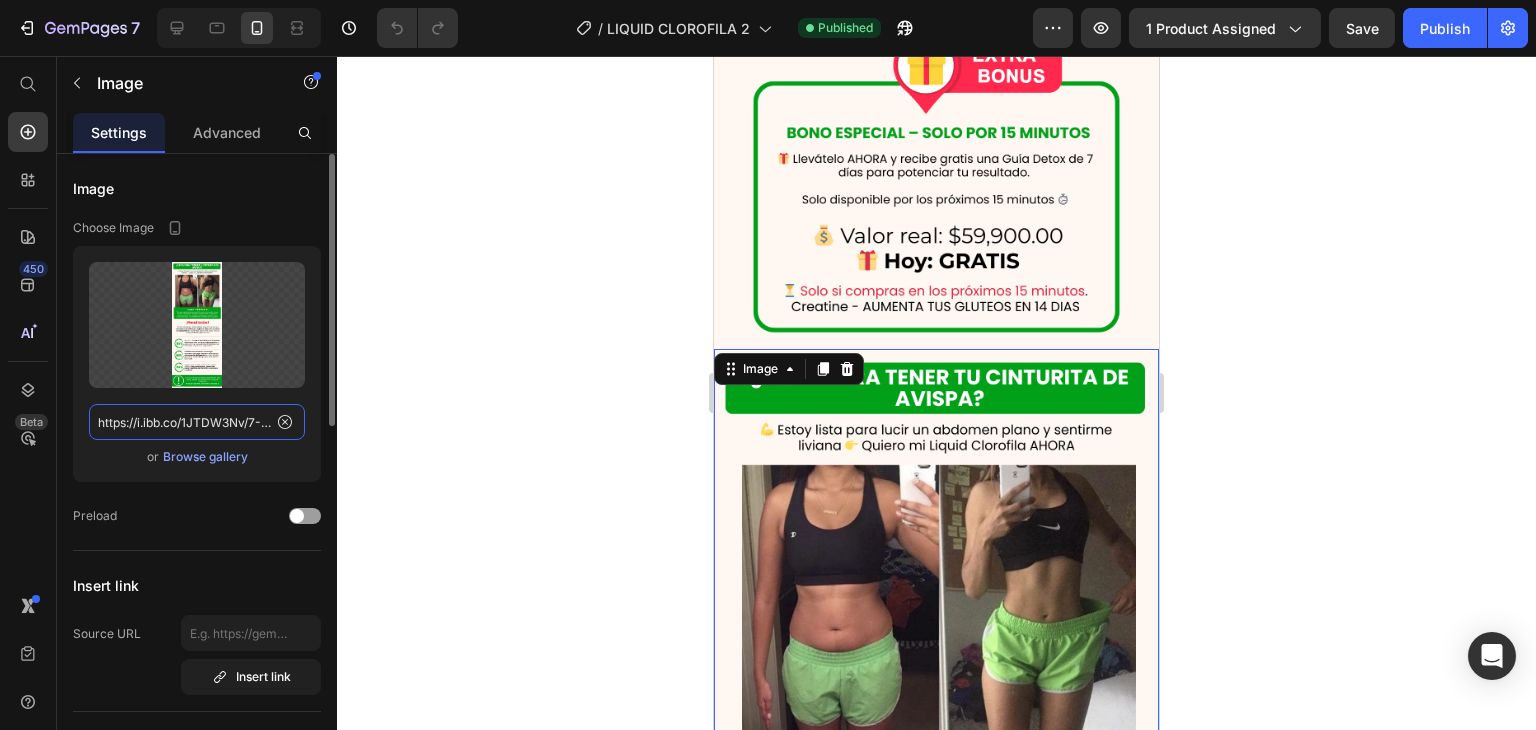 click on "https://i.ibb.co/1JTDW3Nv/7-7.png" 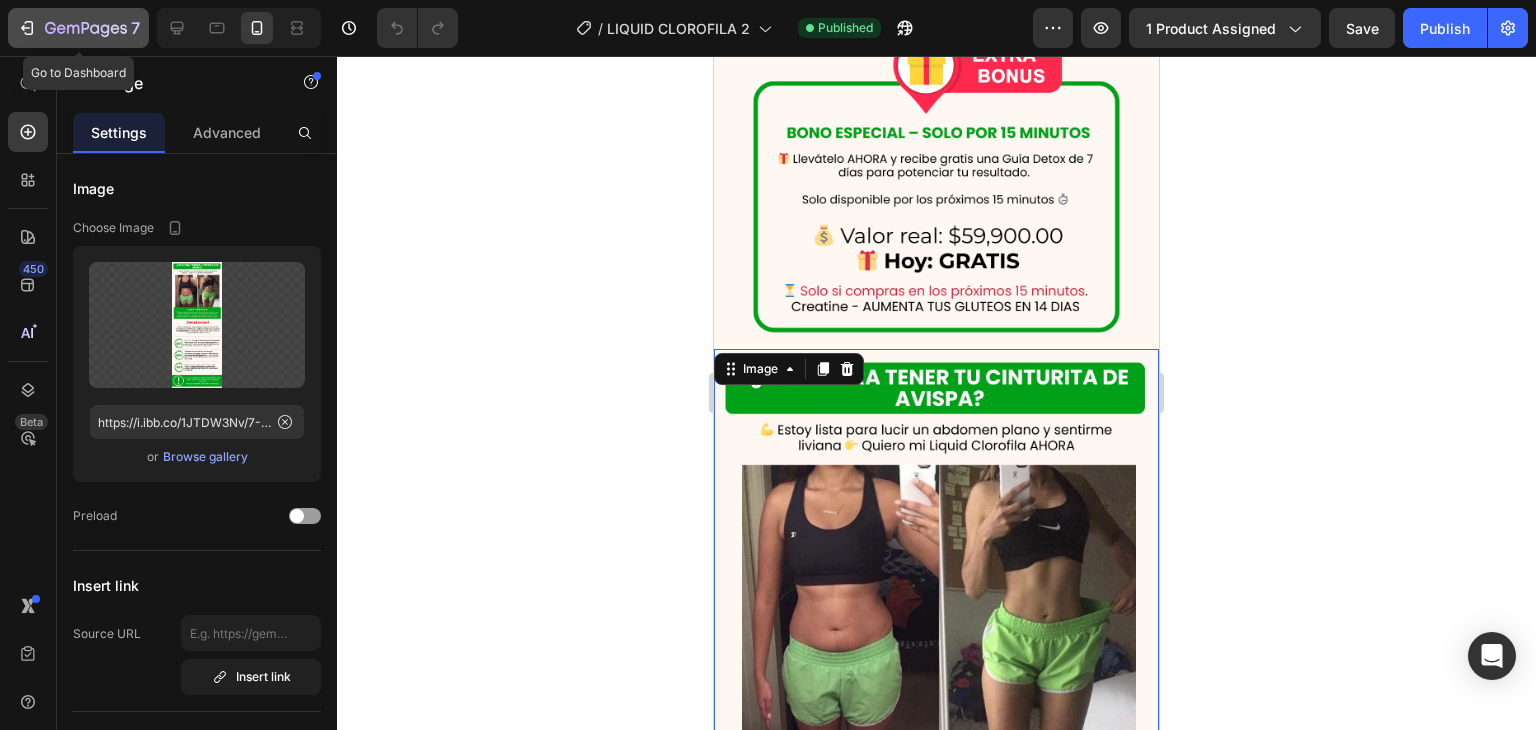 click 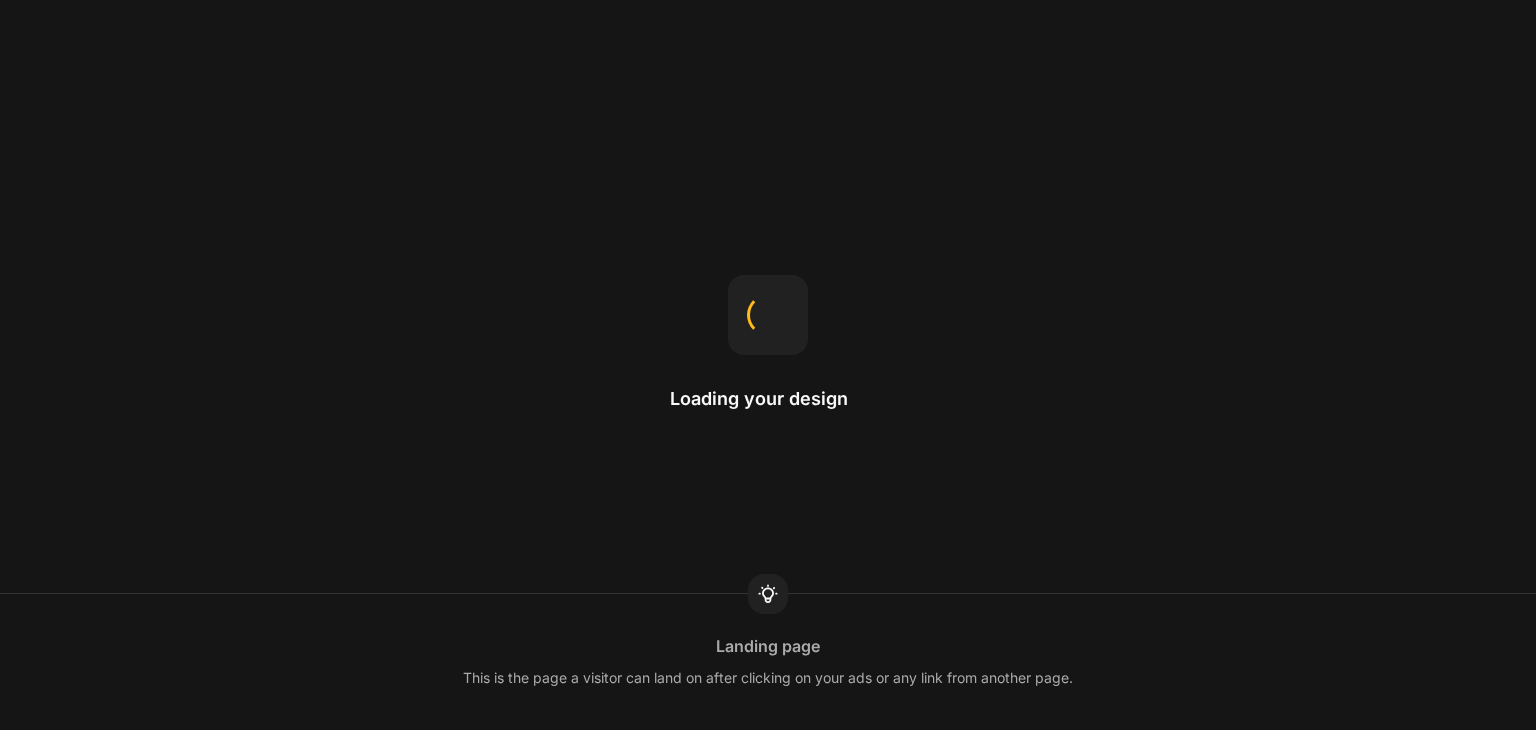 scroll, scrollTop: 0, scrollLeft: 0, axis: both 